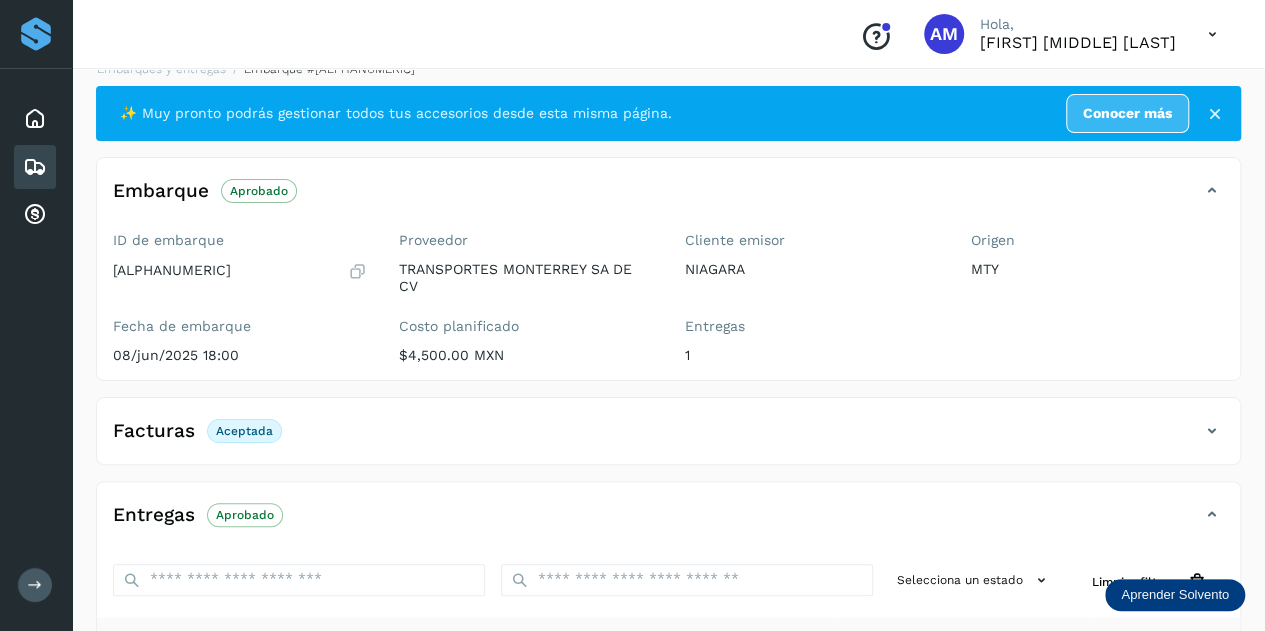 scroll, scrollTop: 0, scrollLeft: 0, axis: both 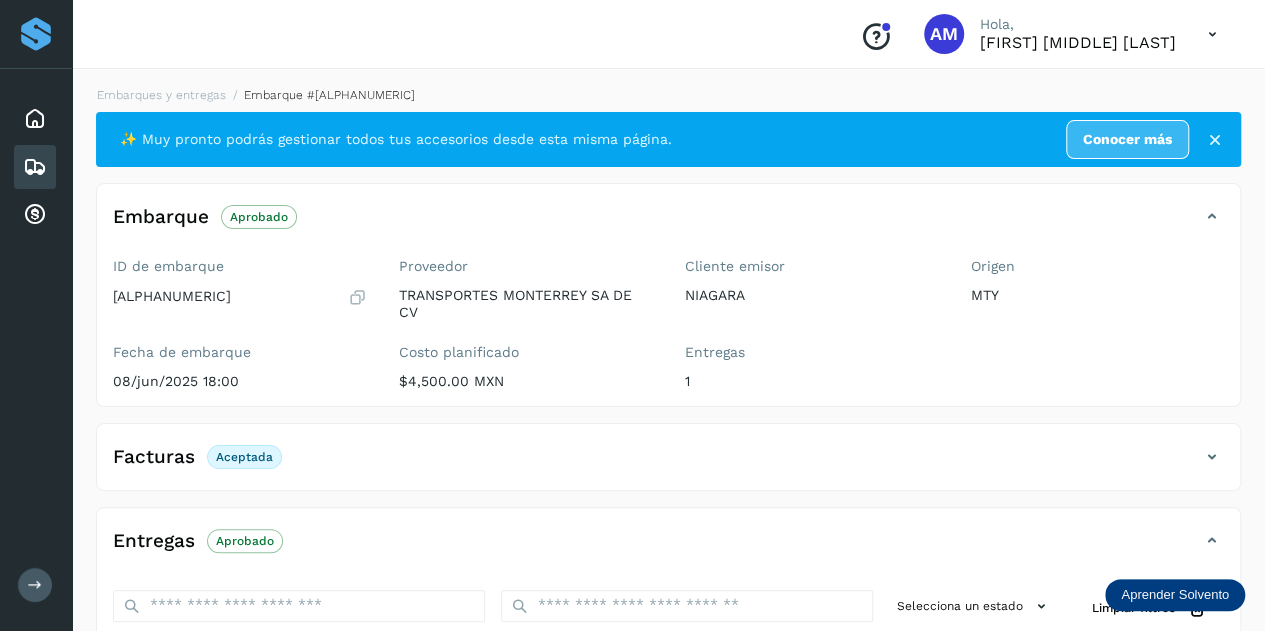 click on "Embarques y entregas" 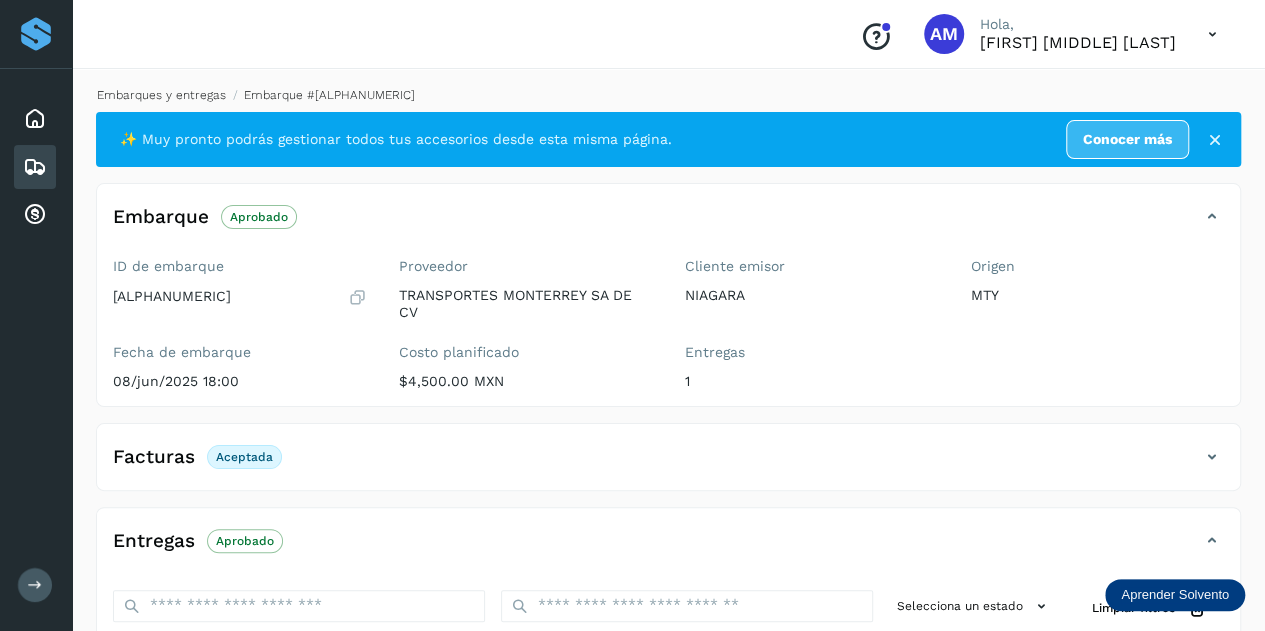 click on "Embarques y entregas" at bounding box center (161, 95) 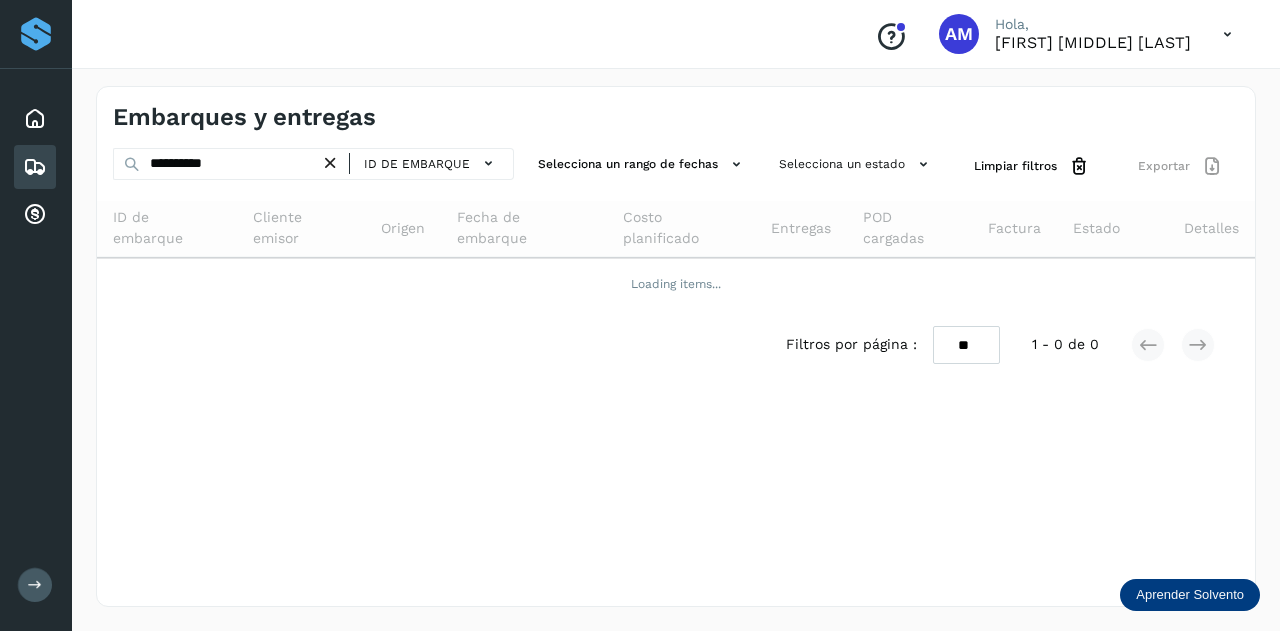 click at bounding box center (330, 163) 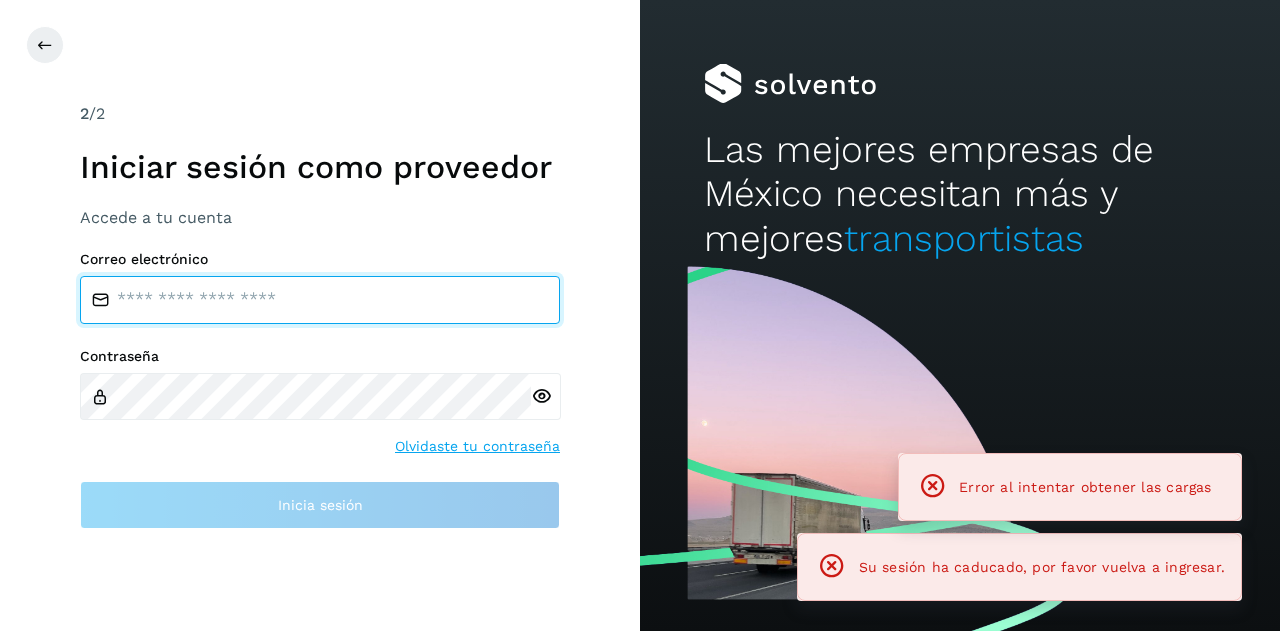 type on "**********" 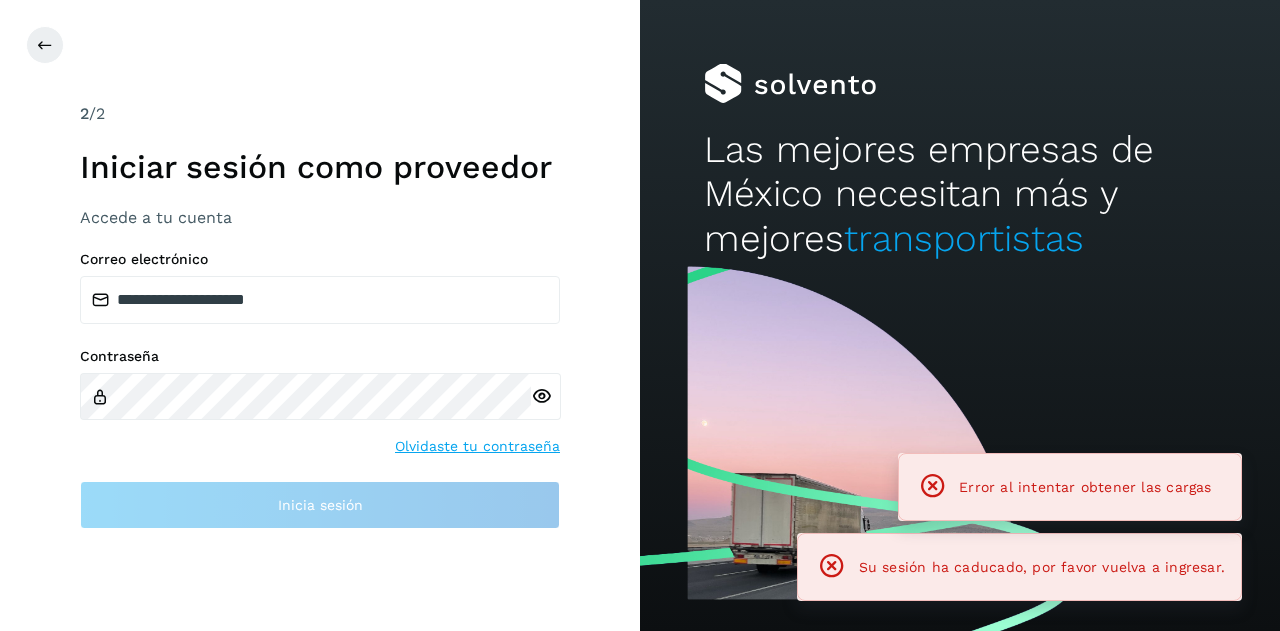 click on "Iniciar sesión como proveedor" at bounding box center [320, 167] 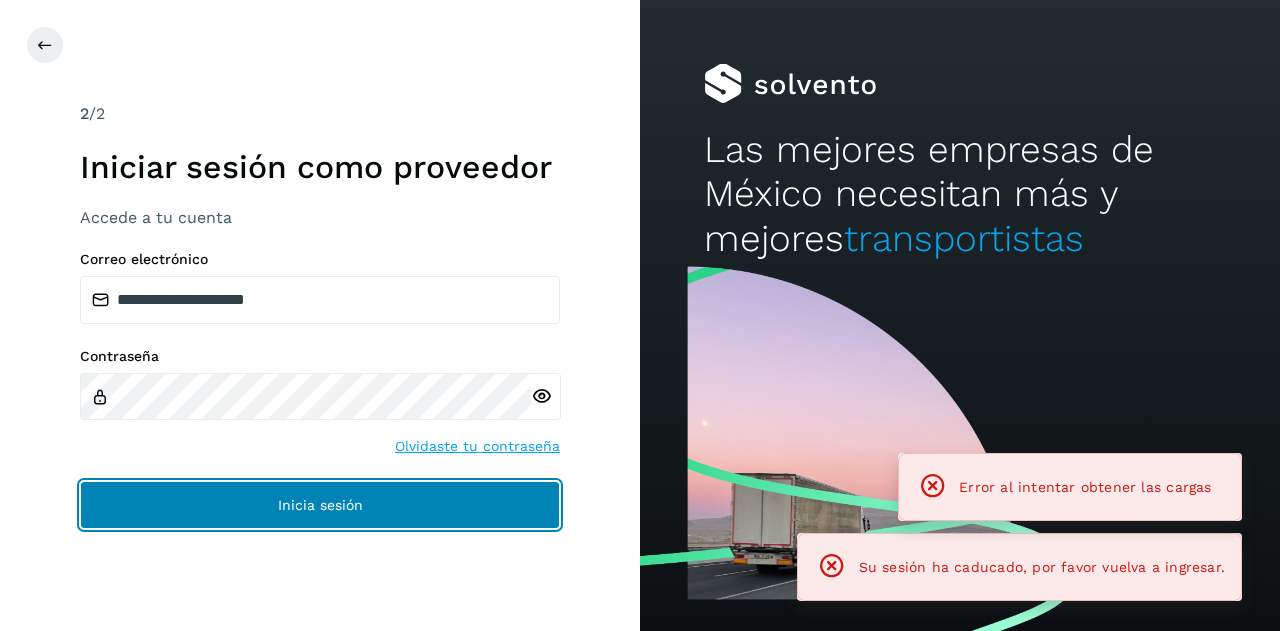 click on "Inicia sesión" at bounding box center [320, 505] 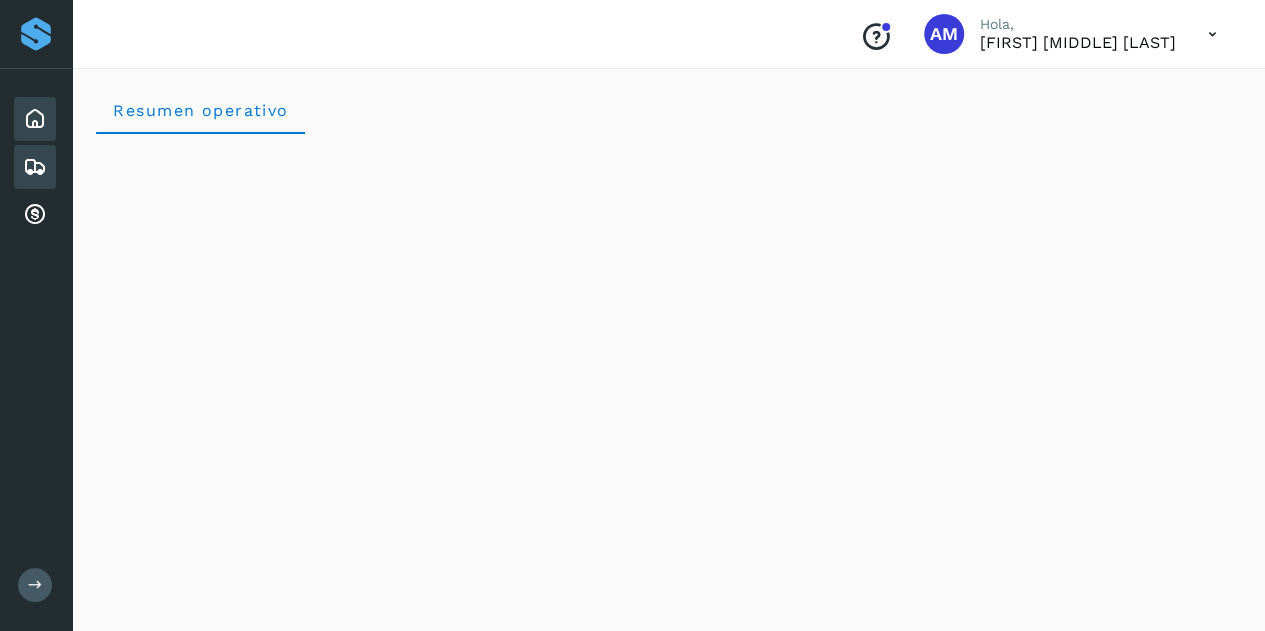 click at bounding box center (35, 167) 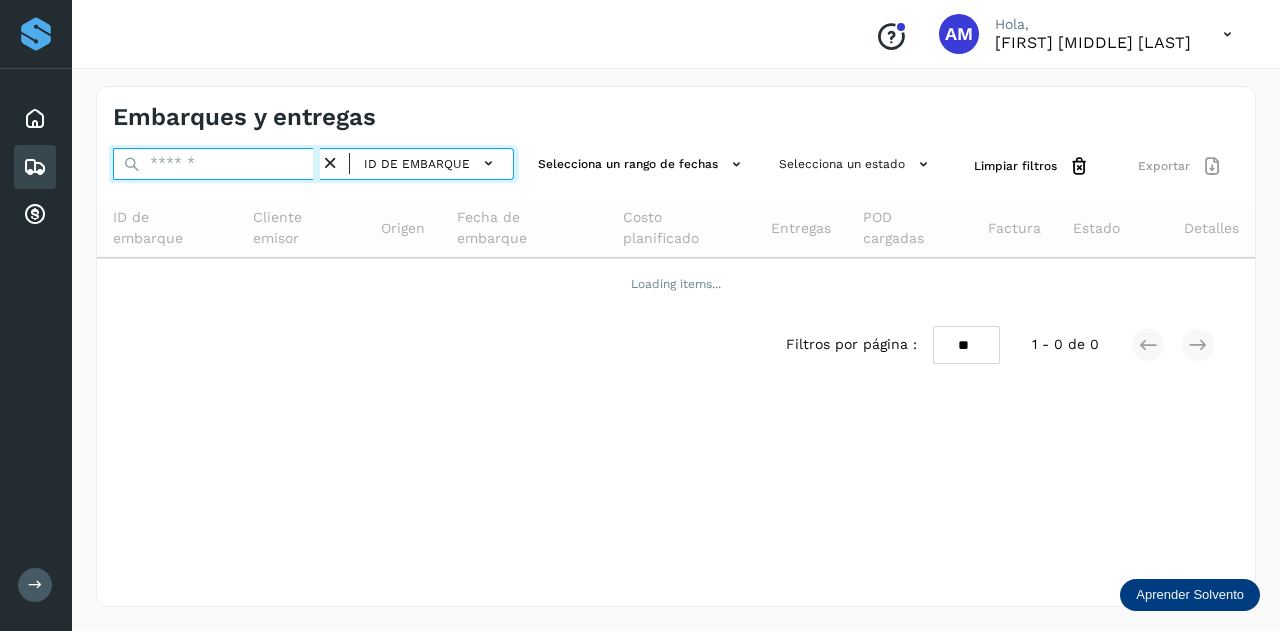 click at bounding box center (216, 164) 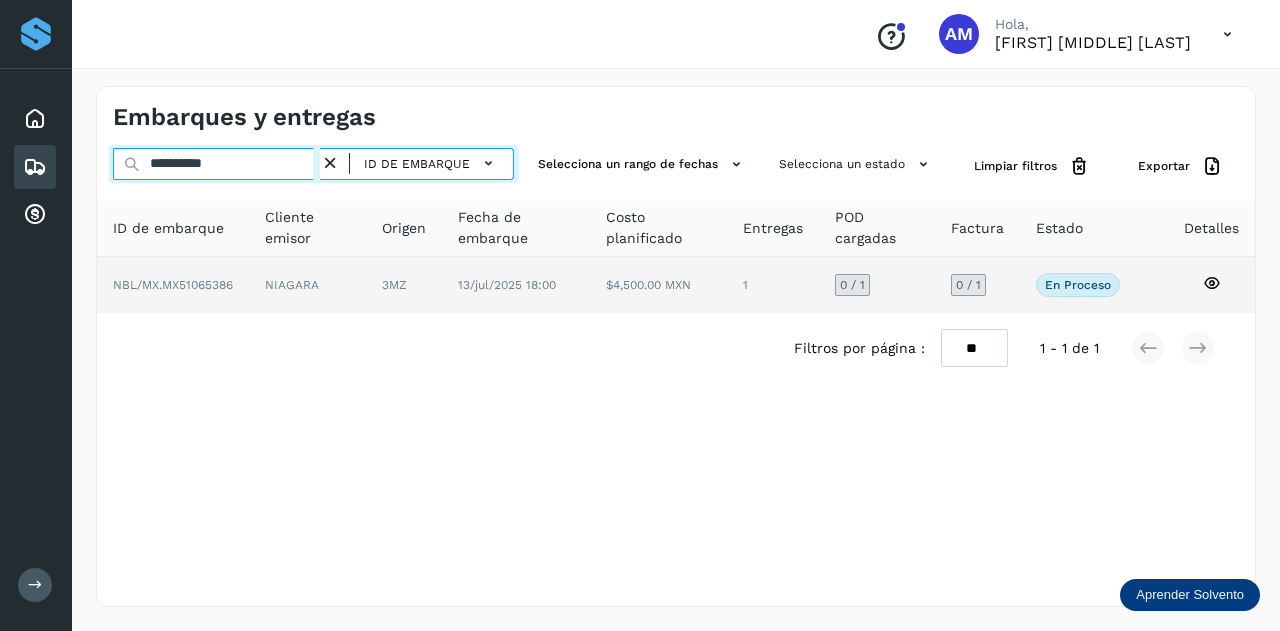 type on "**********" 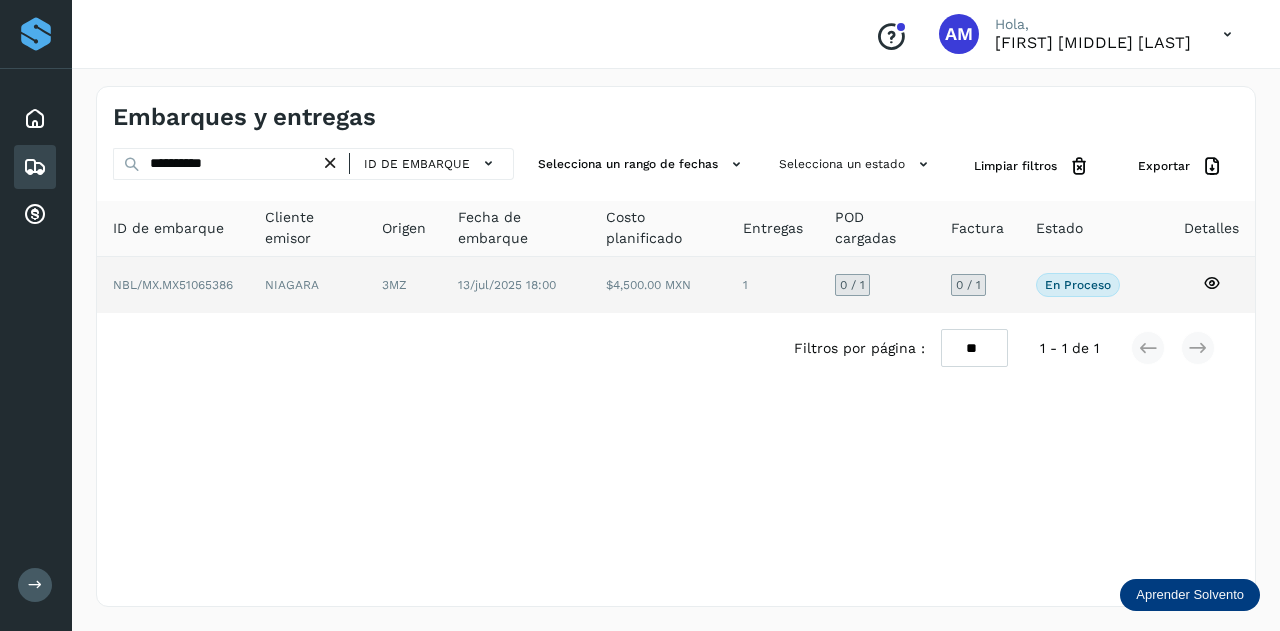 click on "NIAGARA" 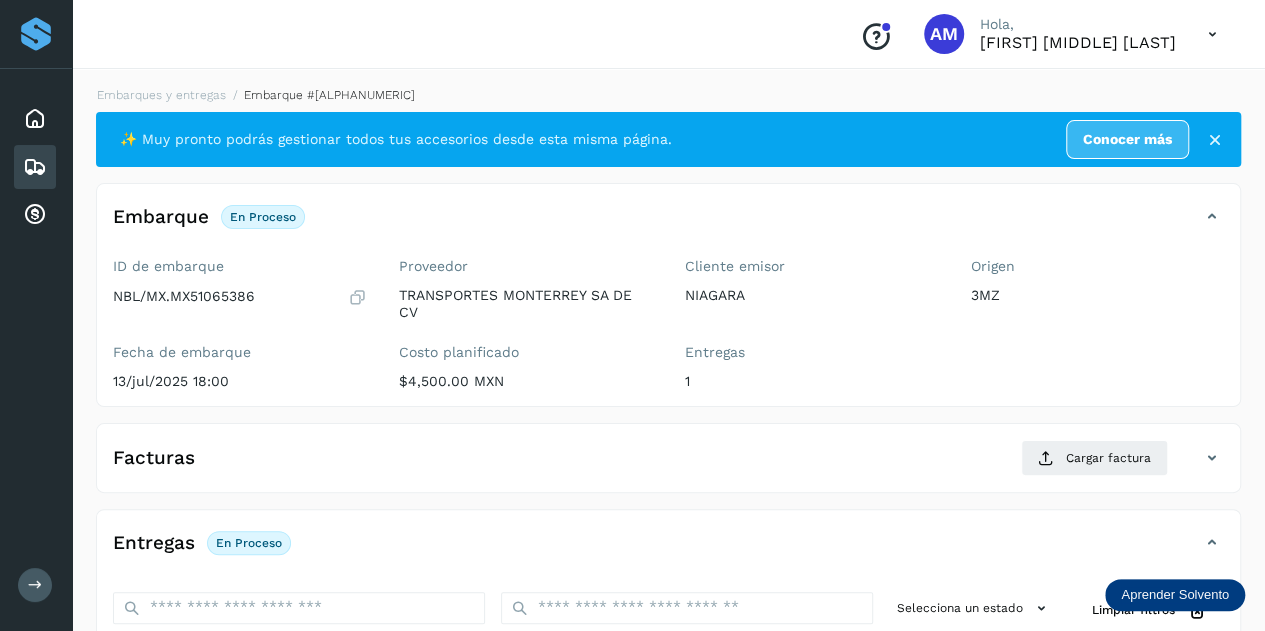 scroll, scrollTop: 200, scrollLeft: 0, axis: vertical 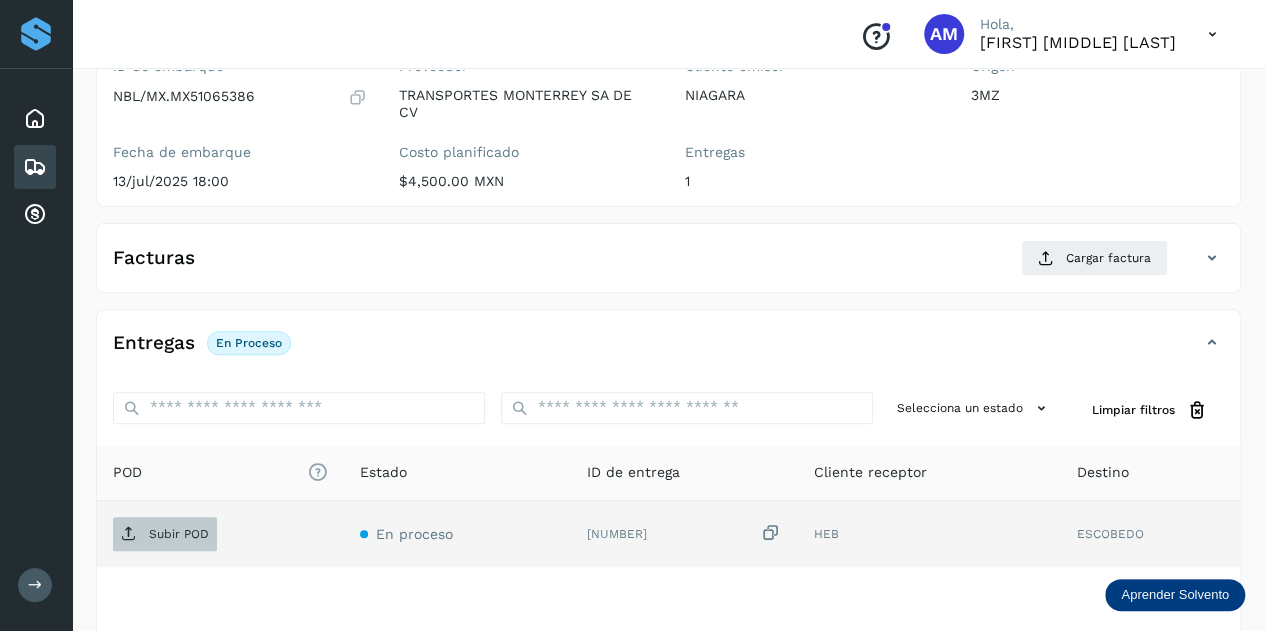 click on "Subir POD" at bounding box center (165, 534) 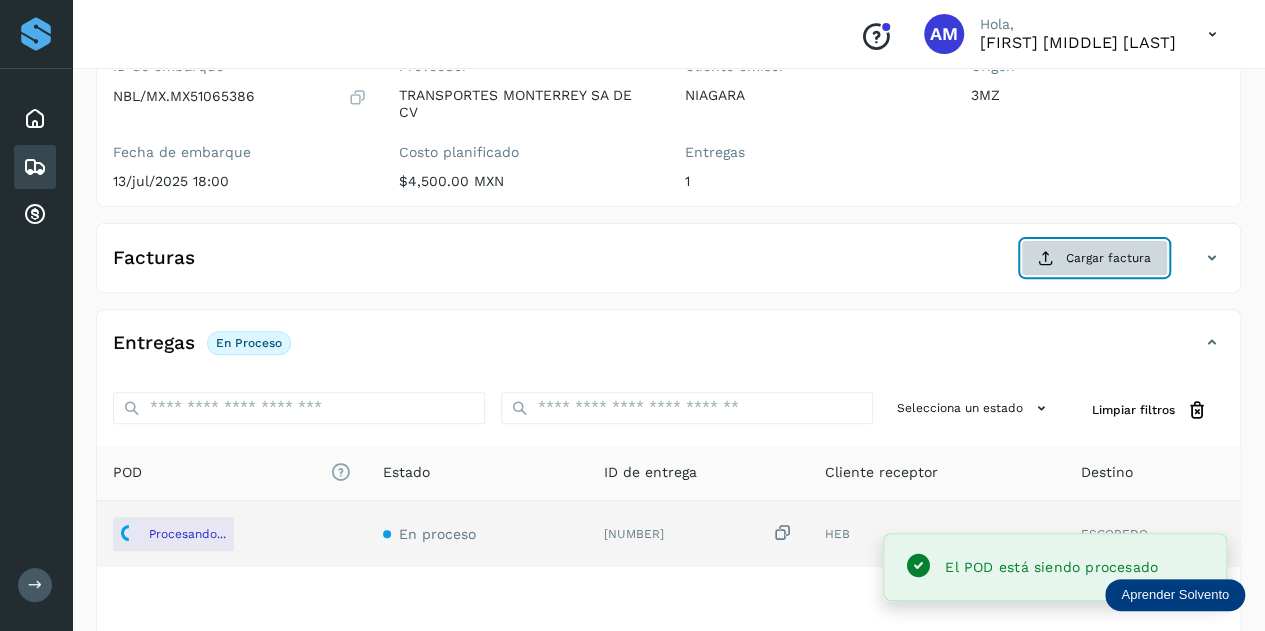 click on "Cargar factura" at bounding box center (1094, 258) 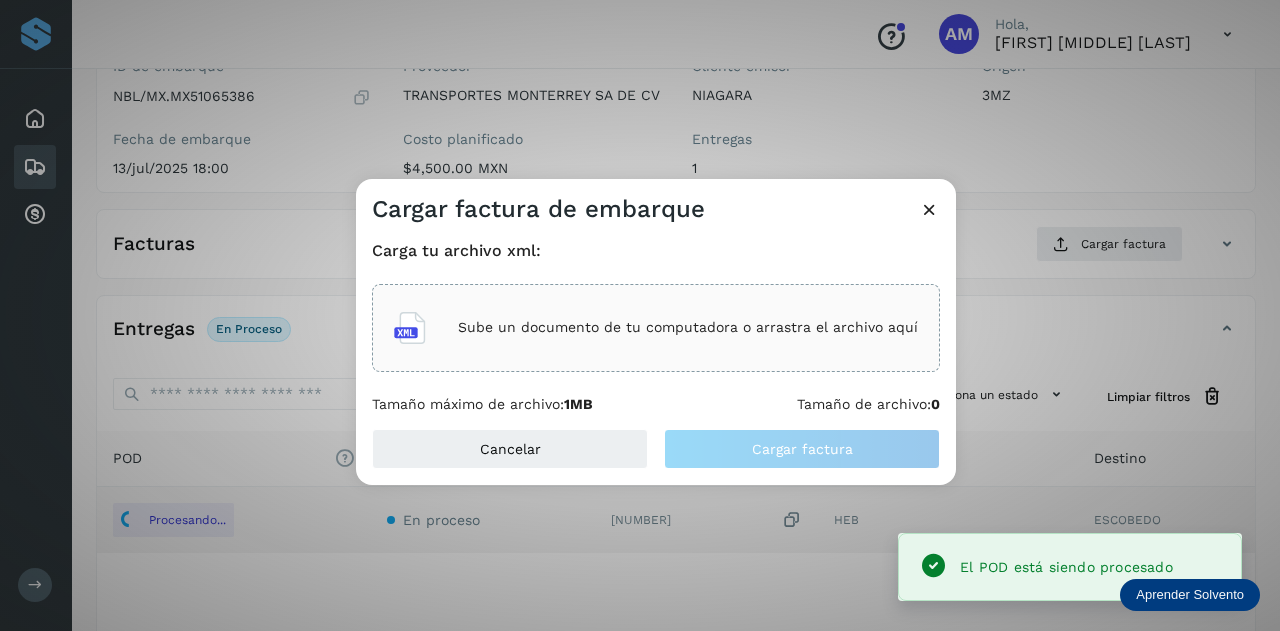 click on "Sube un documento de tu computadora o arrastra el archivo aquí" at bounding box center (688, 327) 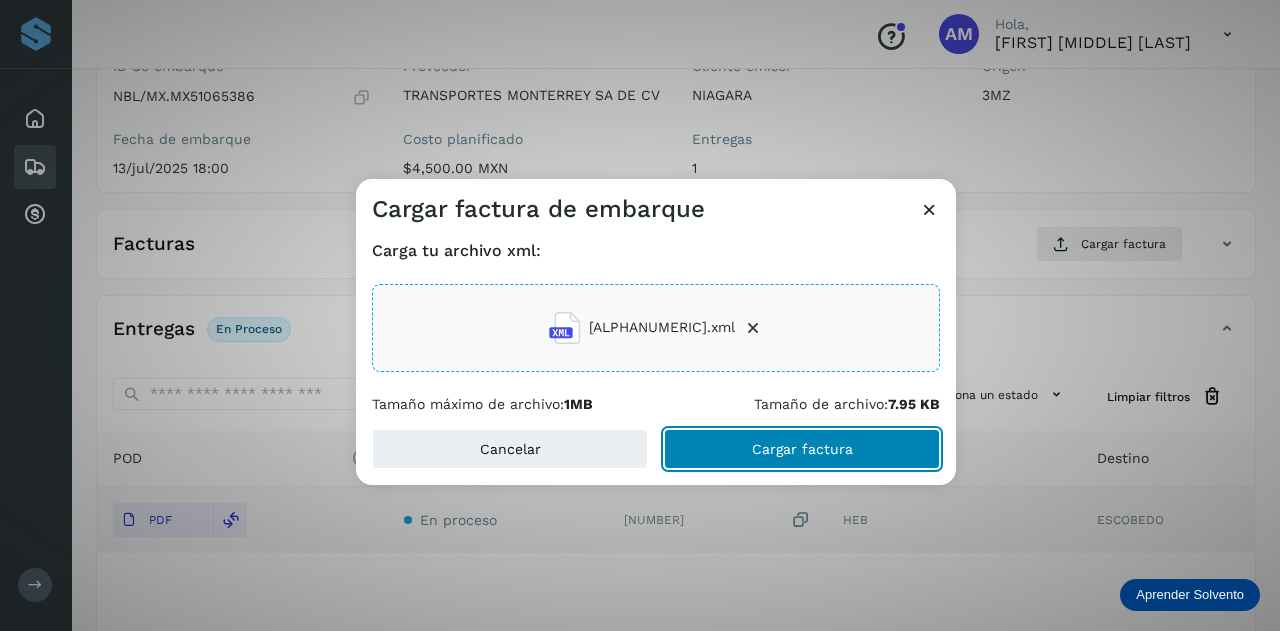 click on "Cargar factura" 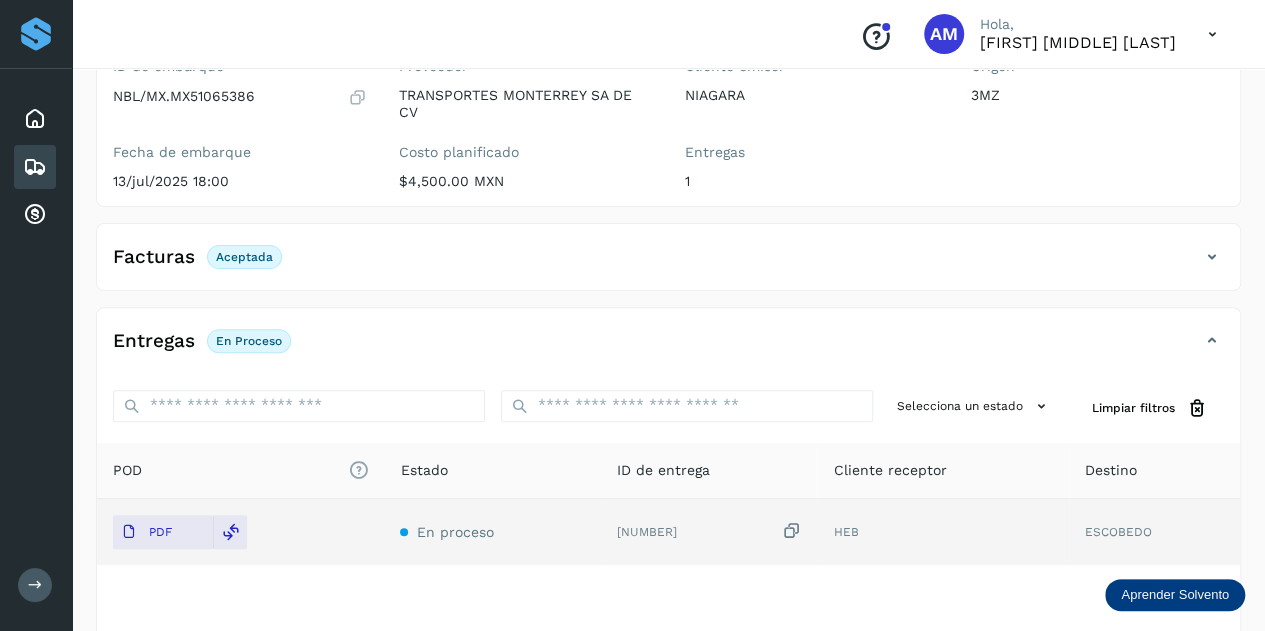scroll, scrollTop: 0, scrollLeft: 0, axis: both 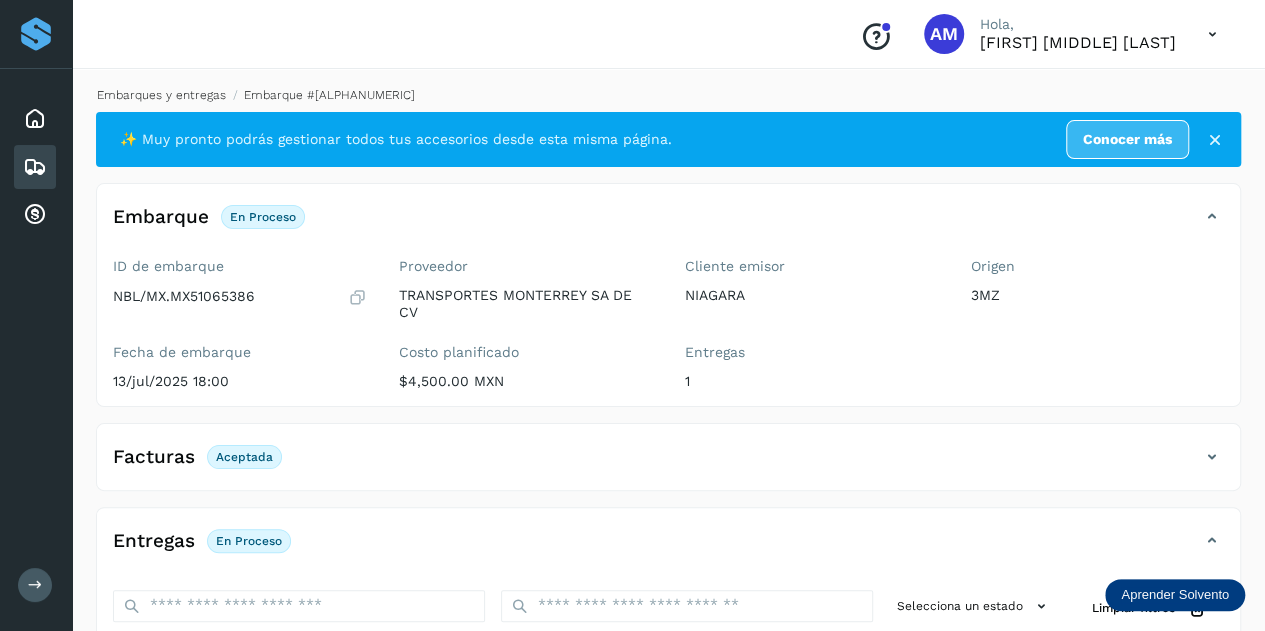 click on "Embarques y entregas" at bounding box center [161, 95] 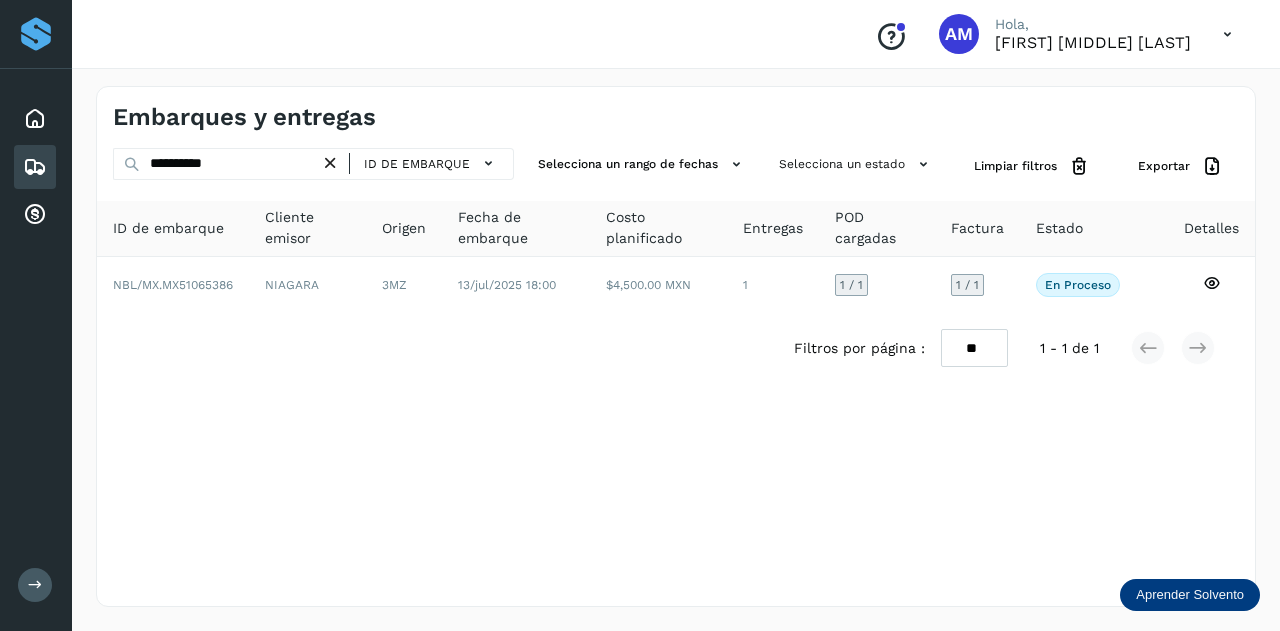 click at bounding box center (330, 163) 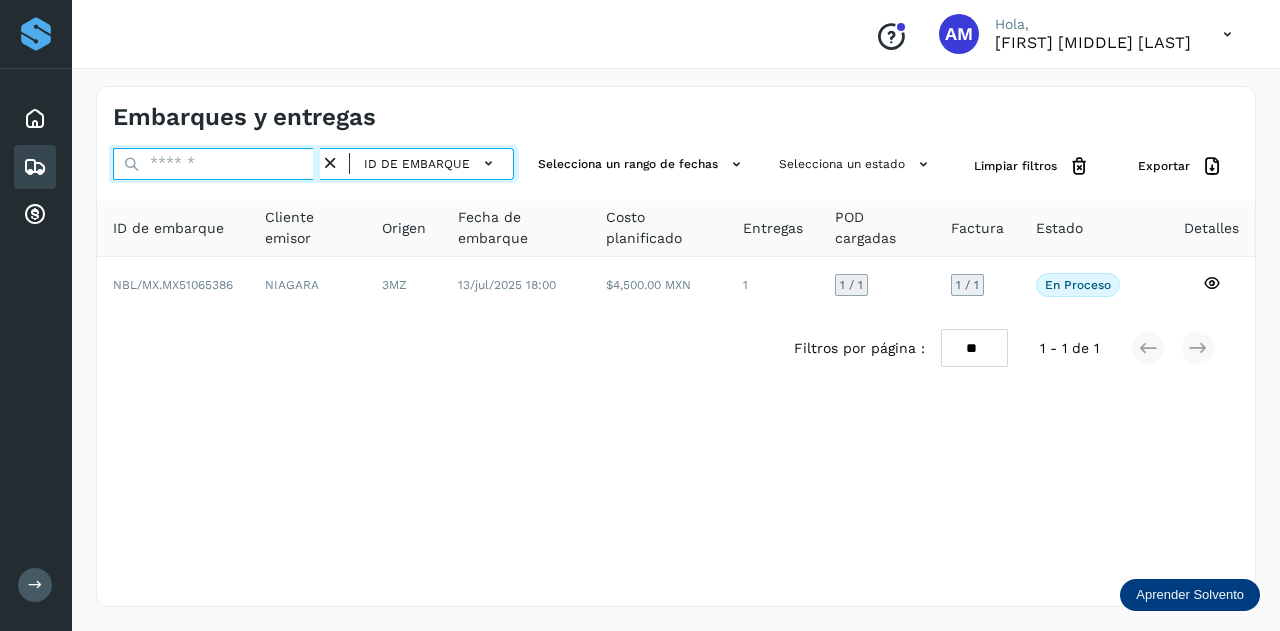 click at bounding box center (216, 164) 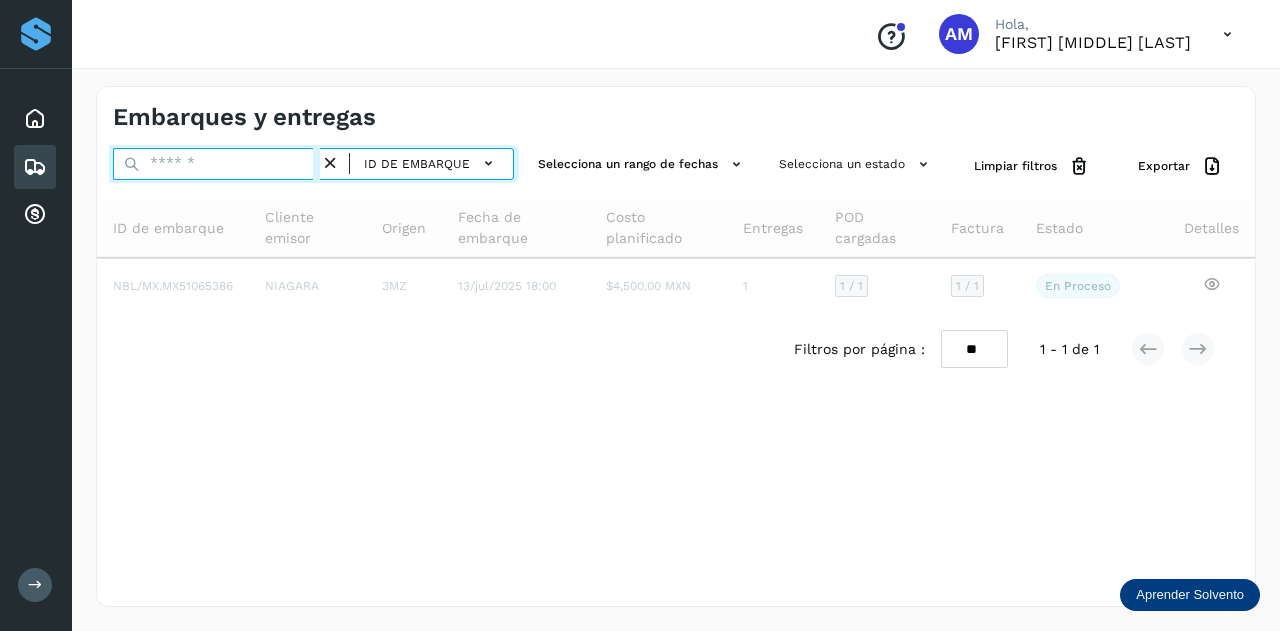 paste on "**********" 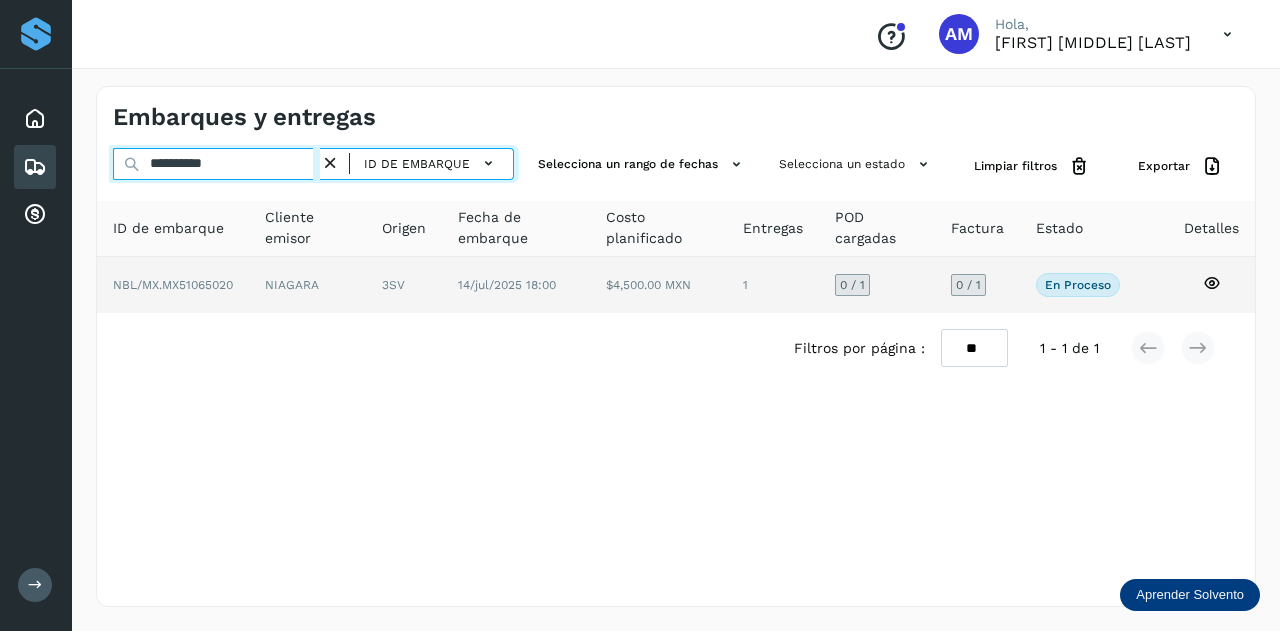 type on "**********" 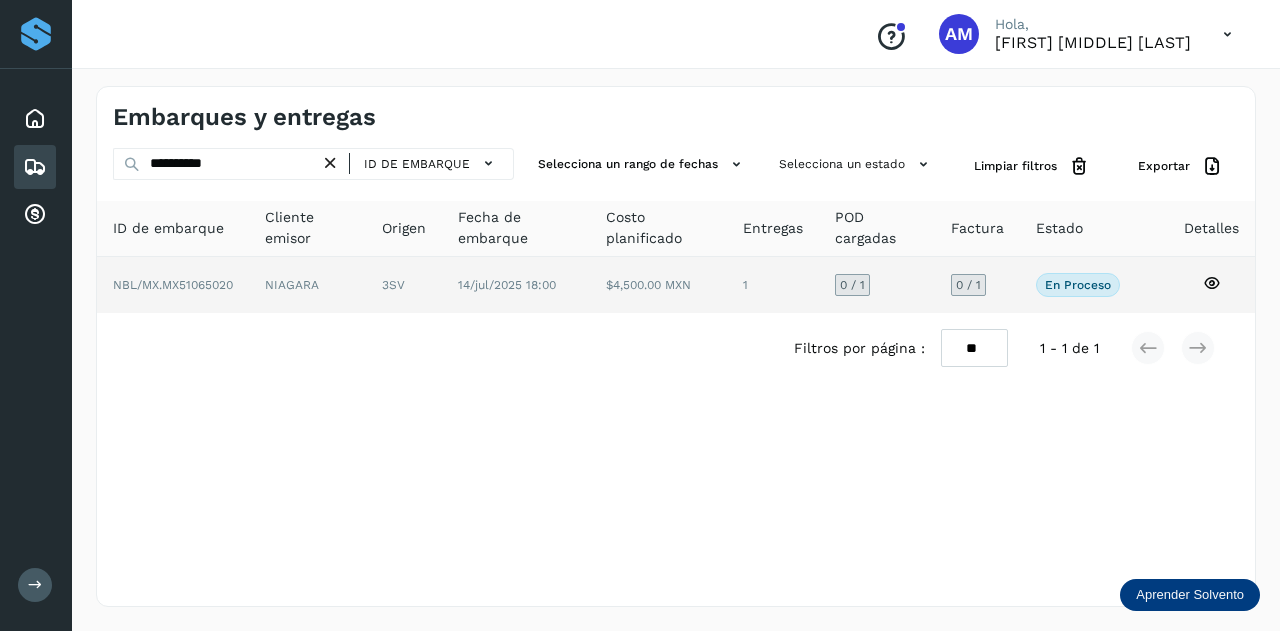 click on "NIAGARA" 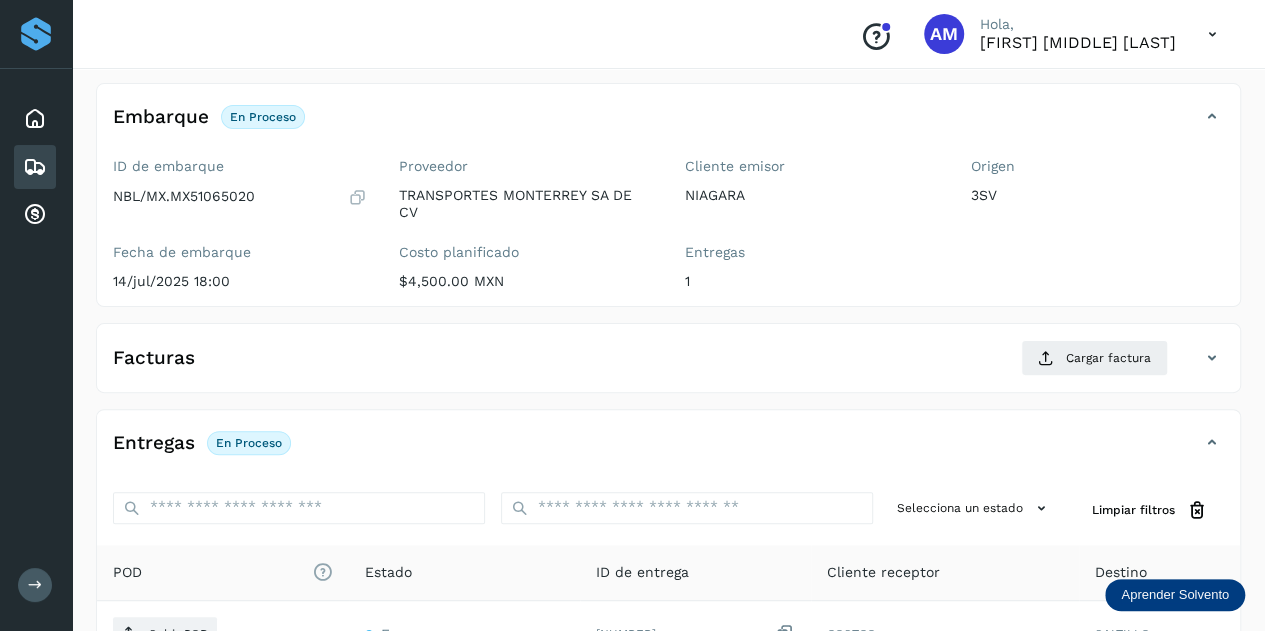 scroll, scrollTop: 200, scrollLeft: 0, axis: vertical 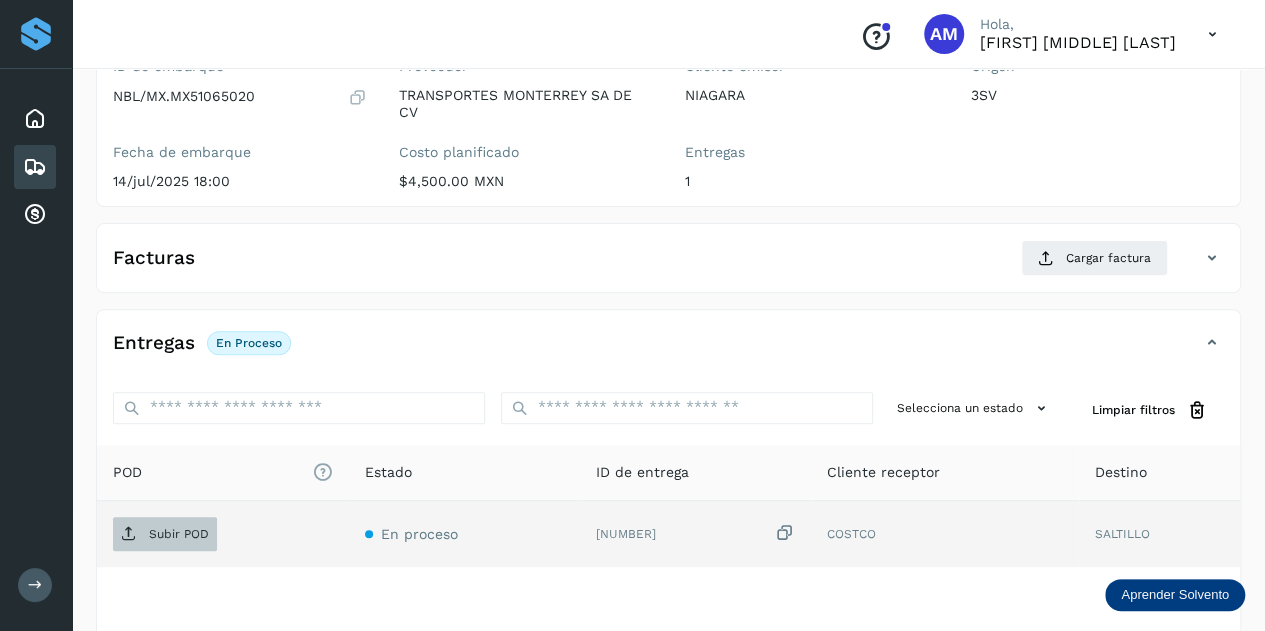 click on "Subir POD" at bounding box center [179, 534] 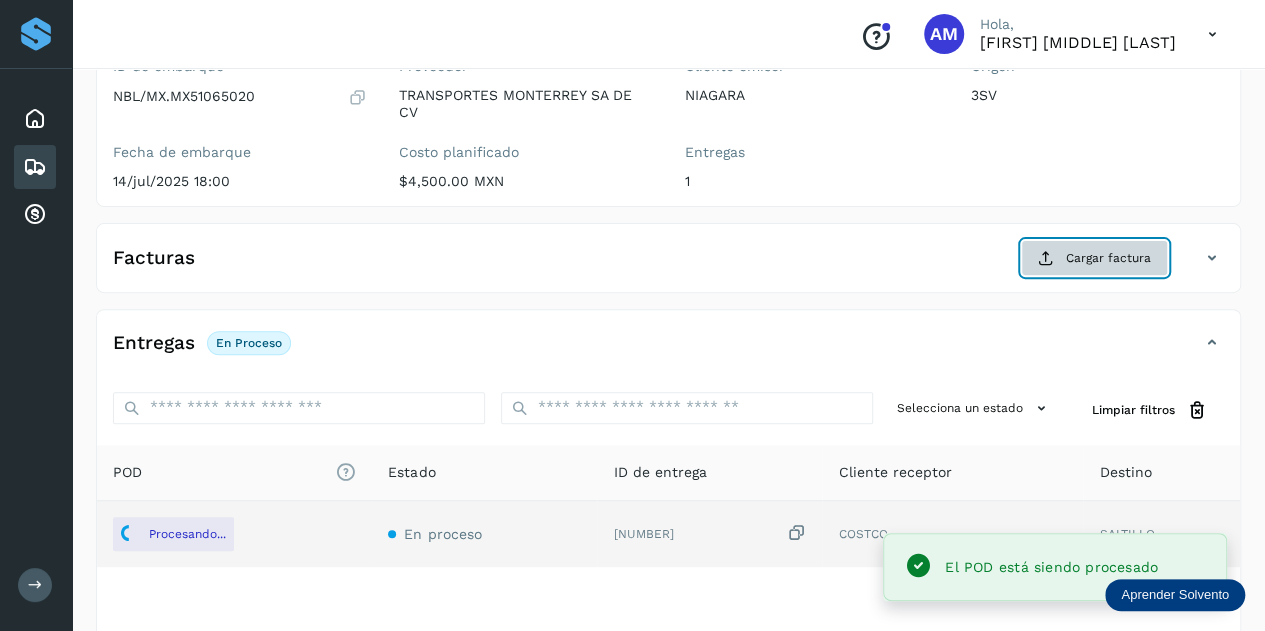 click on "Cargar factura" 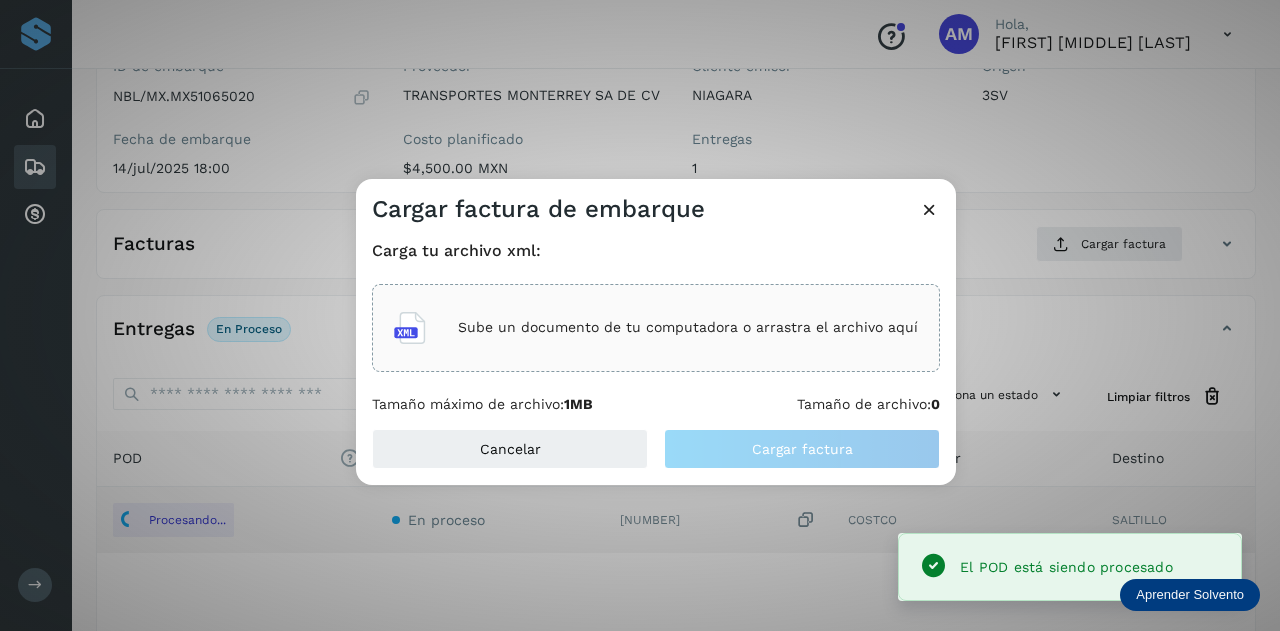 click on "Sube un documento de tu computadora o arrastra el archivo aquí" at bounding box center (688, 327) 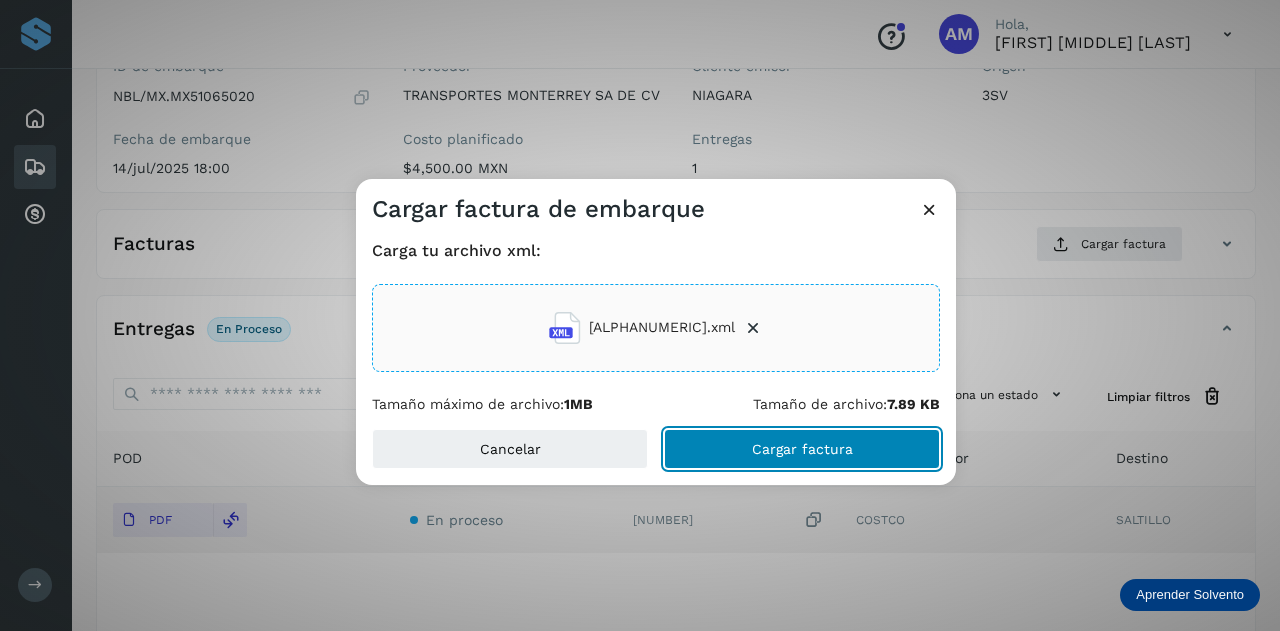 click on "Cargar factura" 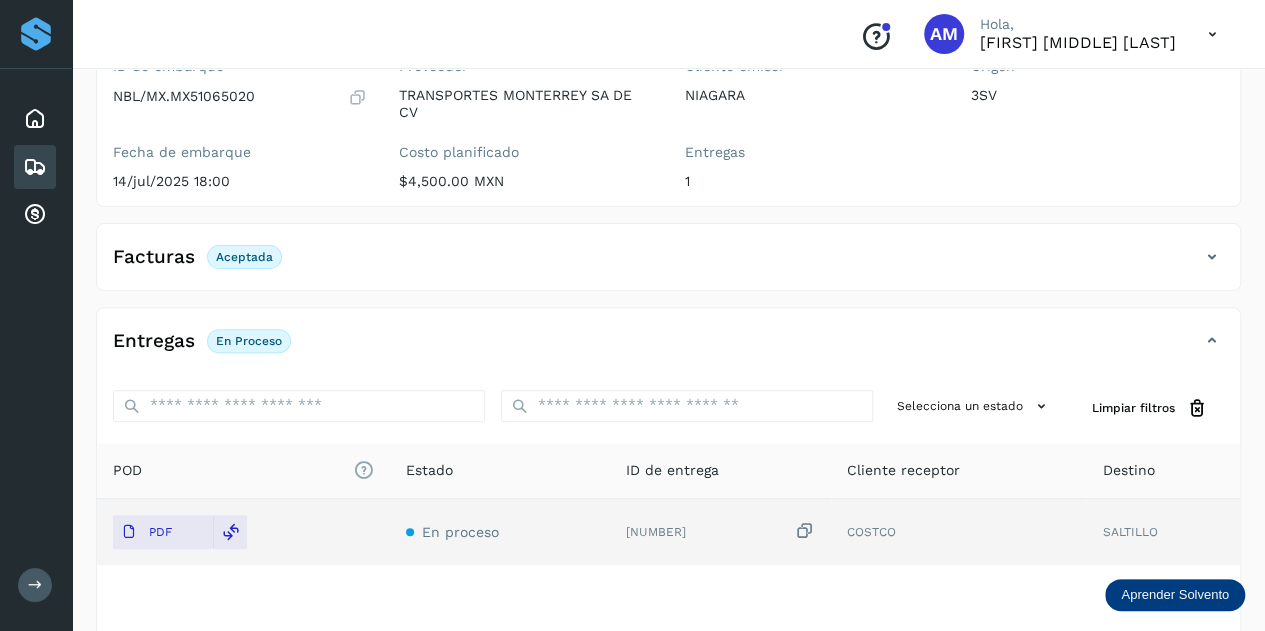 scroll, scrollTop: 0, scrollLeft: 0, axis: both 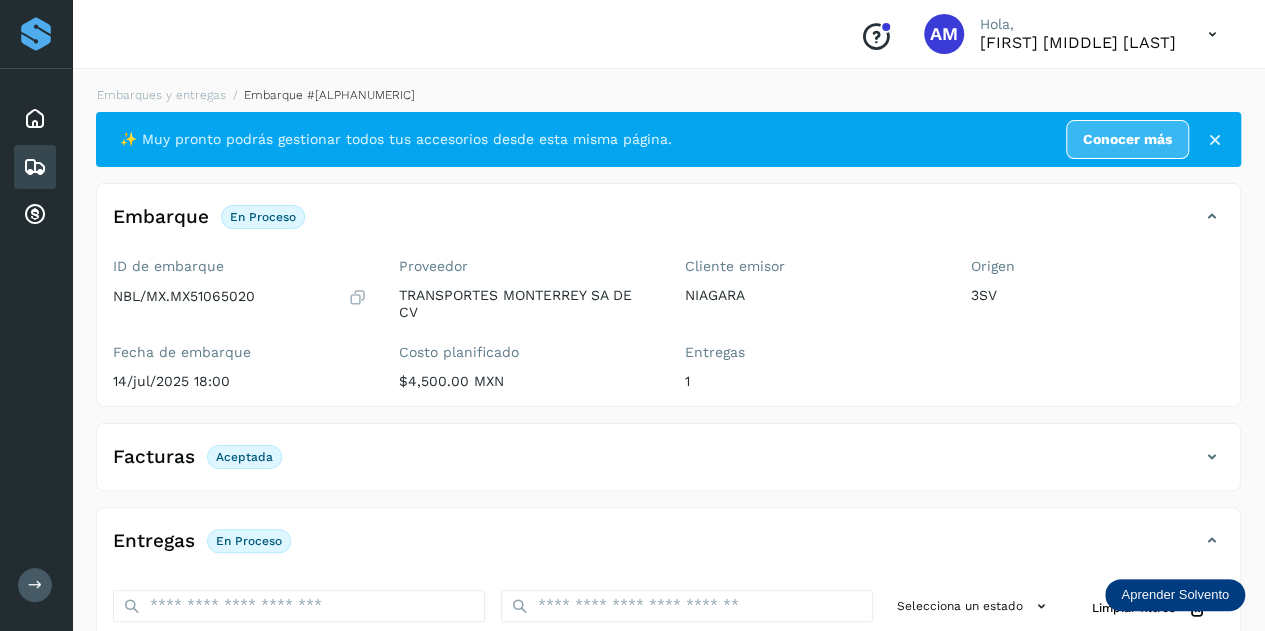 click on "Embarques y entregas" 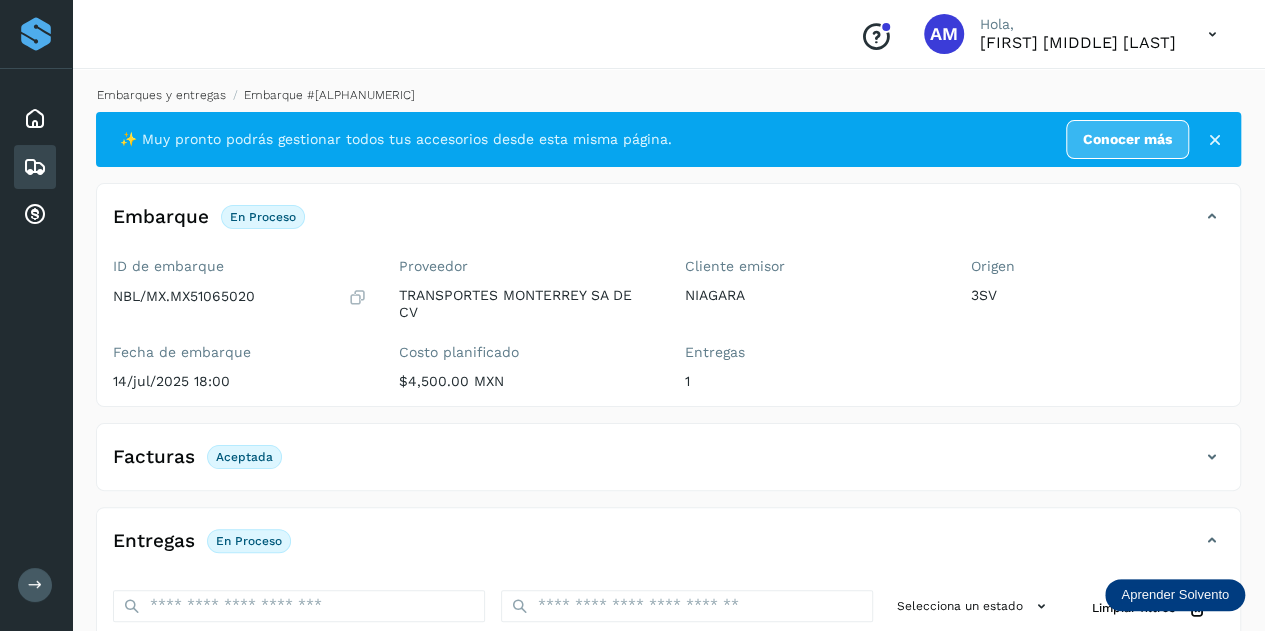 click on "Embarques y entregas" at bounding box center (161, 95) 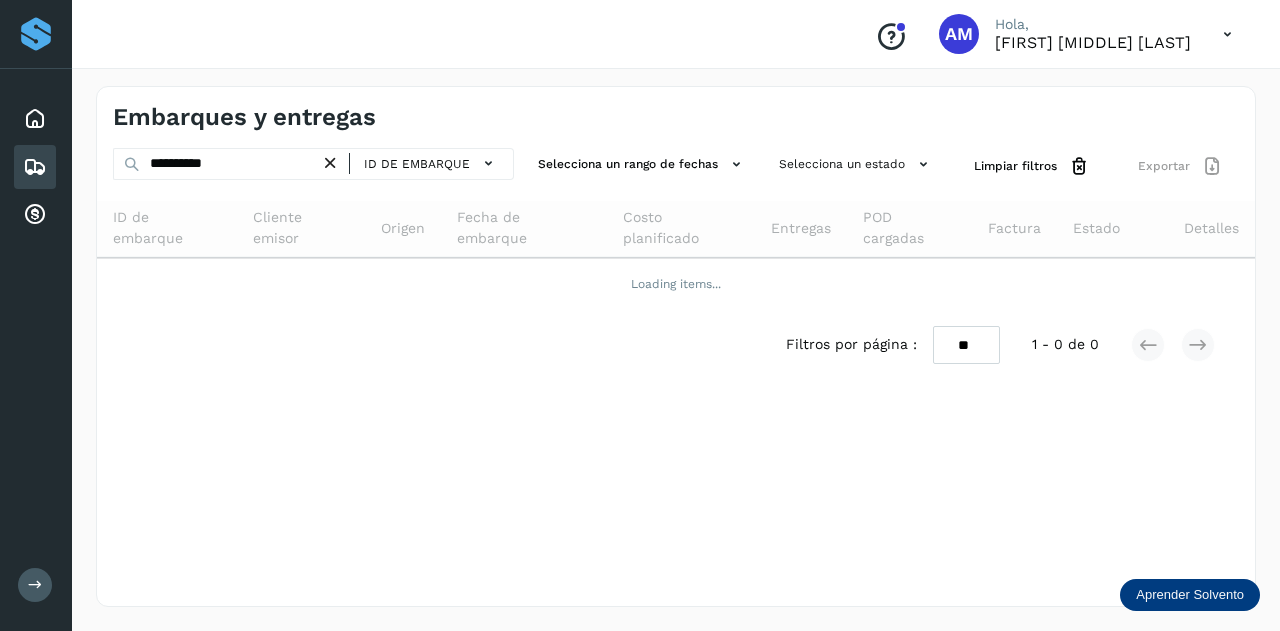 click at bounding box center [330, 163] 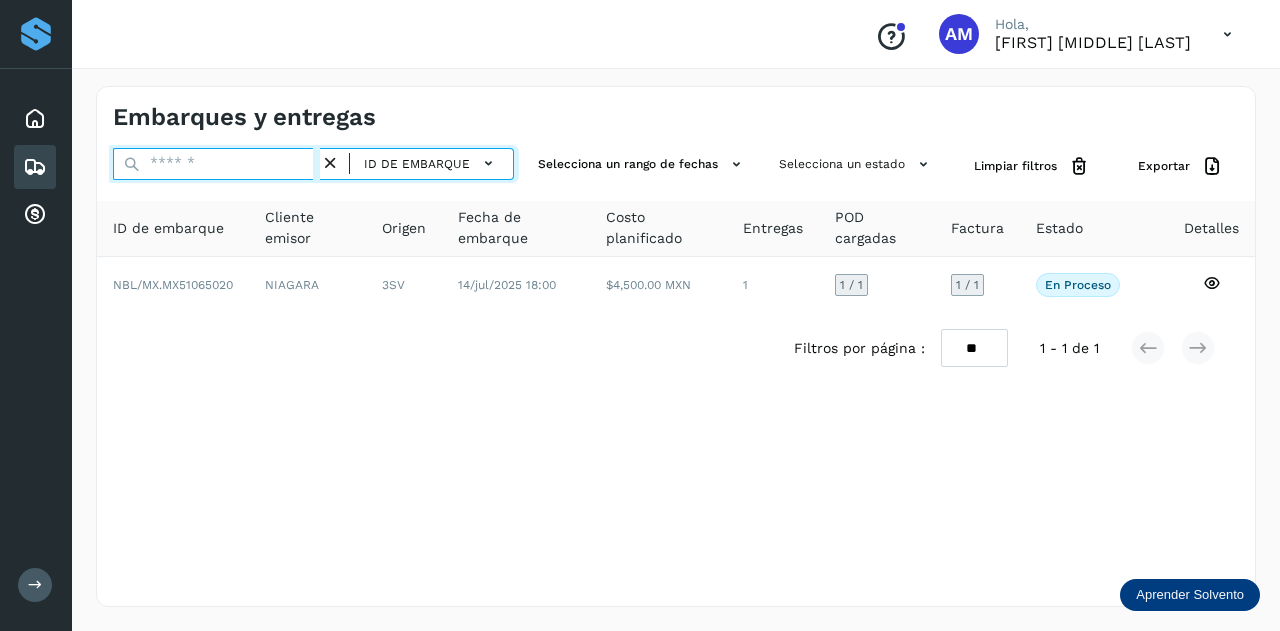 click at bounding box center (216, 164) 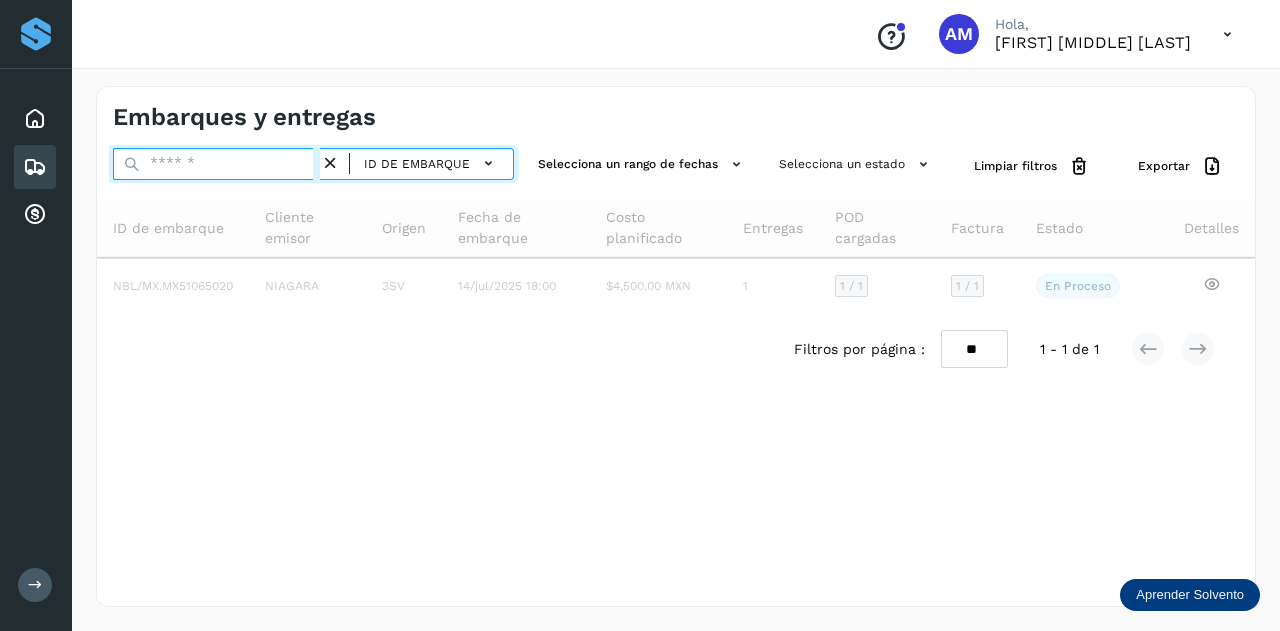 paste on "**********" 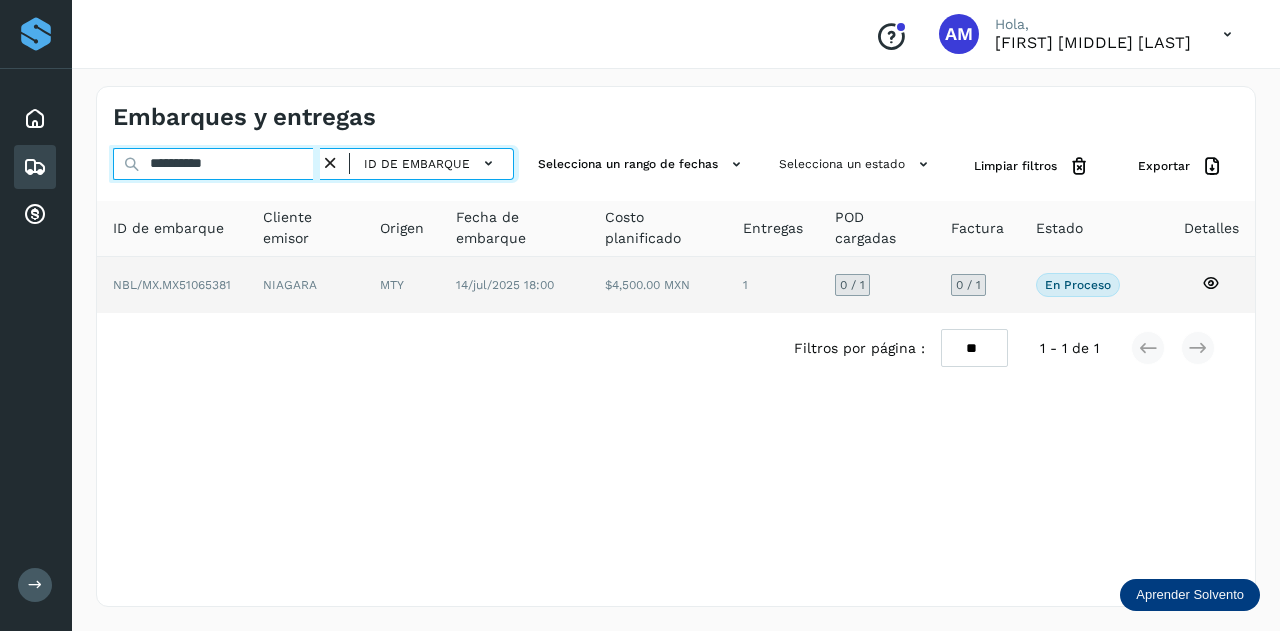 type on "**********" 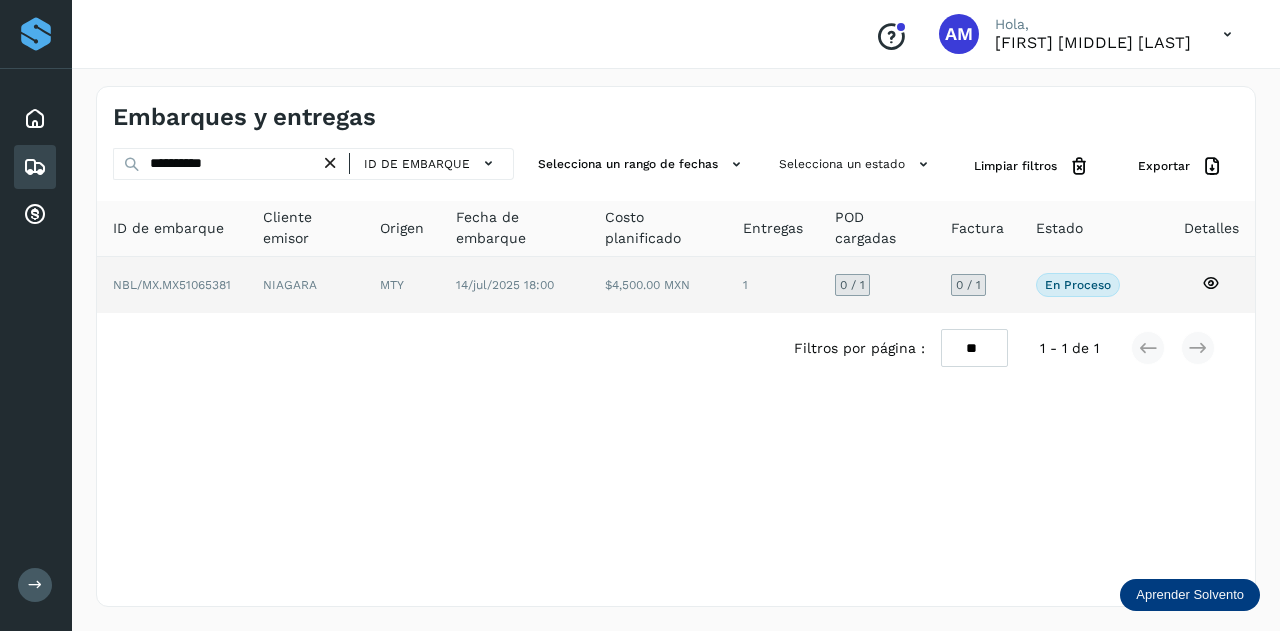 click on "NIAGARA" 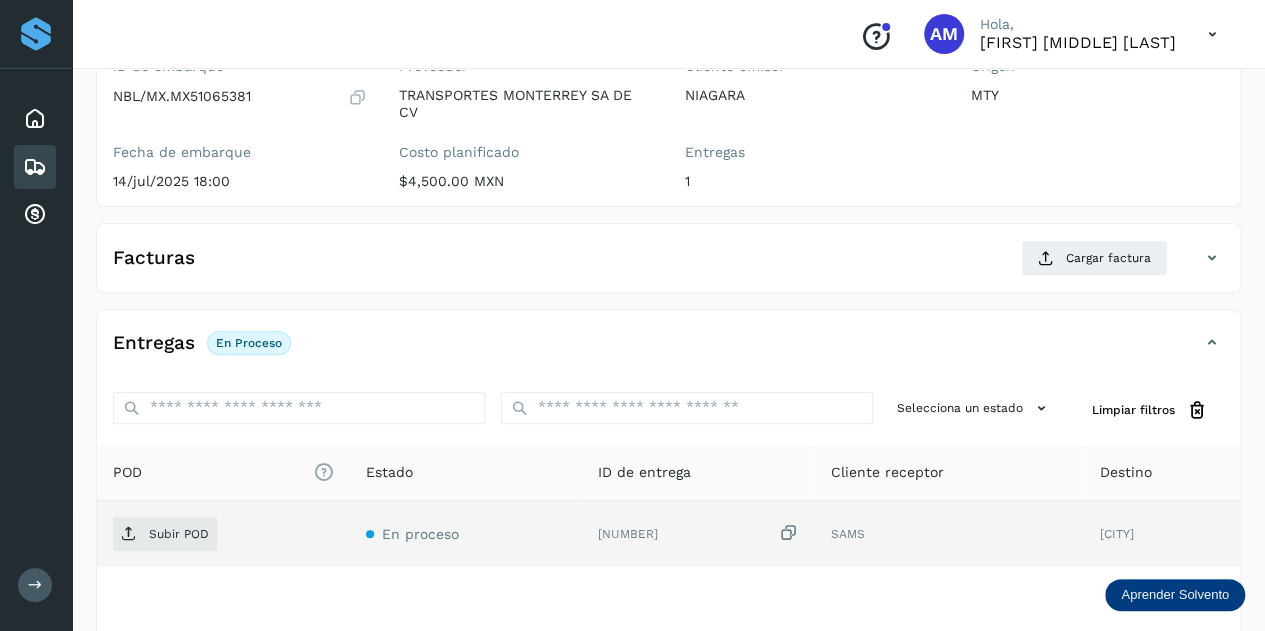 scroll, scrollTop: 300, scrollLeft: 0, axis: vertical 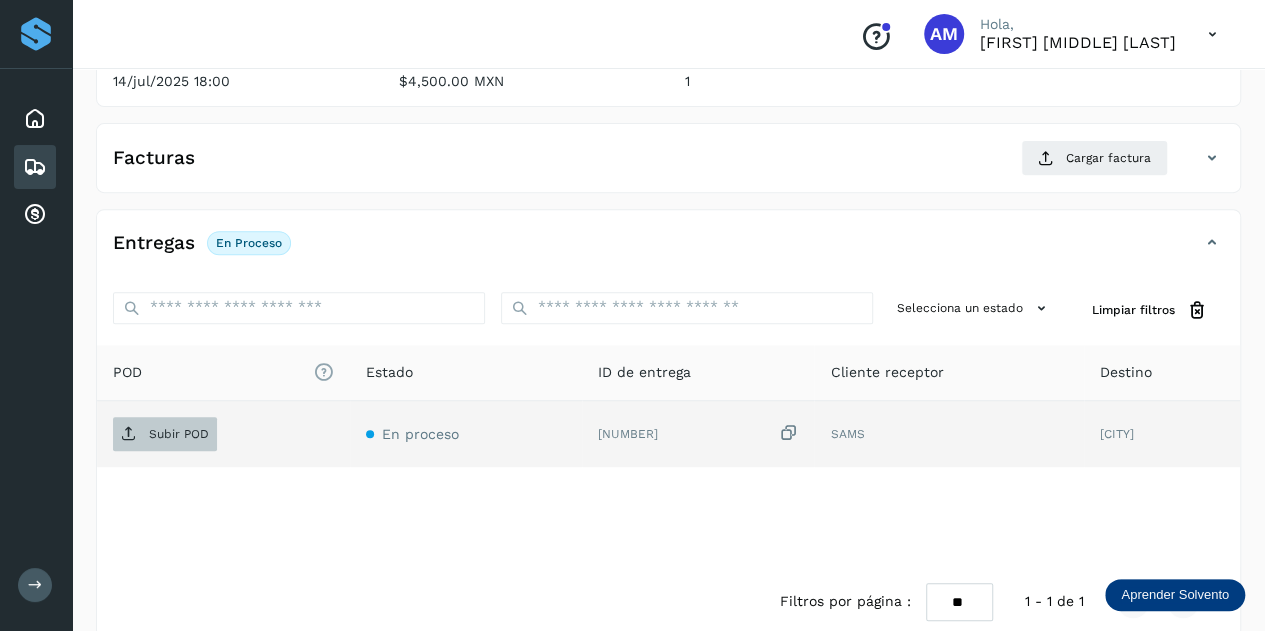 click on "Subir POD" at bounding box center [165, 434] 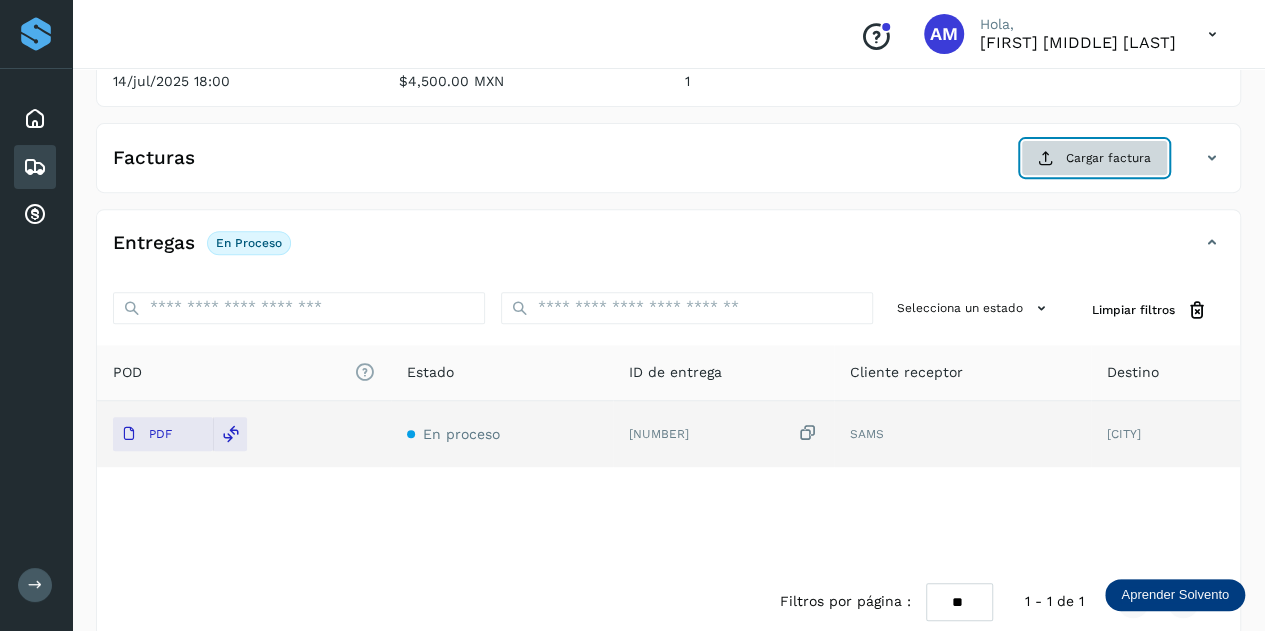 click on "Cargar factura" 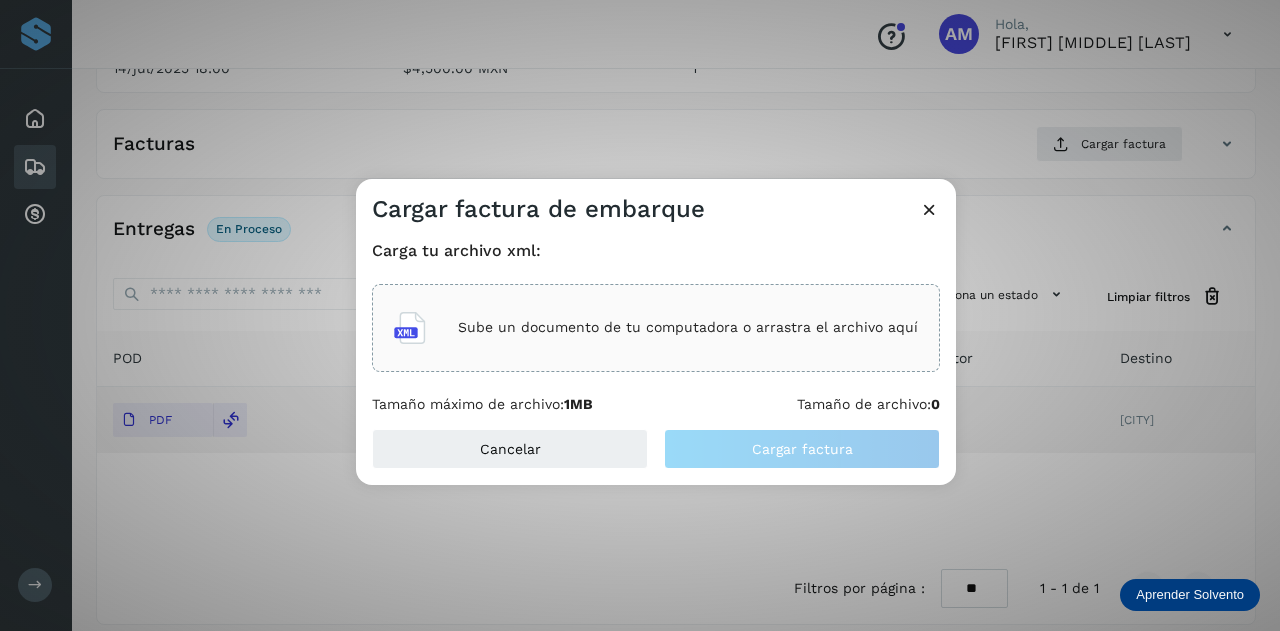 click on "Sube un documento de tu computadora o arrastra el archivo aquí" 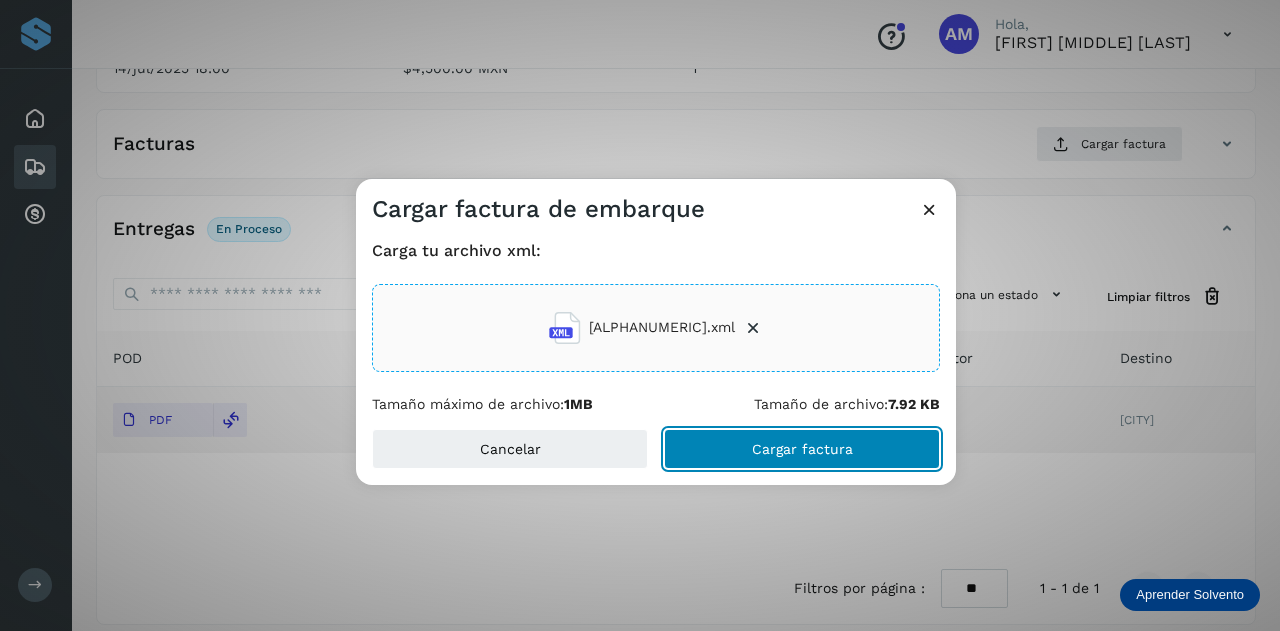 click on "Cargar factura" 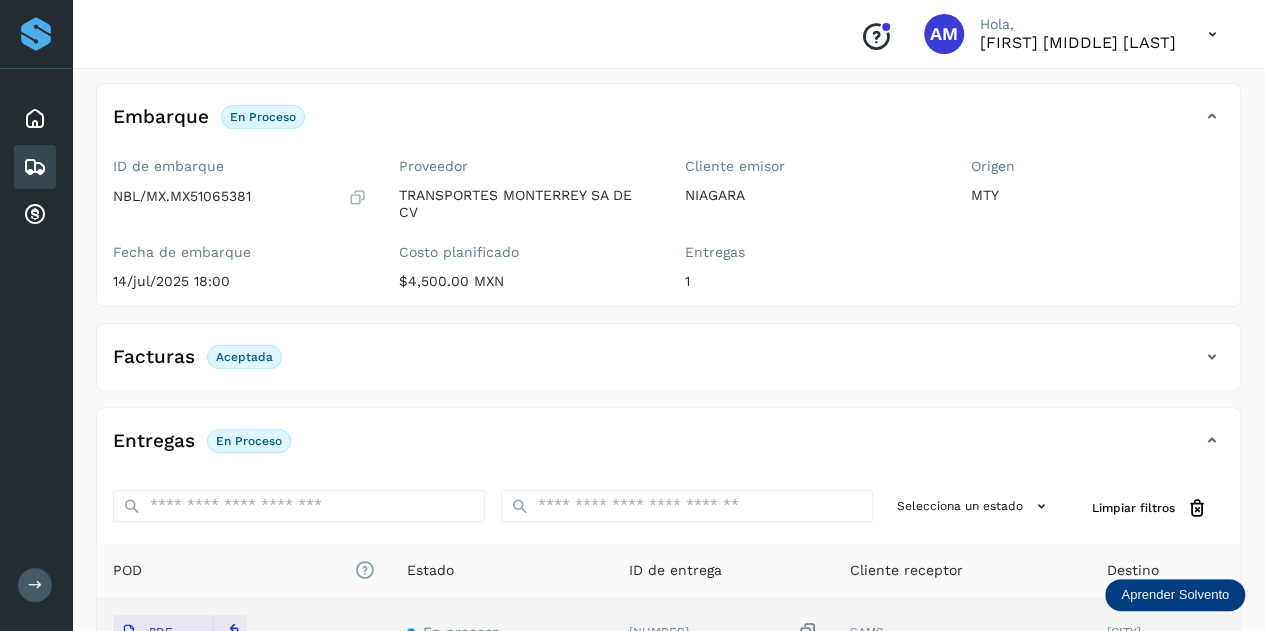 scroll, scrollTop: 0, scrollLeft: 0, axis: both 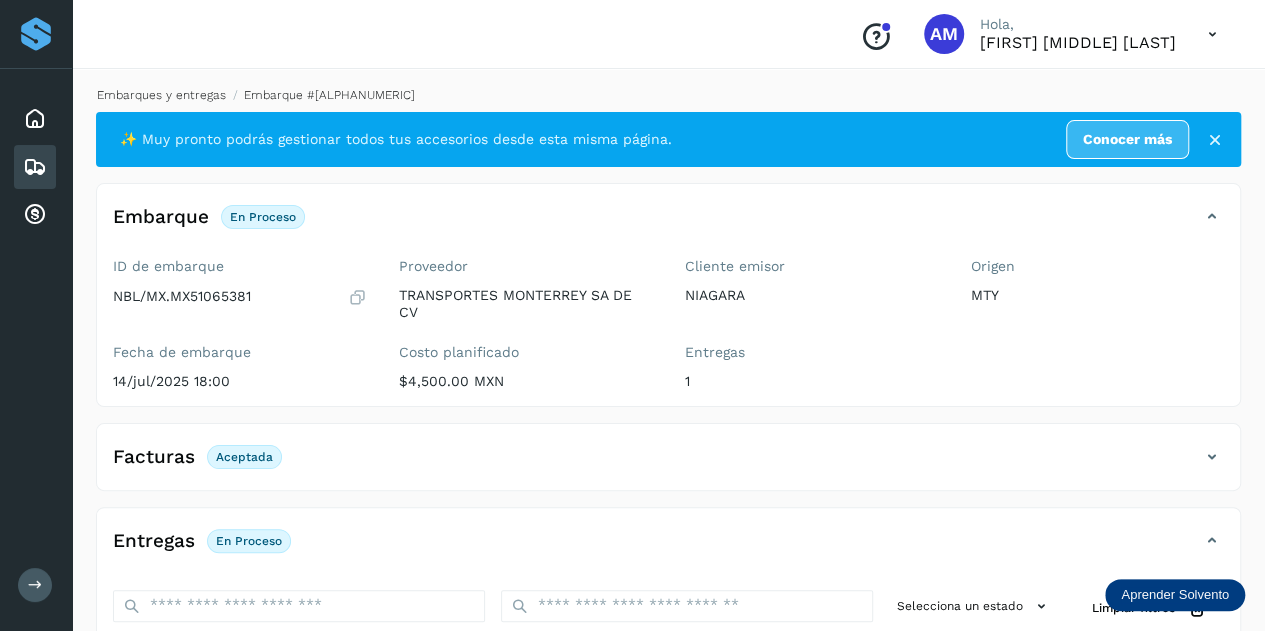 click on "Embarques y entregas" at bounding box center (161, 95) 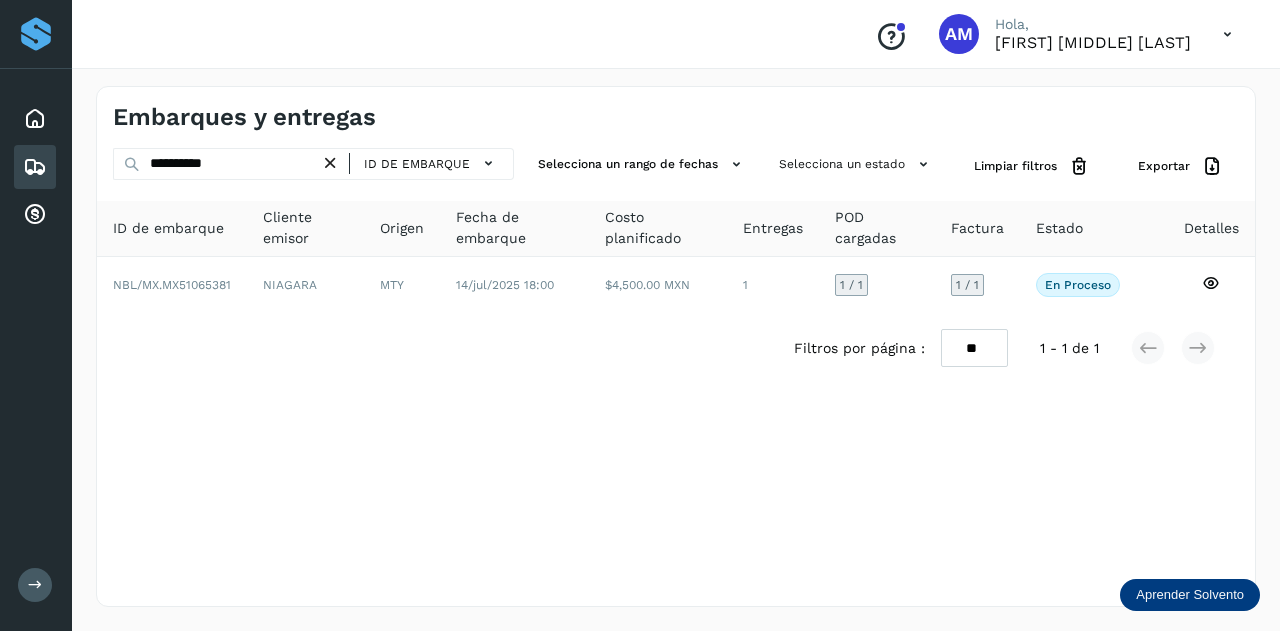 drag, startPoint x: 336, startPoint y: 159, endPoint x: 287, endPoint y: 163, distance: 49.162994 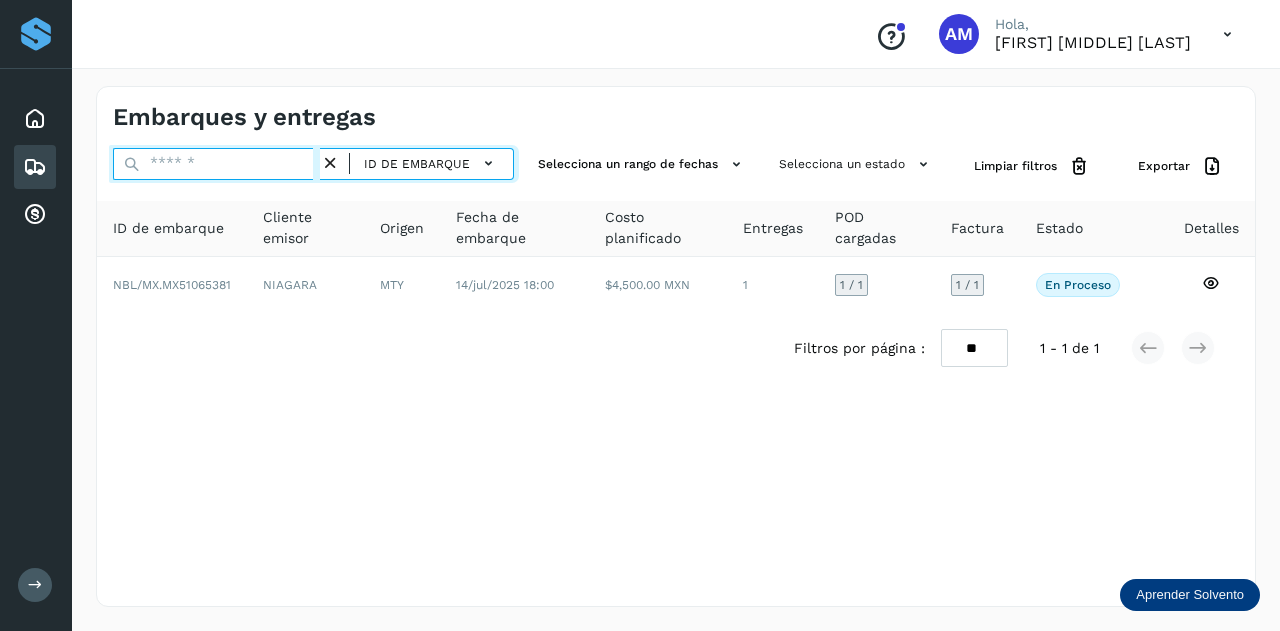 click at bounding box center (216, 164) 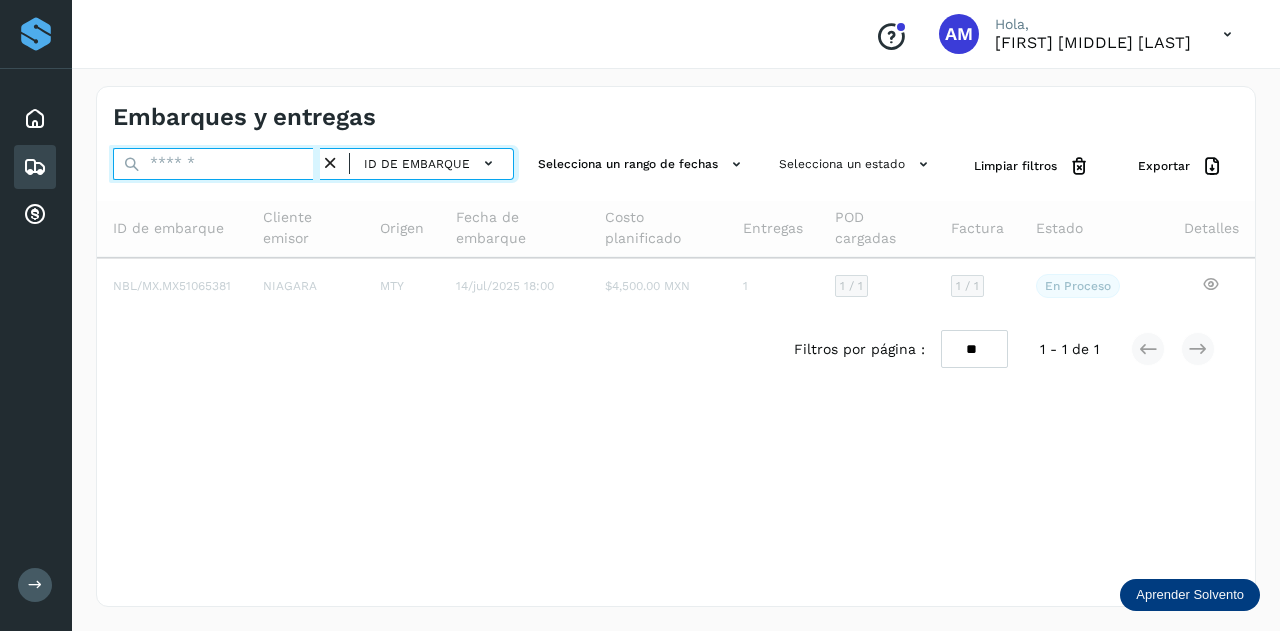paste on "**********" 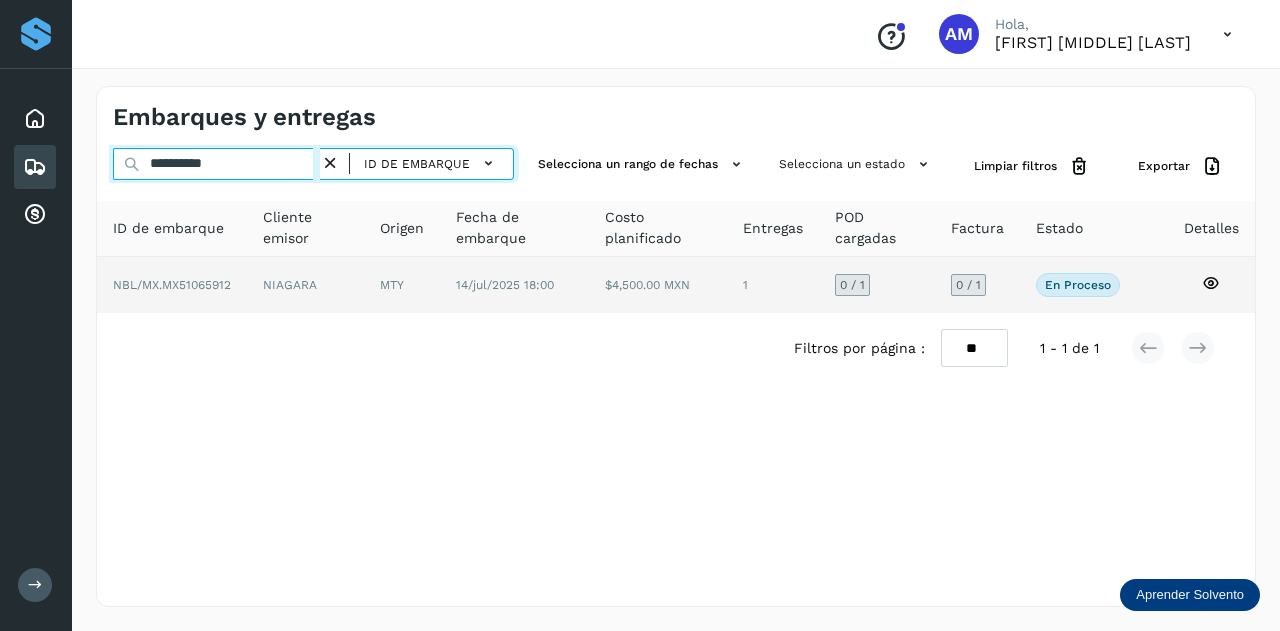 type on "**********" 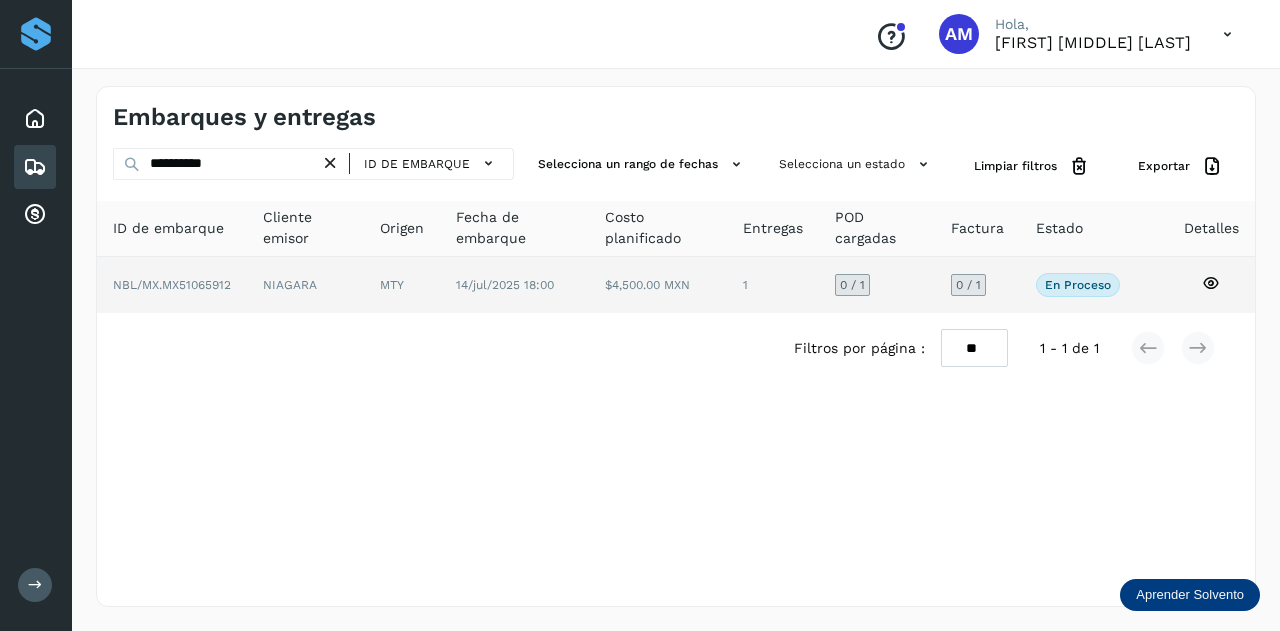 click on "NIAGARA" 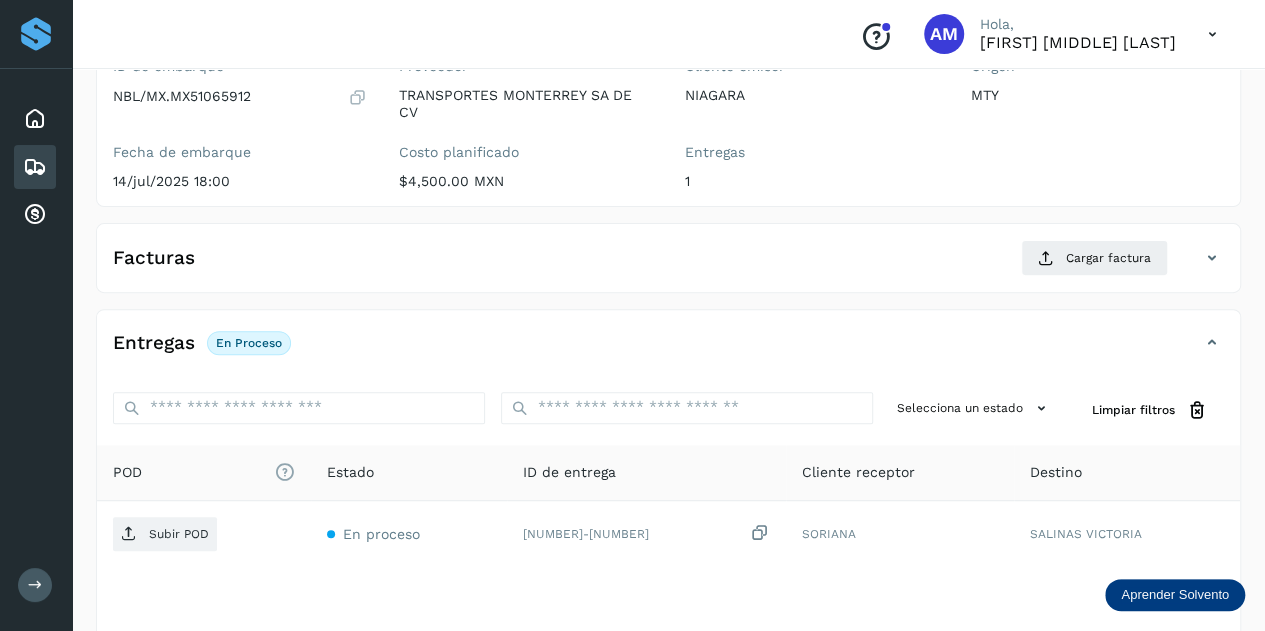 scroll, scrollTop: 300, scrollLeft: 0, axis: vertical 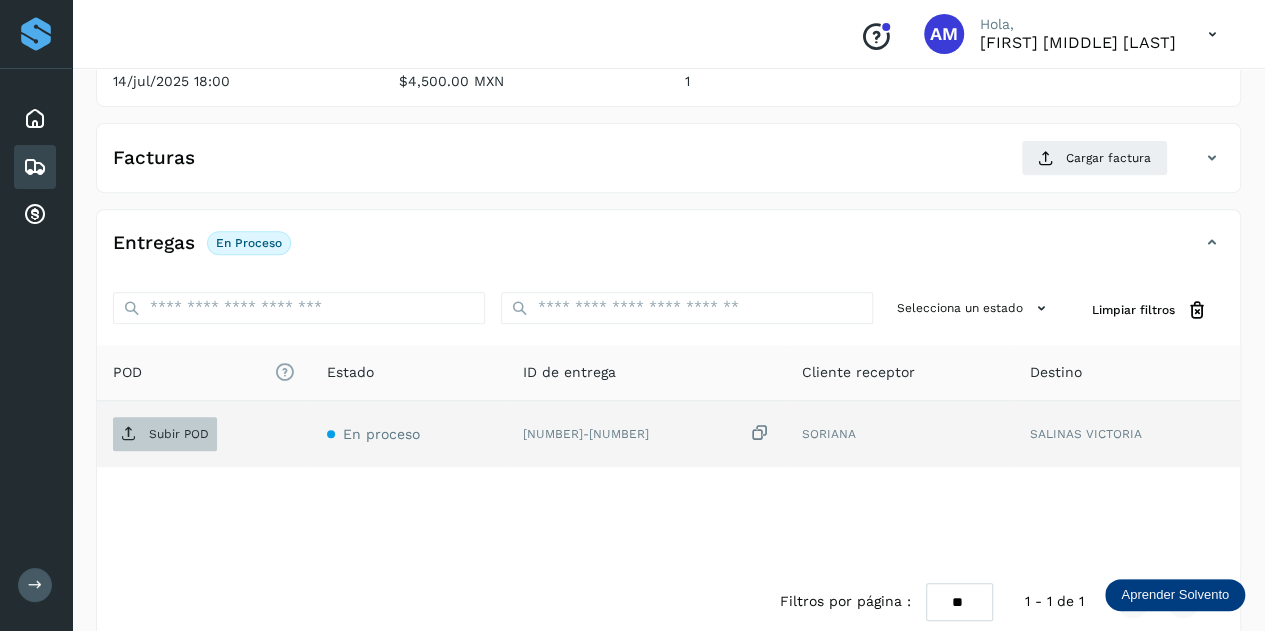 click on "Subir POD" at bounding box center (165, 434) 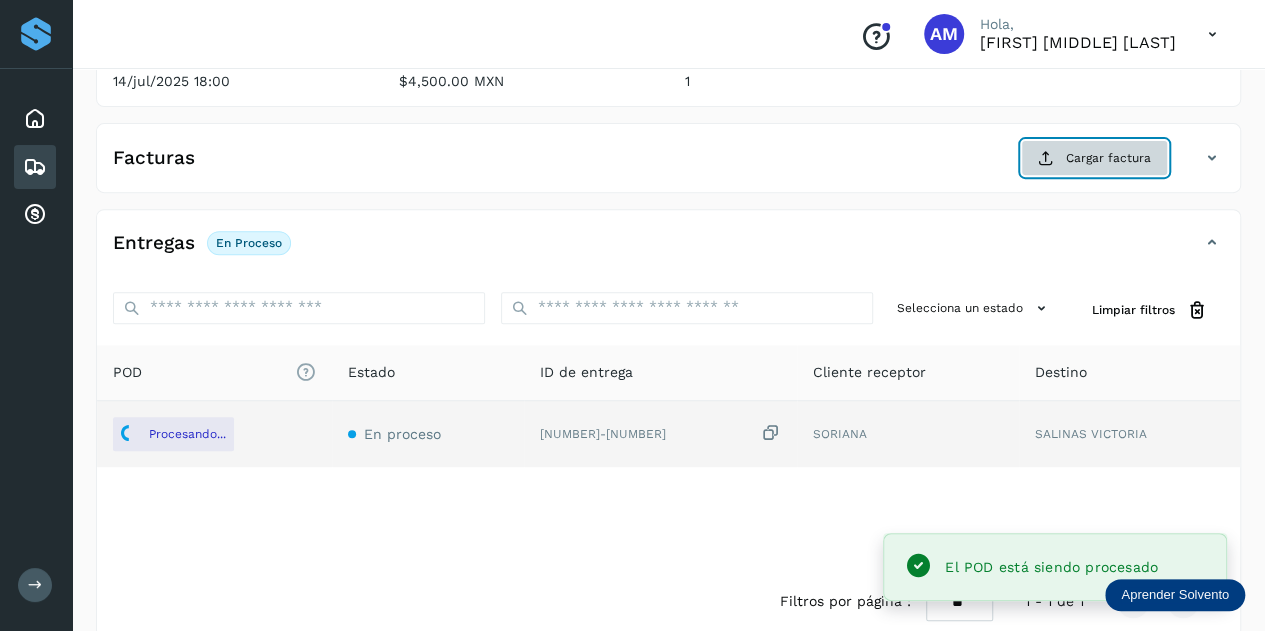 click on "Cargar factura" at bounding box center [1094, 158] 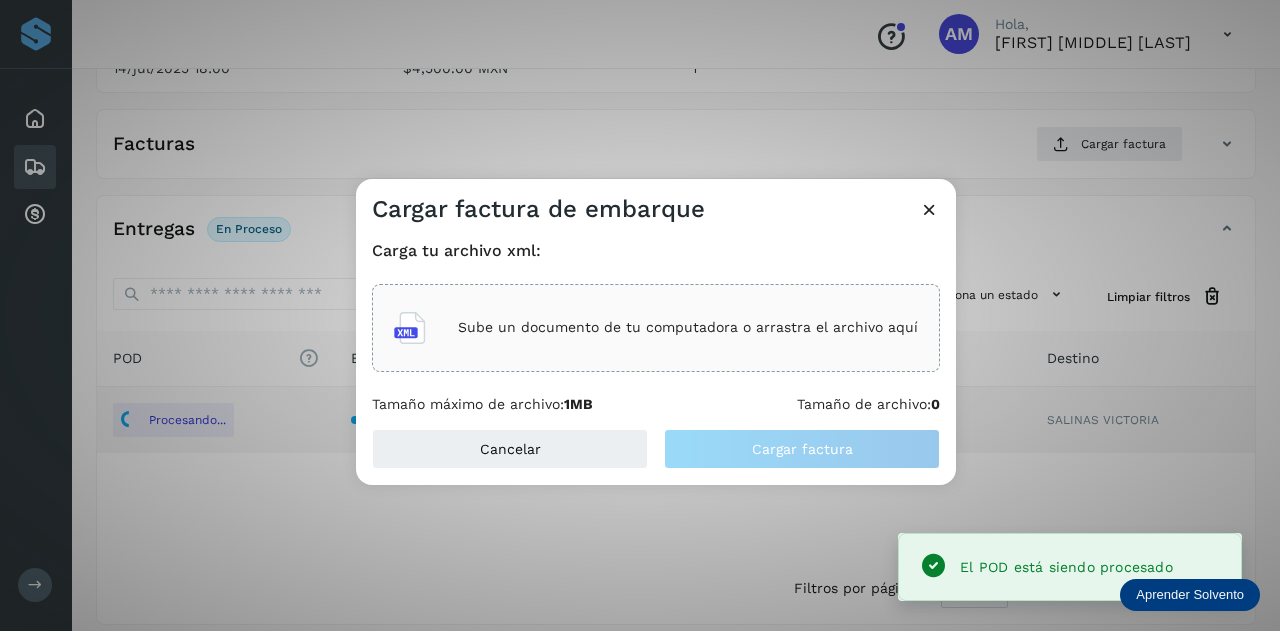 click on "Sube un documento de tu computadora o arrastra el archivo aquí" 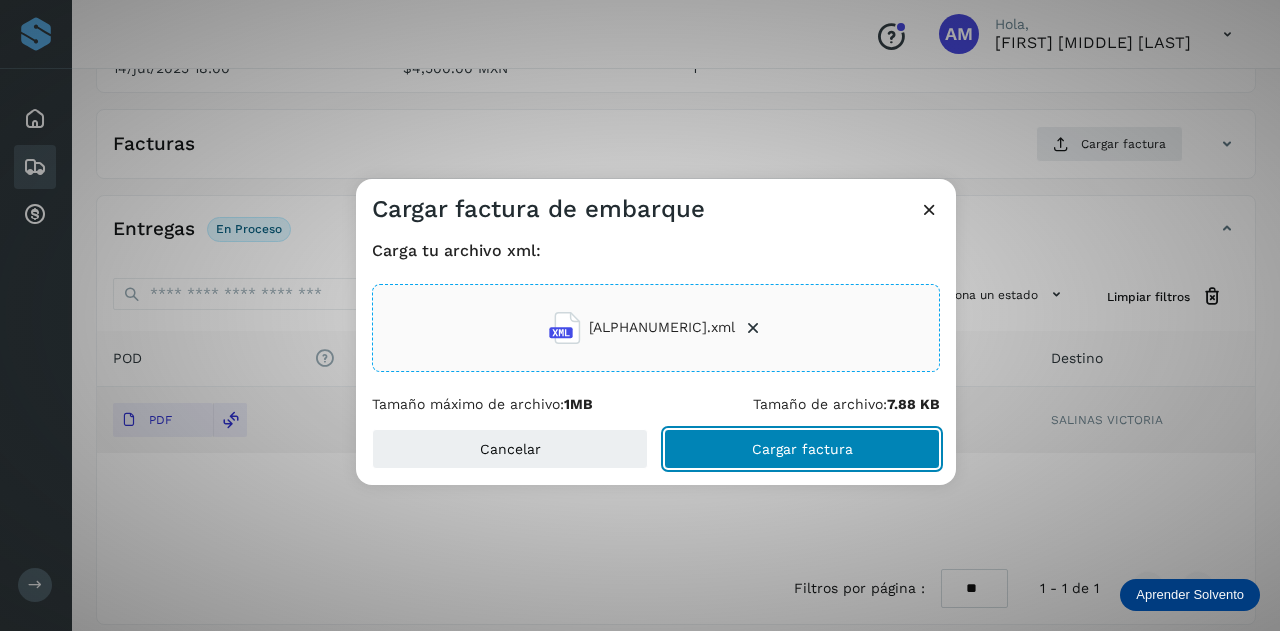 click on "Cargar factura" 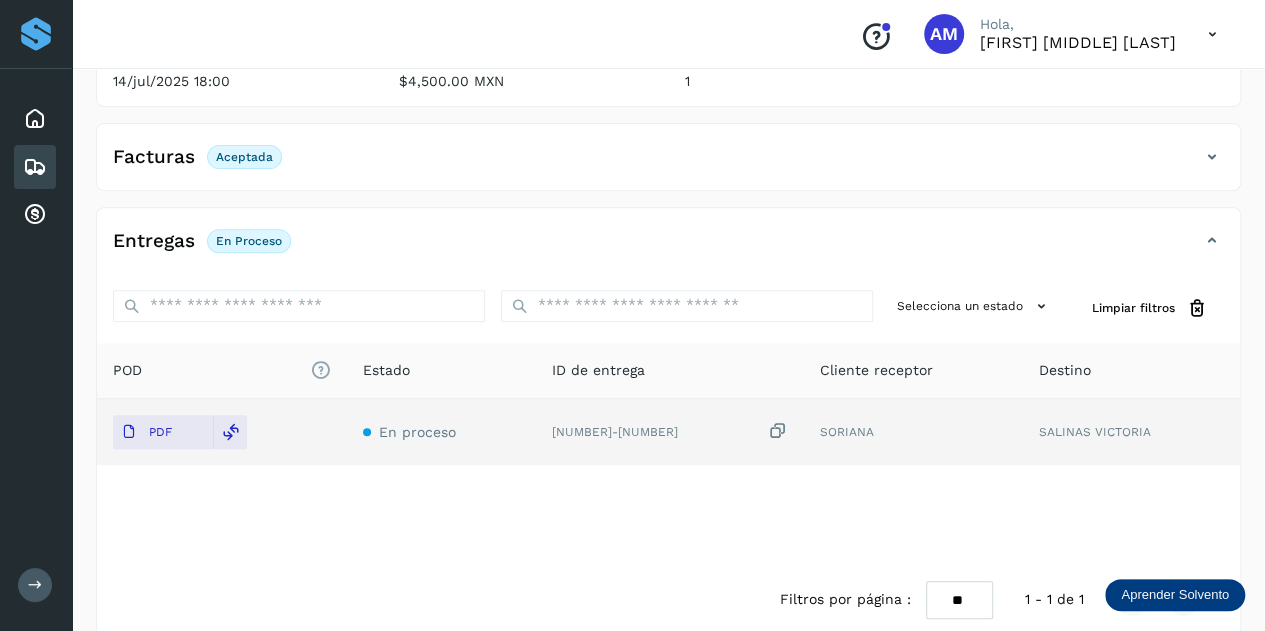 scroll, scrollTop: 0, scrollLeft: 0, axis: both 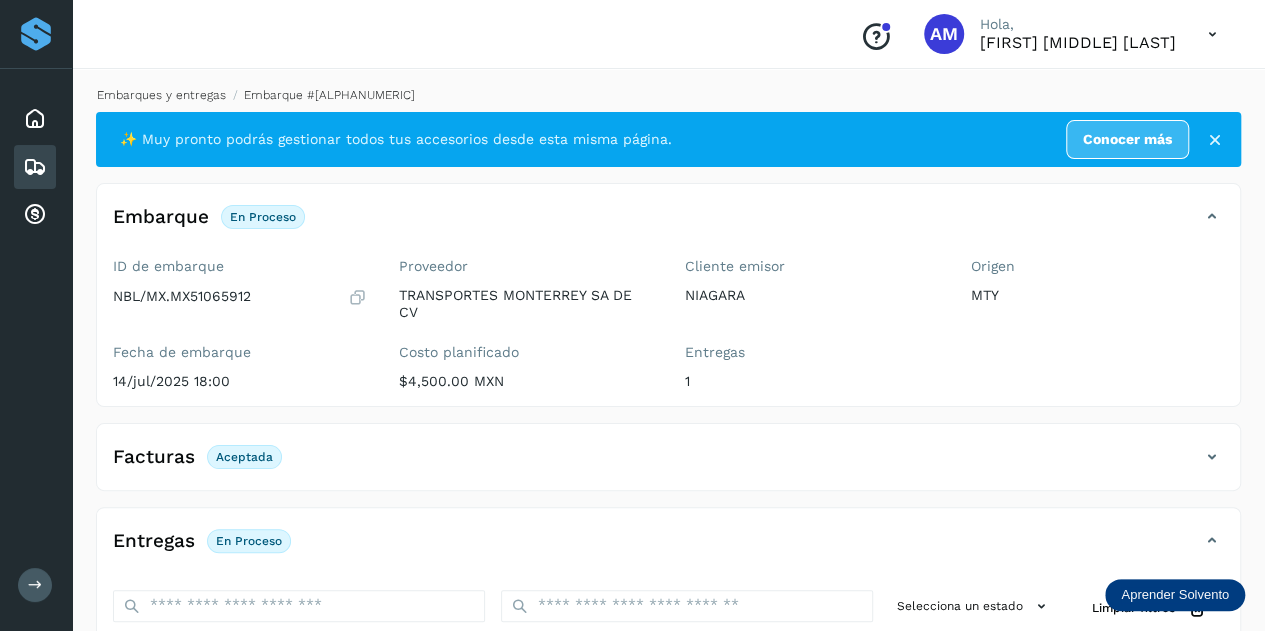 click on "Embarques y entregas" at bounding box center (161, 95) 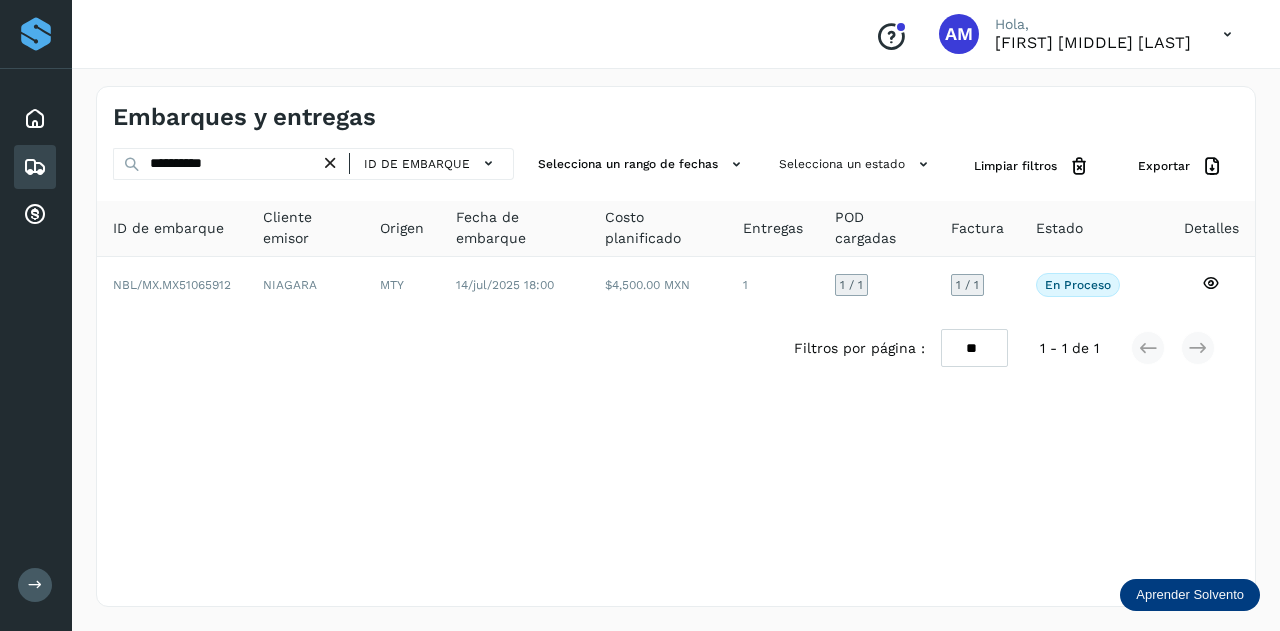 click at bounding box center [330, 163] 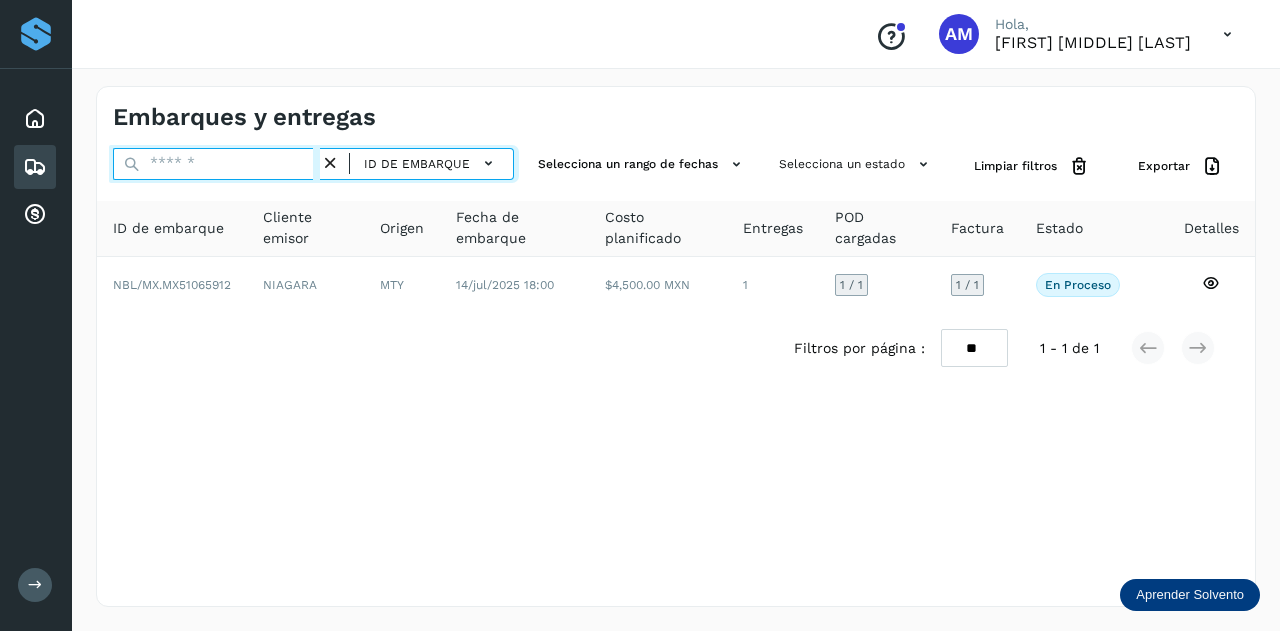 click at bounding box center [216, 164] 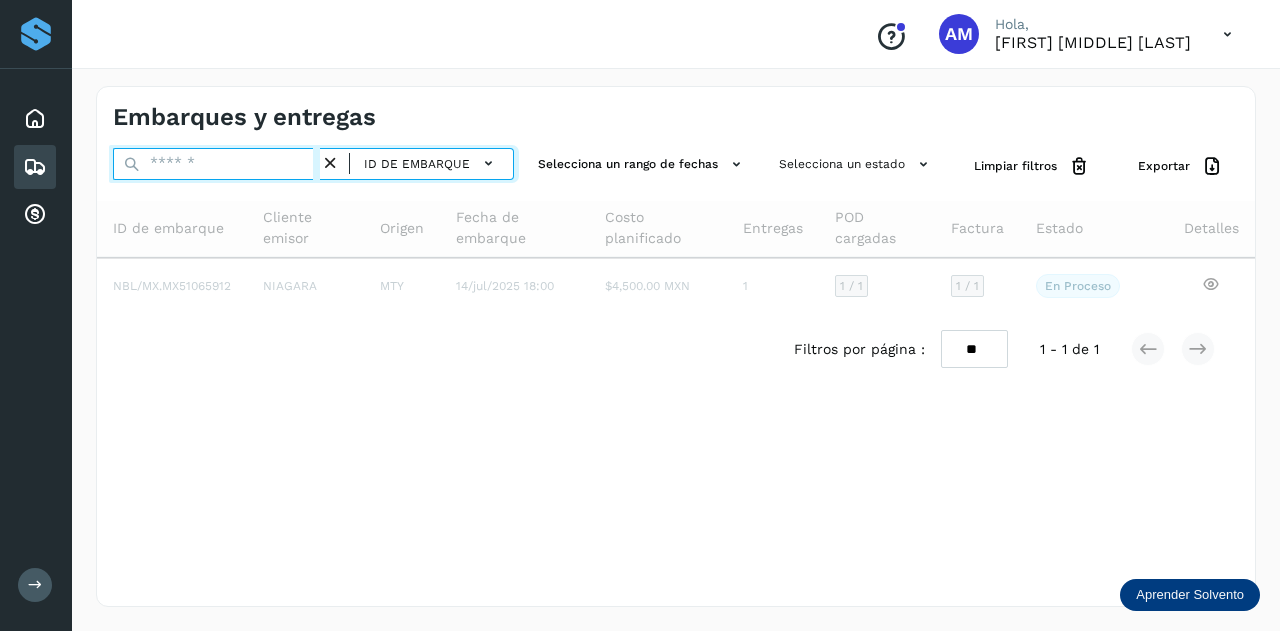 paste on "**********" 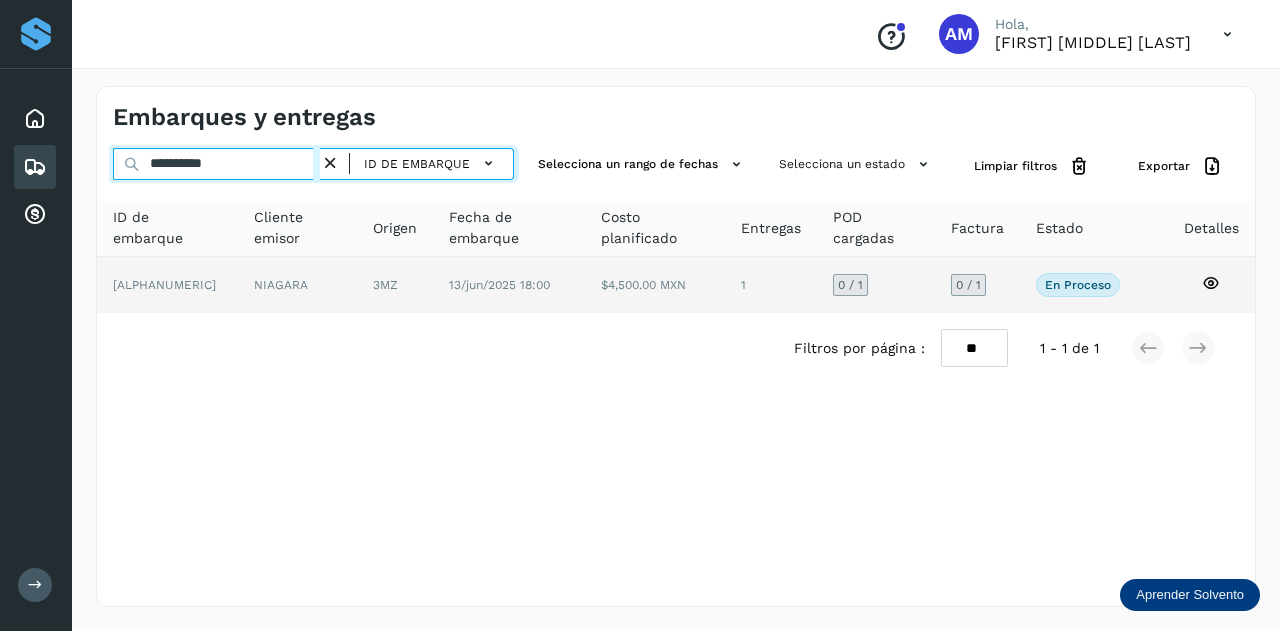 type on "**********" 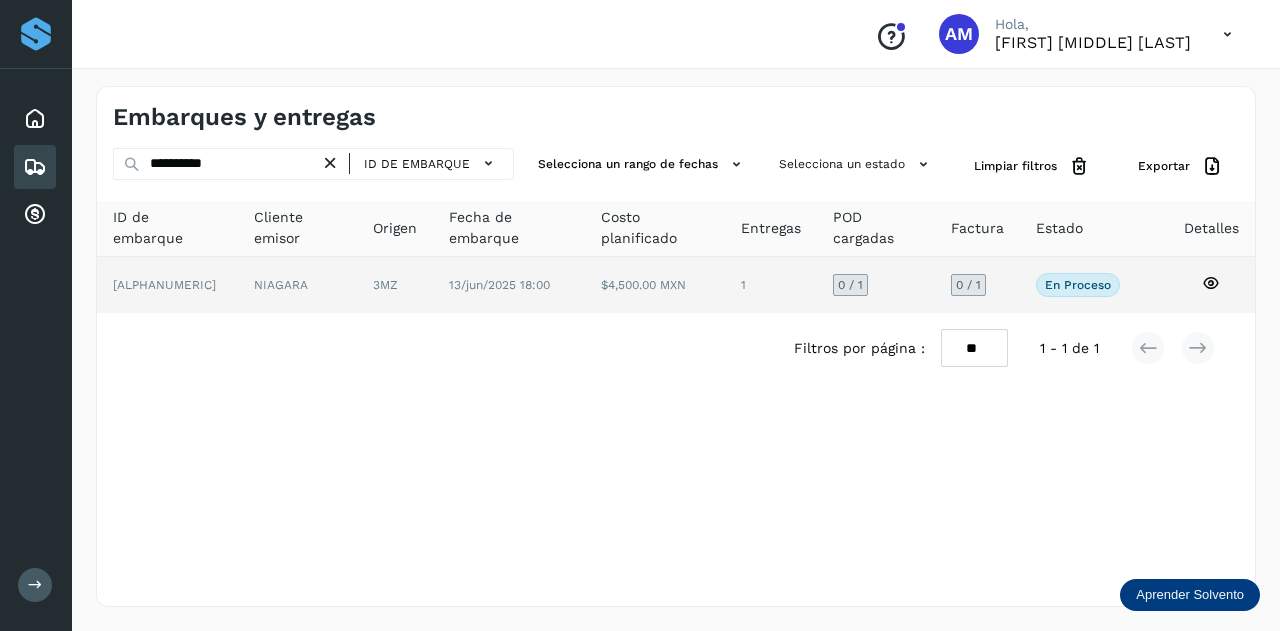 click on "NIAGARA" 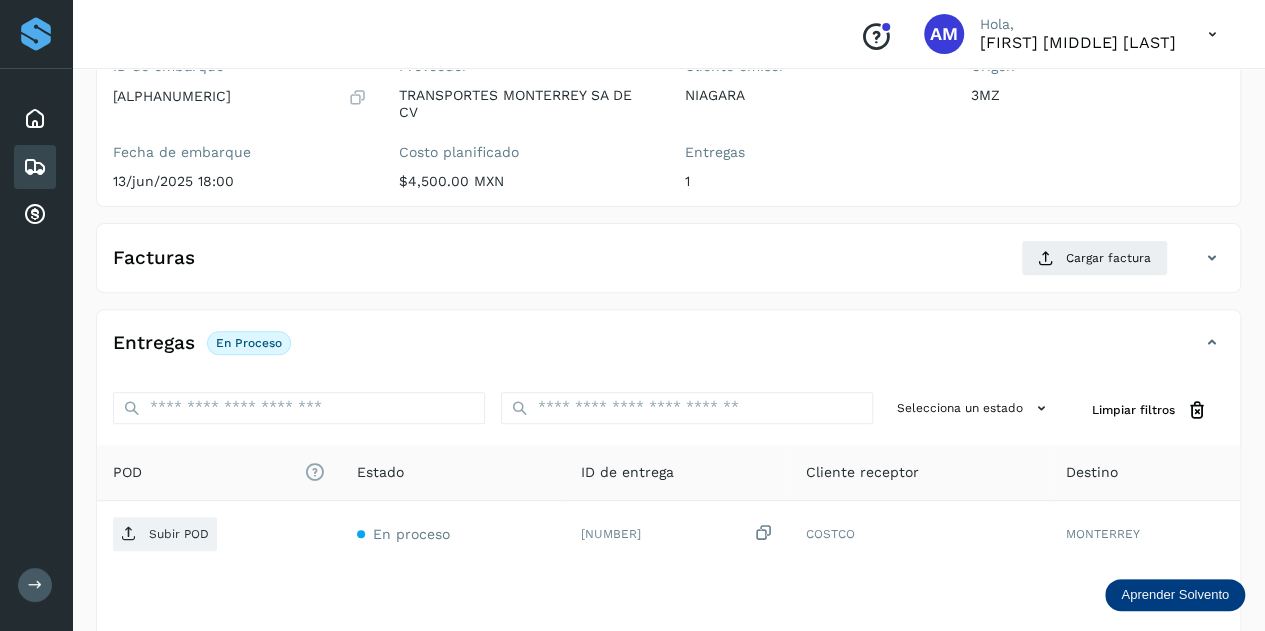 scroll, scrollTop: 300, scrollLeft: 0, axis: vertical 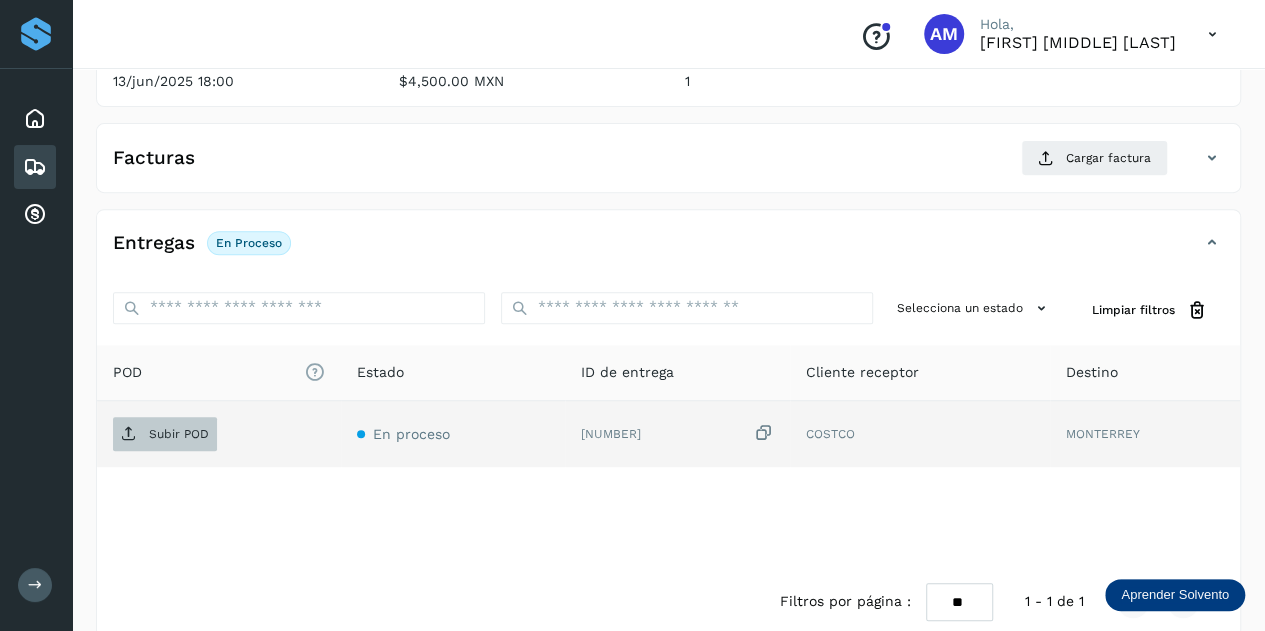 click on "Subir POD" at bounding box center [179, 434] 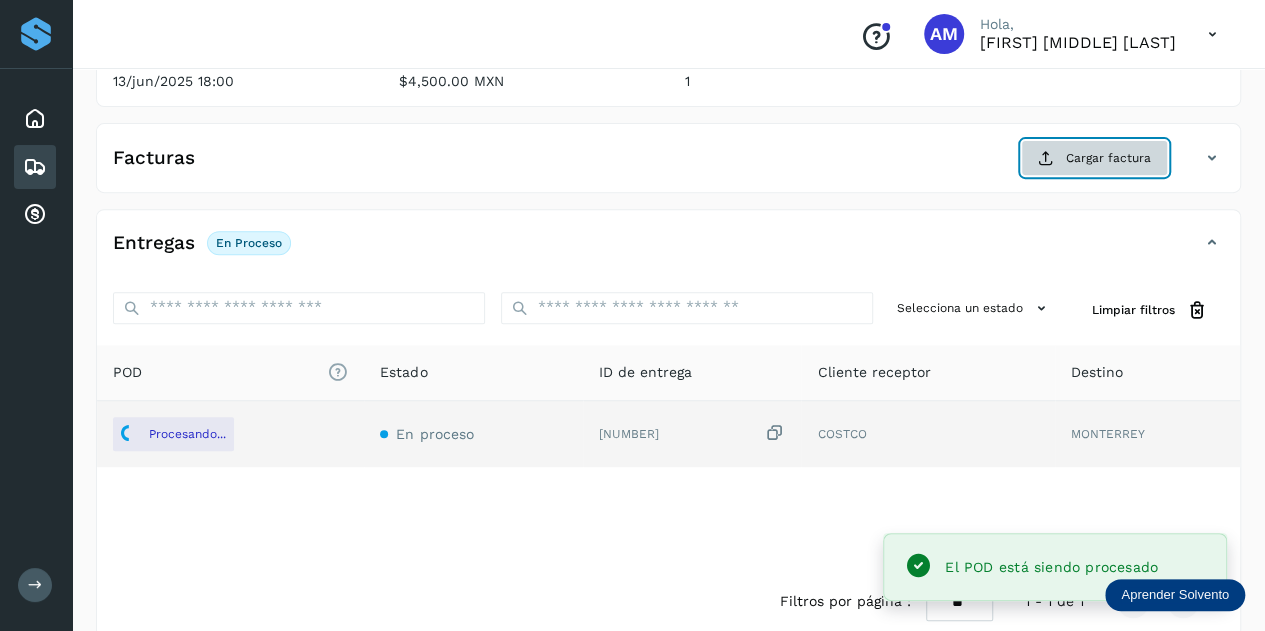 click on "Cargar factura" 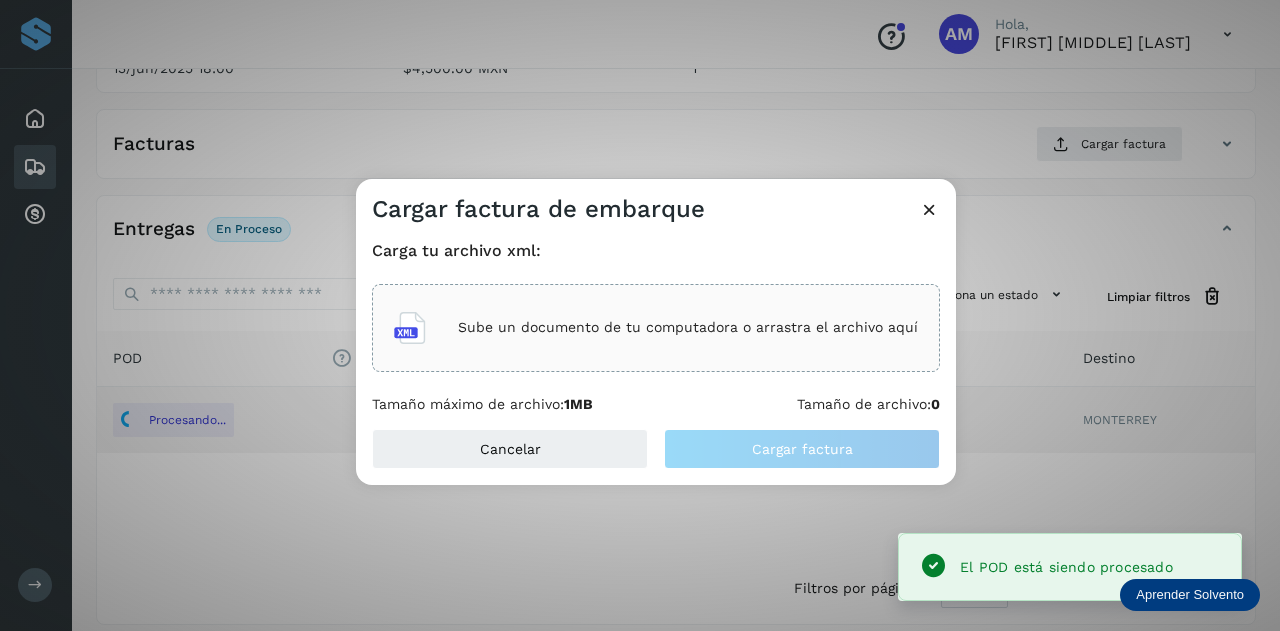 click on "Sube un documento de tu computadora o arrastra el archivo aquí" 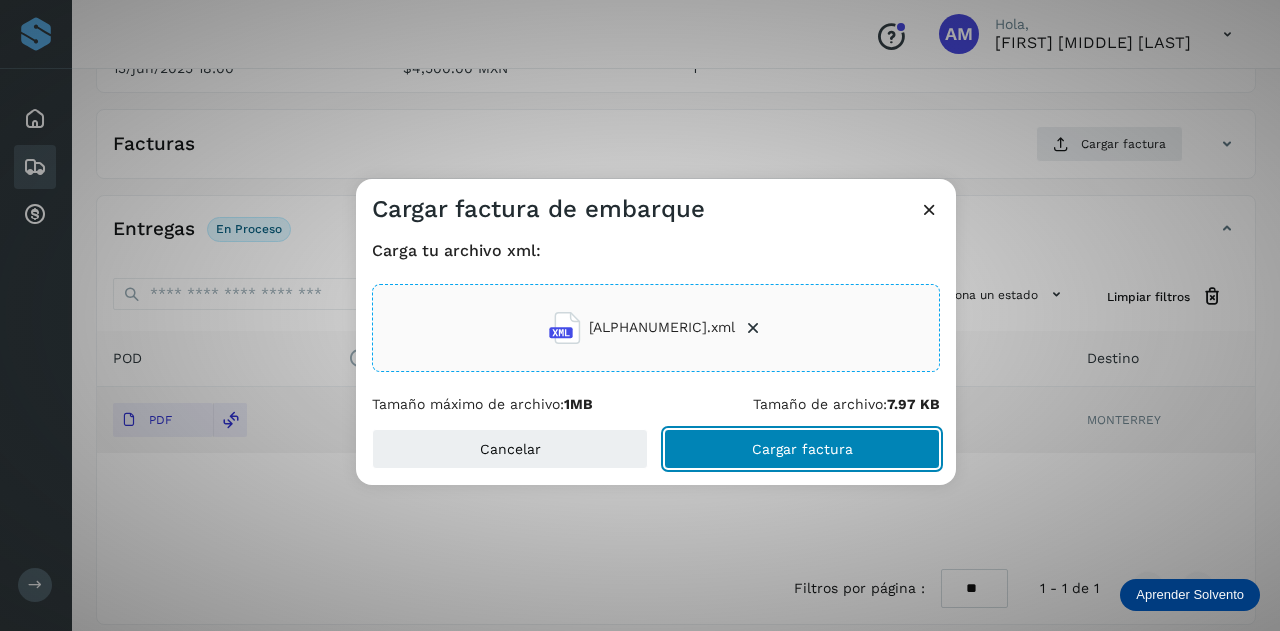 click on "Cargar factura" 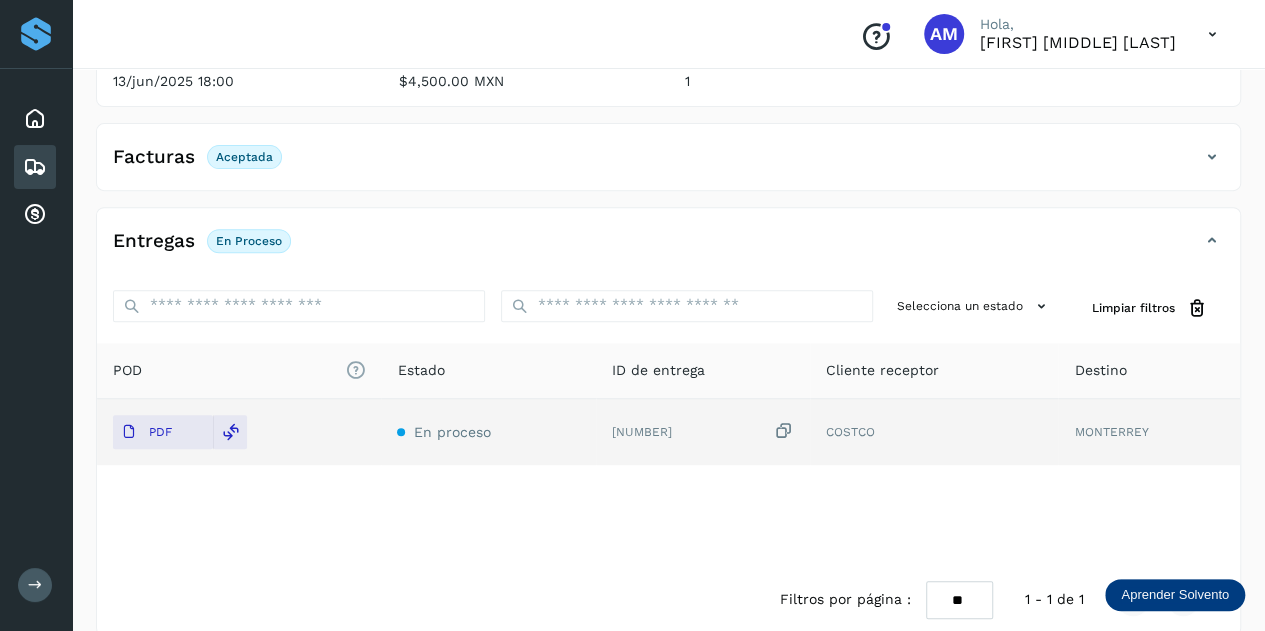 scroll, scrollTop: 0, scrollLeft: 0, axis: both 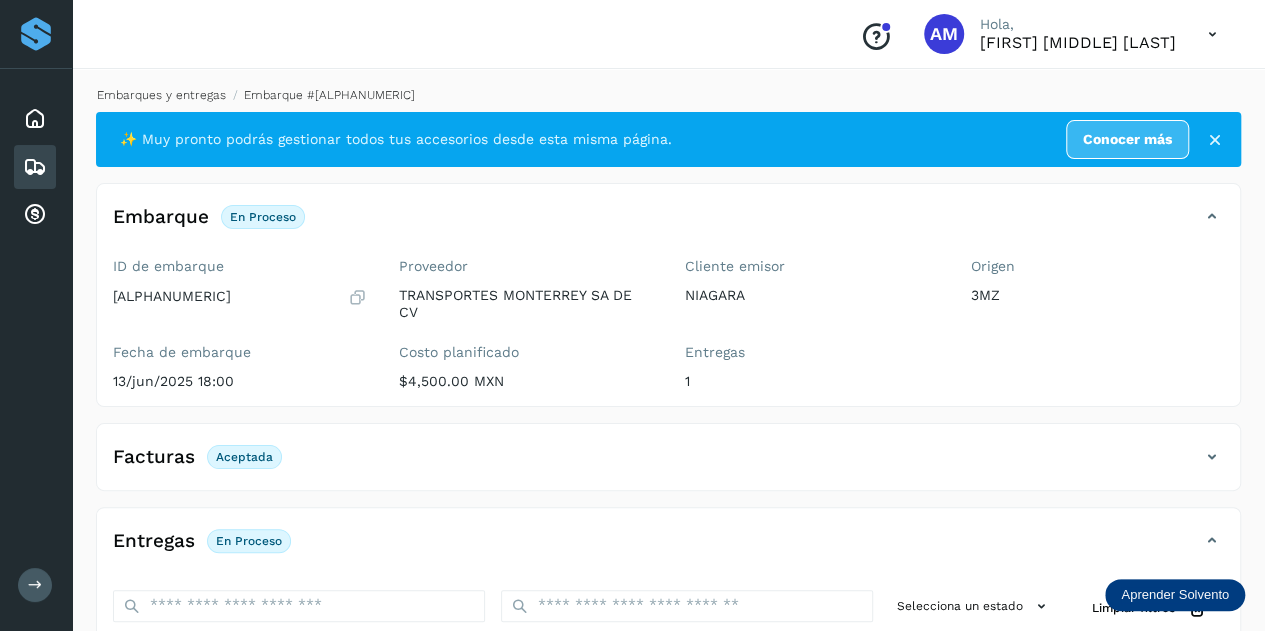 click on "Embarques y entregas" at bounding box center [161, 95] 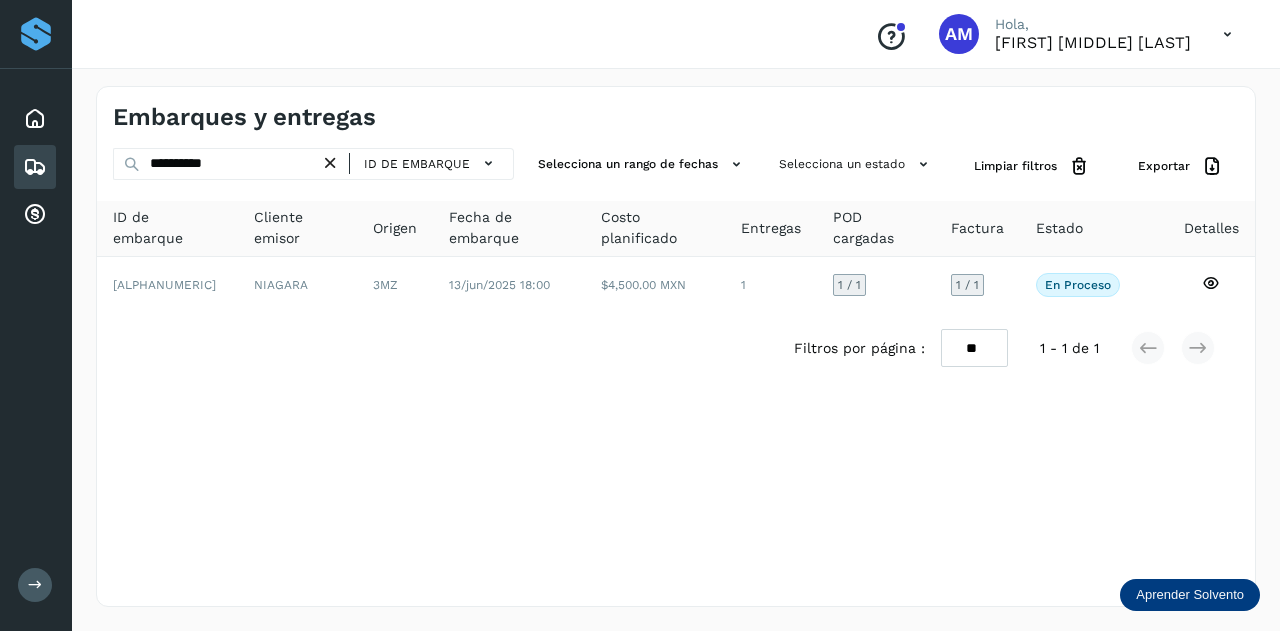 click at bounding box center (330, 163) 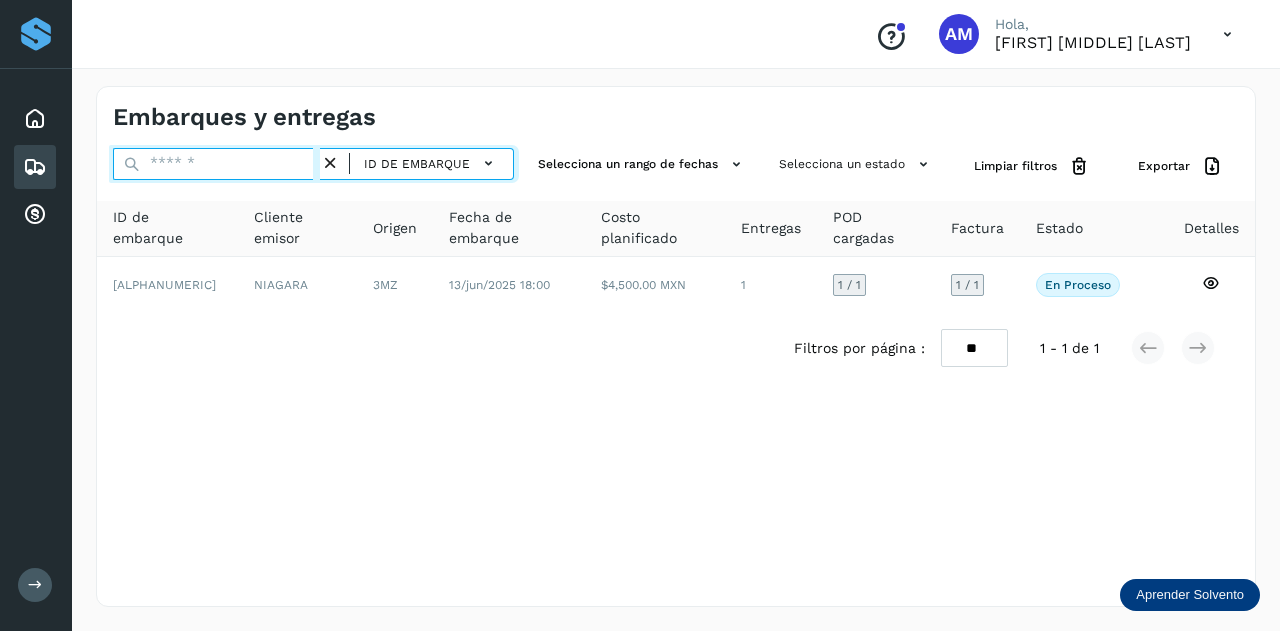 click at bounding box center (216, 164) 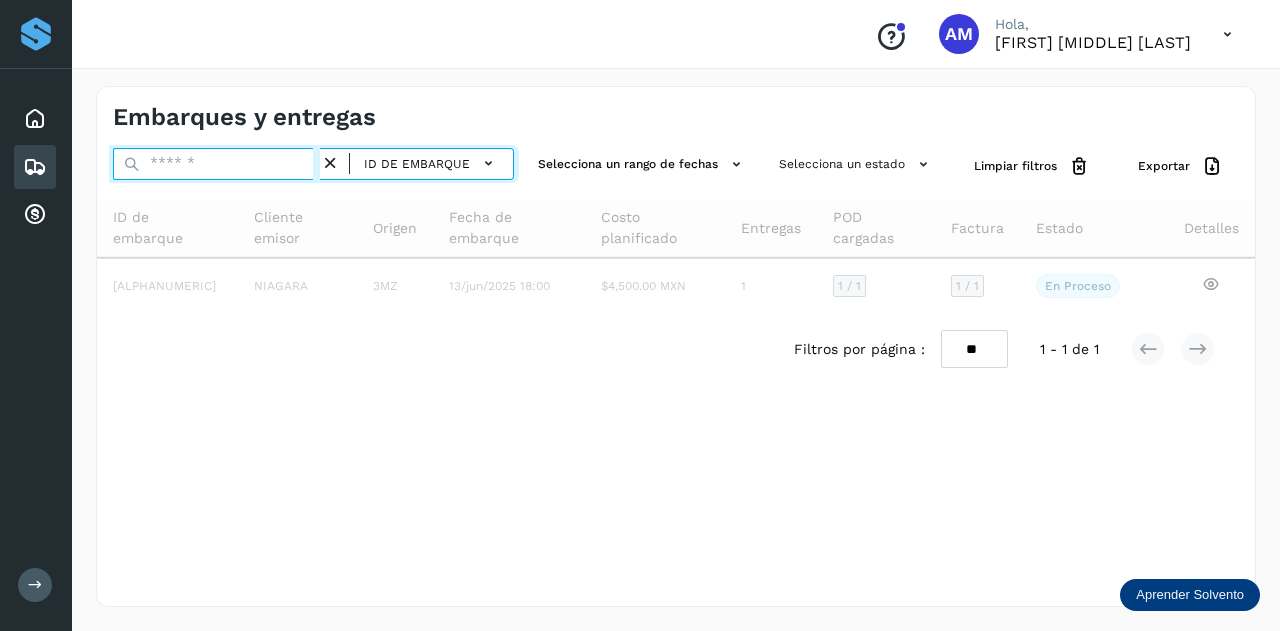 paste on "**********" 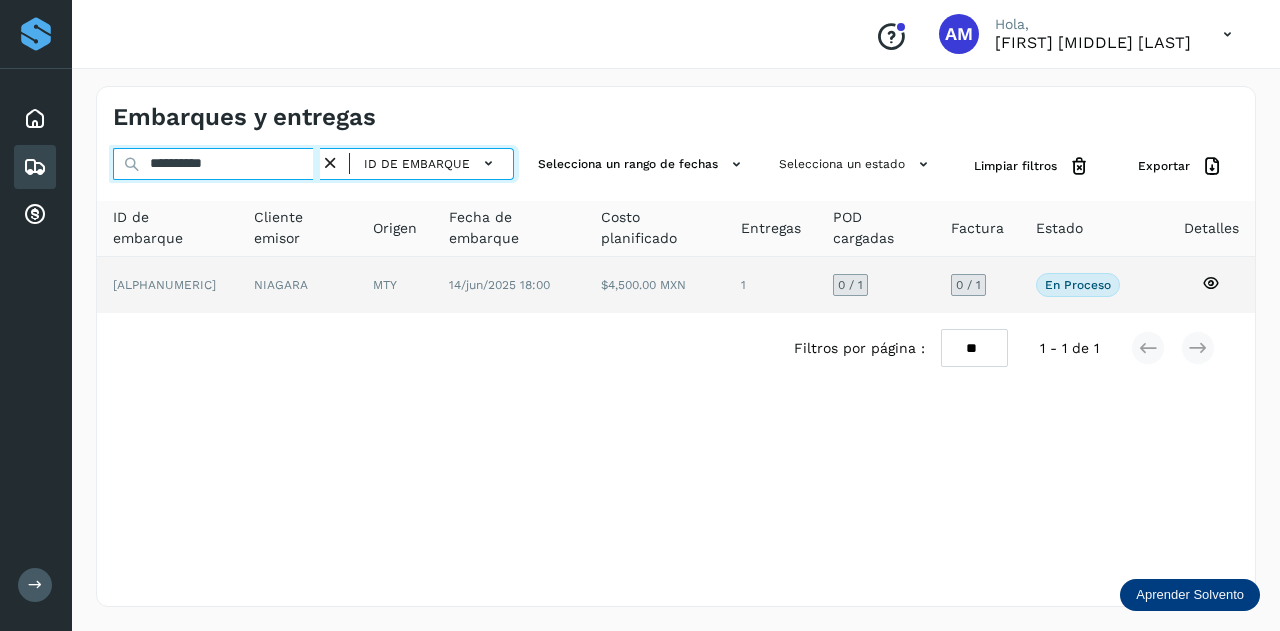 type on "**********" 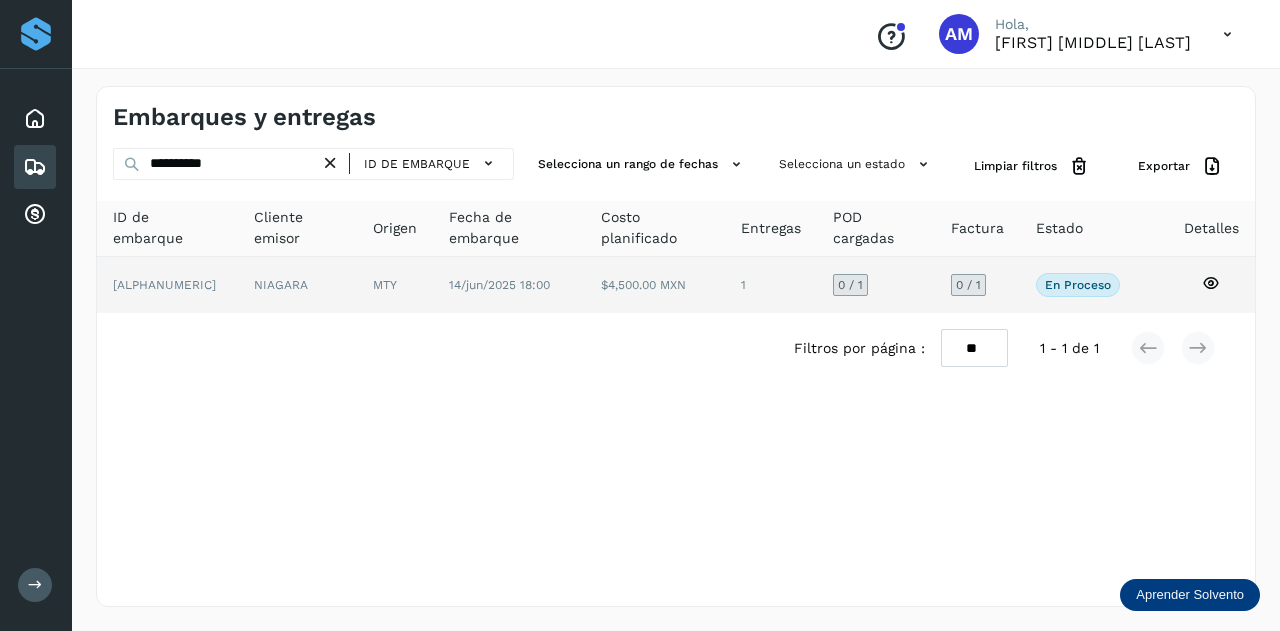 click on "NIAGARA" 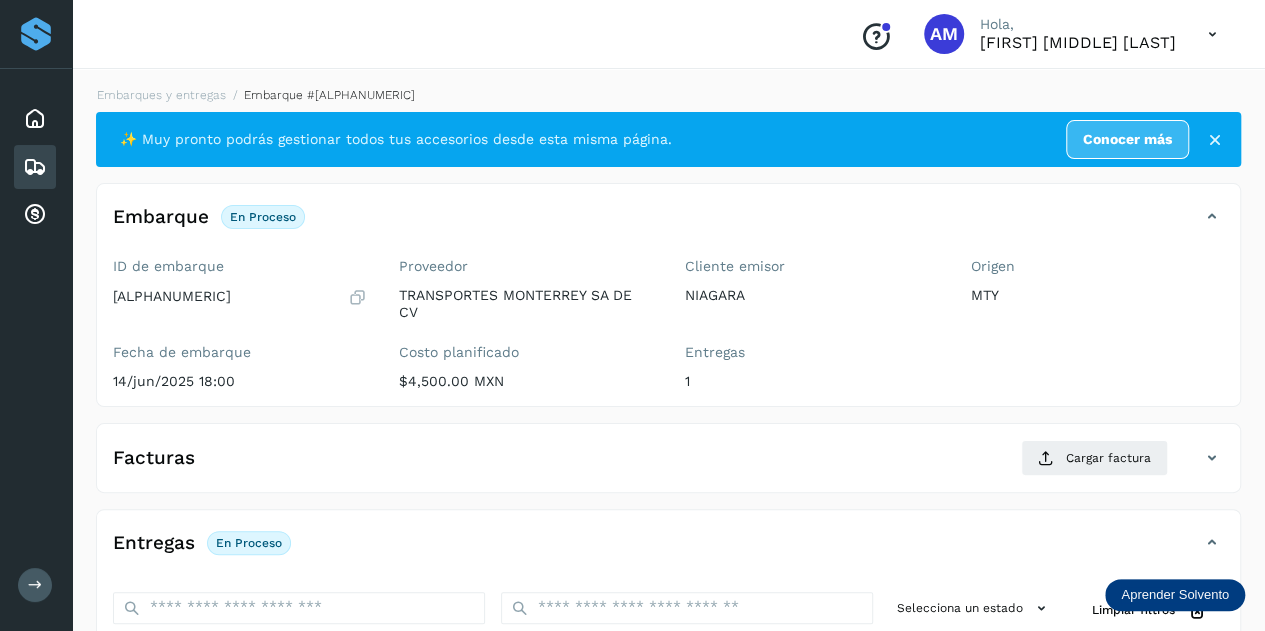 scroll, scrollTop: 200, scrollLeft: 0, axis: vertical 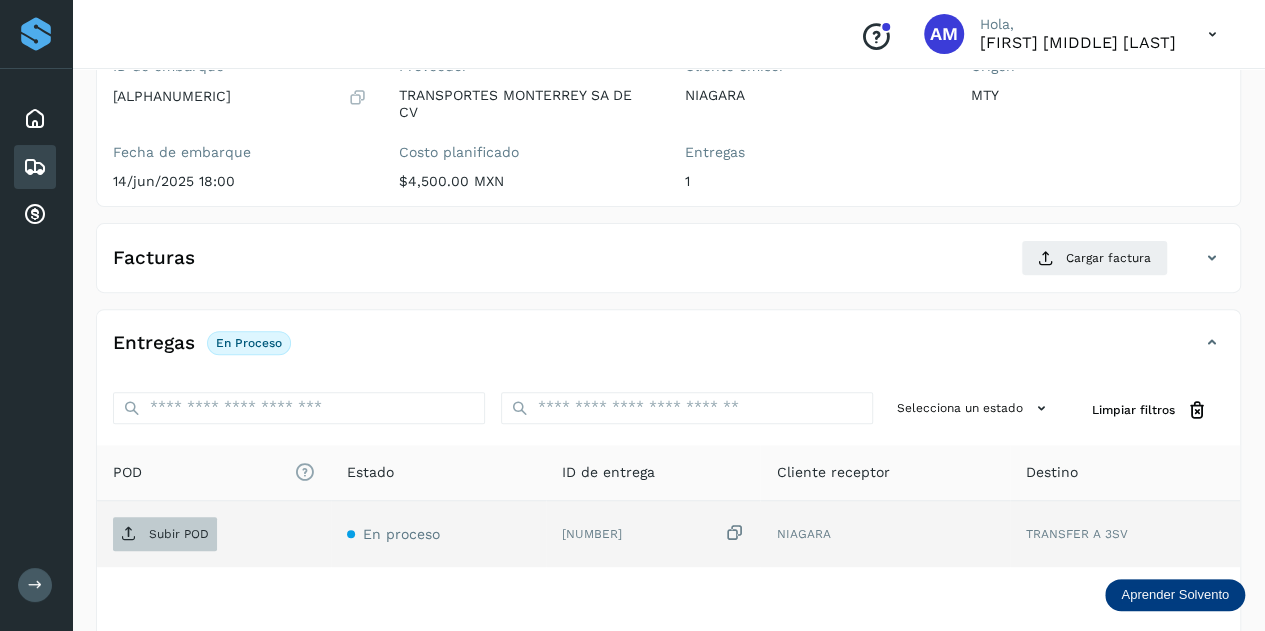 click on "Subir POD" at bounding box center (179, 534) 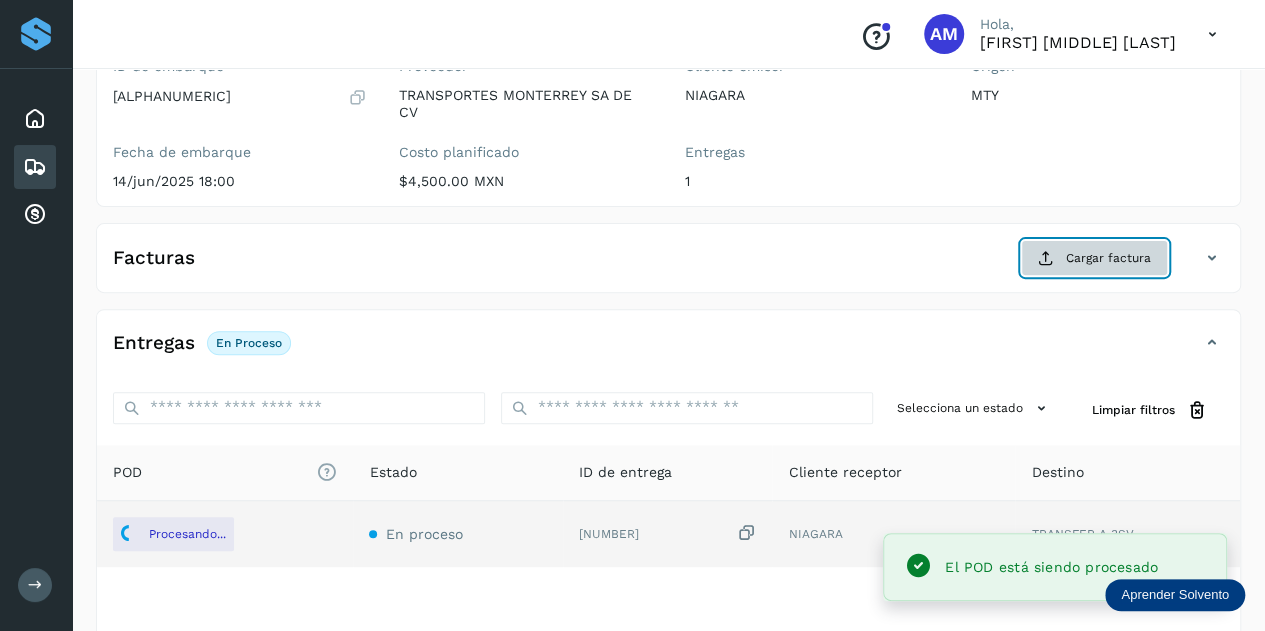 click on "Cargar factura" at bounding box center [1094, 258] 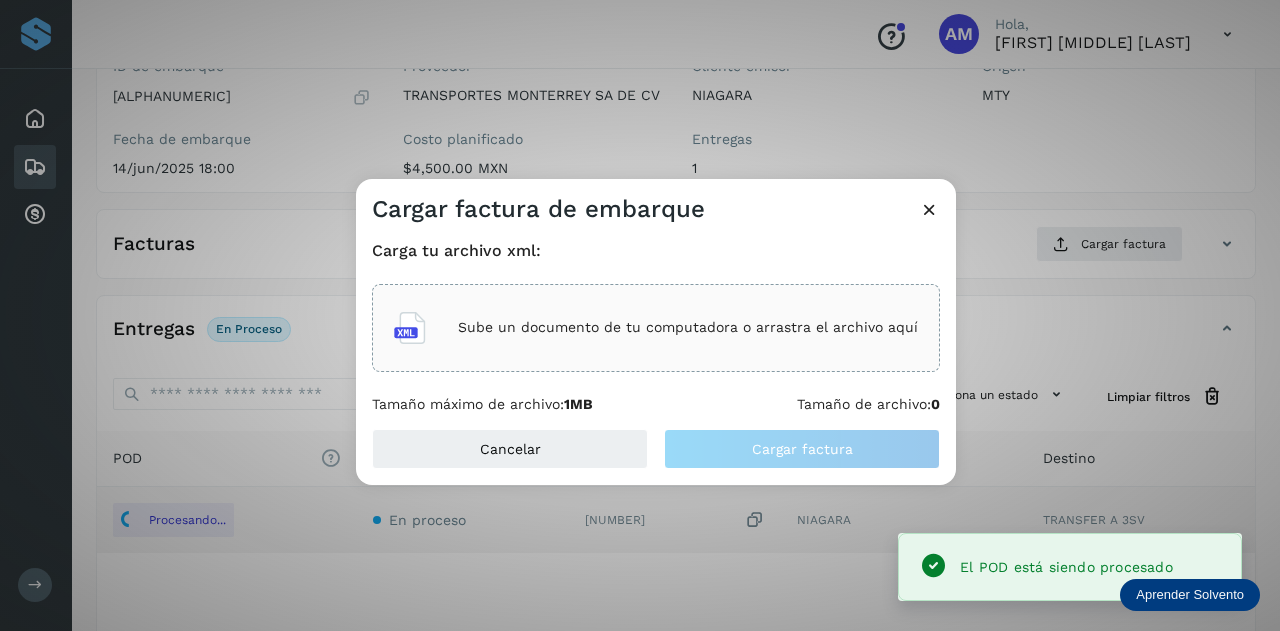 click on "Sube un documento de tu computadora o arrastra el archivo aquí" 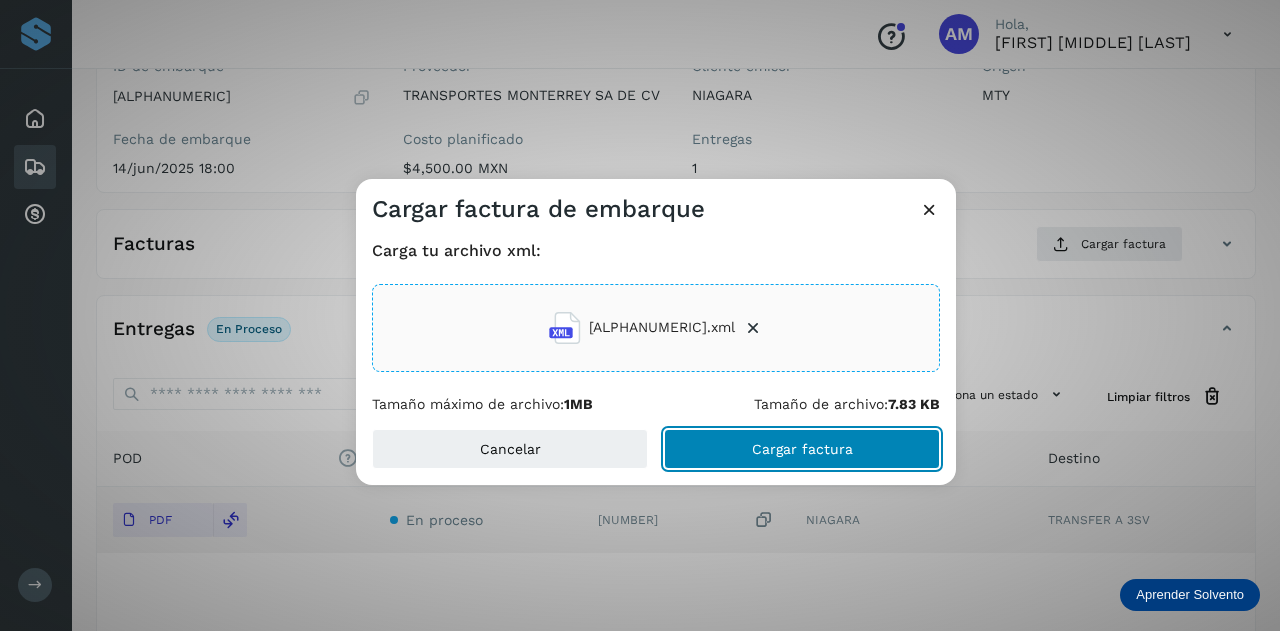 click on "Cargar factura" 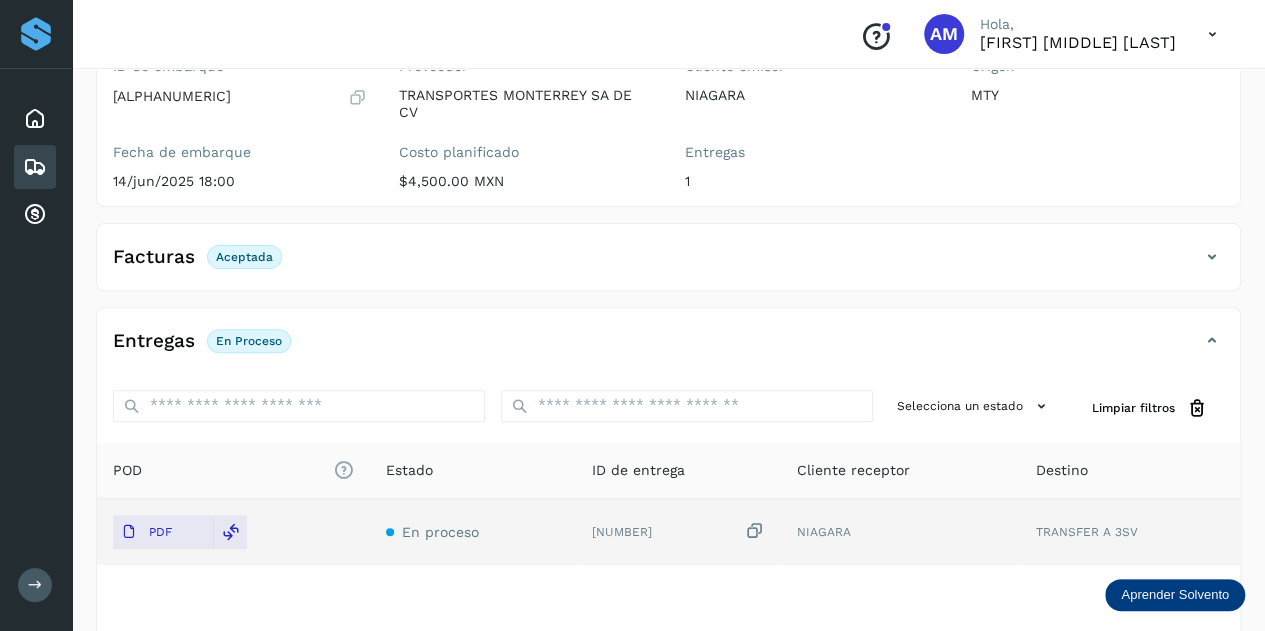 scroll, scrollTop: 0, scrollLeft: 0, axis: both 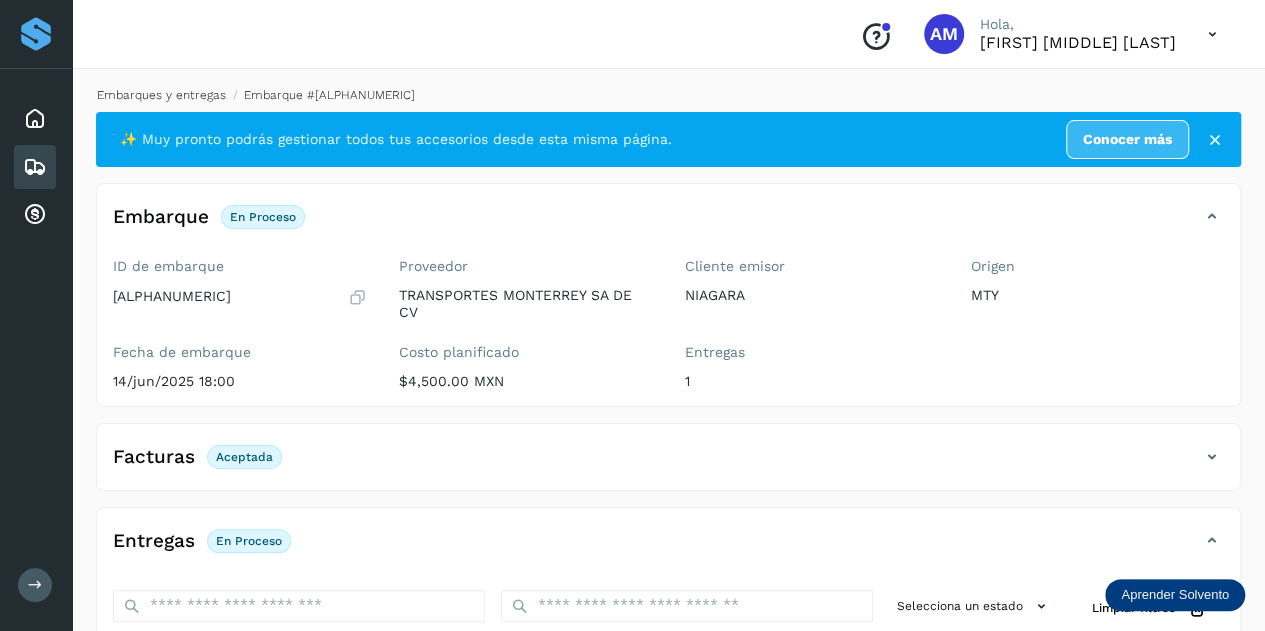 click on "Embarques y entregas" at bounding box center (161, 95) 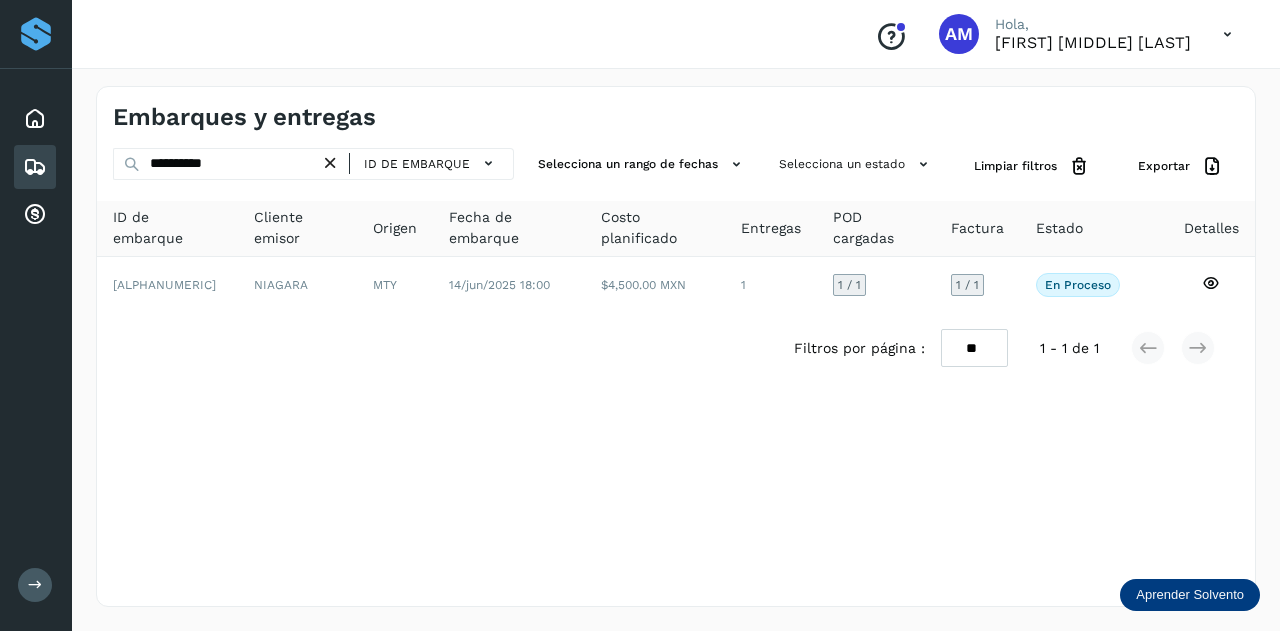 drag, startPoint x: 337, startPoint y: 159, endPoint x: 313, endPoint y: 164, distance: 24.5153 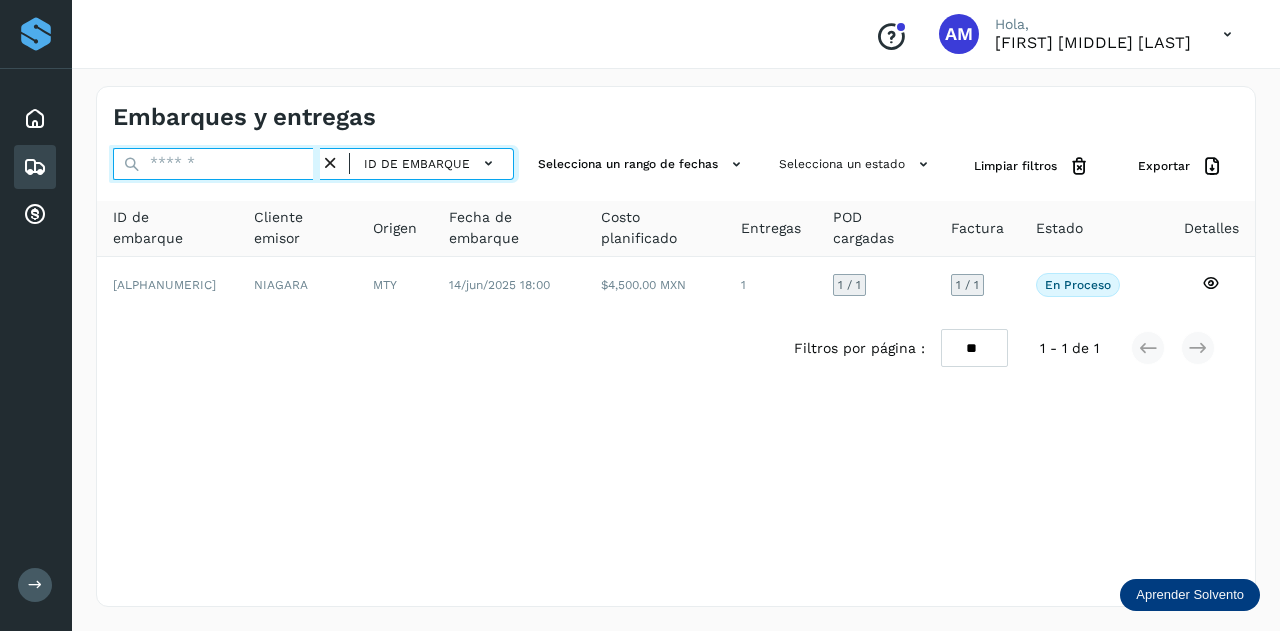 click at bounding box center [216, 164] 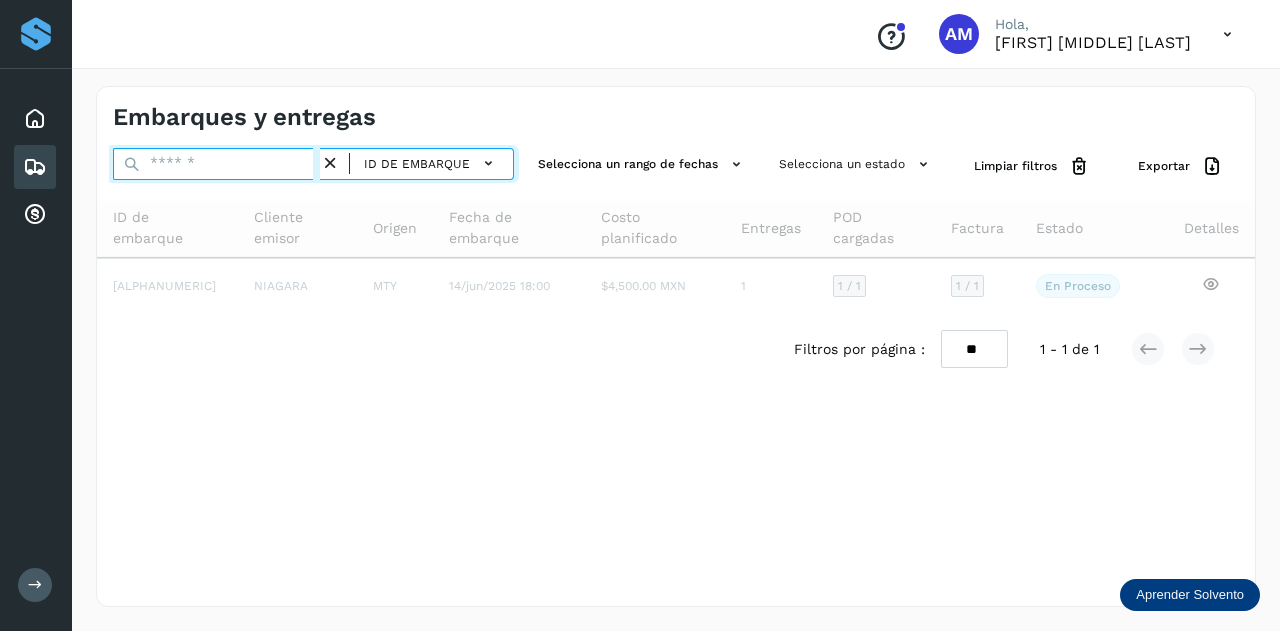paste on "**********" 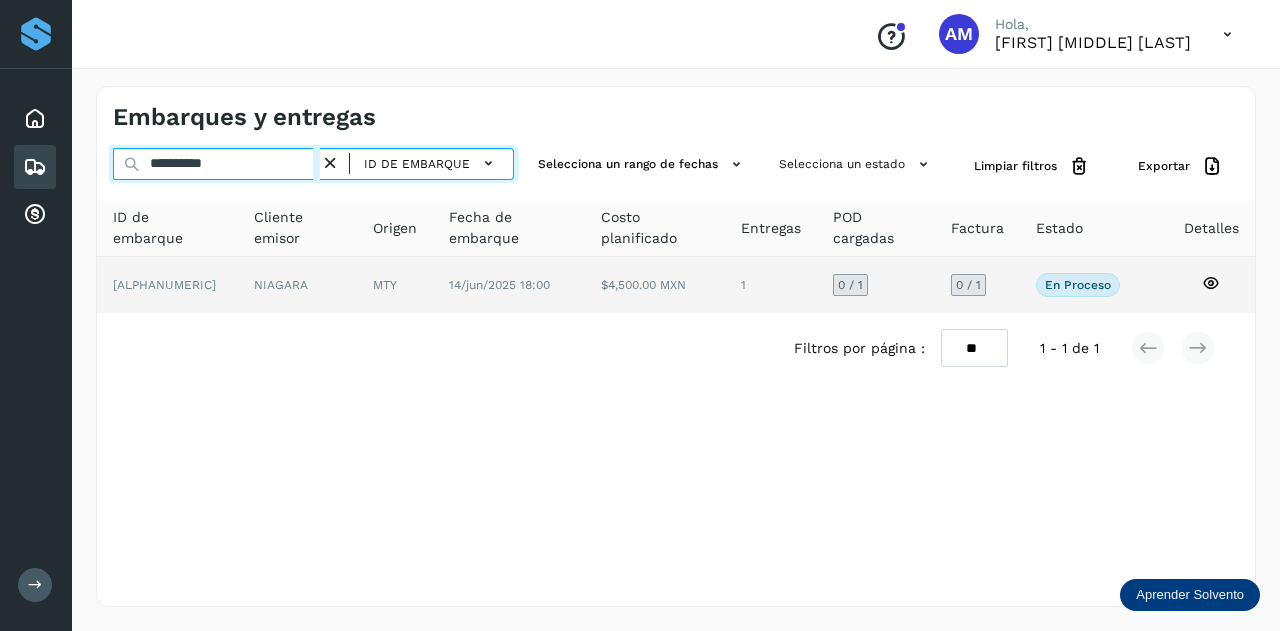 type on "**********" 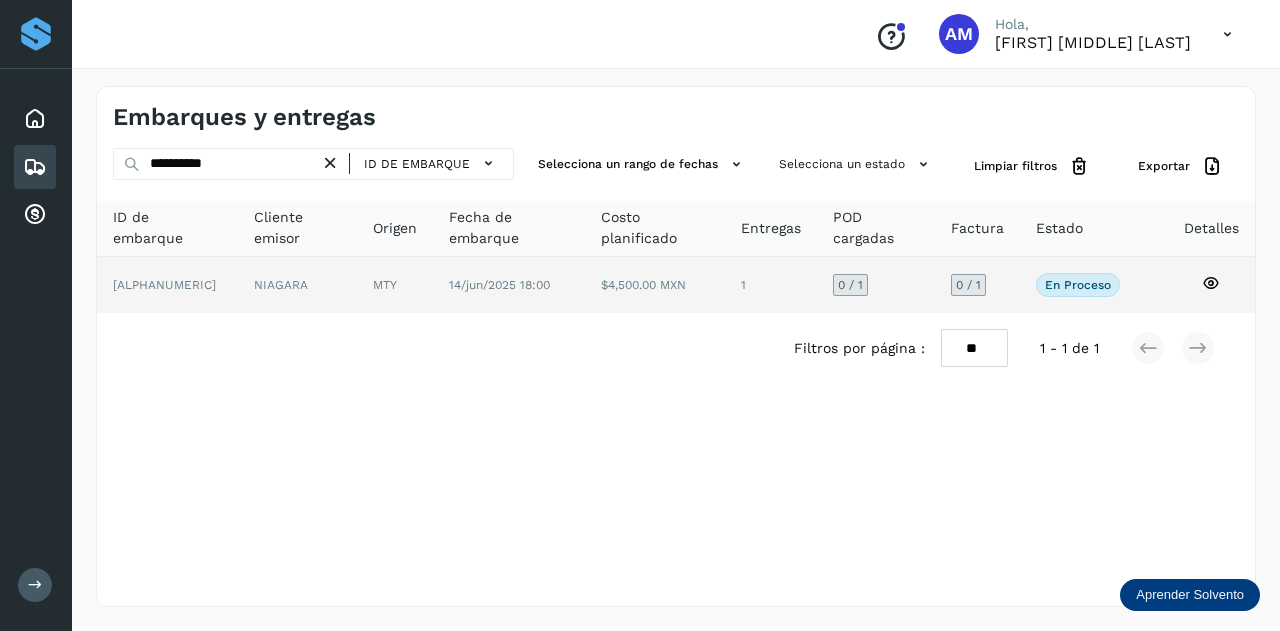 click on "NIAGARA" 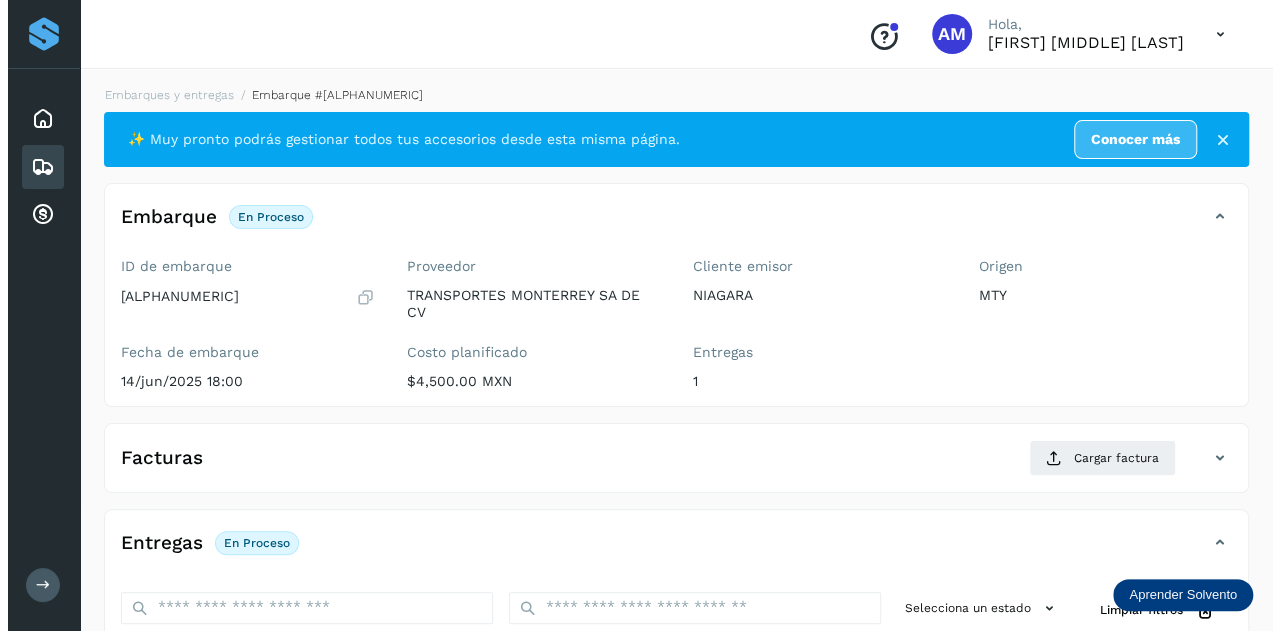 scroll, scrollTop: 327, scrollLeft: 0, axis: vertical 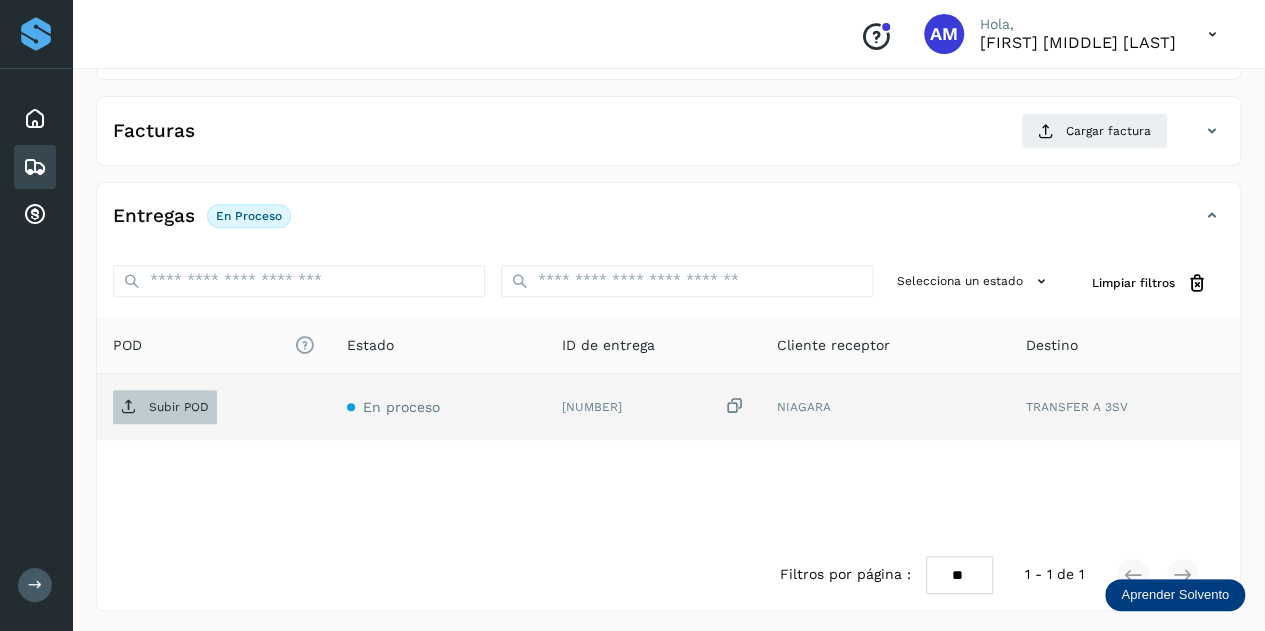 click on "Subir POD" at bounding box center [165, 407] 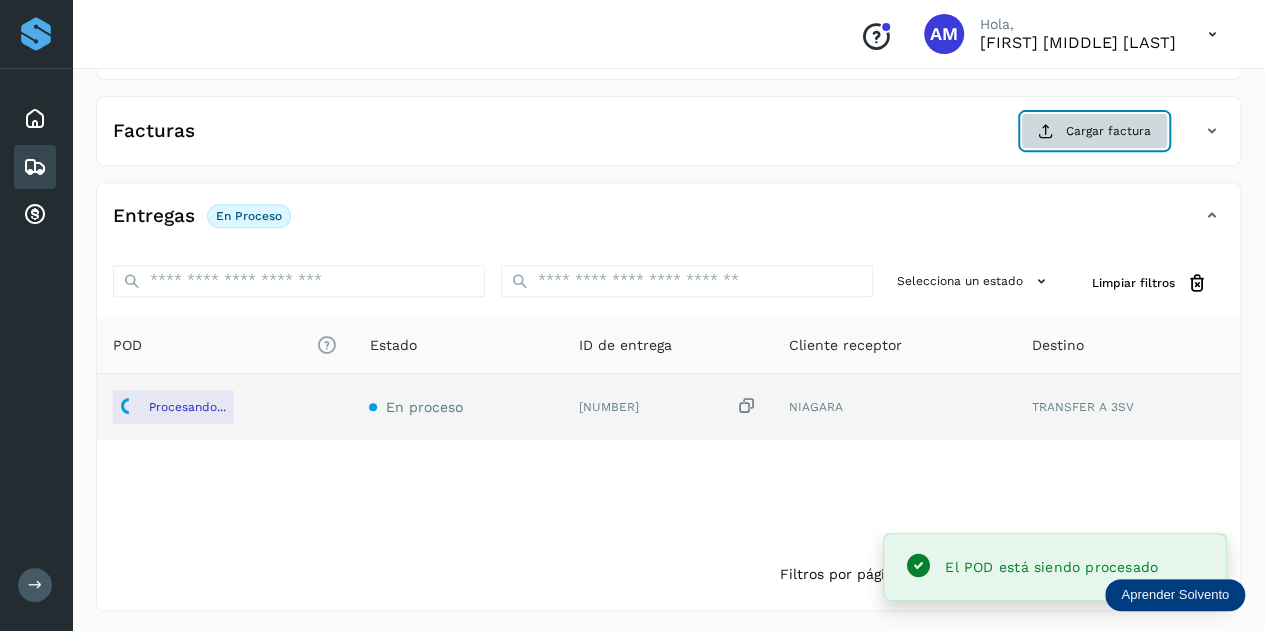 click on "Cargar factura" 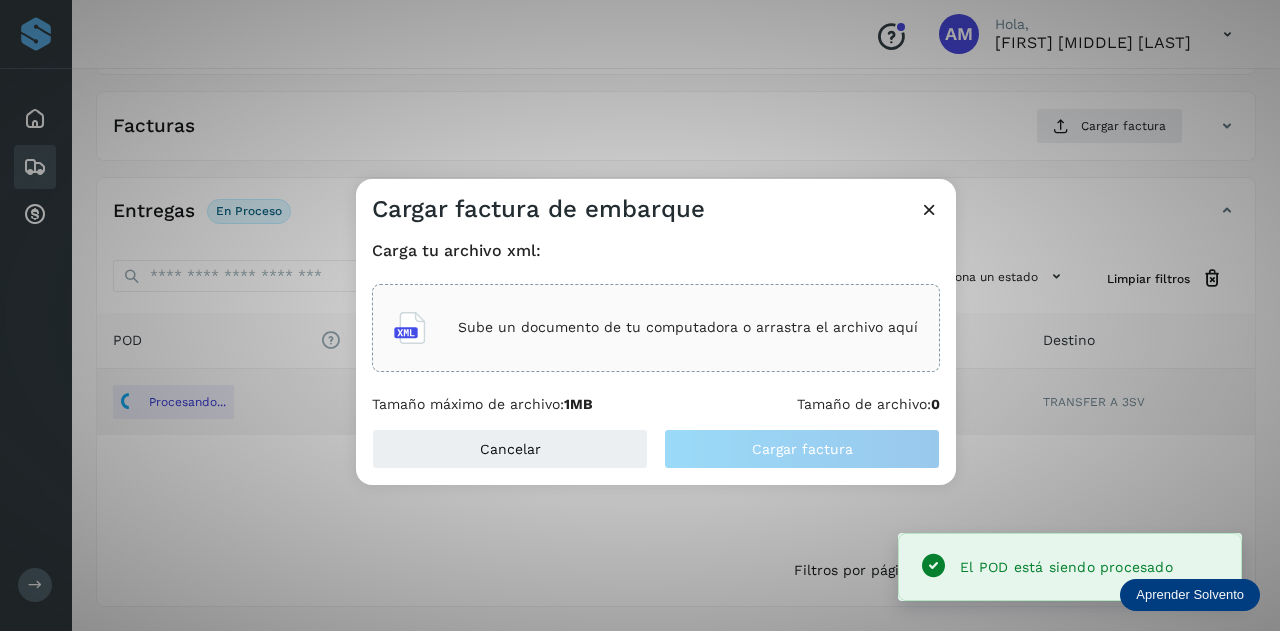 click on "Sube un documento de tu computadora o arrastra el archivo aquí" 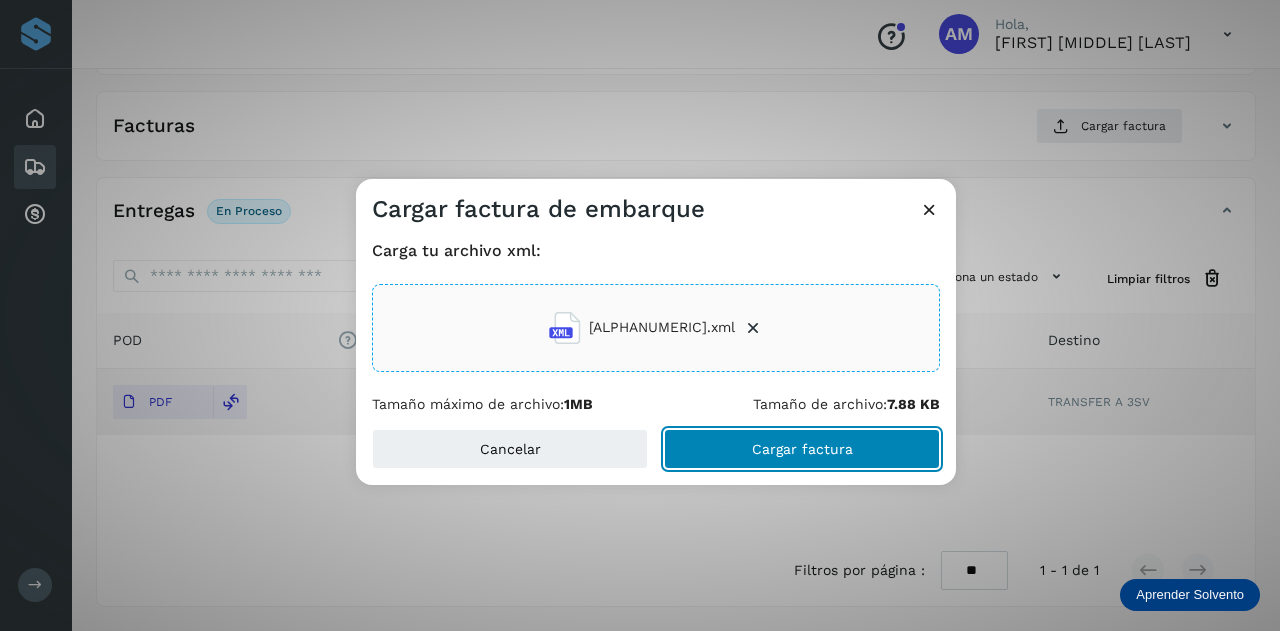 click on "Cargar factura" 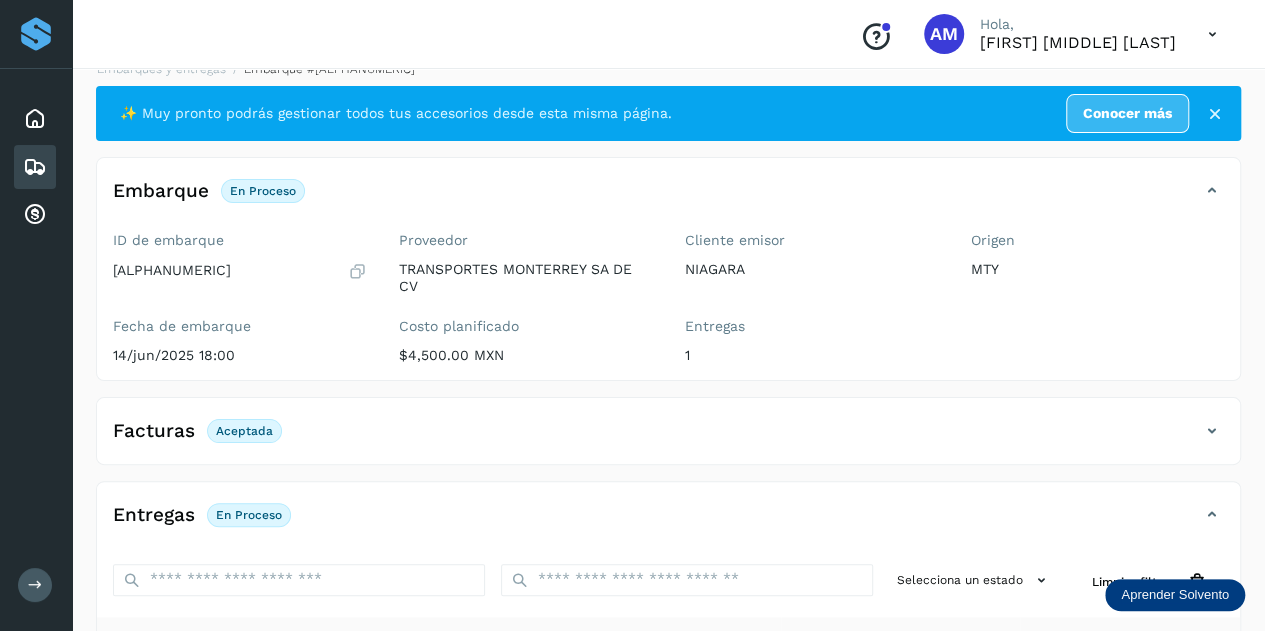 scroll, scrollTop: 0, scrollLeft: 0, axis: both 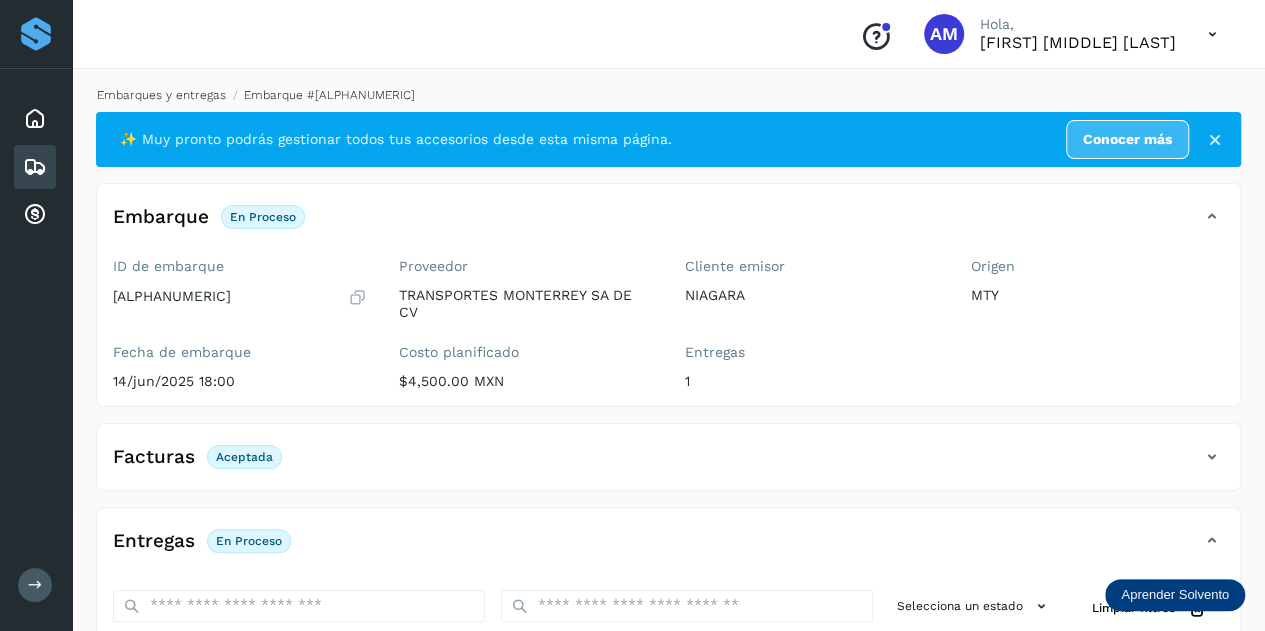 click on "Embarques y entregas" at bounding box center (161, 95) 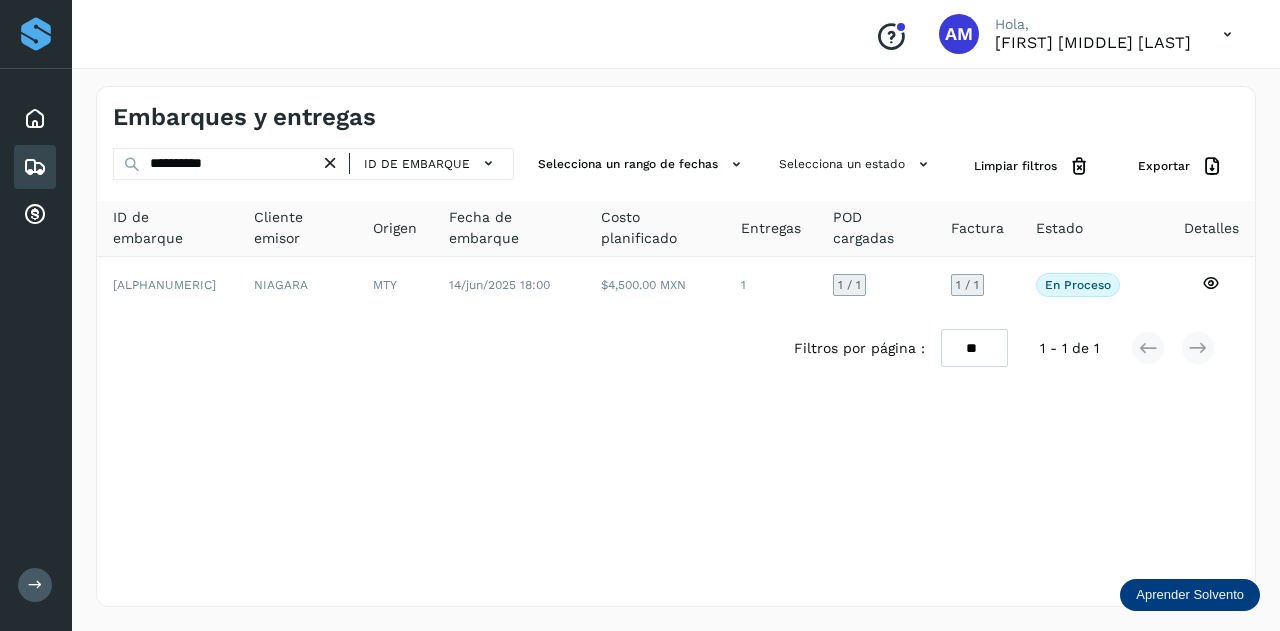 drag, startPoint x: 334, startPoint y: 159, endPoint x: 282, endPoint y: 163, distance: 52.153618 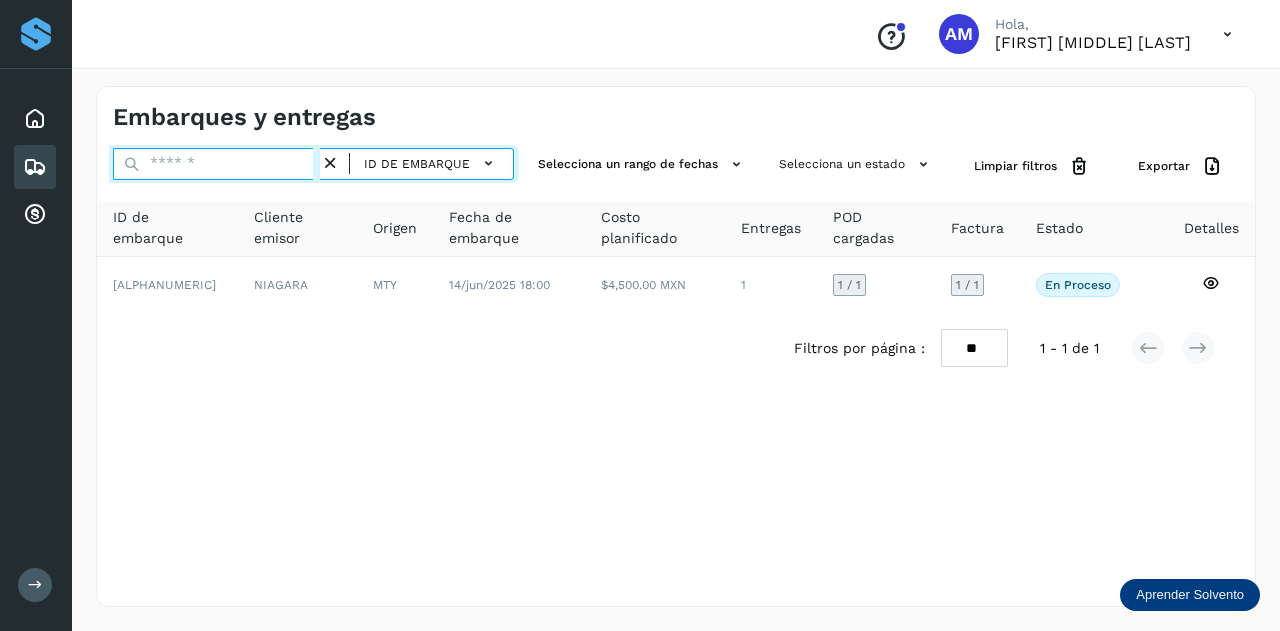 click at bounding box center [216, 164] 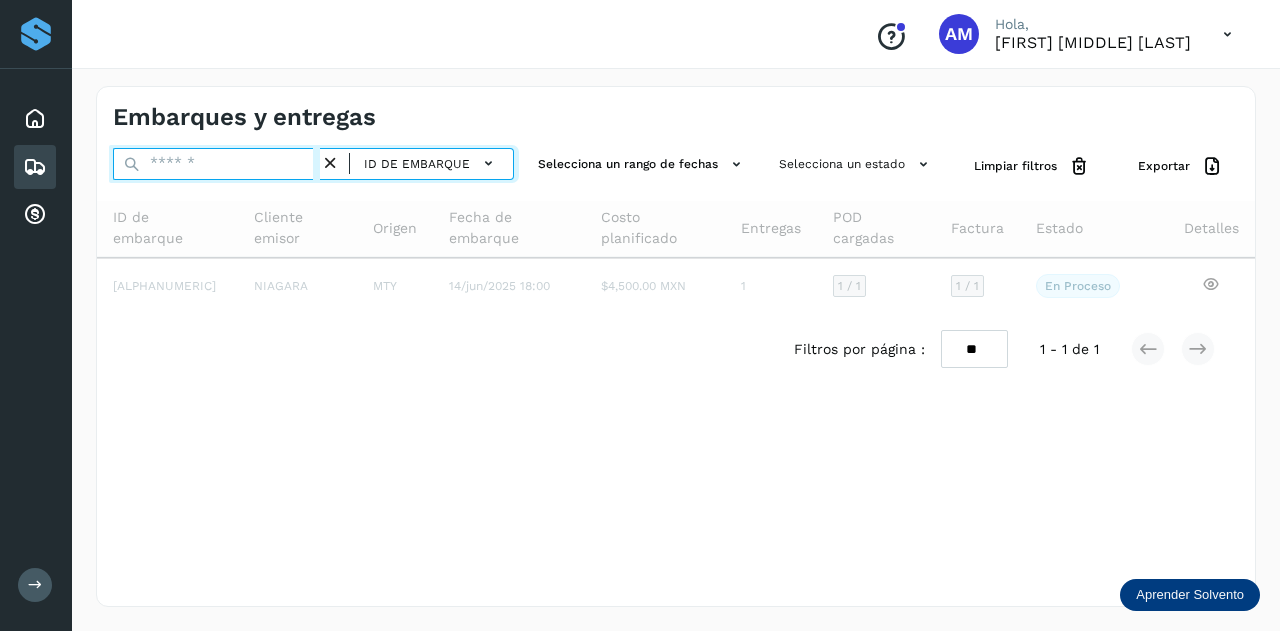 paste on "**********" 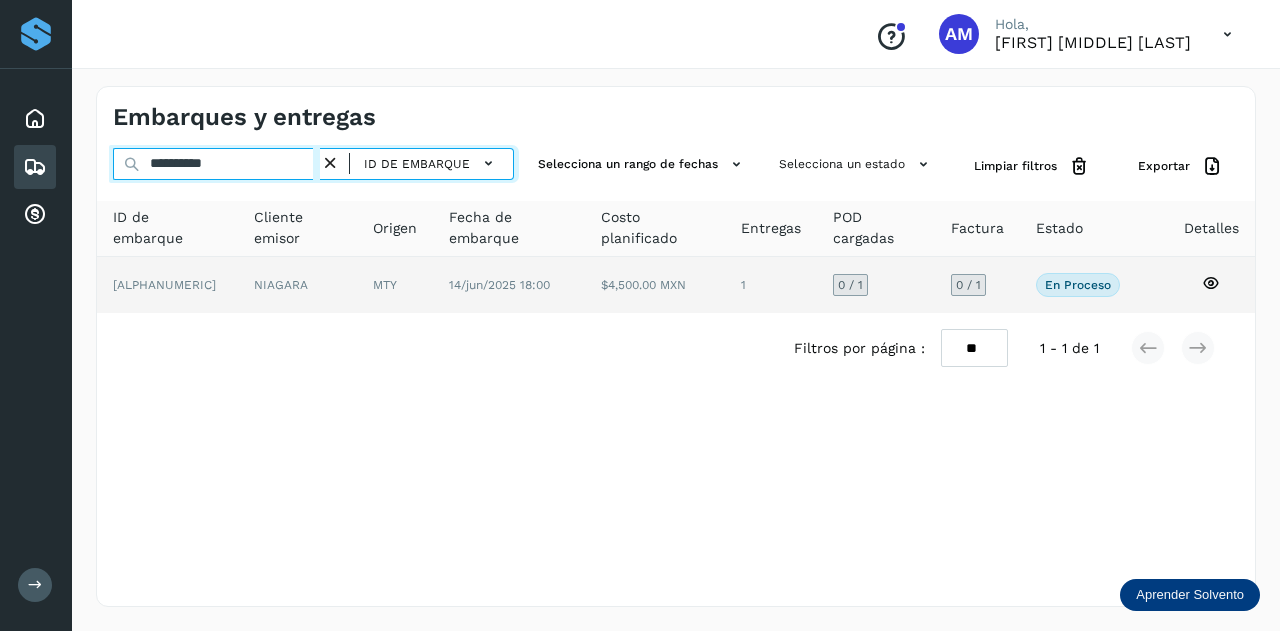 type on "**********" 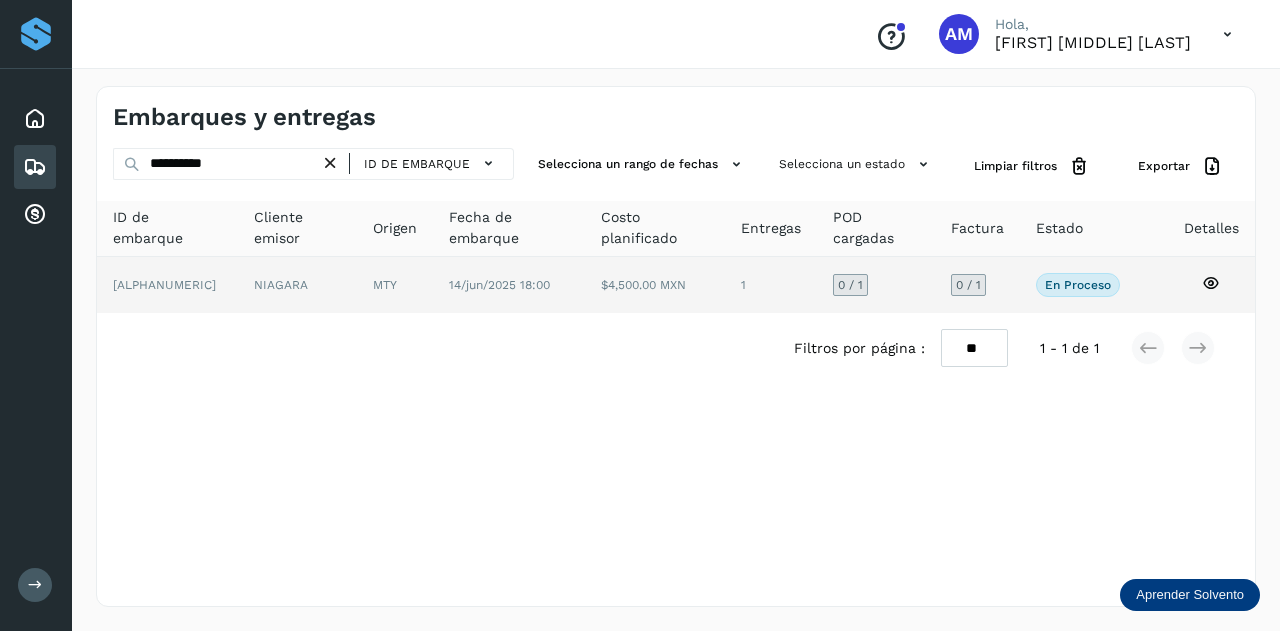 click on "NIAGARA" 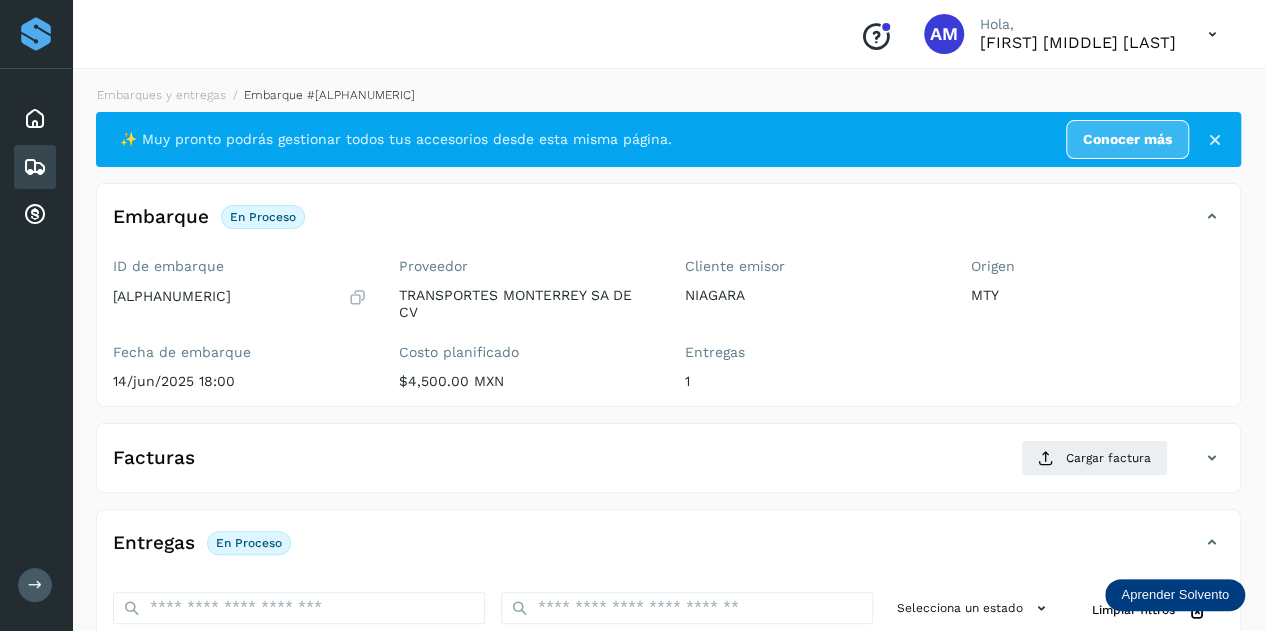 scroll, scrollTop: 200, scrollLeft: 0, axis: vertical 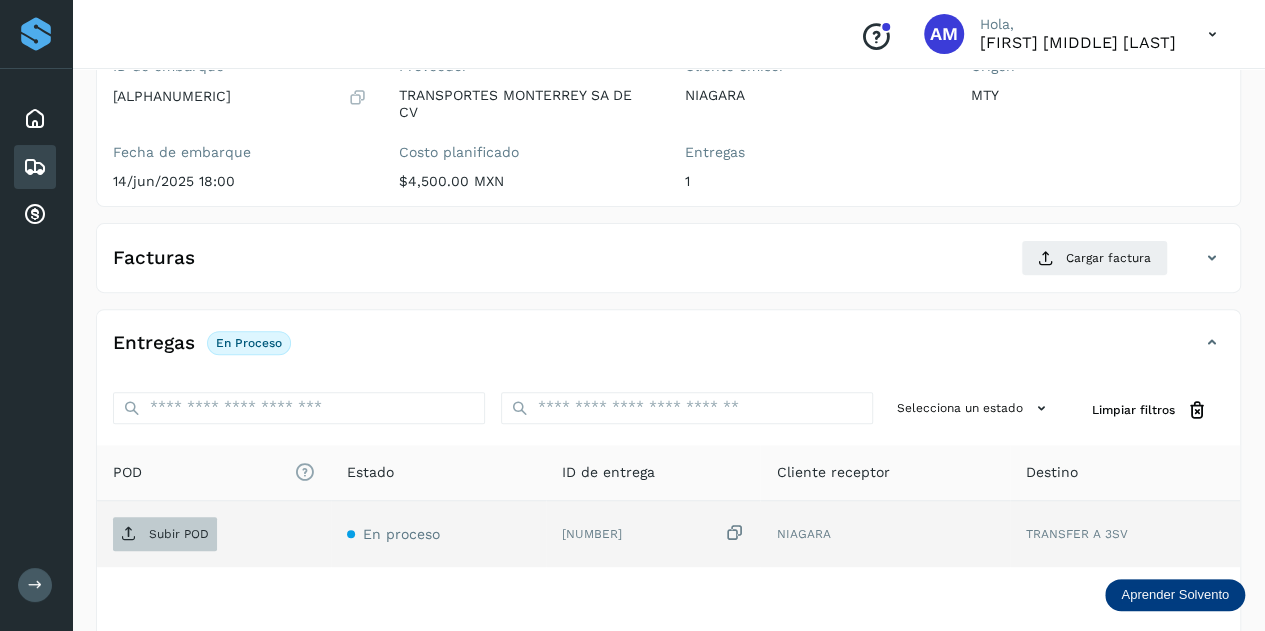 click on "Subir POD" at bounding box center (165, 534) 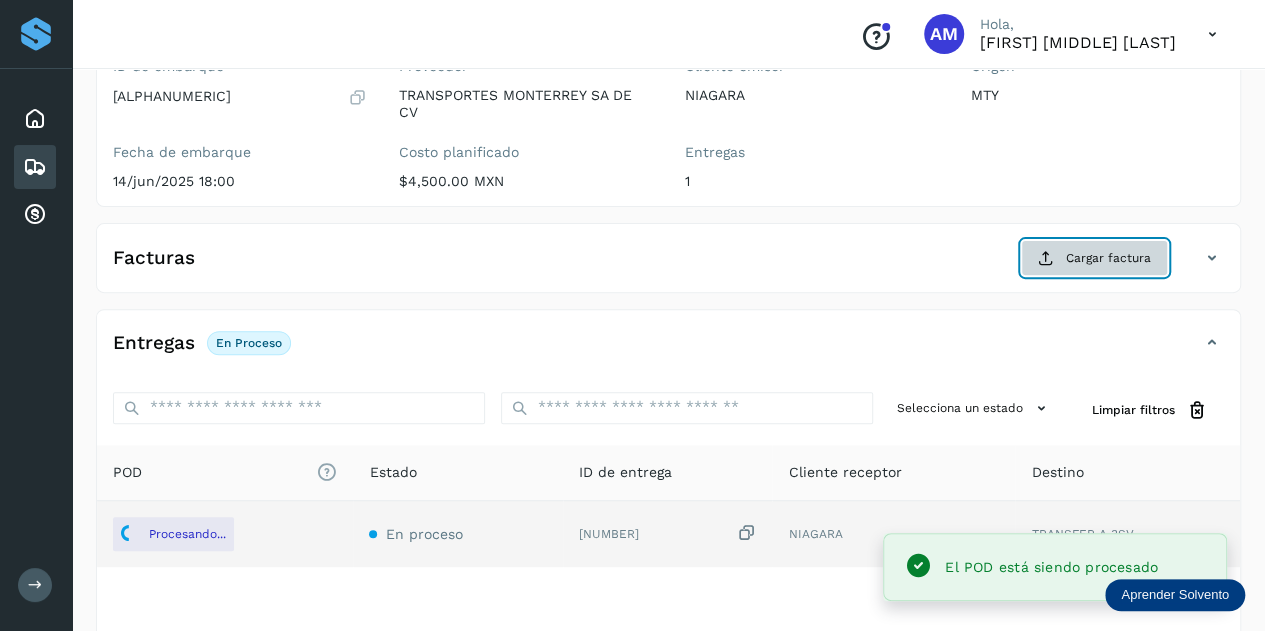 click on "Cargar factura" 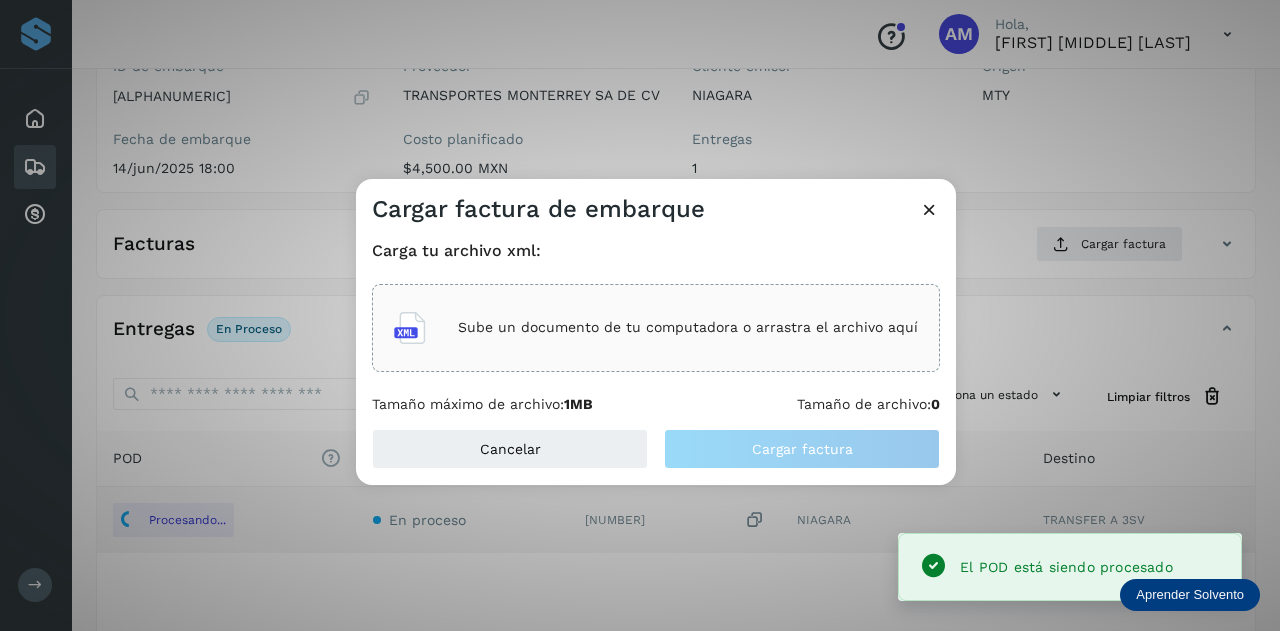 click on "Sube un documento de tu computadora o arrastra el archivo aquí" 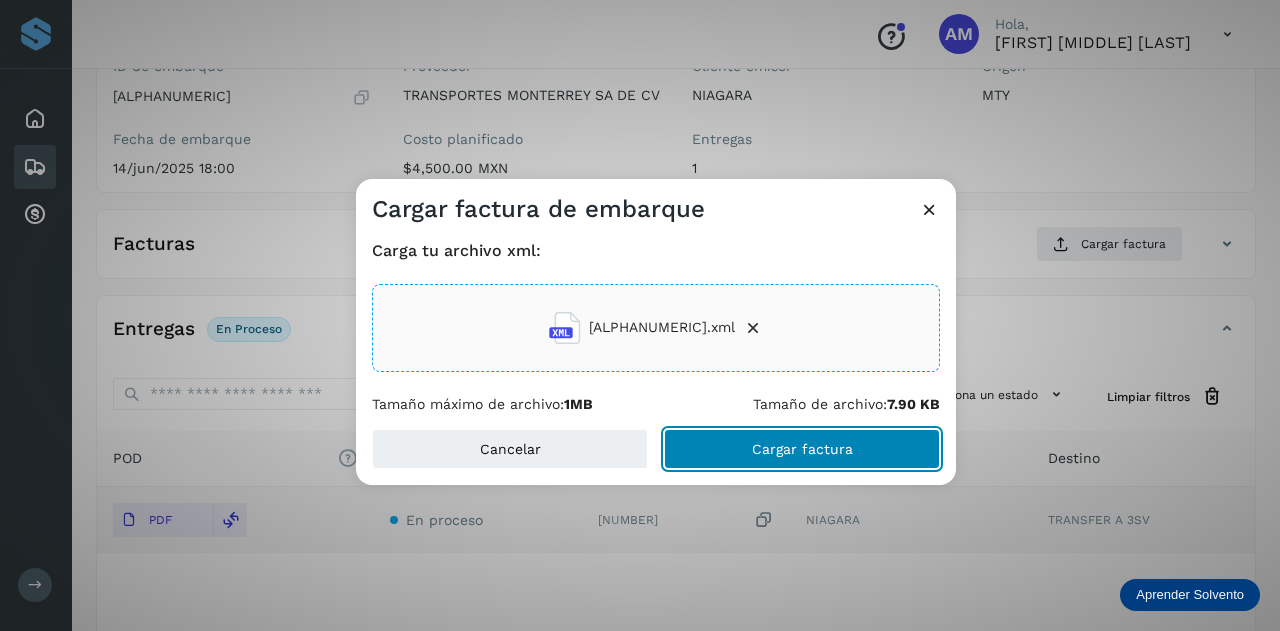 drag, startPoint x: 742, startPoint y: 460, endPoint x: 708, endPoint y: 460, distance: 34 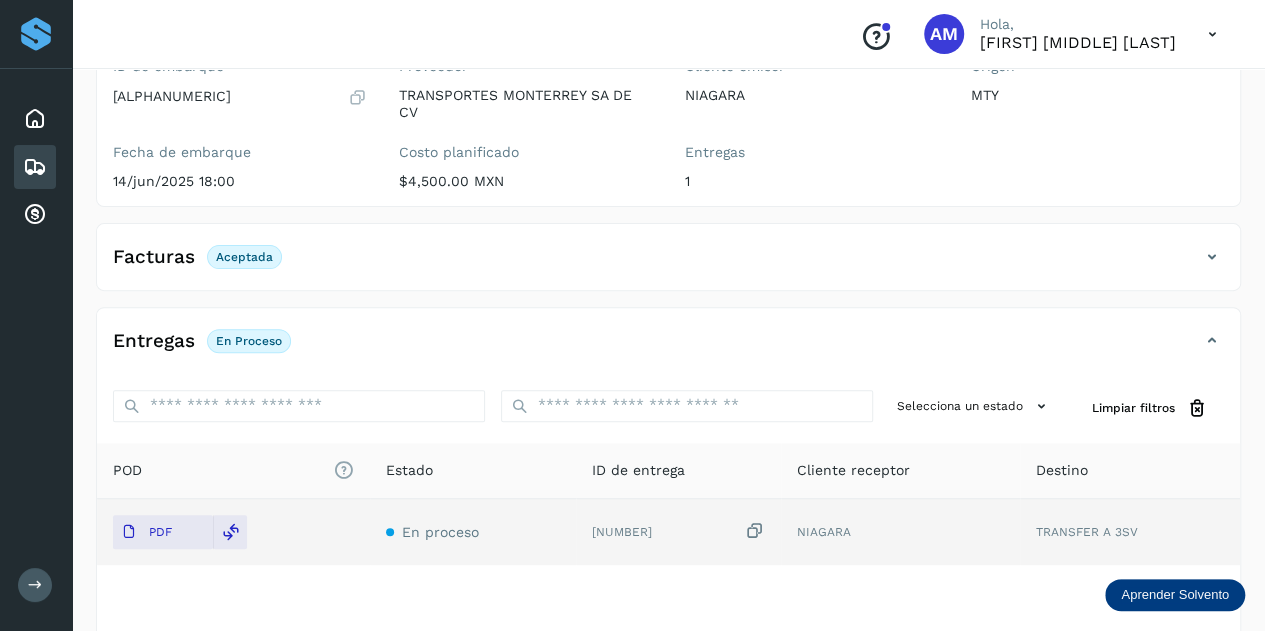scroll, scrollTop: 0, scrollLeft: 0, axis: both 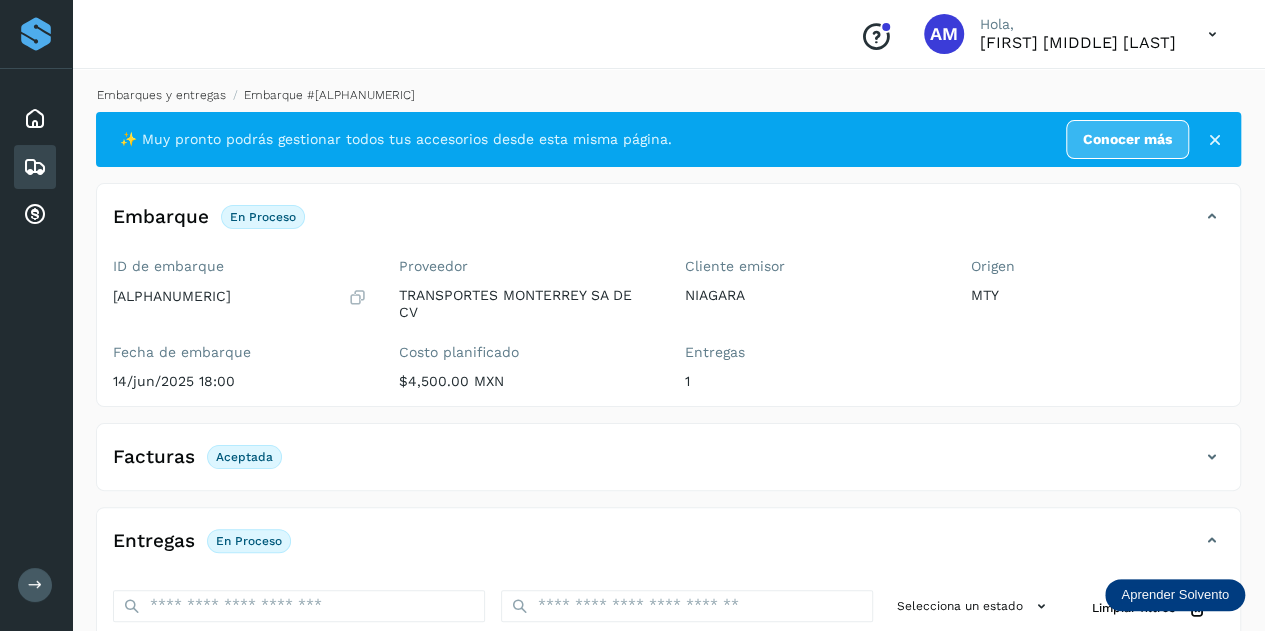 click on "Embarques y entregas" at bounding box center (161, 95) 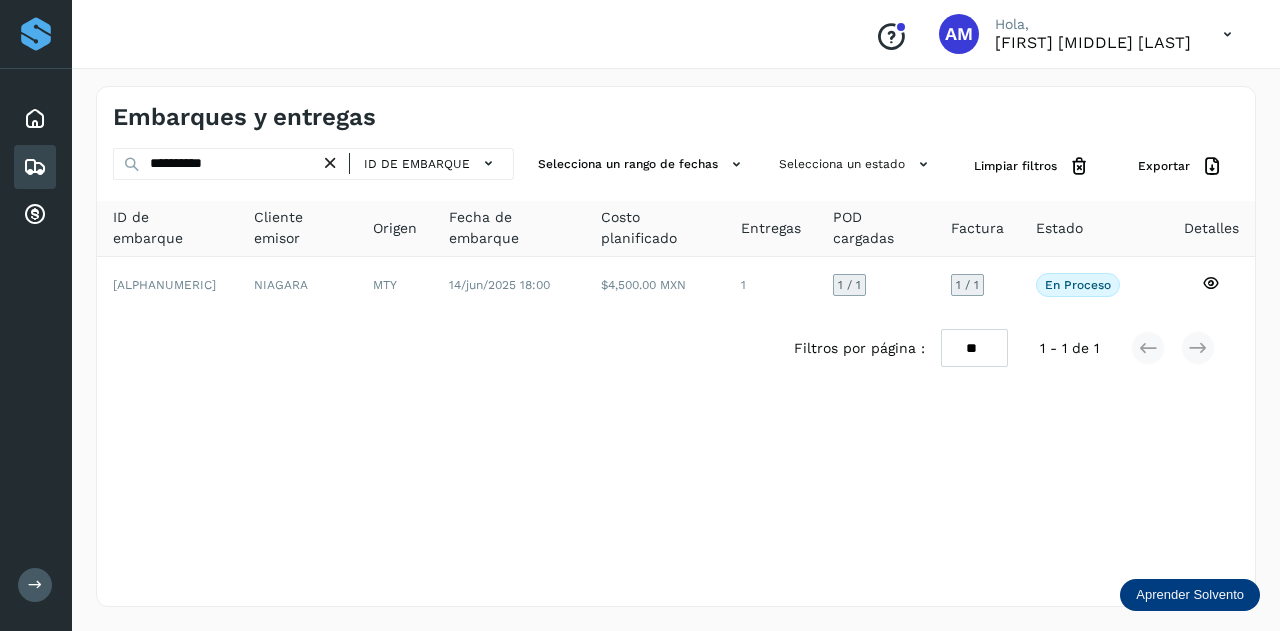 drag, startPoint x: 346, startPoint y: 161, endPoint x: 324, endPoint y: 164, distance: 22.203604 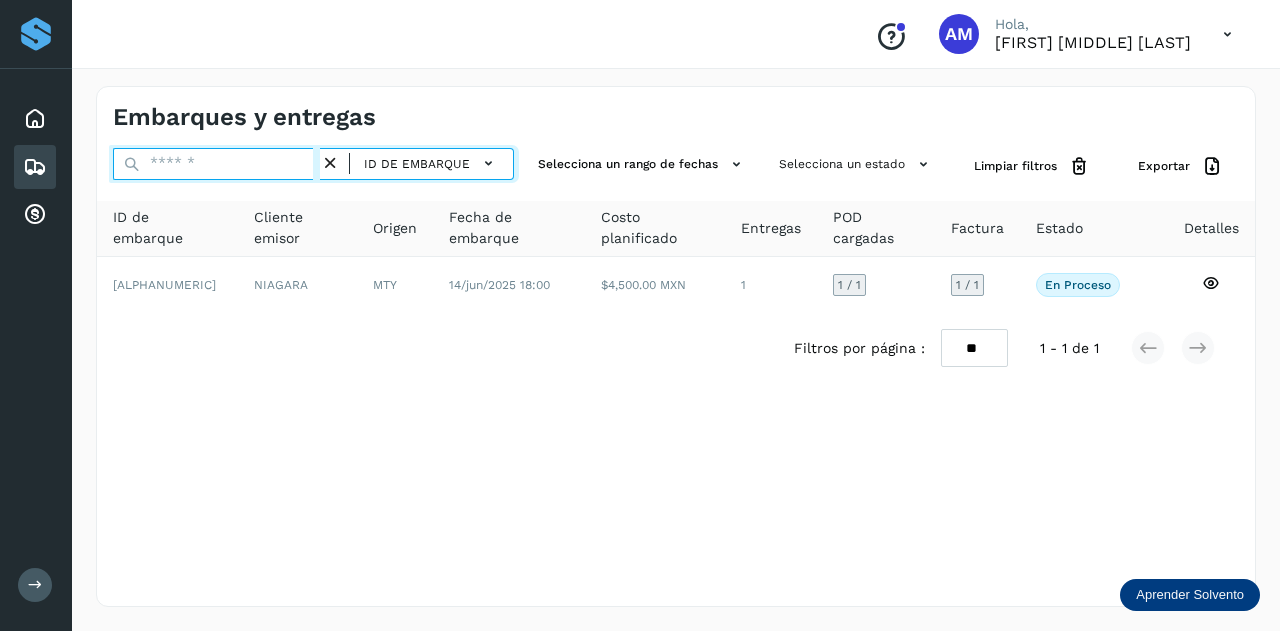 click at bounding box center [216, 164] 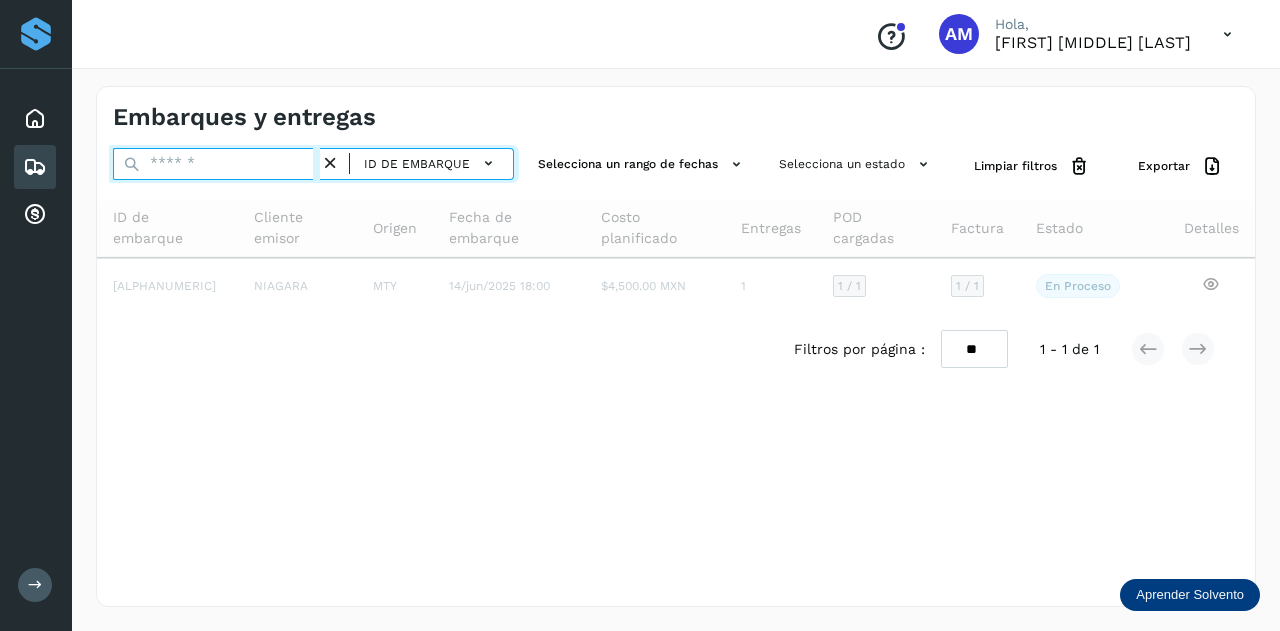 paste on "**********" 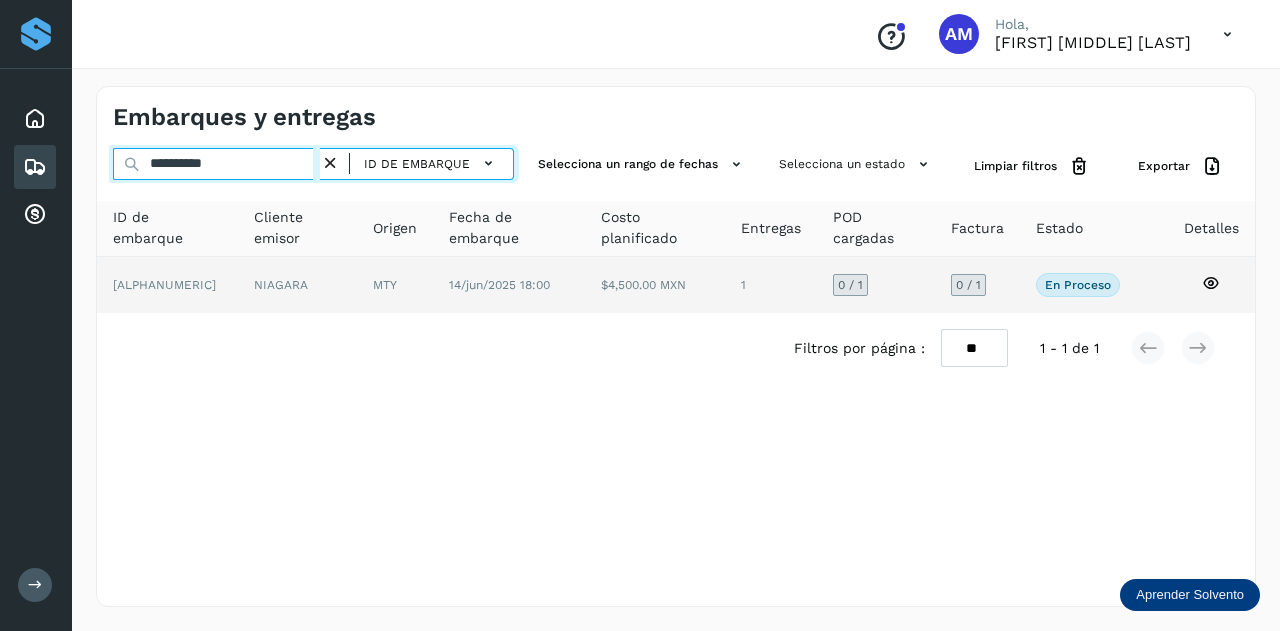 type on "**********" 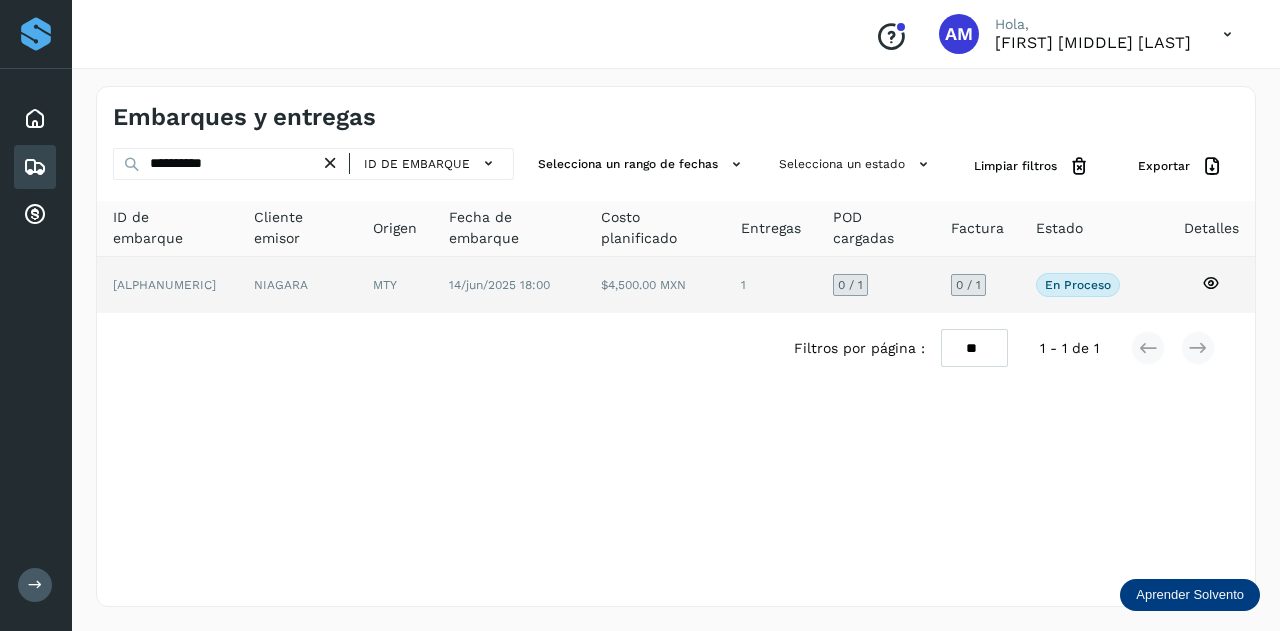 click on "NIAGARA" 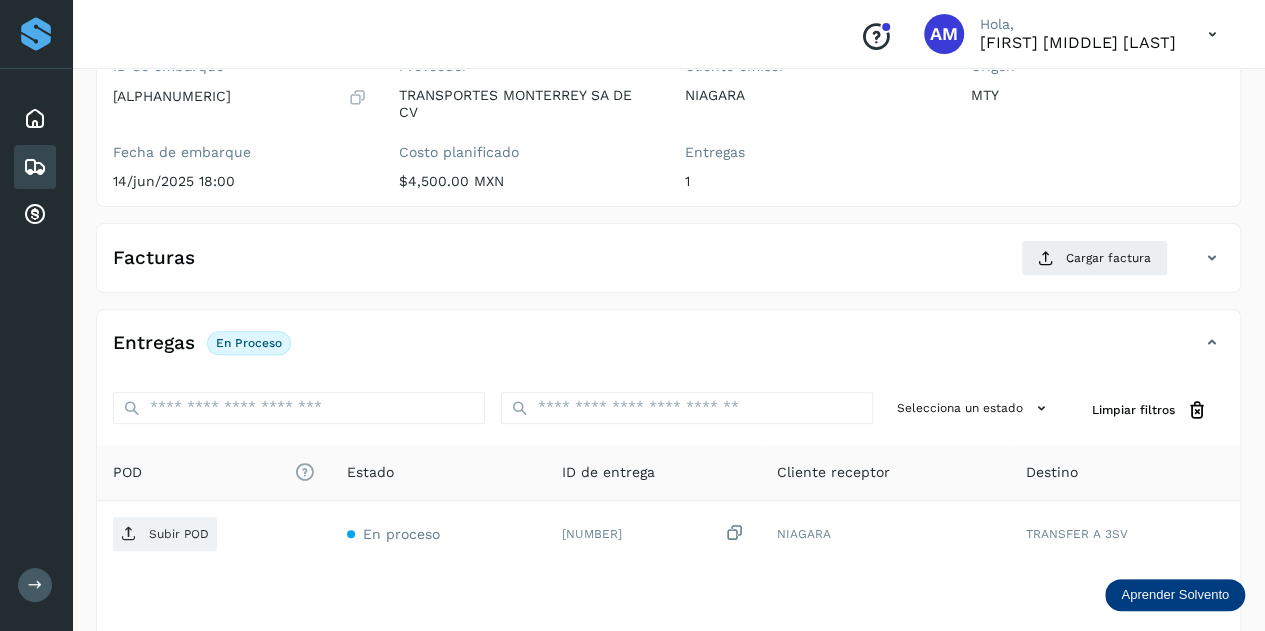 scroll, scrollTop: 300, scrollLeft: 0, axis: vertical 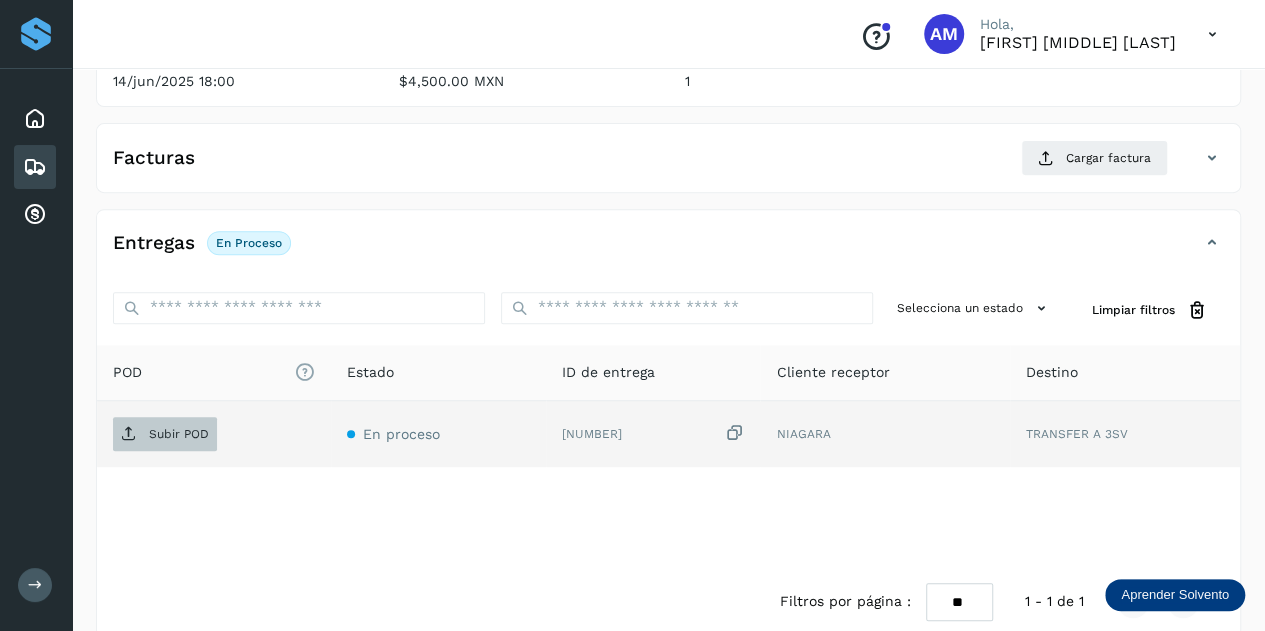 click on "Subir POD" at bounding box center [165, 434] 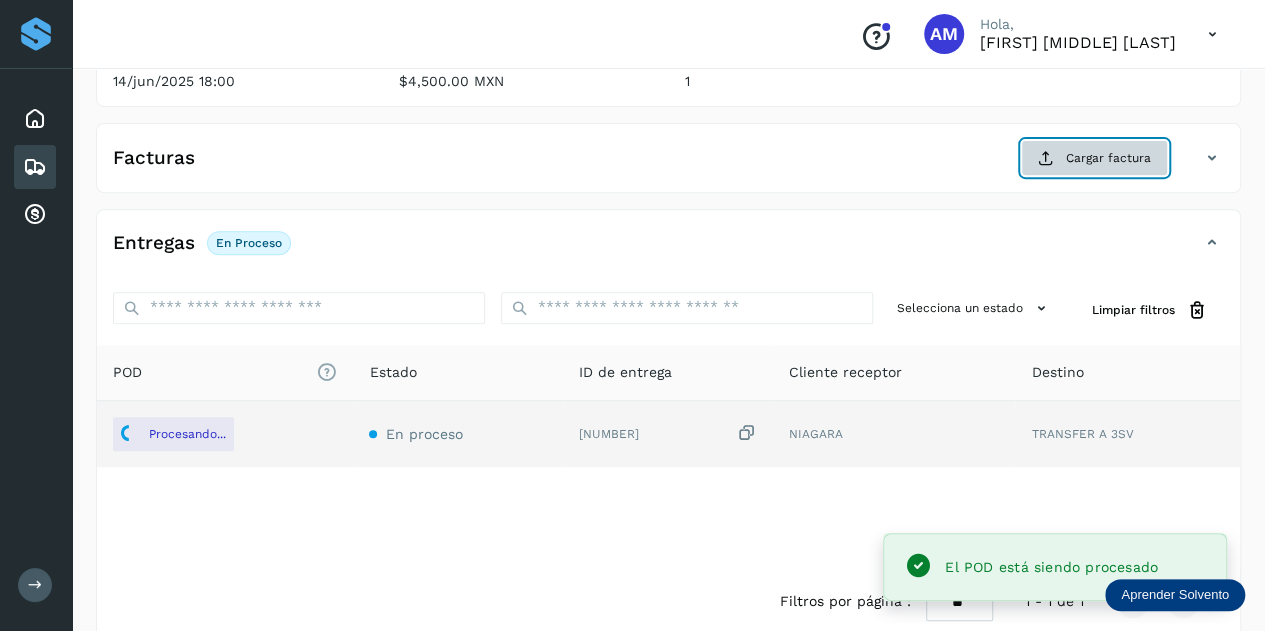 click on "Cargar factura" 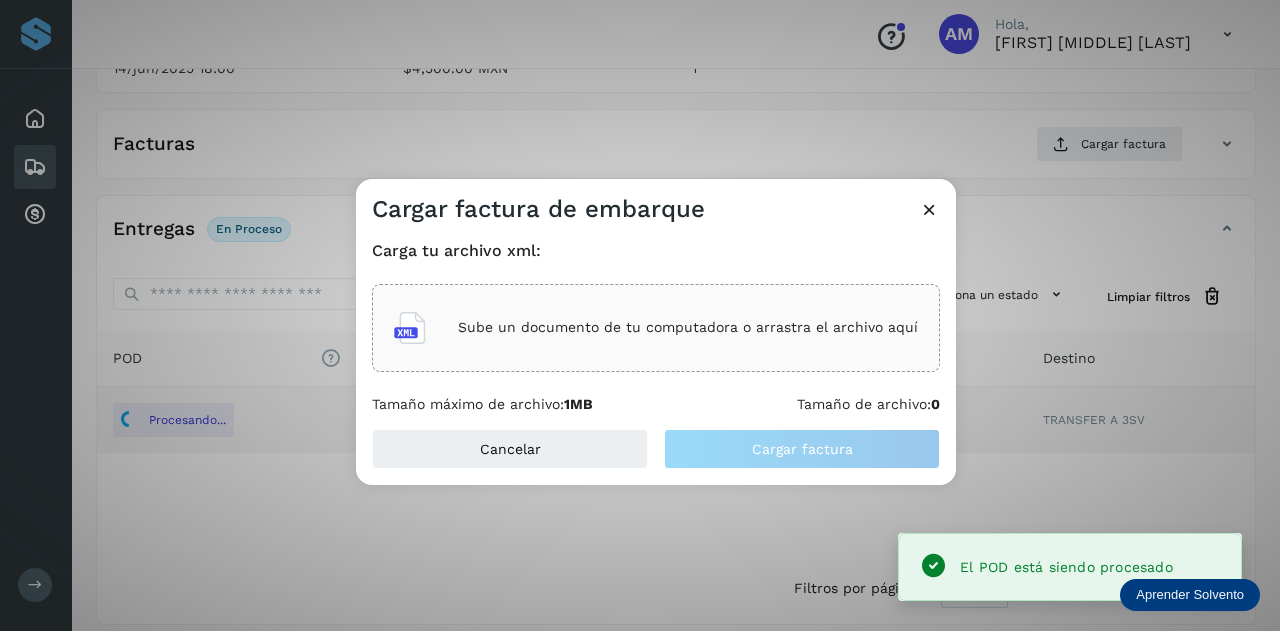 click on "Sube un documento de tu computadora o arrastra el archivo aquí" 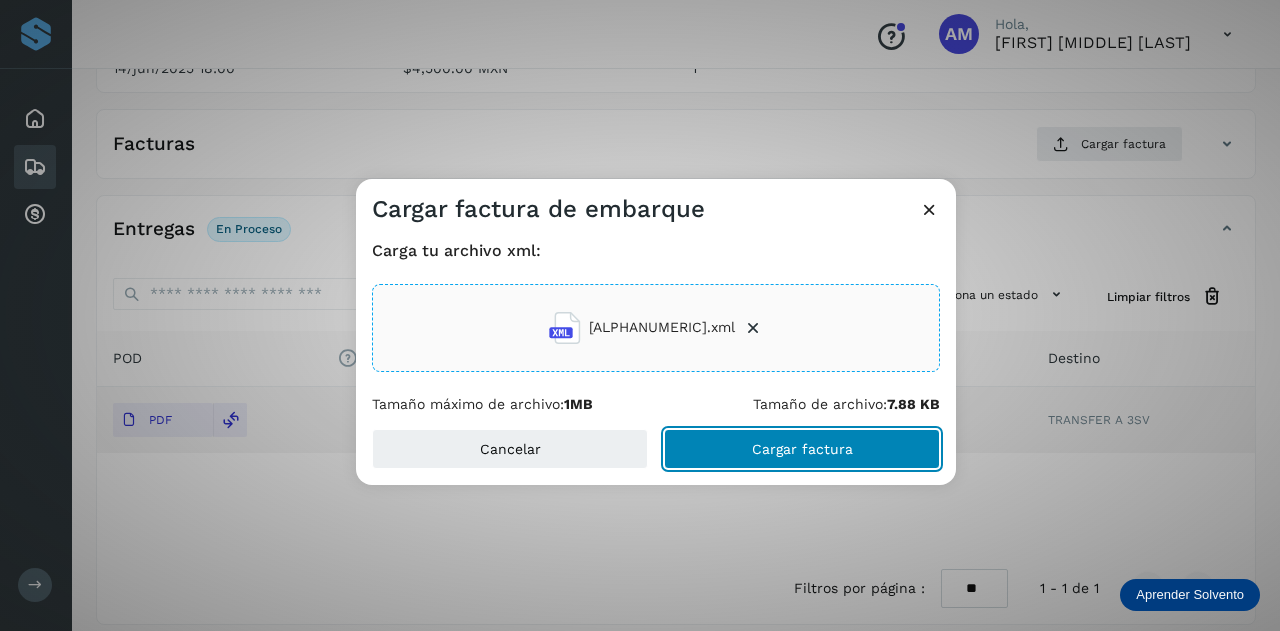 click on "Cargar factura" 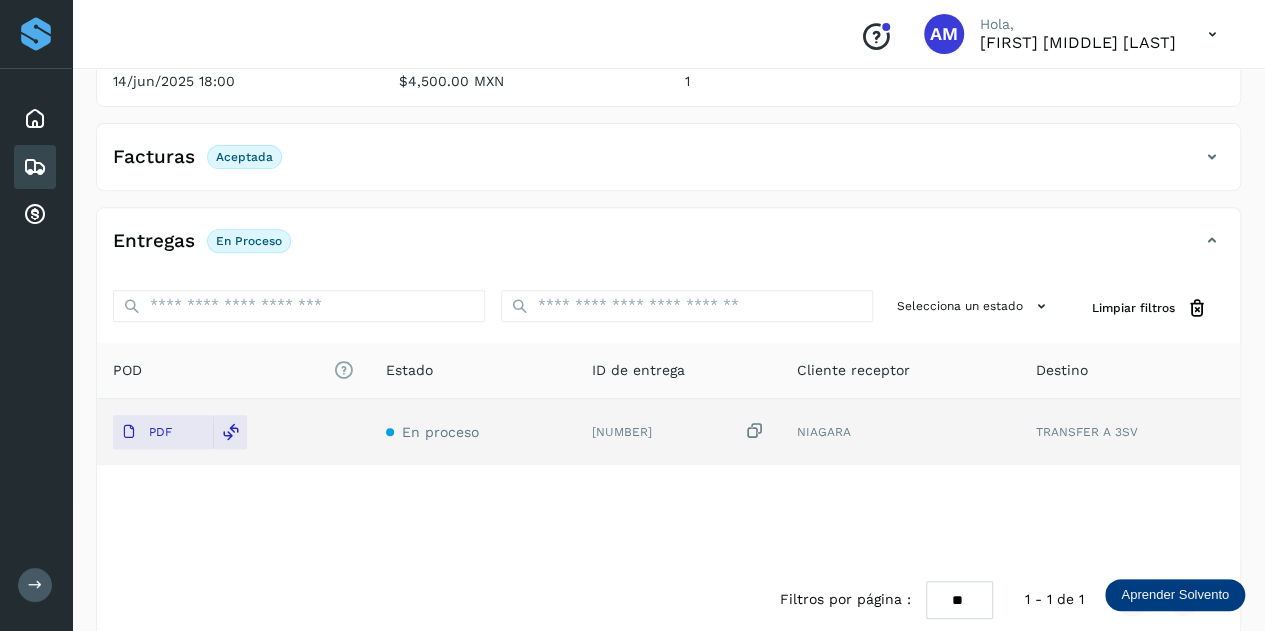 scroll, scrollTop: 0, scrollLeft: 0, axis: both 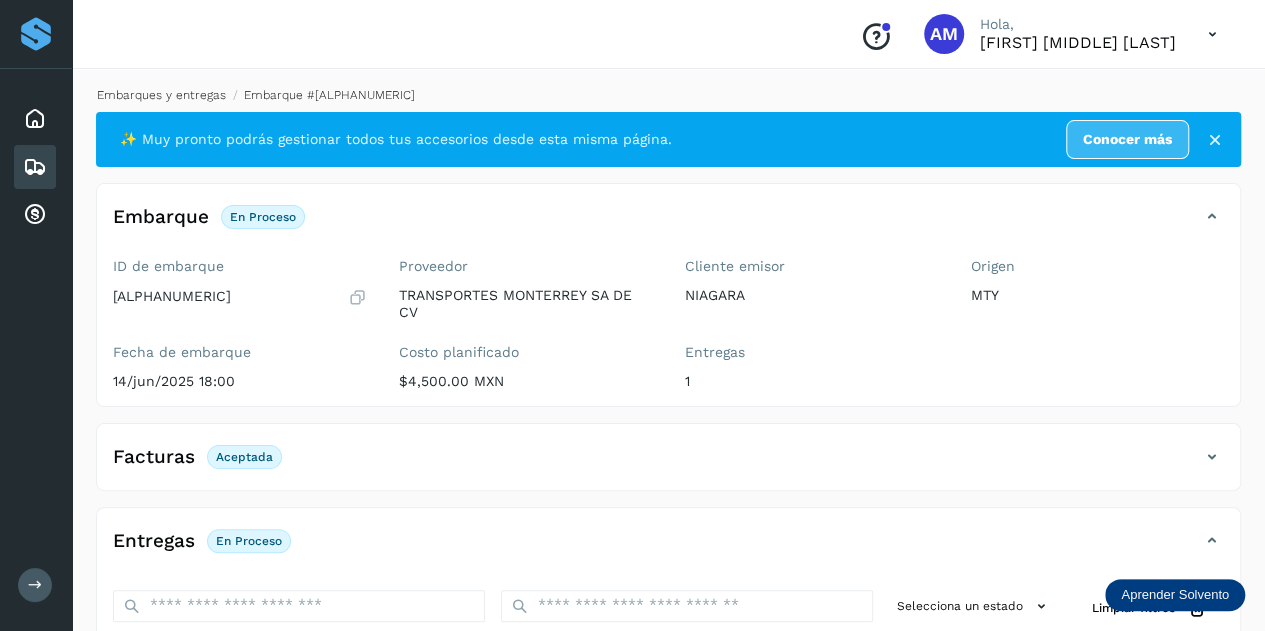 click on "Embarques y entregas" at bounding box center [161, 95] 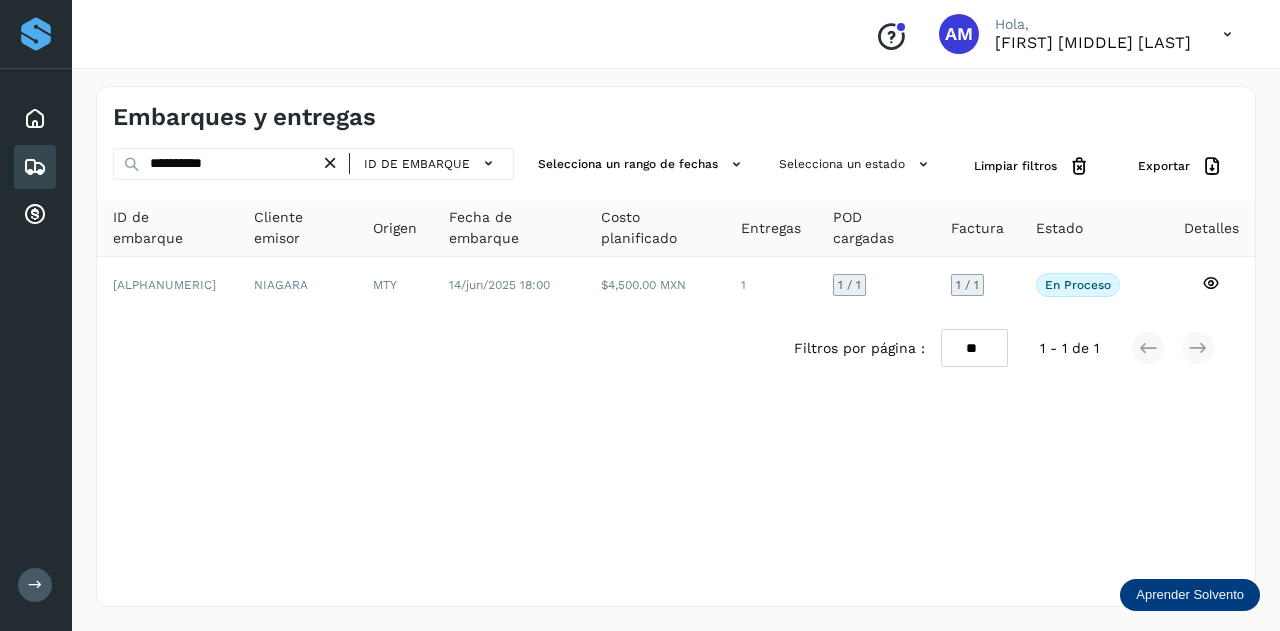 click at bounding box center [330, 163] 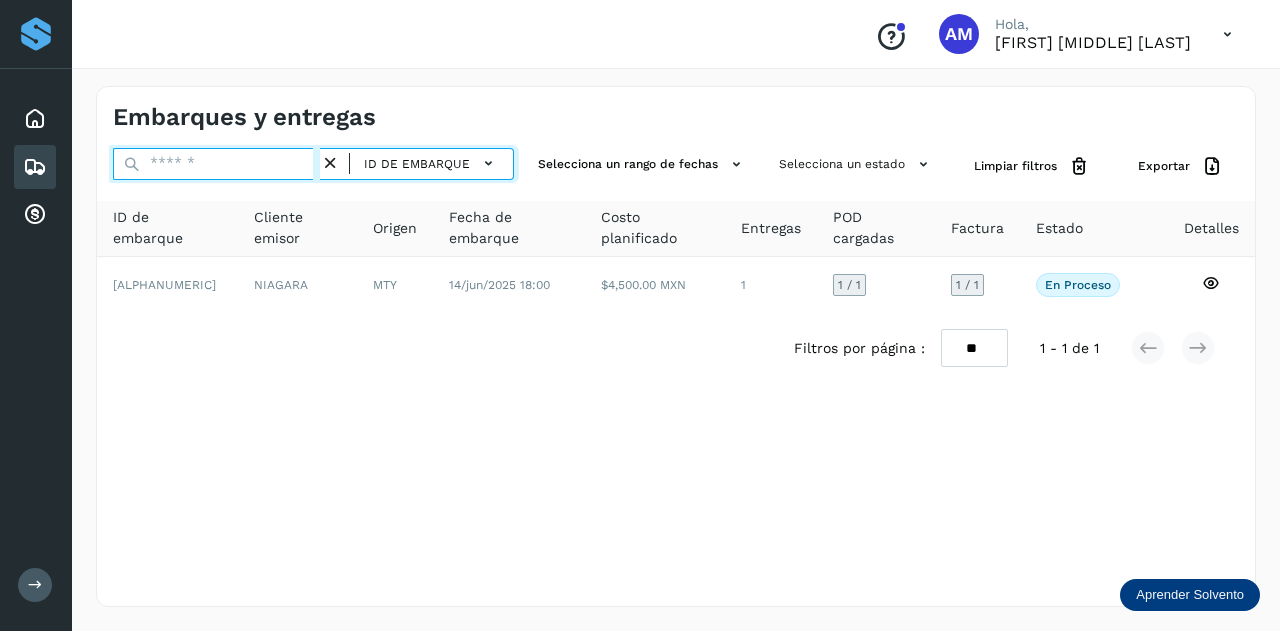 click at bounding box center [216, 164] 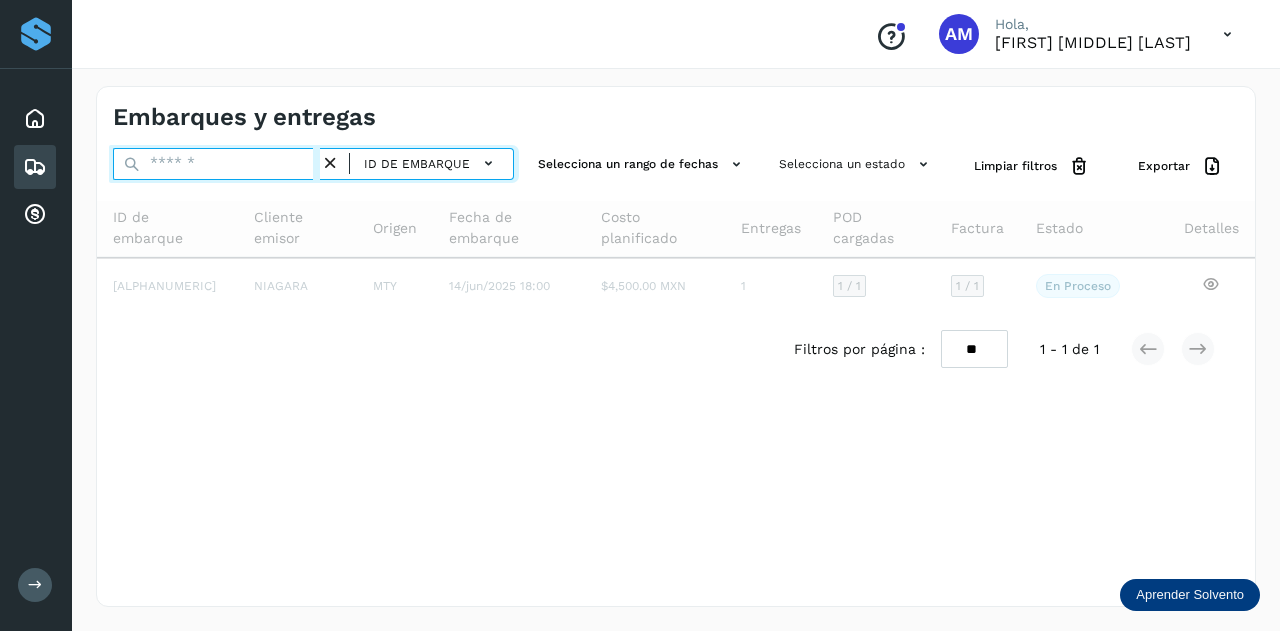 paste on "**********" 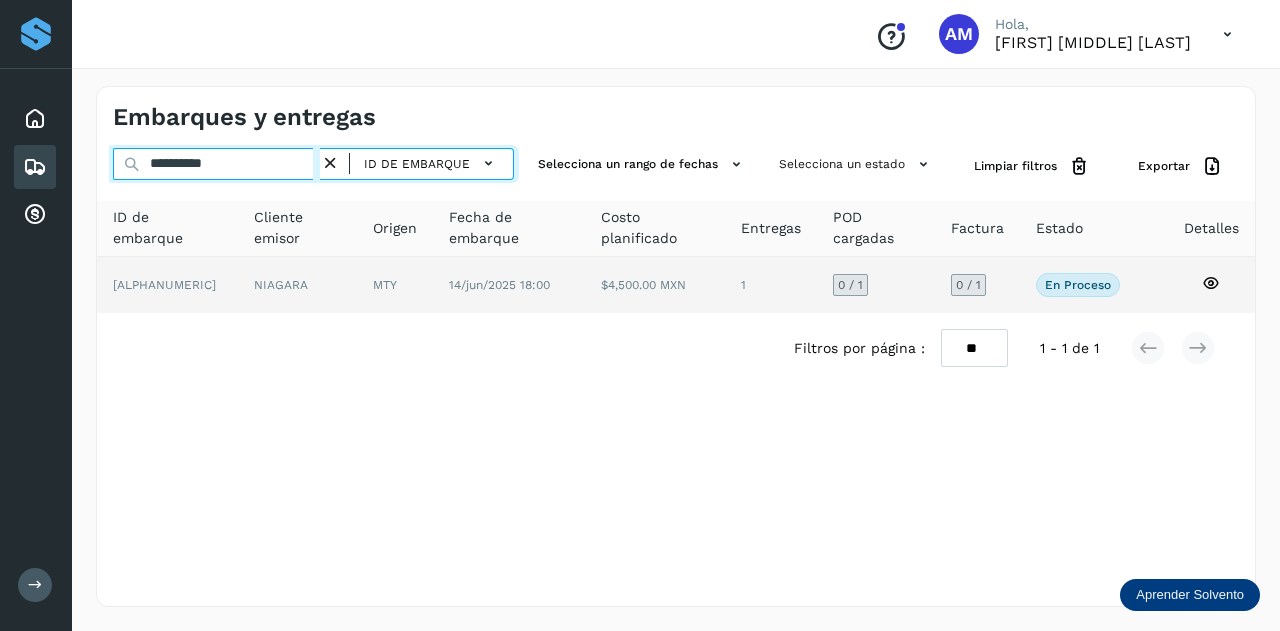 type on "**********" 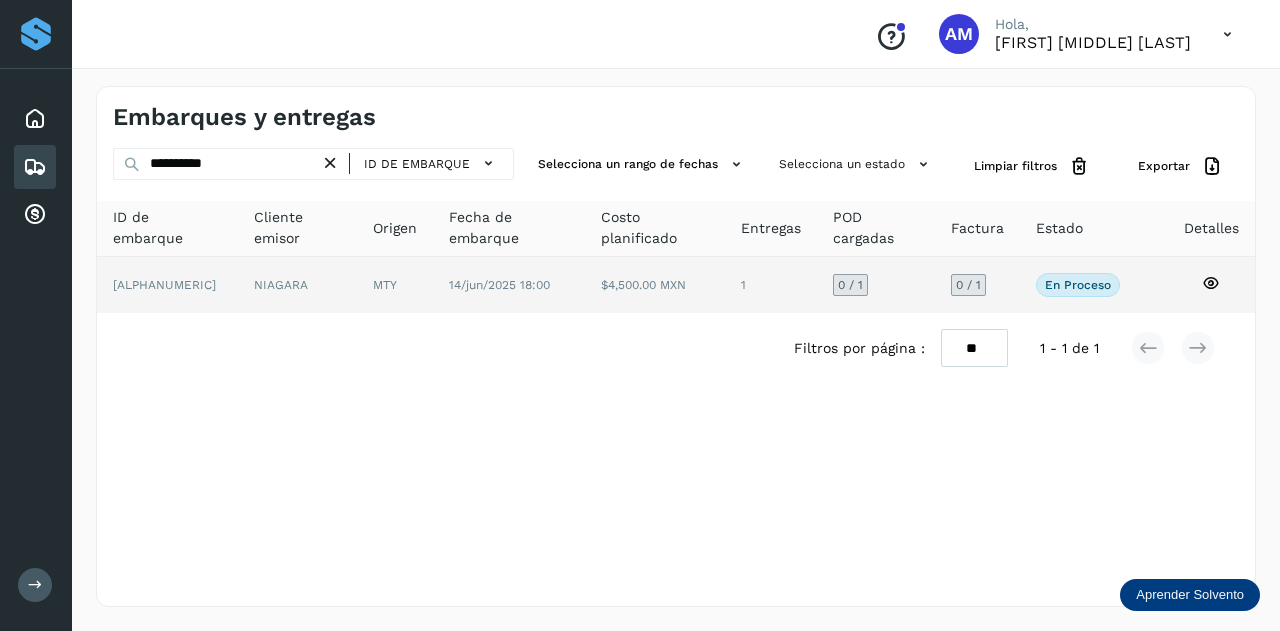 click on "MTY" 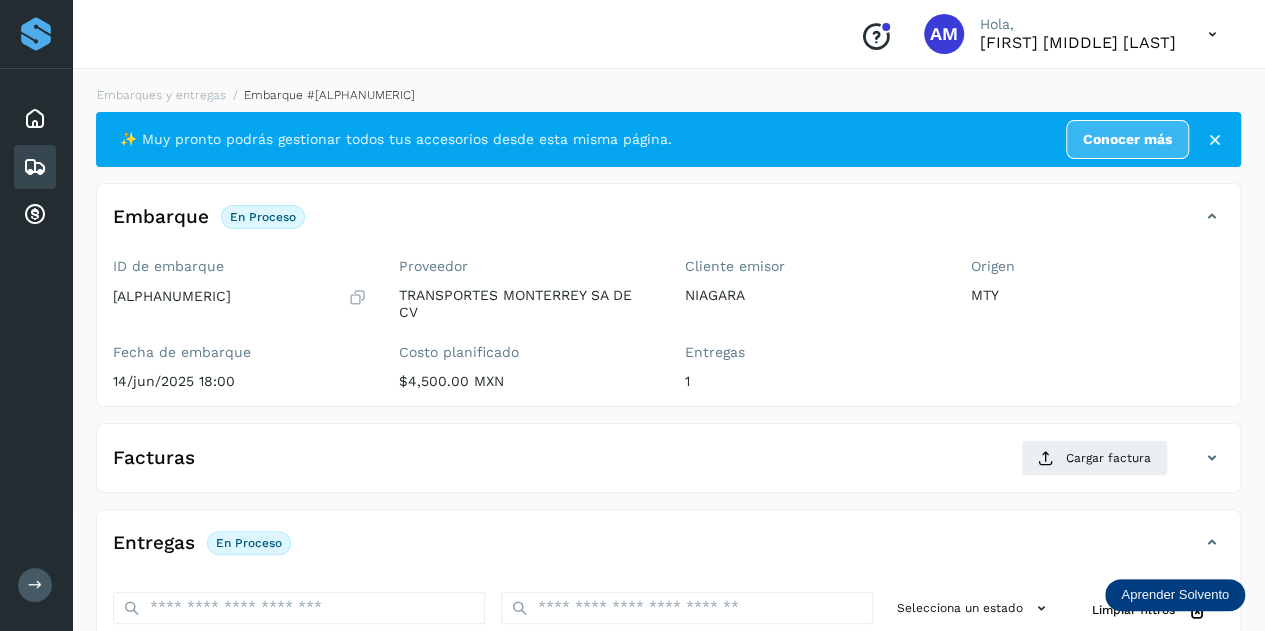 scroll, scrollTop: 300, scrollLeft: 0, axis: vertical 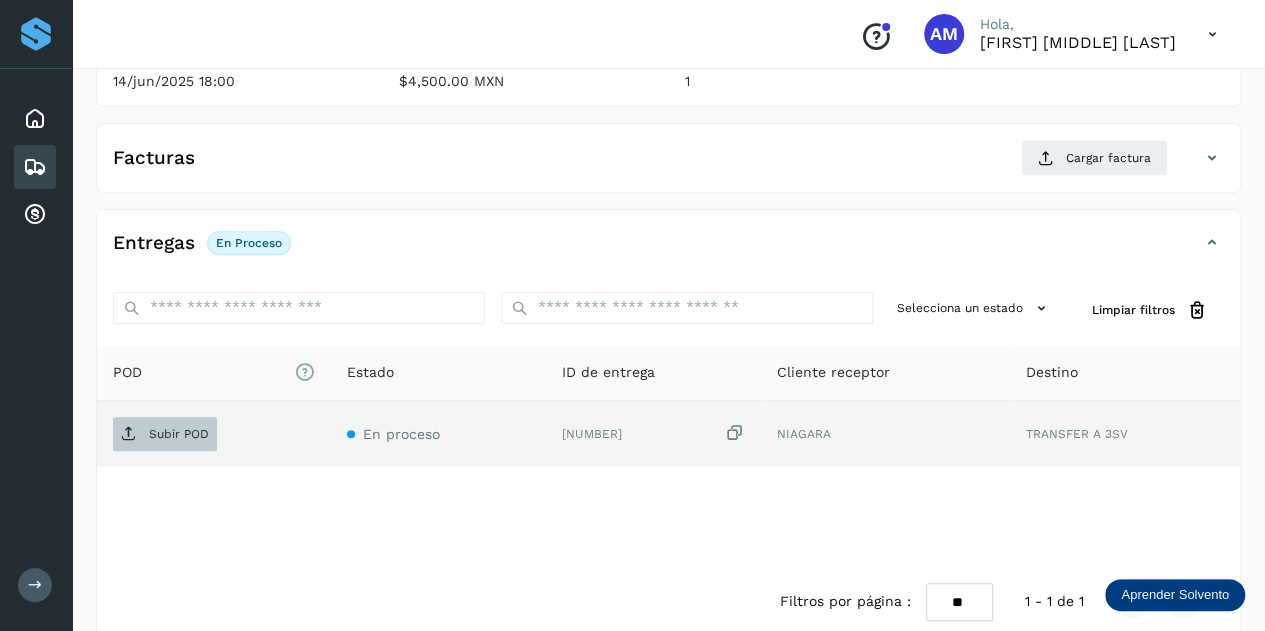 click on "Subir POD" at bounding box center [179, 434] 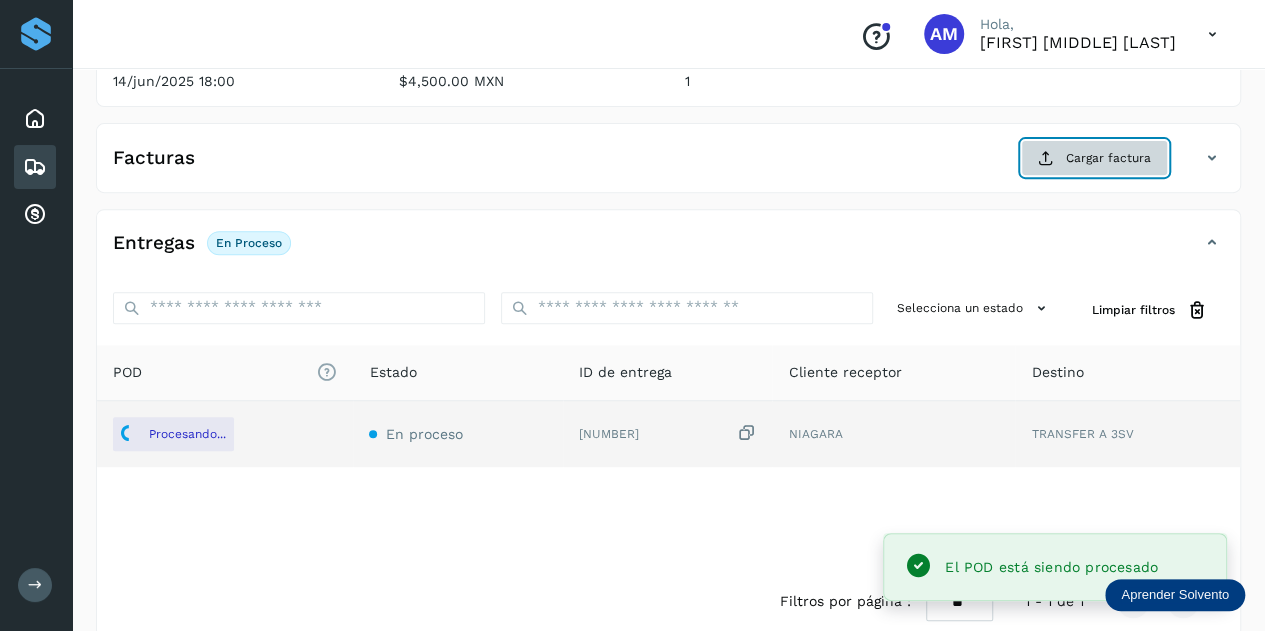 click on "Cargar factura" 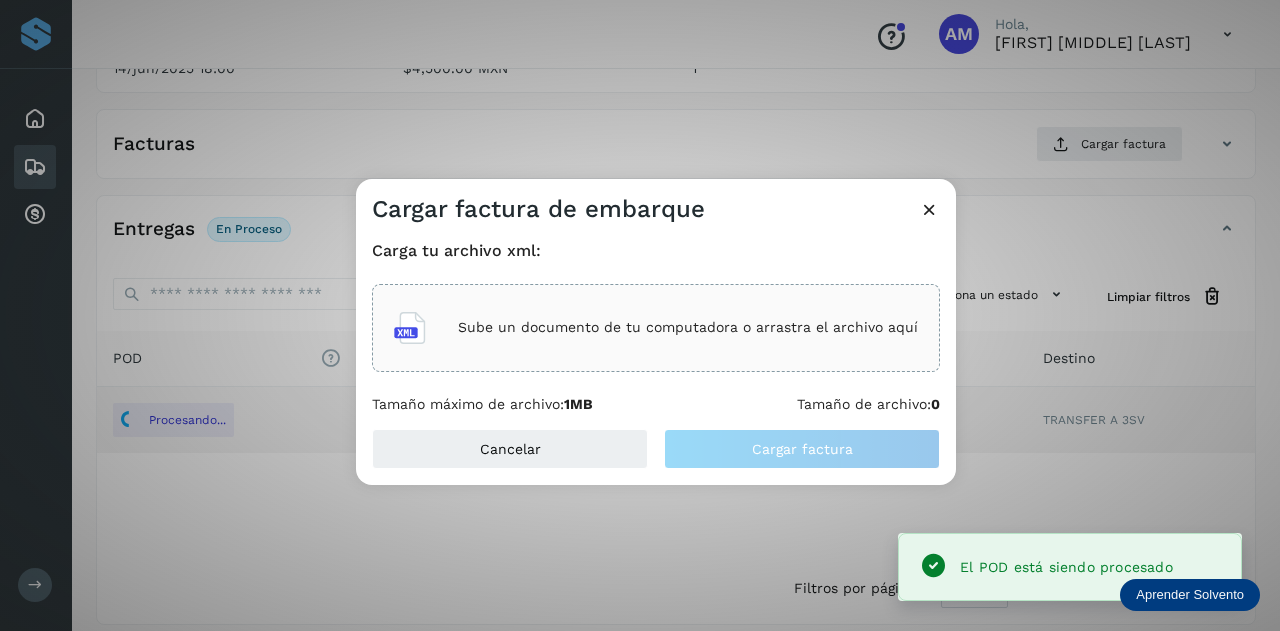 click on "Sube un documento de tu computadora o arrastra el archivo aquí" at bounding box center [656, 328] 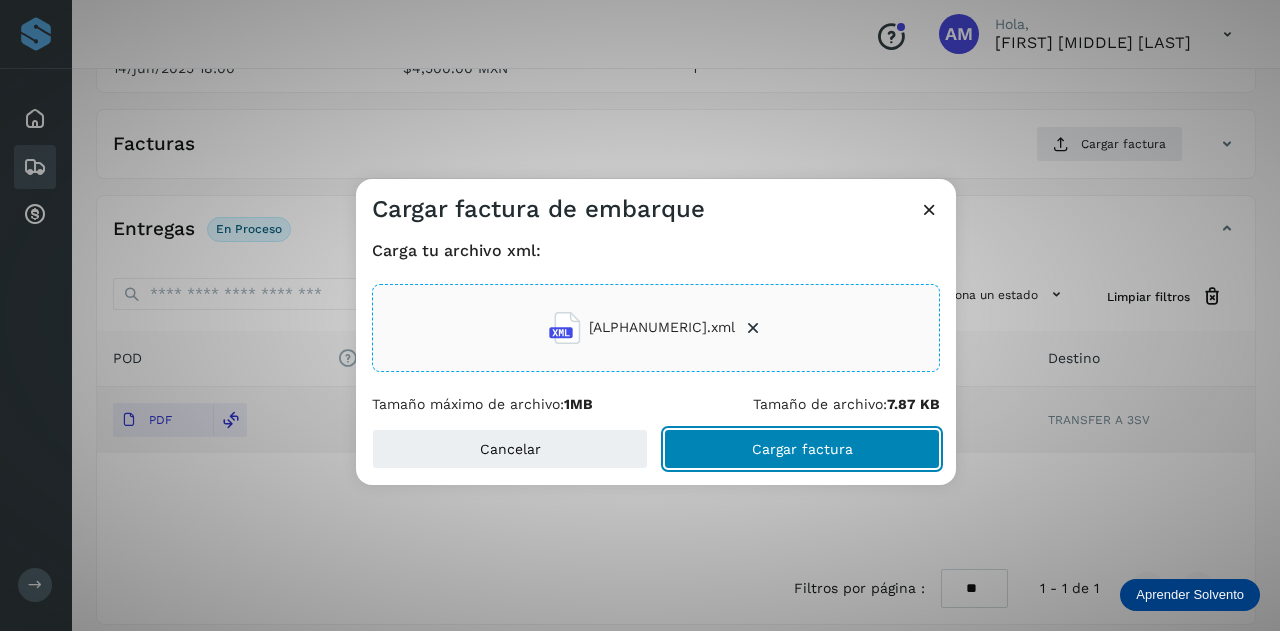 click on "Cargar factura" 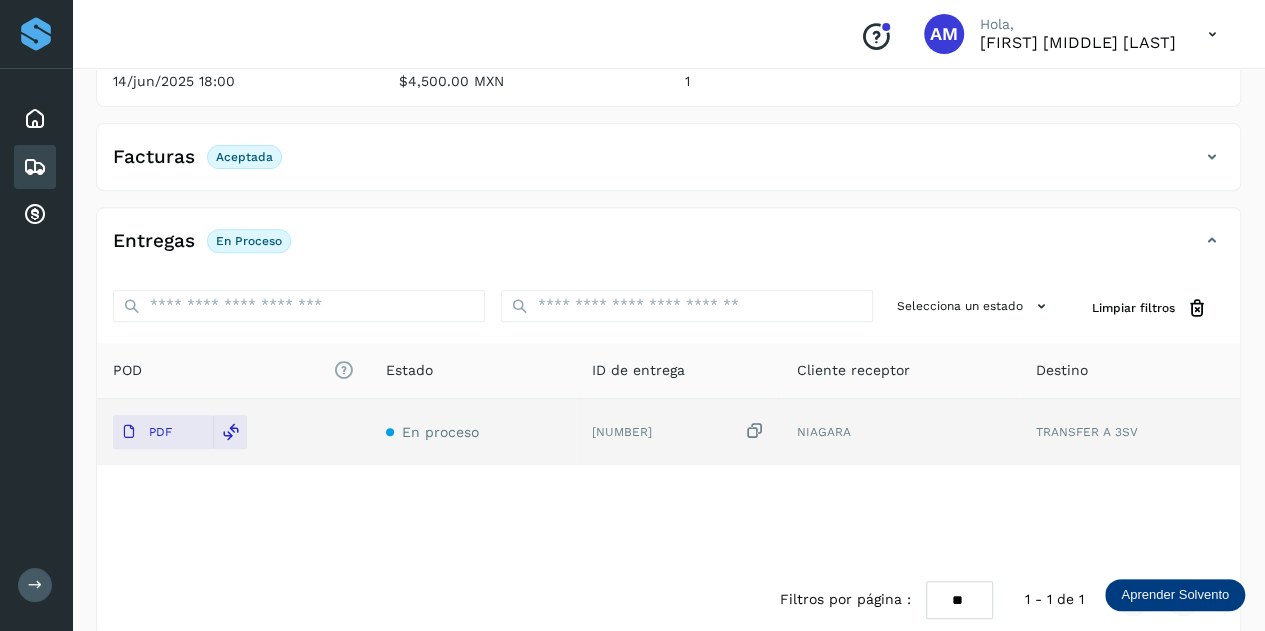 scroll, scrollTop: 0, scrollLeft: 0, axis: both 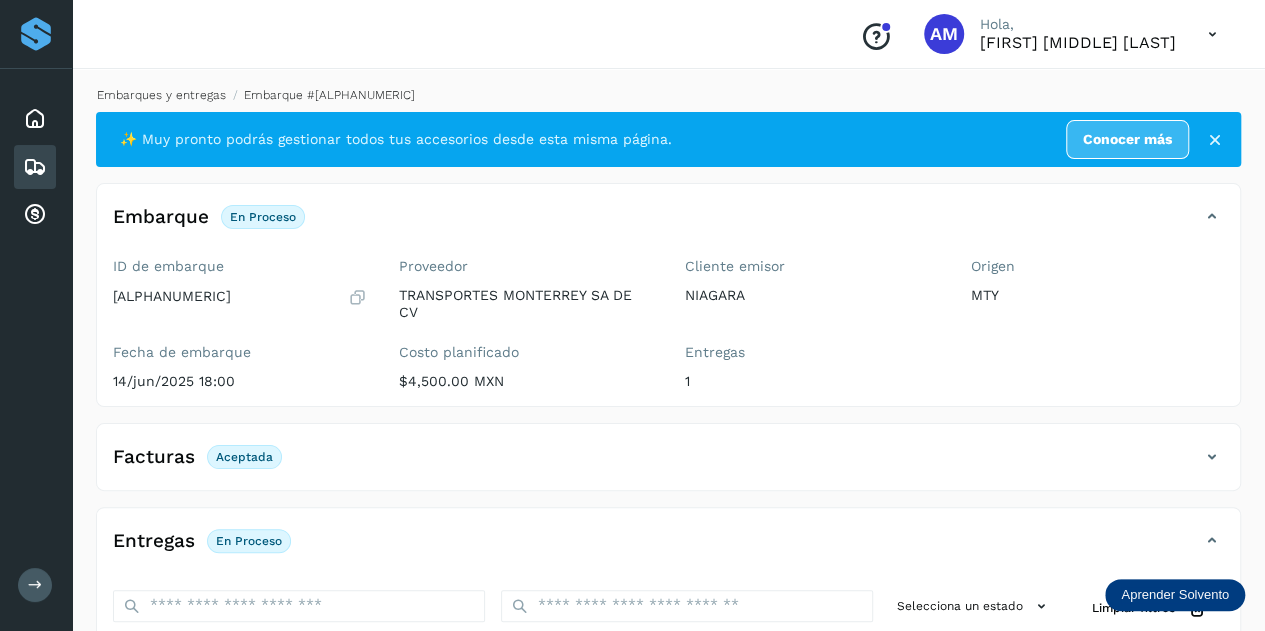 click on "Embarques y entregas" at bounding box center (161, 95) 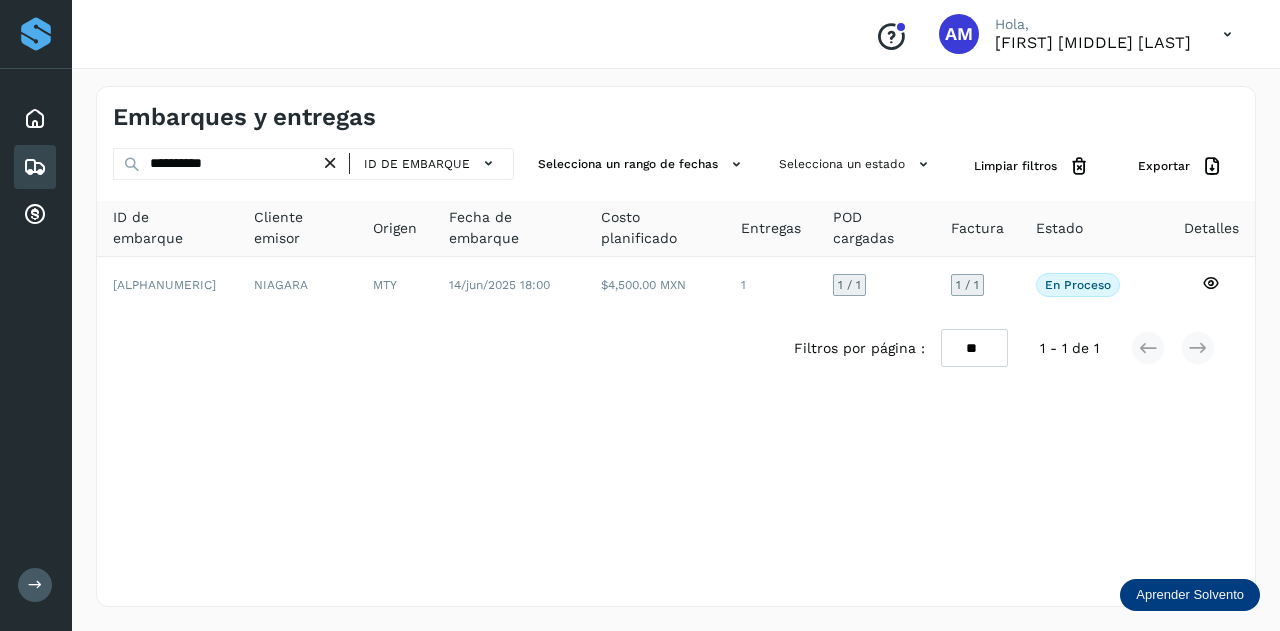 drag, startPoint x: 343, startPoint y: 164, endPoint x: 306, endPoint y: 164, distance: 37 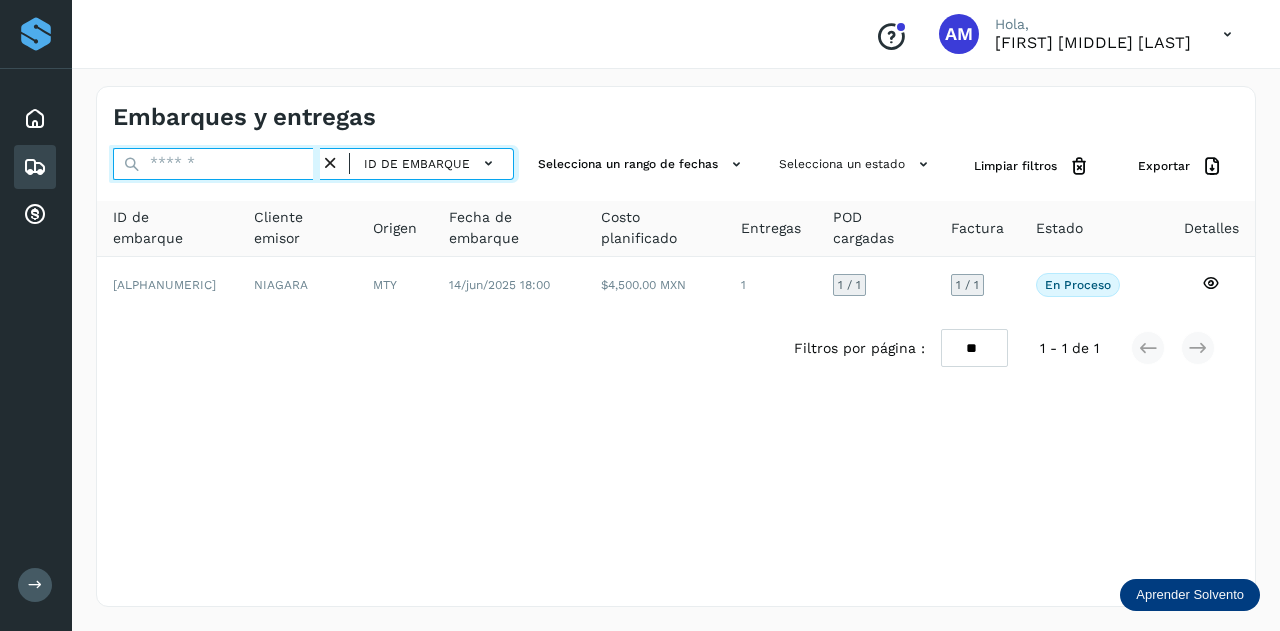 click at bounding box center [216, 164] 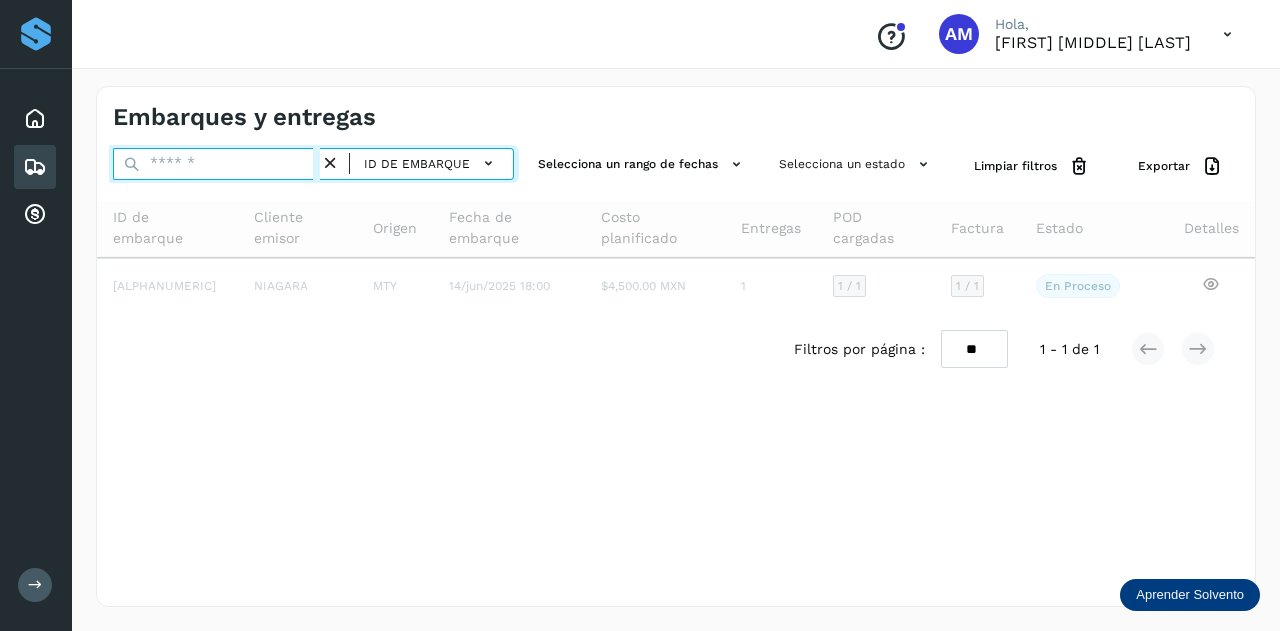 paste on "**********" 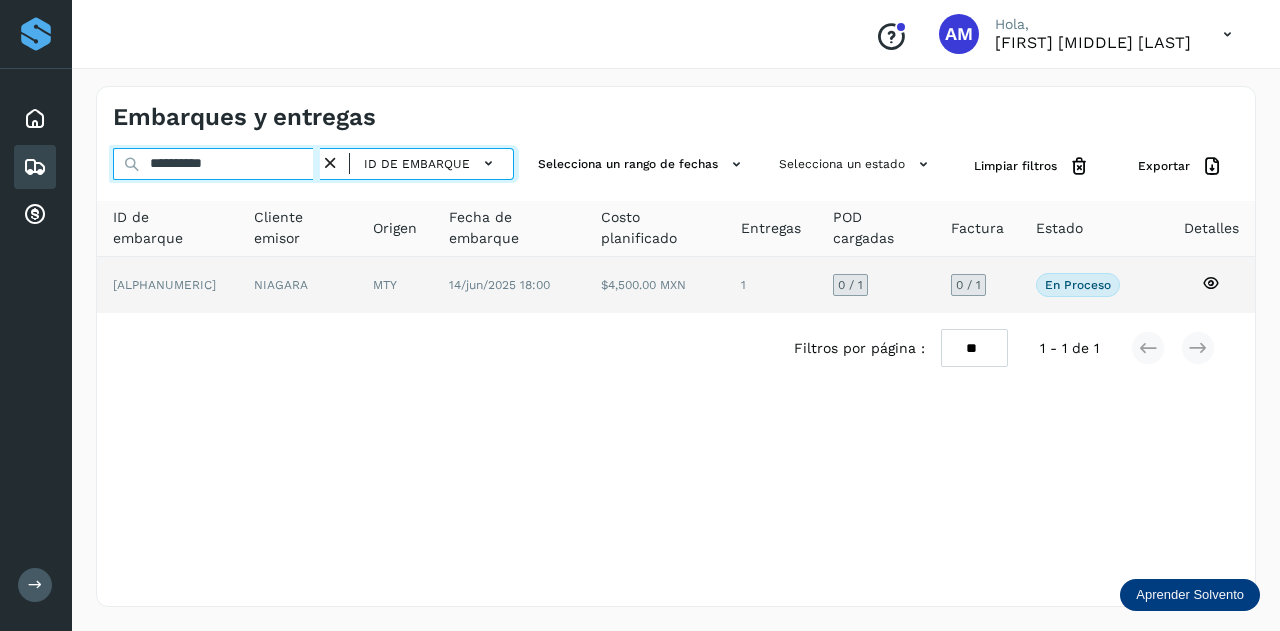 type on "**********" 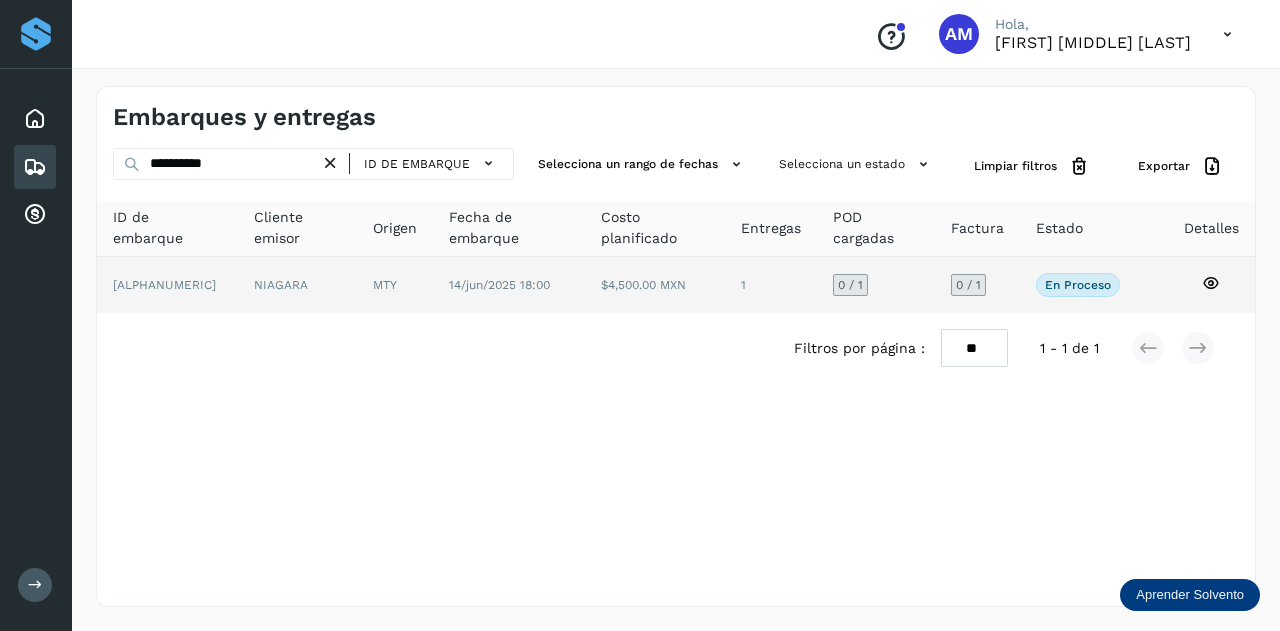 click on "MTY" 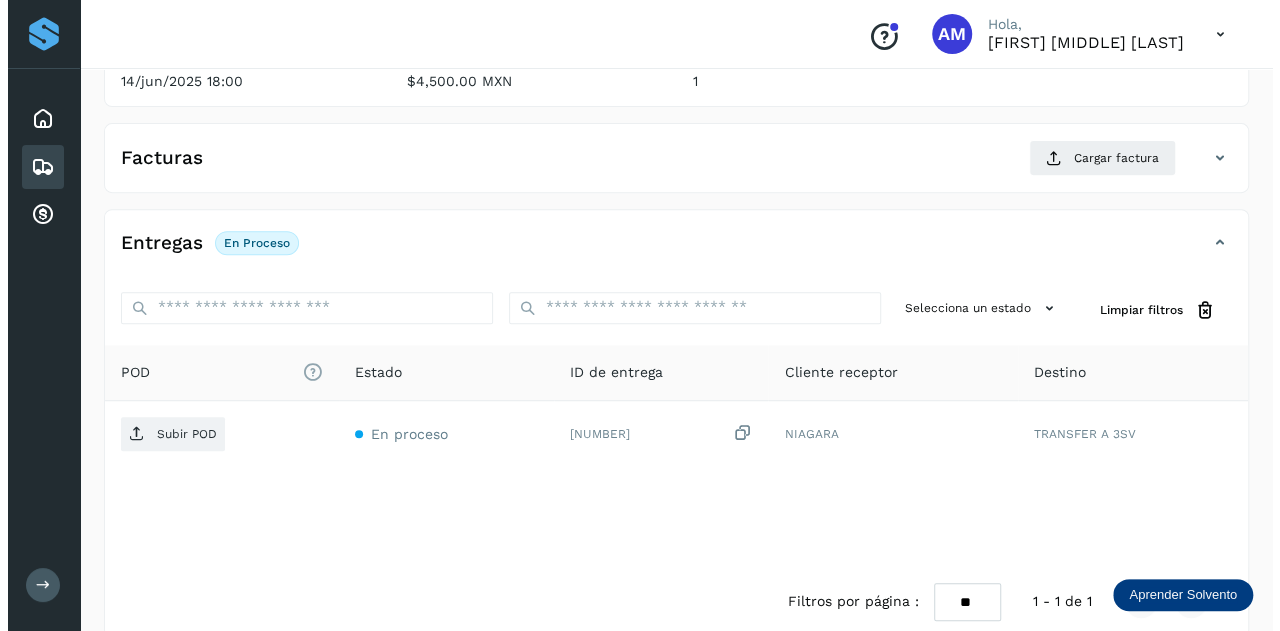 scroll, scrollTop: 327, scrollLeft: 0, axis: vertical 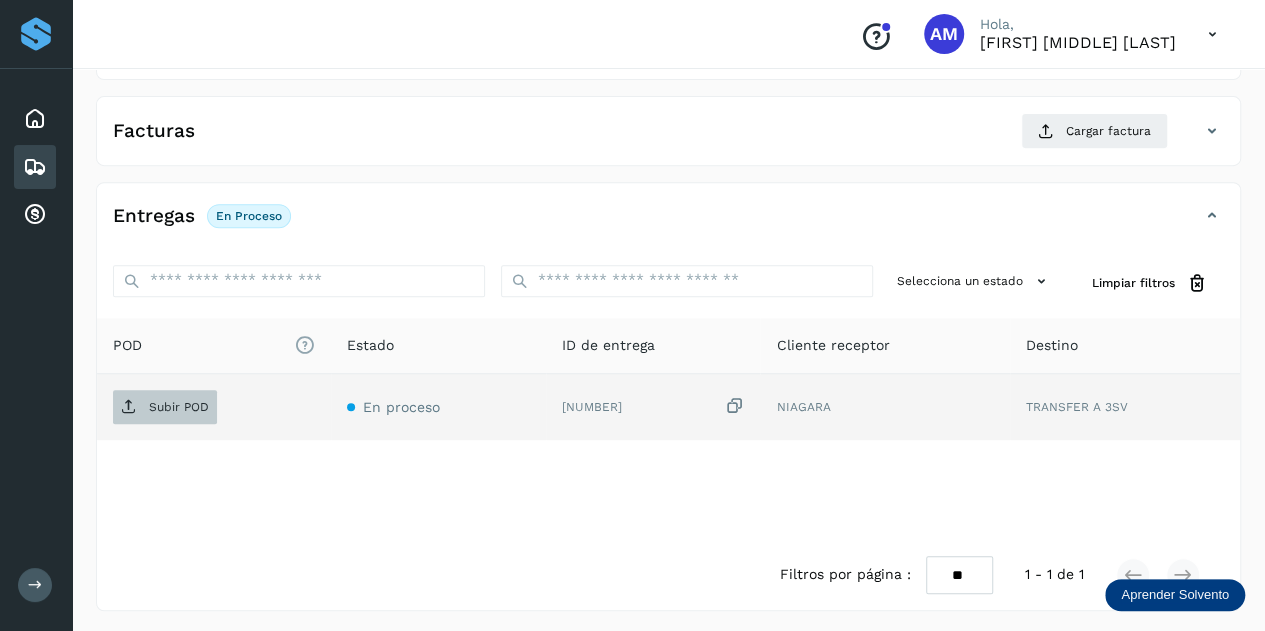 click on "Subir POD" at bounding box center (165, 407) 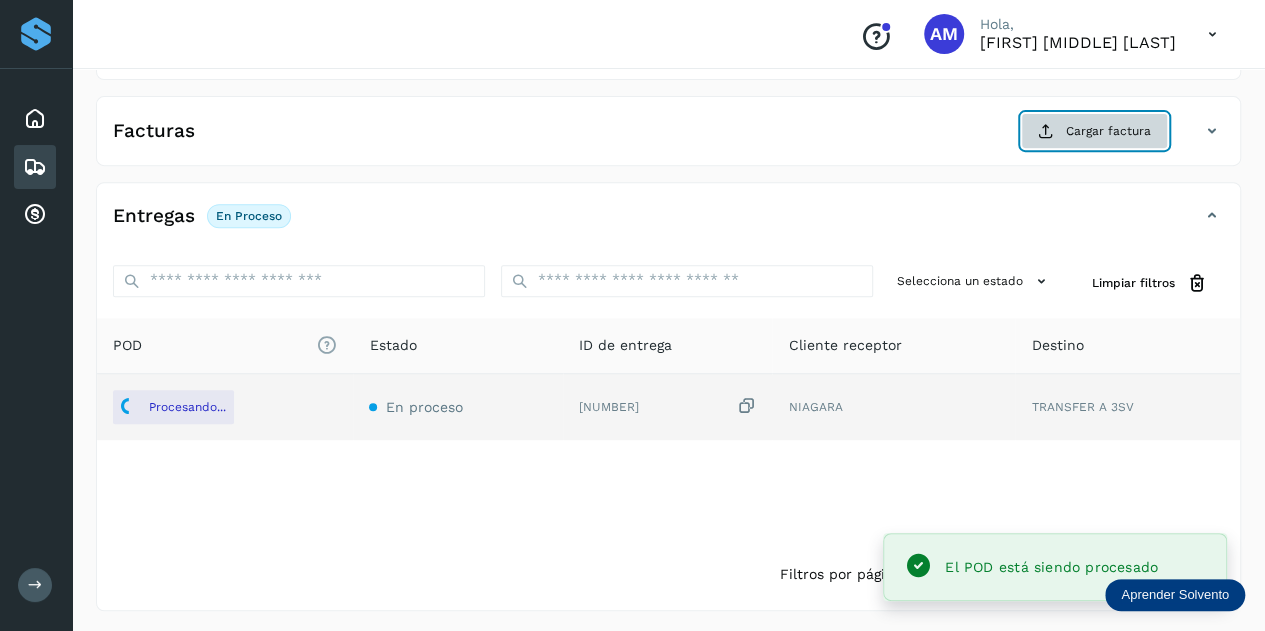 click on "Cargar factura" 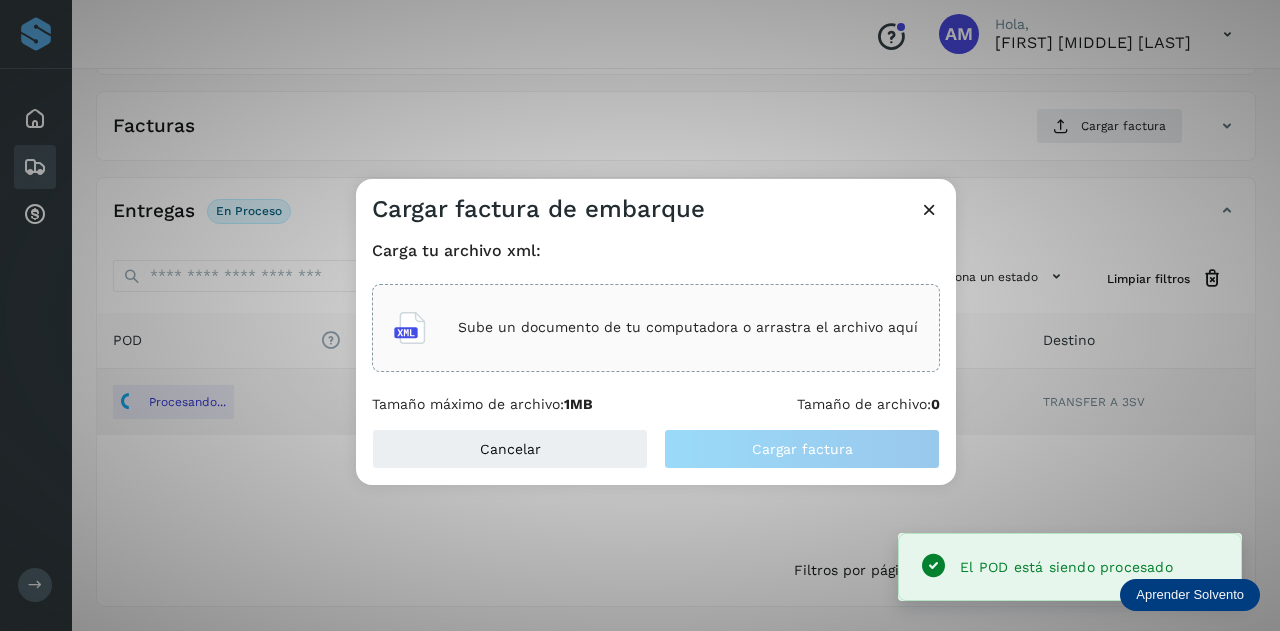 click on "Sube un documento de tu computadora o arrastra el archivo aquí" 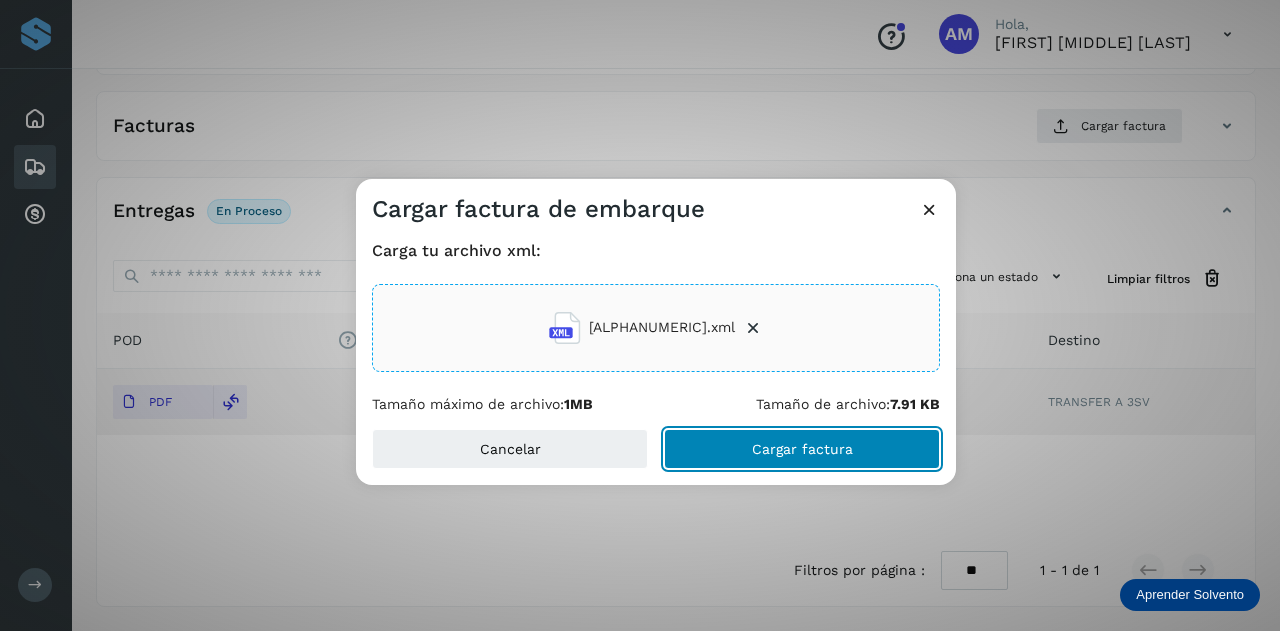 click on "Cargar factura" 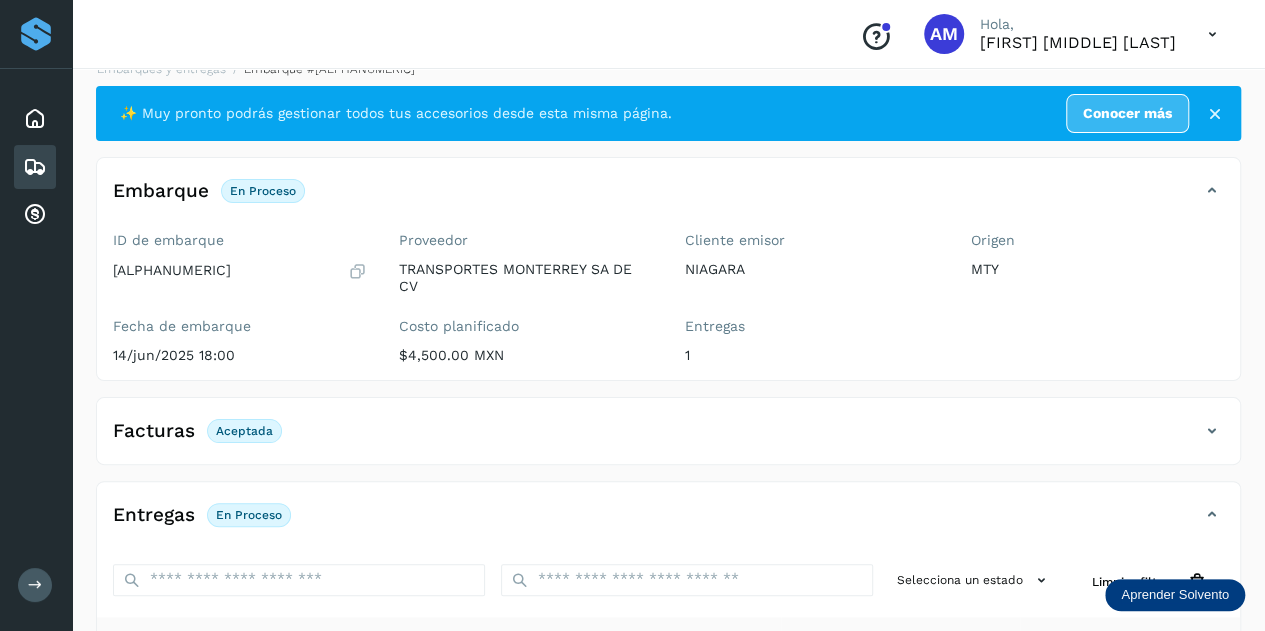 scroll, scrollTop: 0, scrollLeft: 0, axis: both 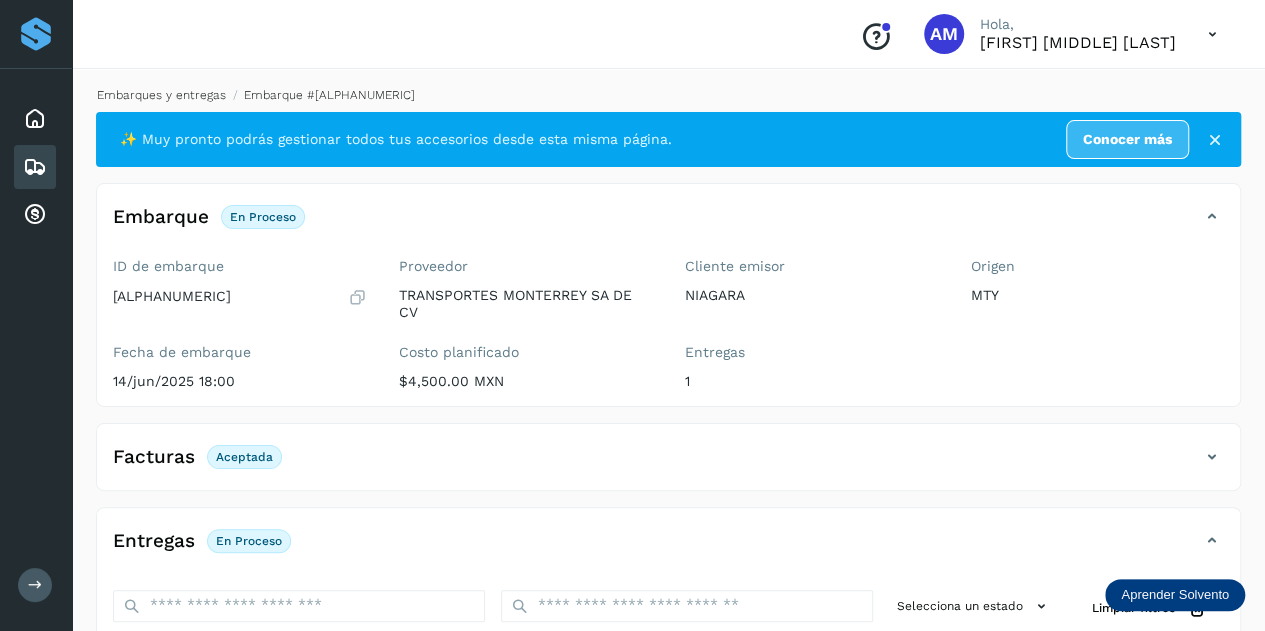 click on "Embarques y entregas" at bounding box center [161, 95] 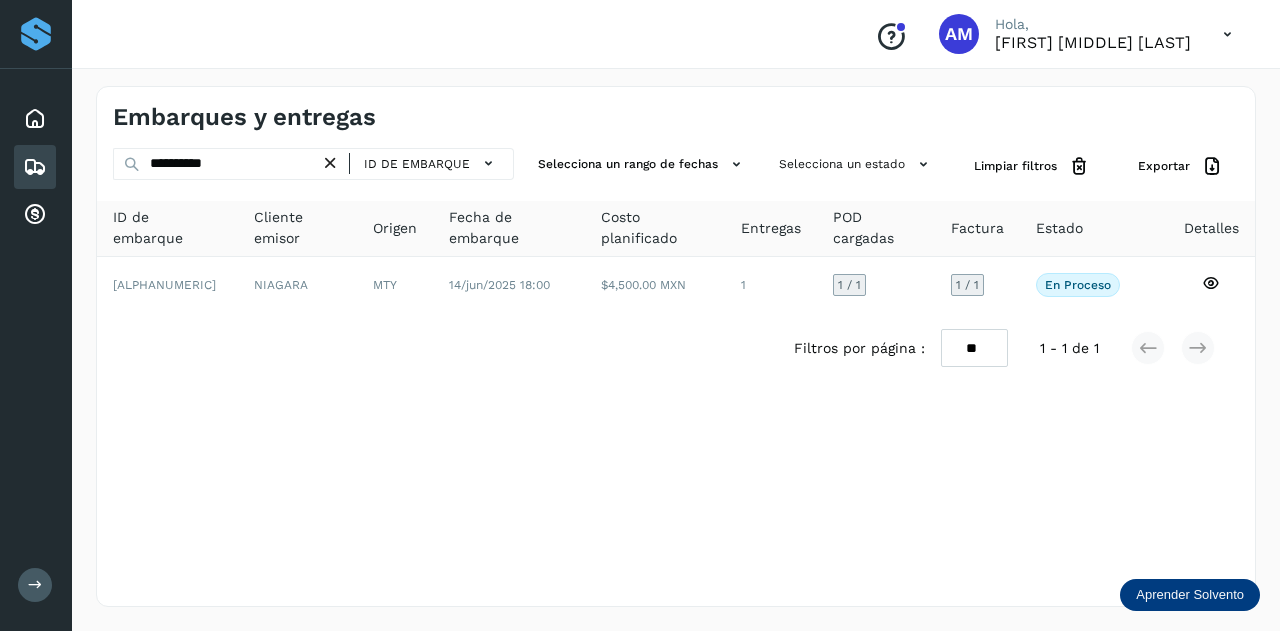 drag, startPoint x: 337, startPoint y: 160, endPoint x: 279, endPoint y: 164, distance: 58.137768 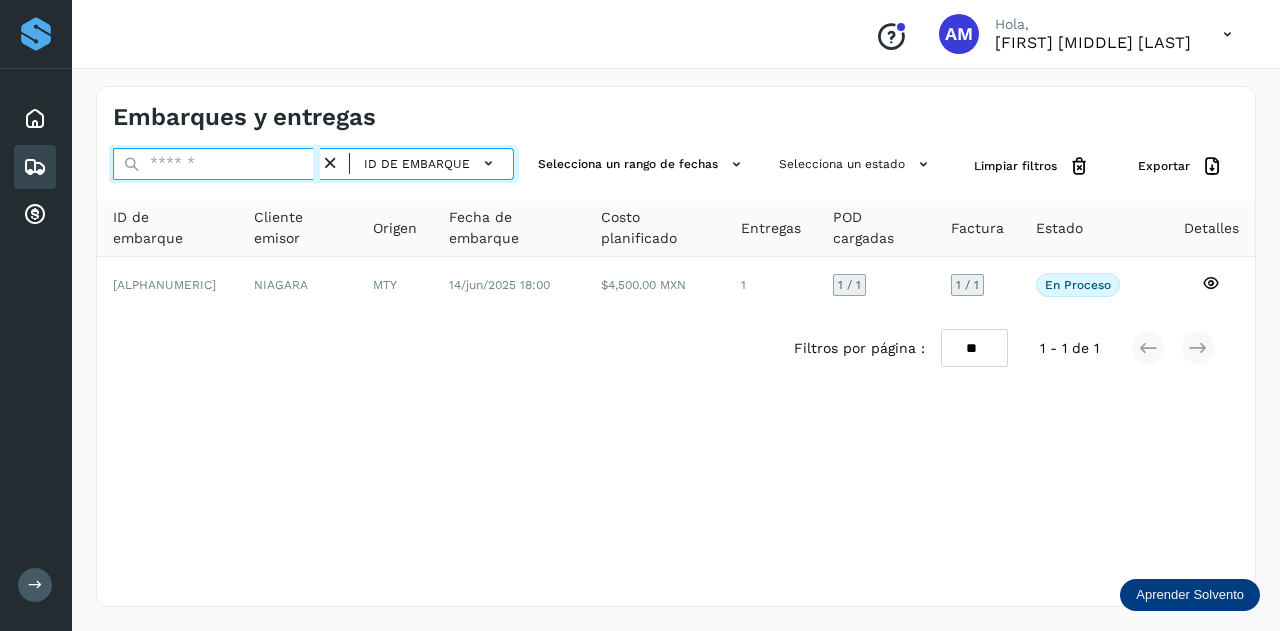 click at bounding box center [216, 164] 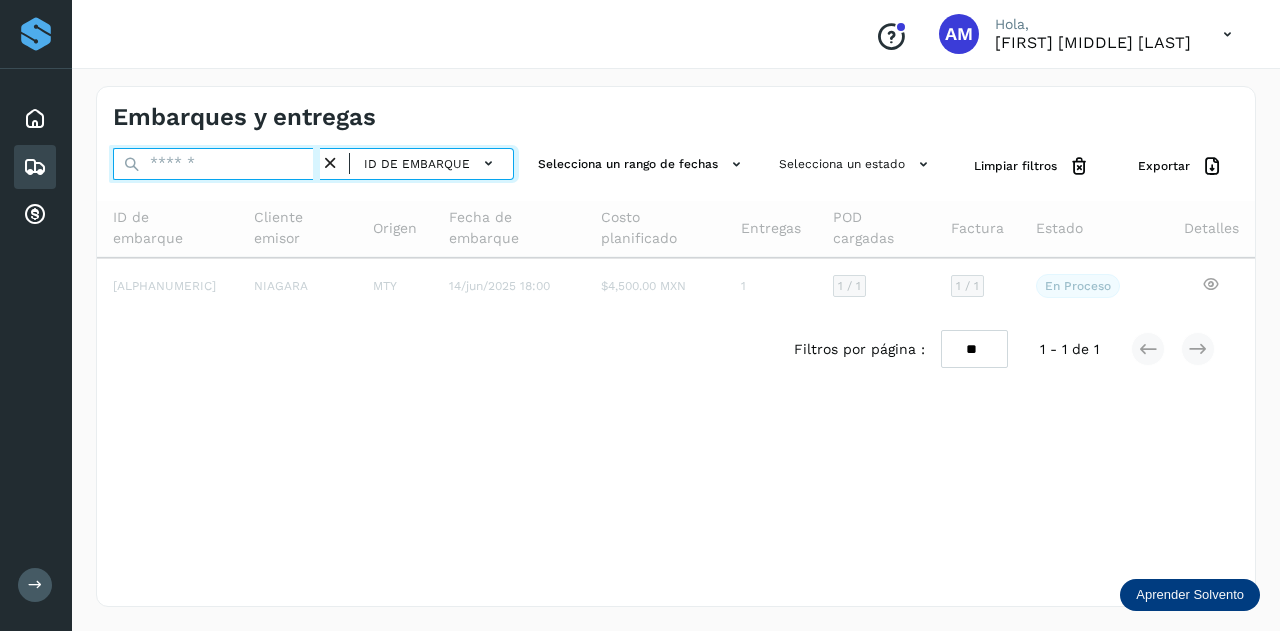 paste on "**********" 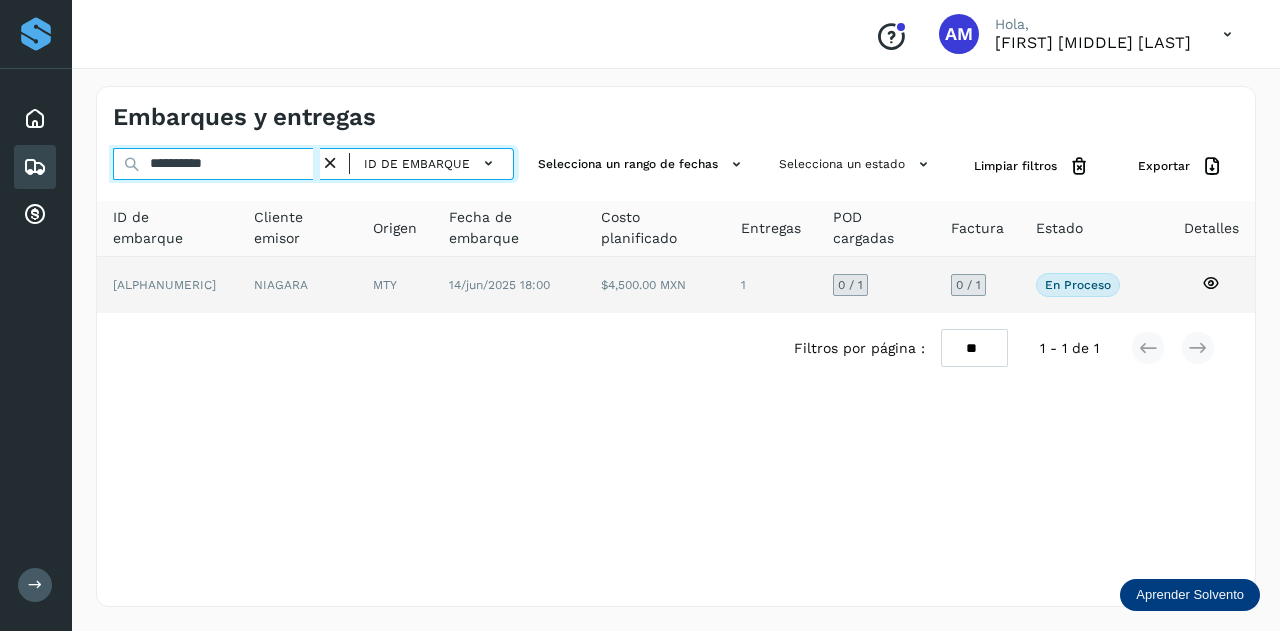 type on "**********" 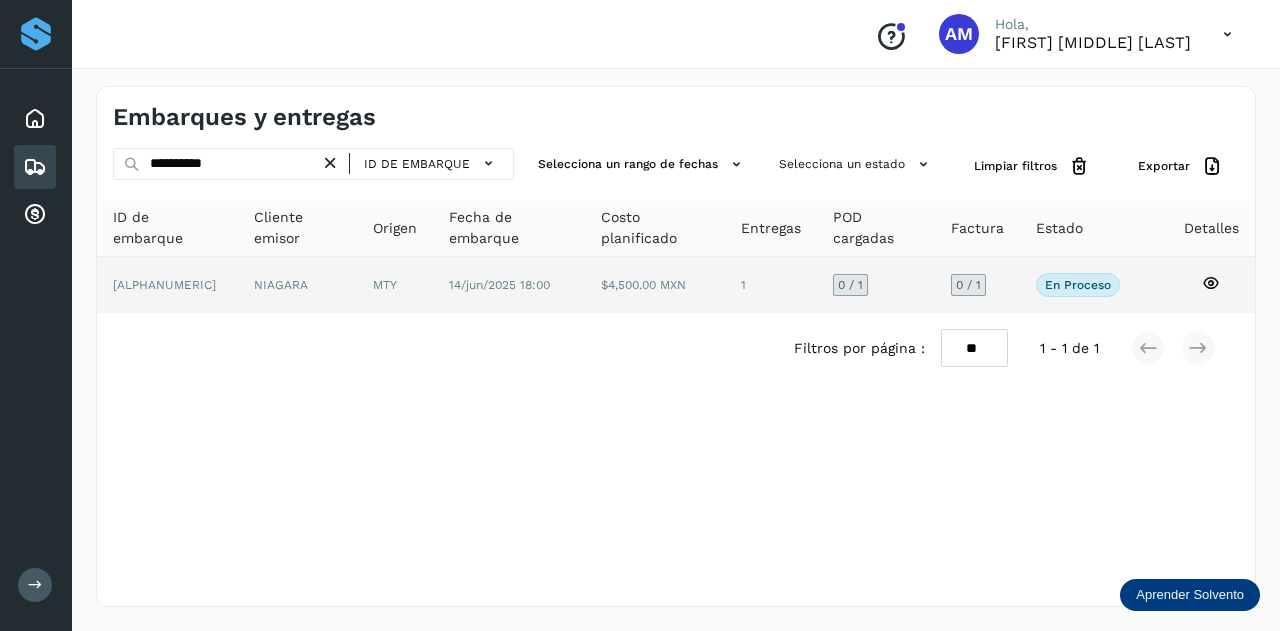 click on "MTY" 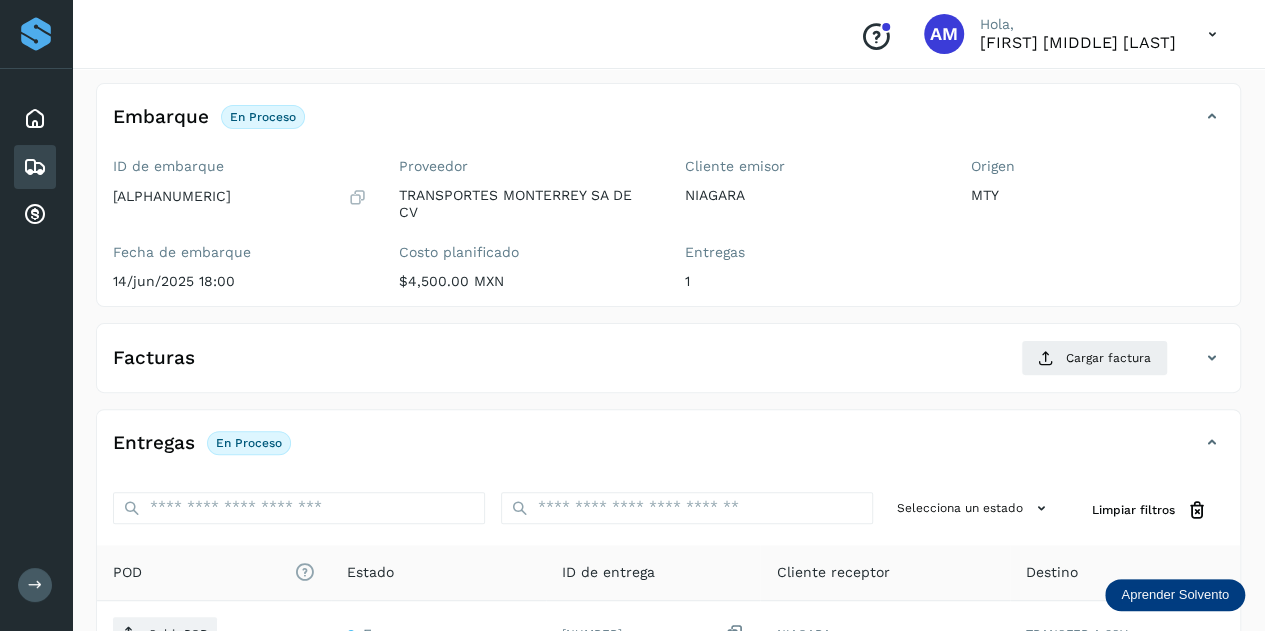 scroll, scrollTop: 200, scrollLeft: 0, axis: vertical 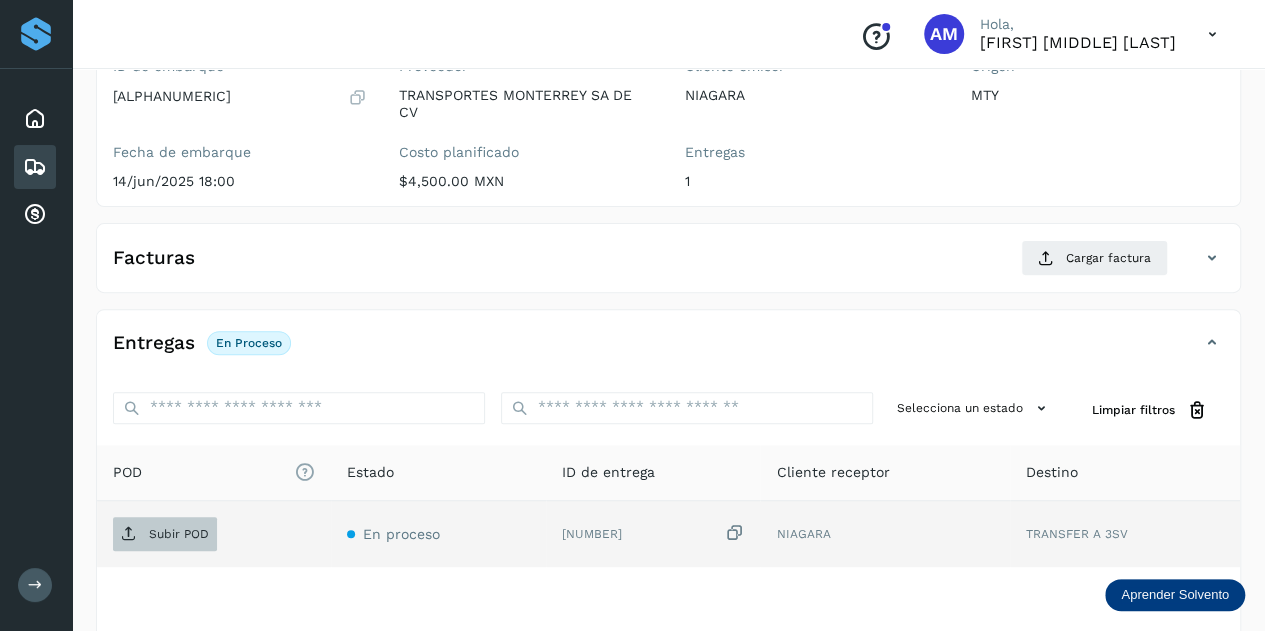 click on "Subir POD" at bounding box center [165, 534] 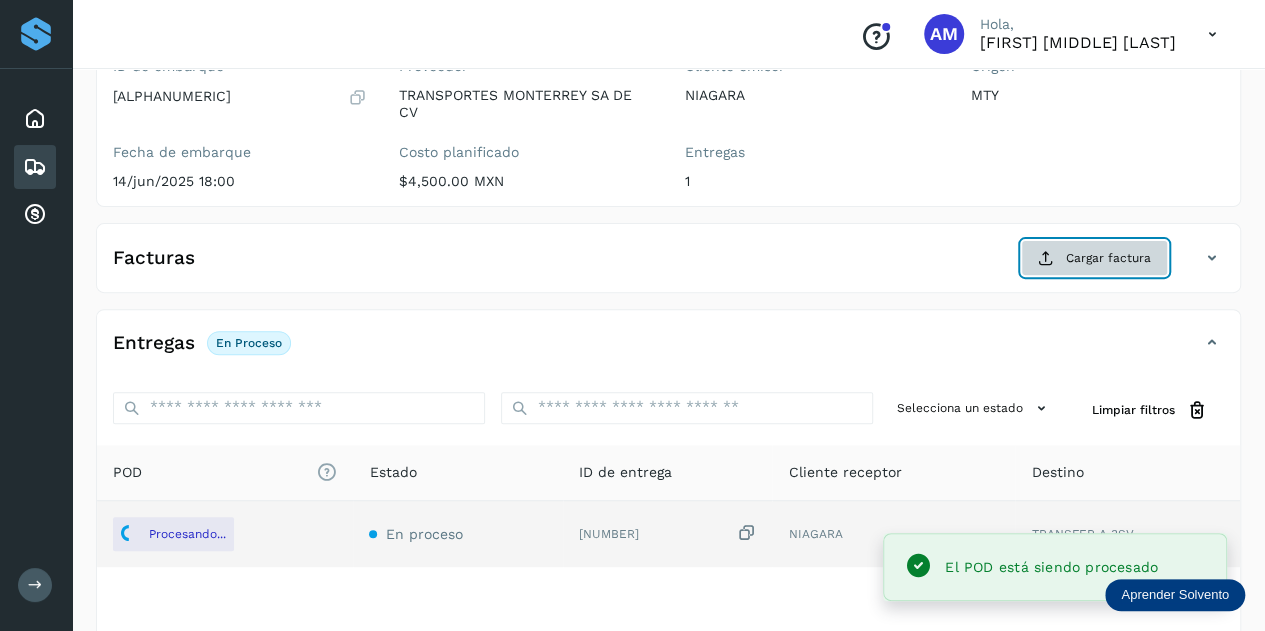 click on "Cargar factura" at bounding box center (1094, 258) 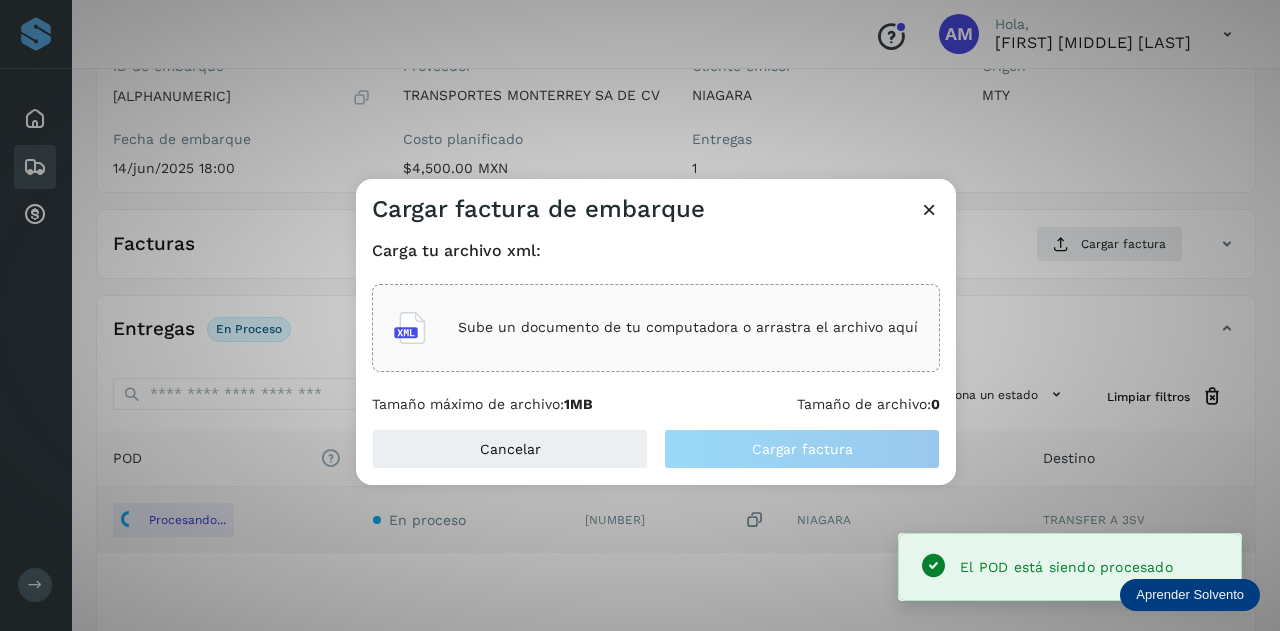 click on "Sube un documento de tu computadora o arrastra el archivo aquí" 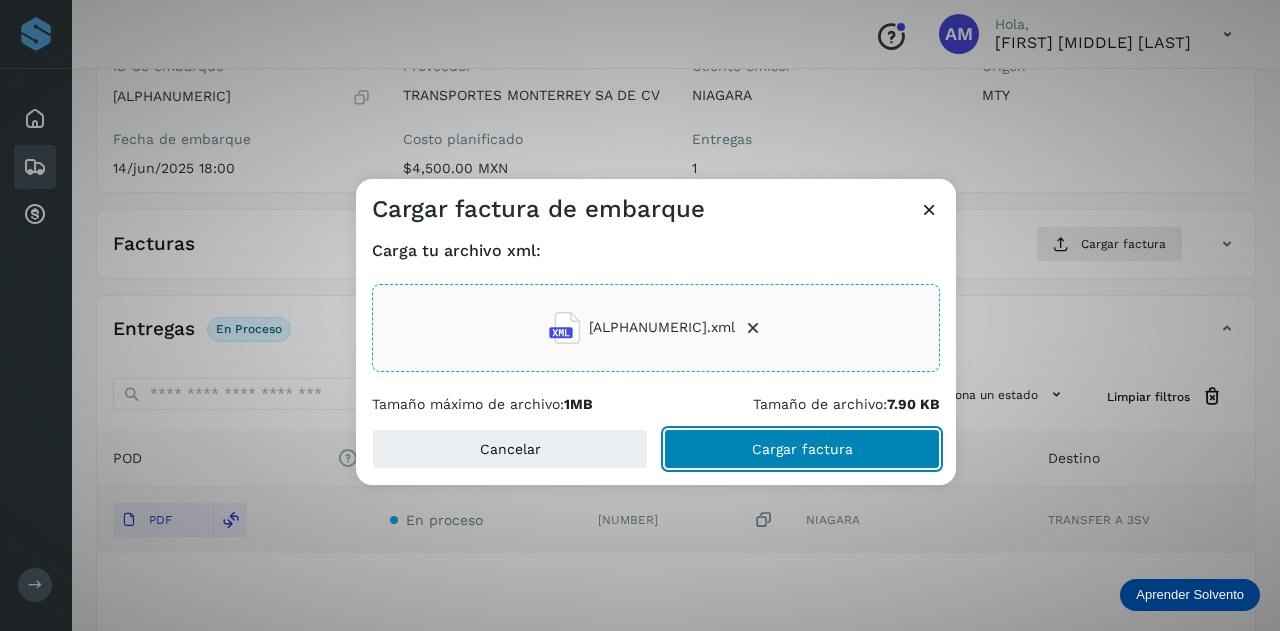 click on "Cargar factura" 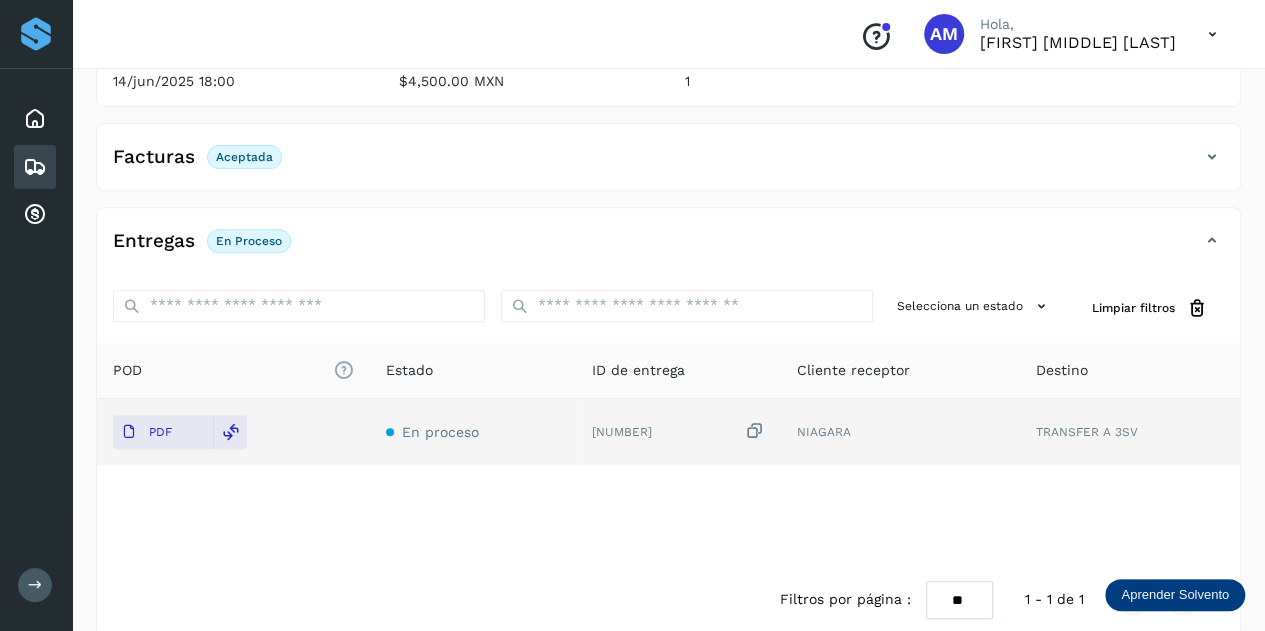 scroll, scrollTop: 0, scrollLeft: 0, axis: both 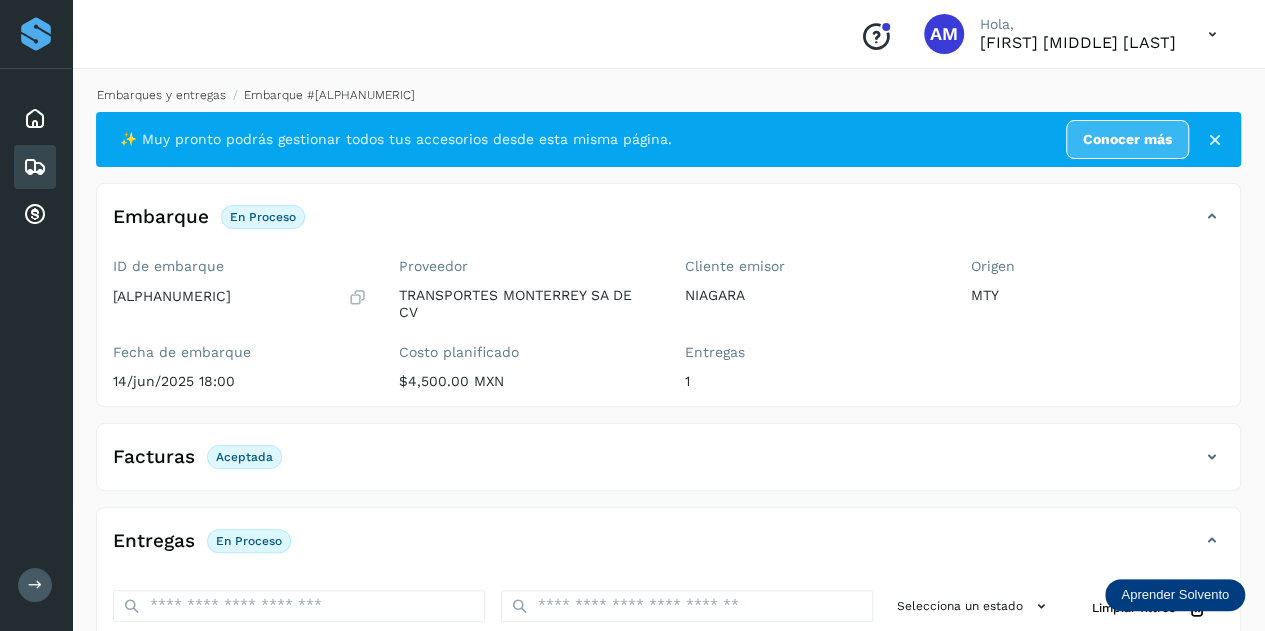 click on "Embarques y entregas" at bounding box center [161, 95] 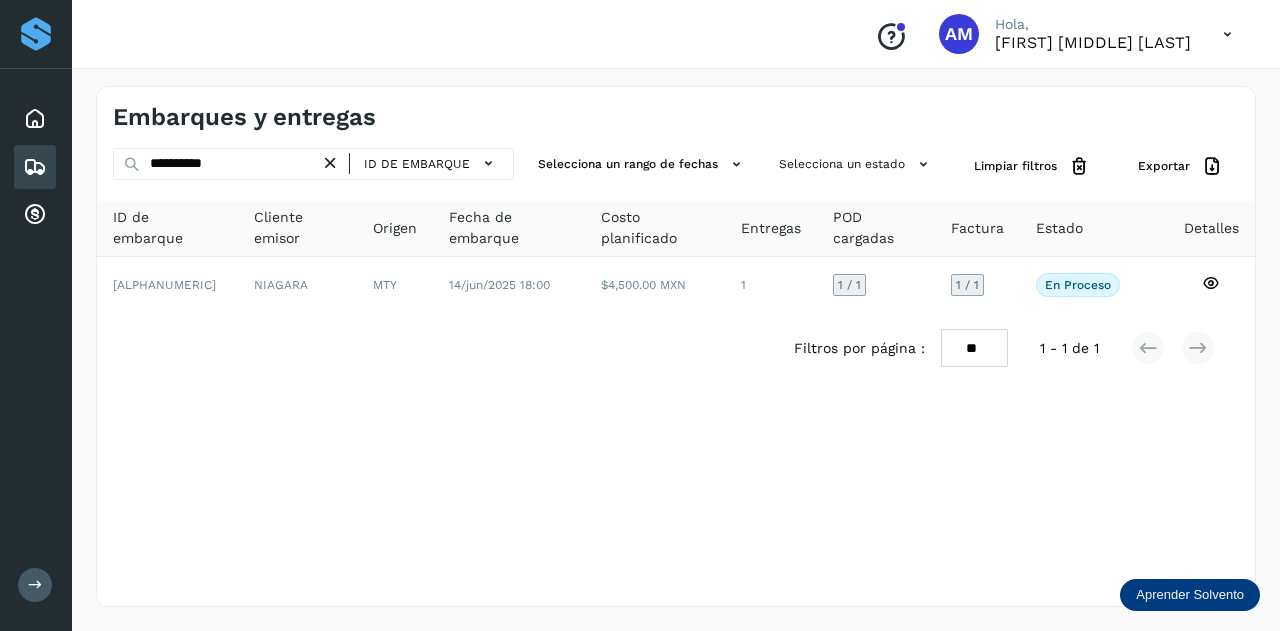 click at bounding box center [330, 163] 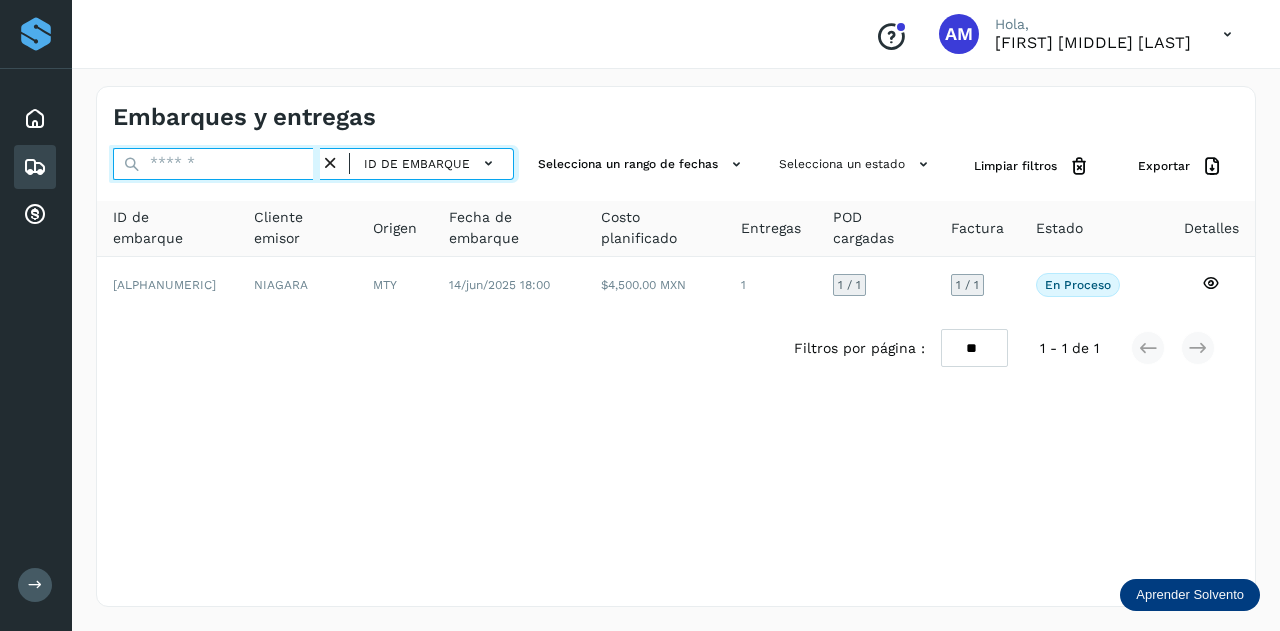 click at bounding box center [216, 164] 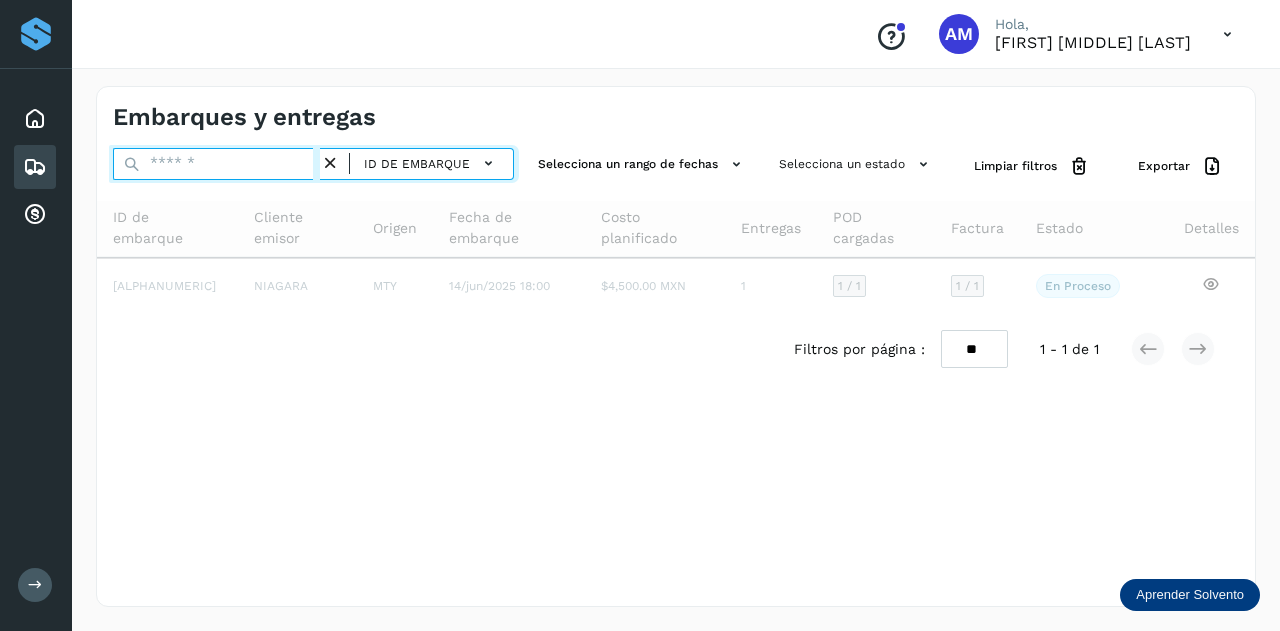paste on "**********" 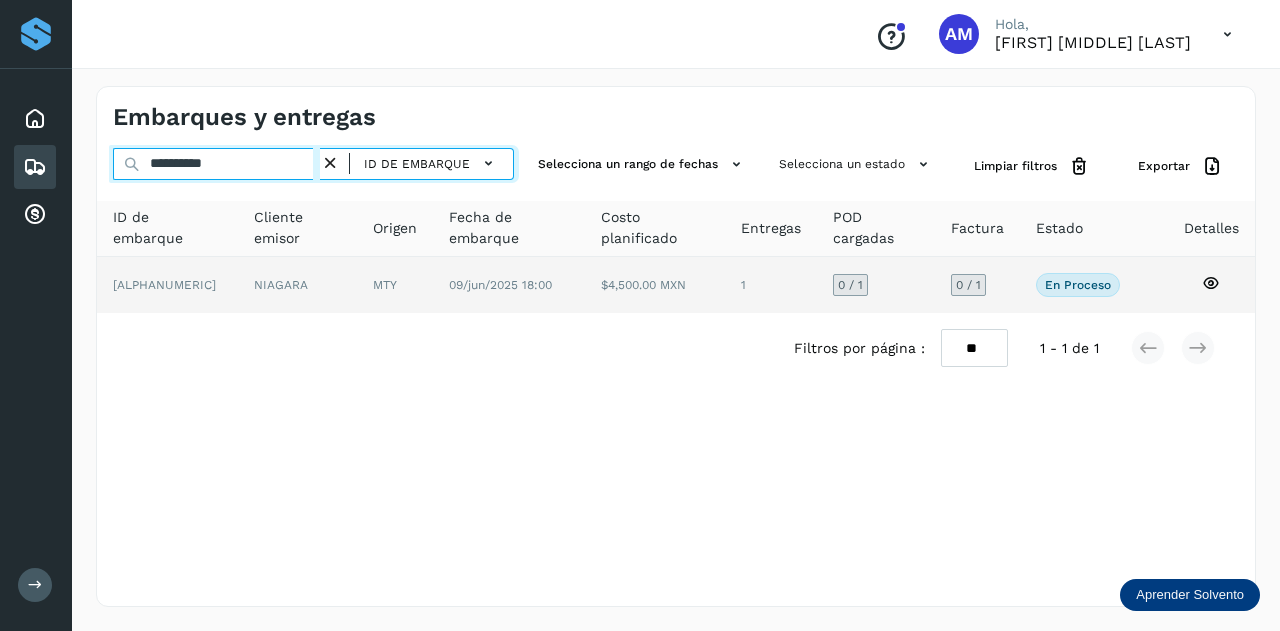 type on "**********" 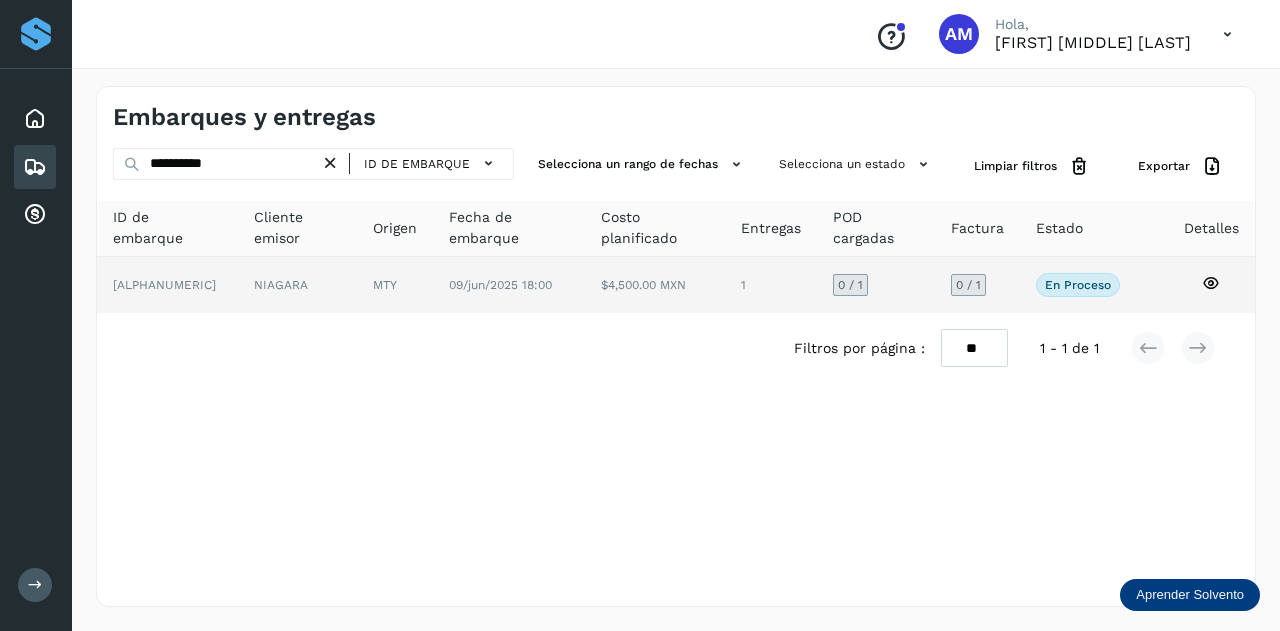 click on "NIAGARA" 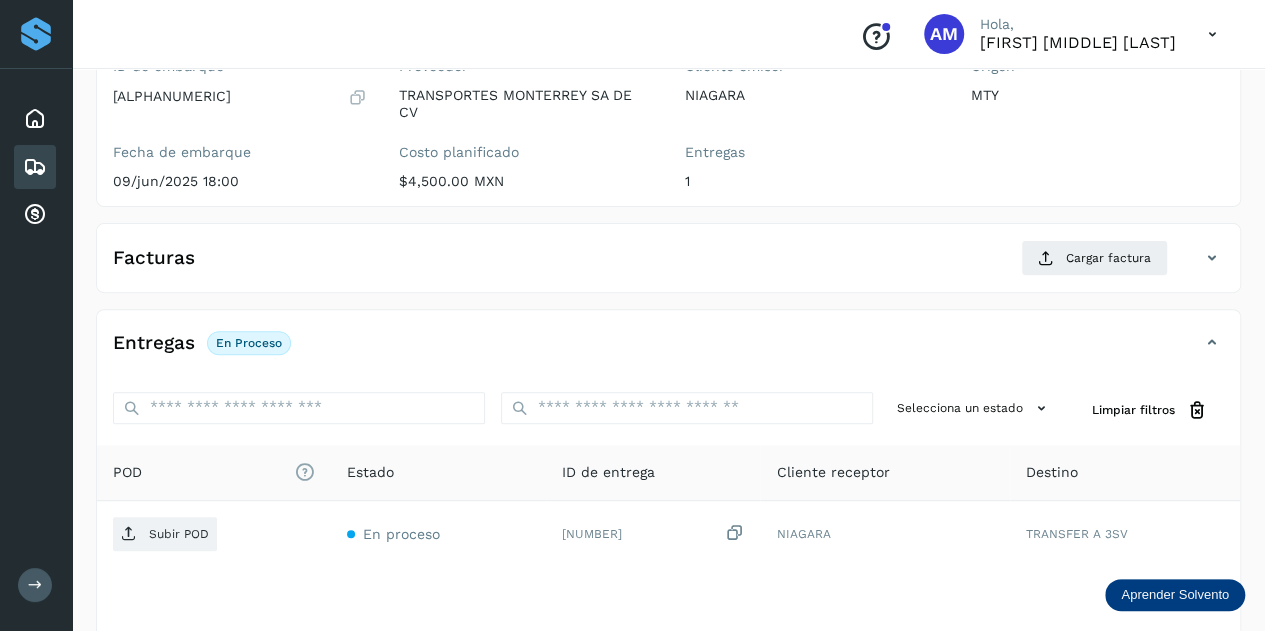 scroll, scrollTop: 300, scrollLeft: 0, axis: vertical 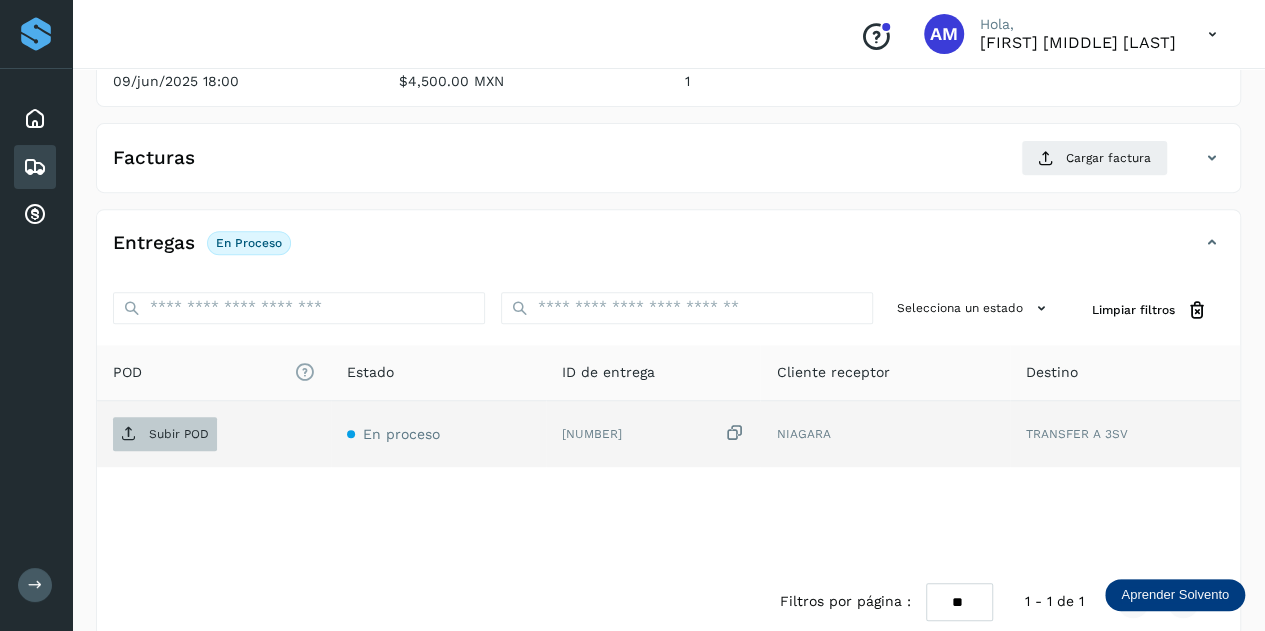 click on "Subir POD" at bounding box center [179, 434] 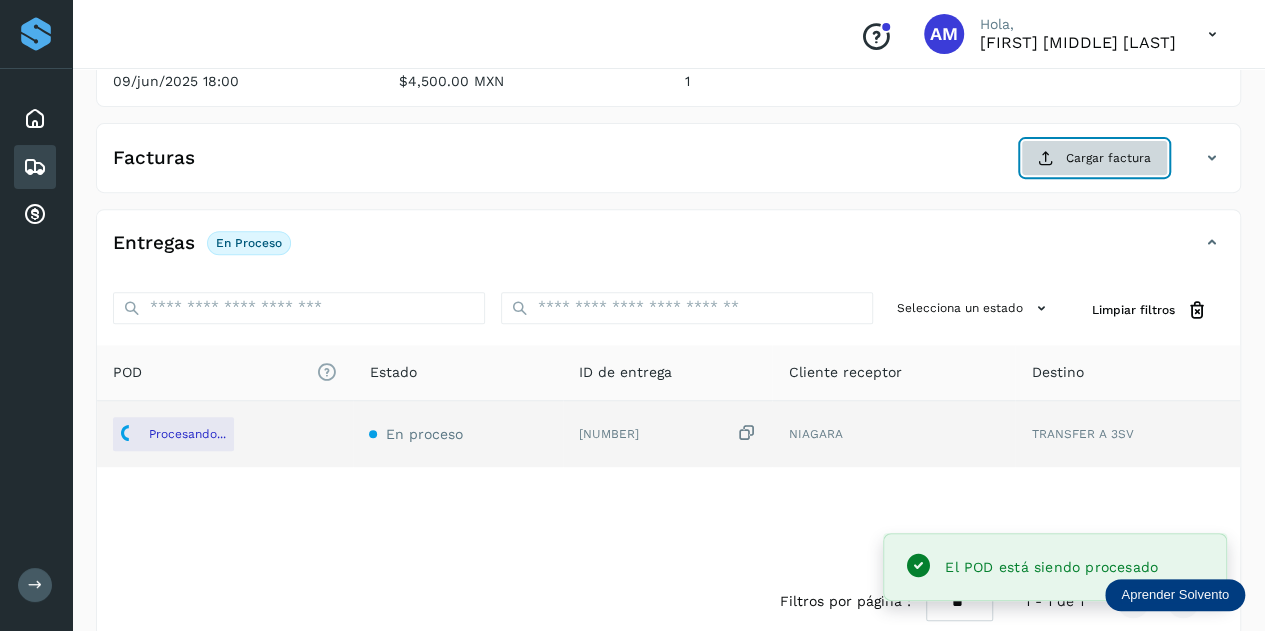 click on "Cargar factura" 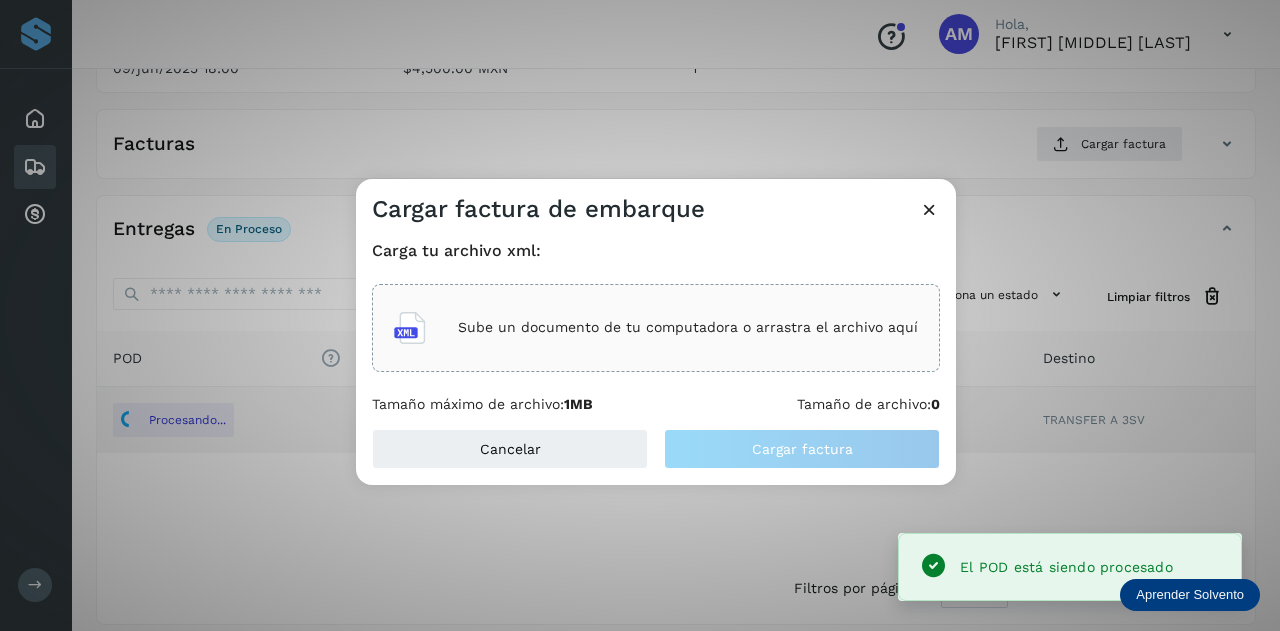 click on "Sube un documento de tu computadora o arrastra el archivo aquí" 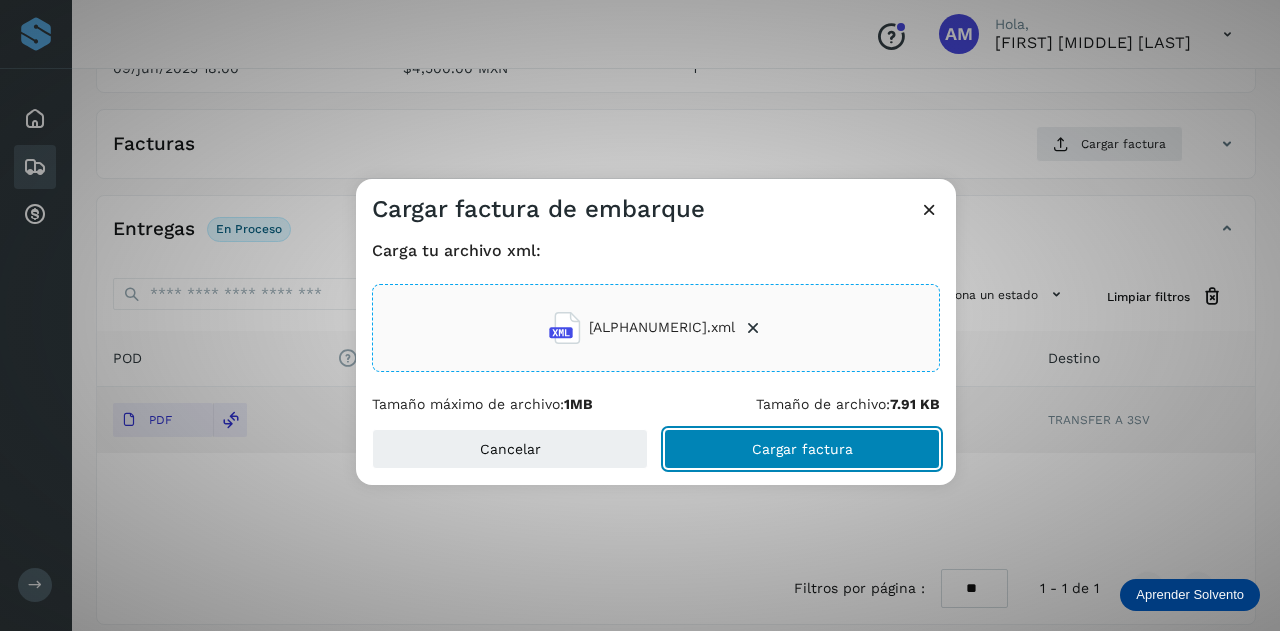 click on "Cargar factura" 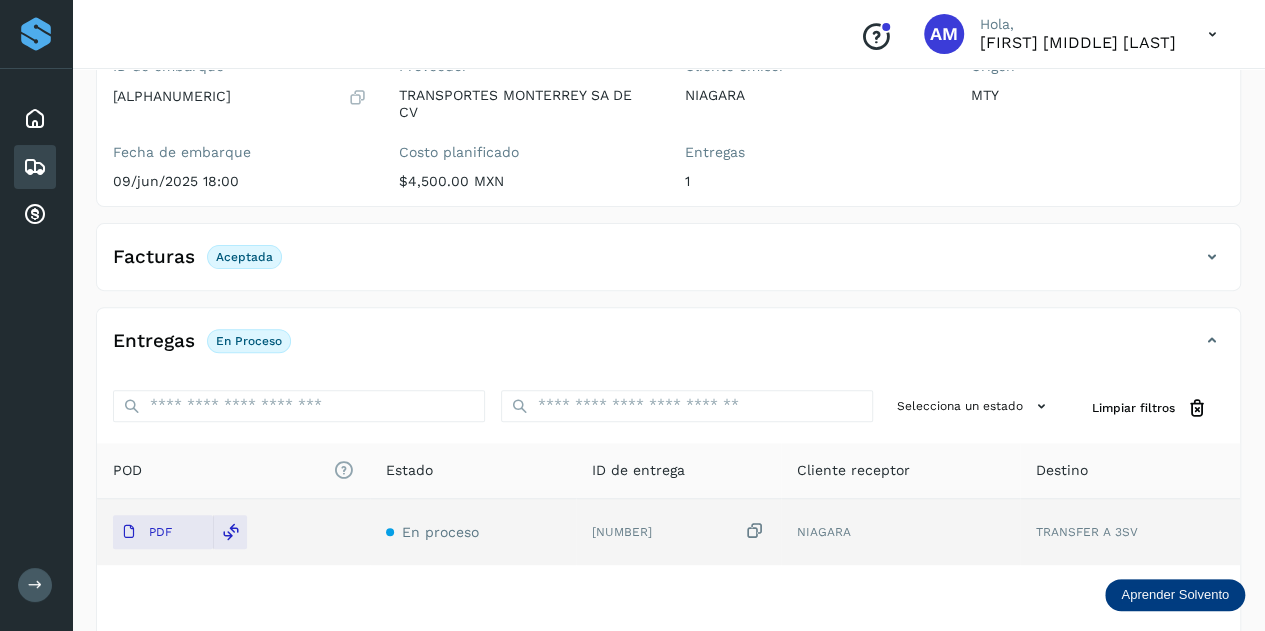 scroll, scrollTop: 0, scrollLeft: 0, axis: both 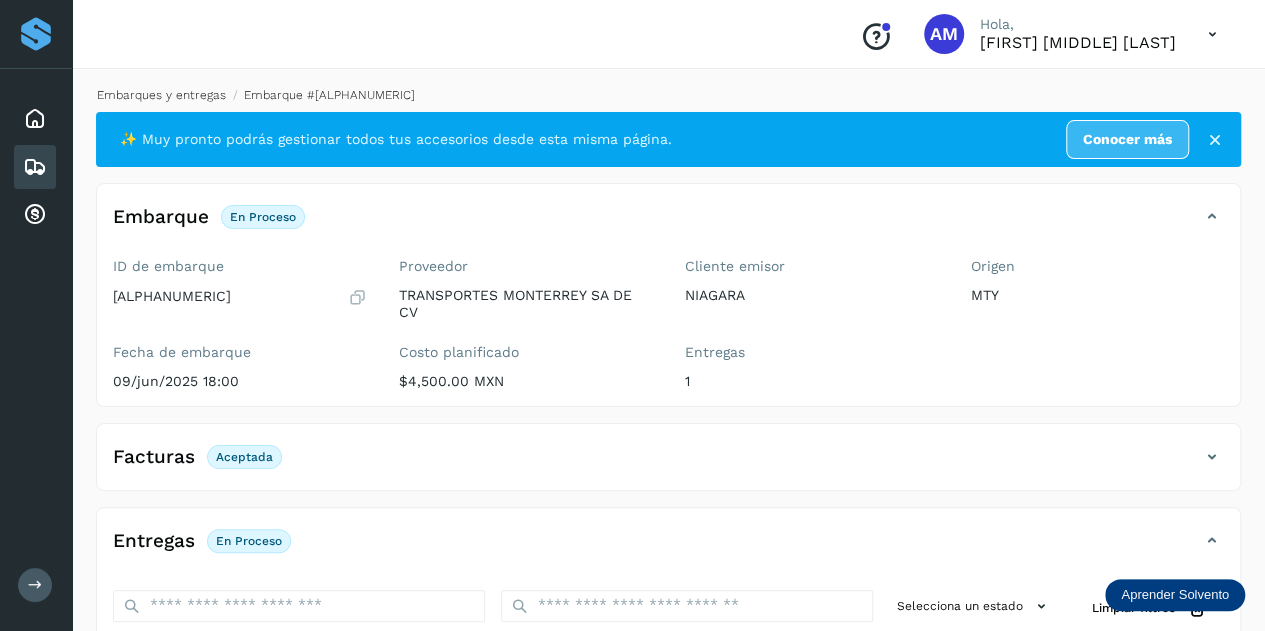 click on "Embarques y entregas" at bounding box center (161, 95) 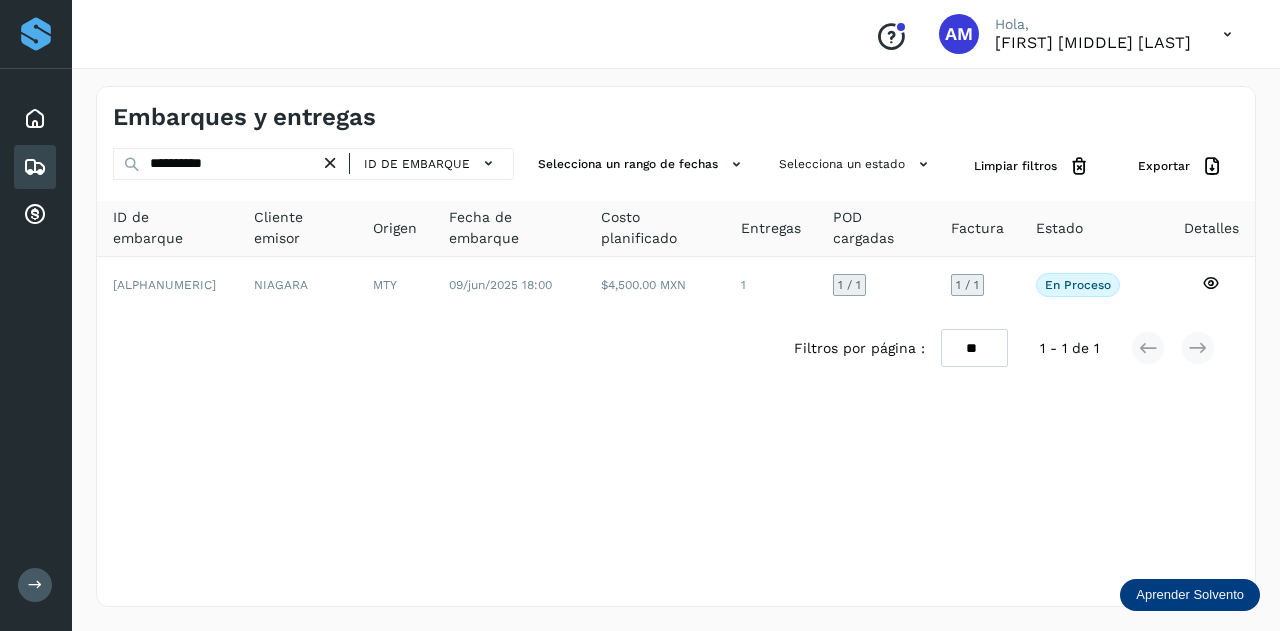 drag, startPoint x: 343, startPoint y: 164, endPoint x: 290, endPoint y: 165, distance: 53.009434 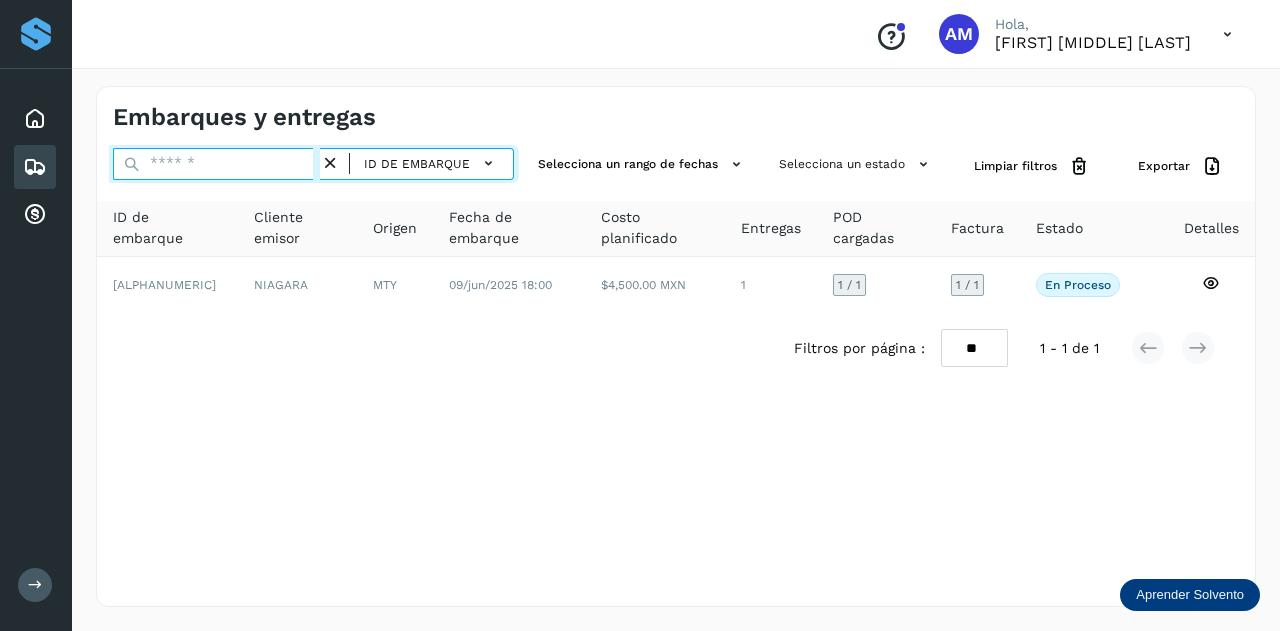 click at bounding box center (216, 164) 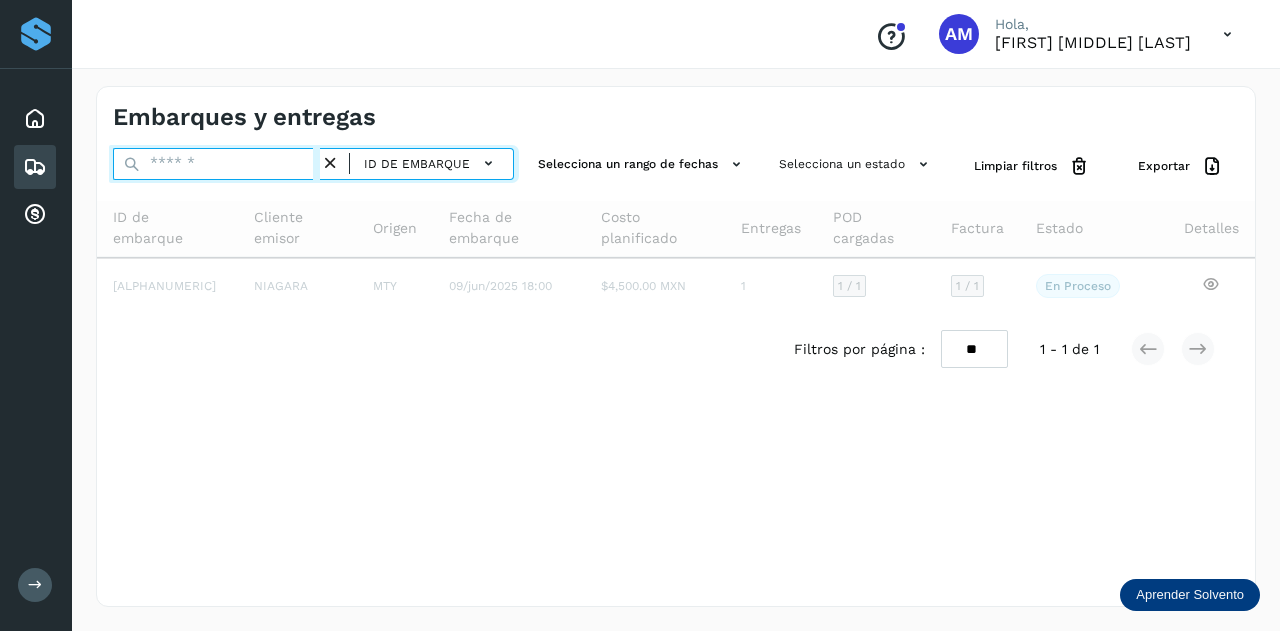 paste on "**********" 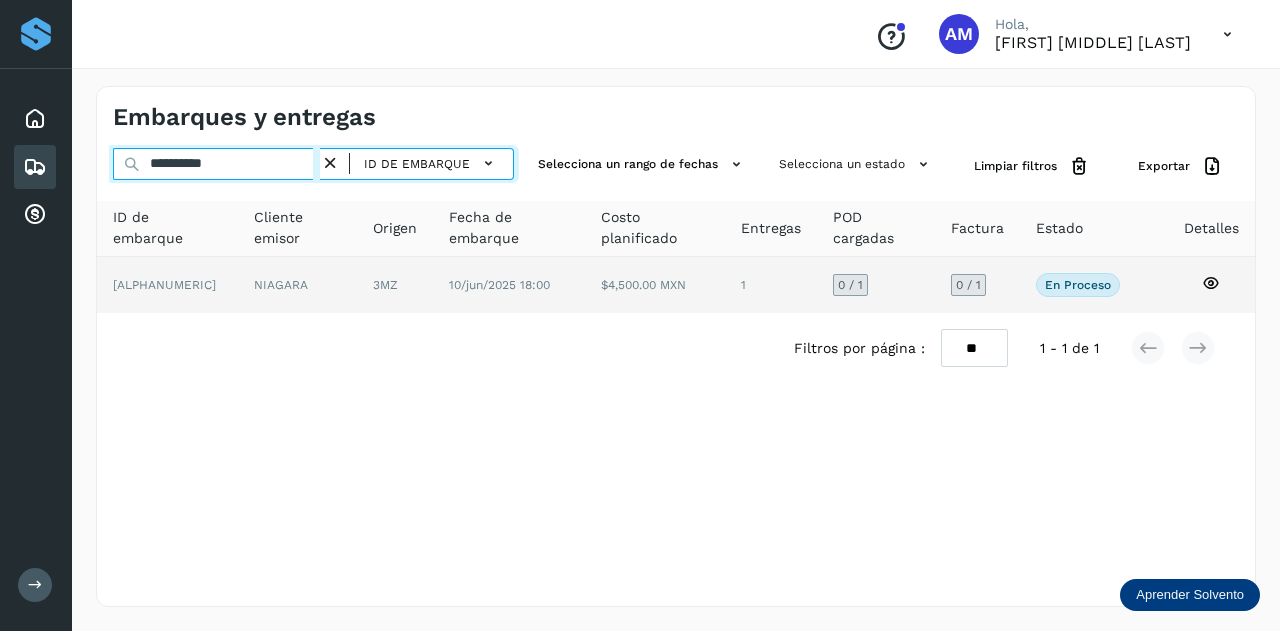 type on "**********" 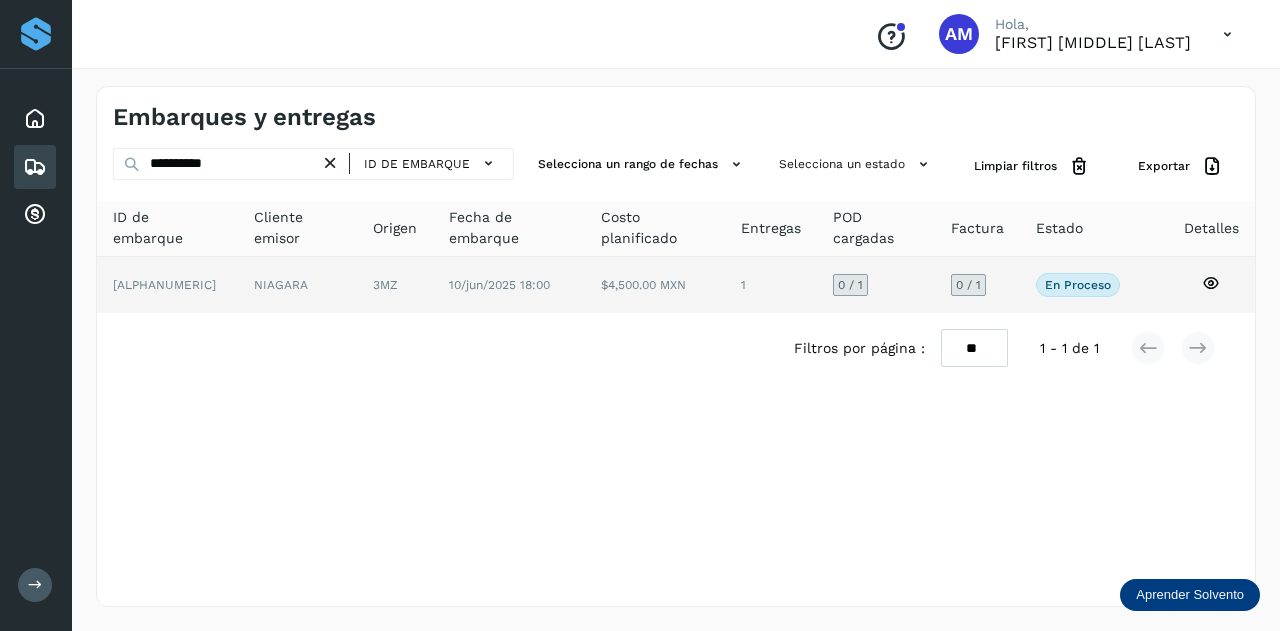 click on "NIAGARA" 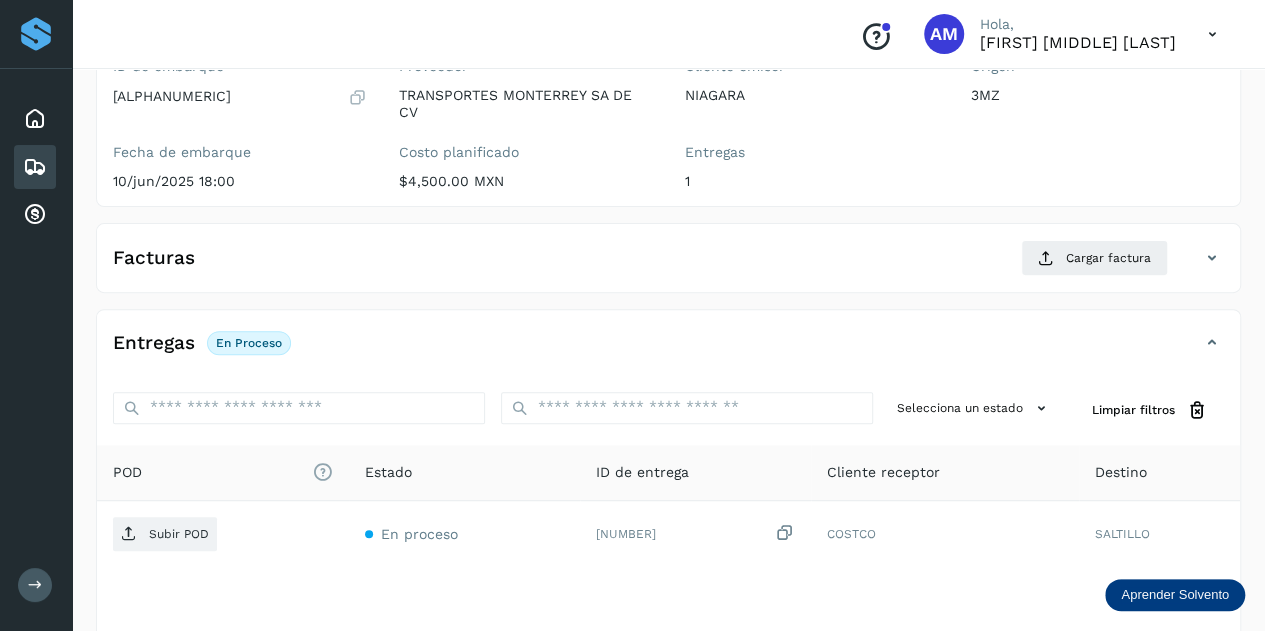 scroll, scrollTop: 300, scrollLeft: 0, axis: vertical 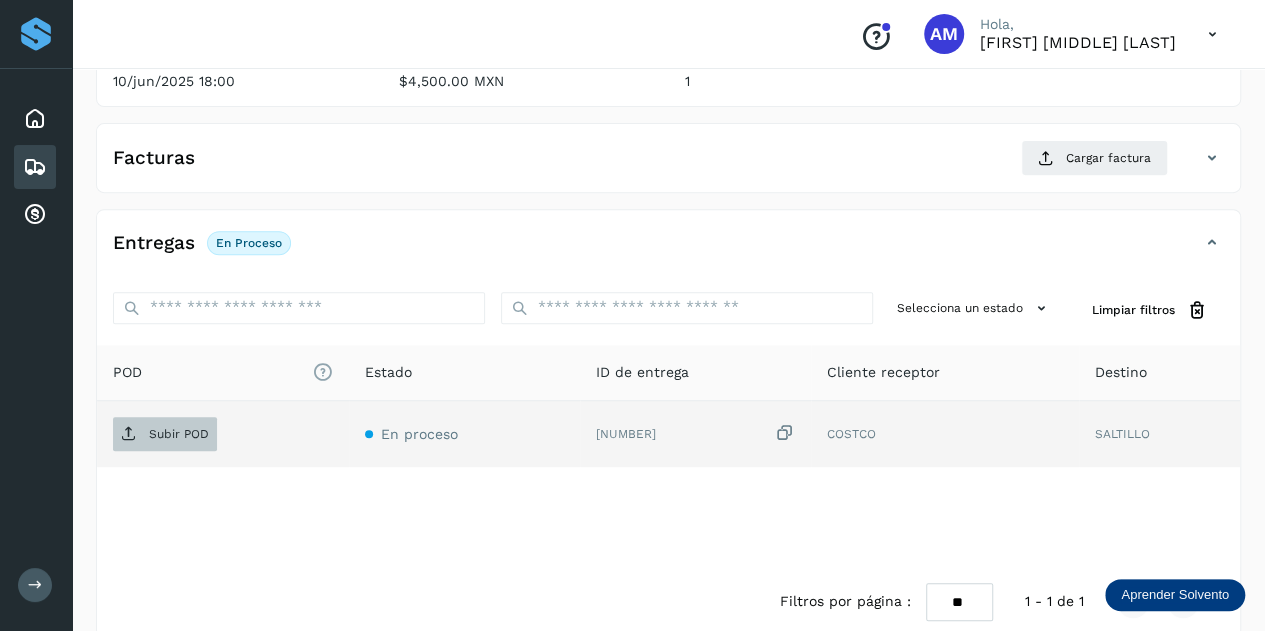 click on "Subir POD" at bounding box center [179, 434] 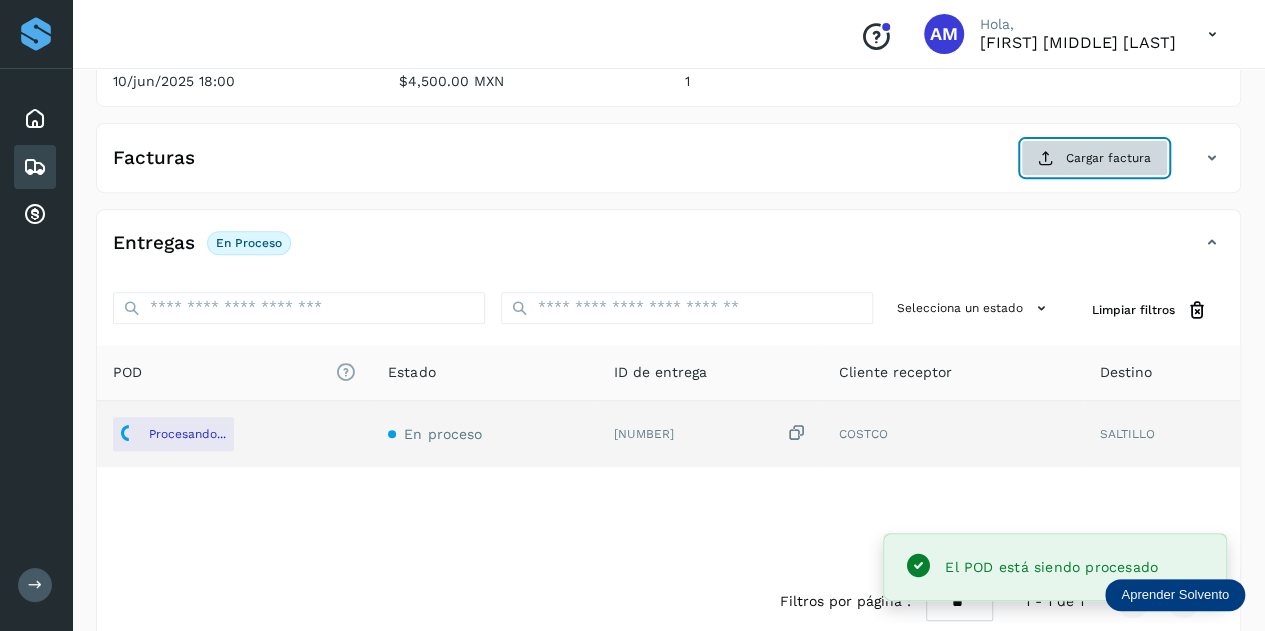 click on "Cargar factura" 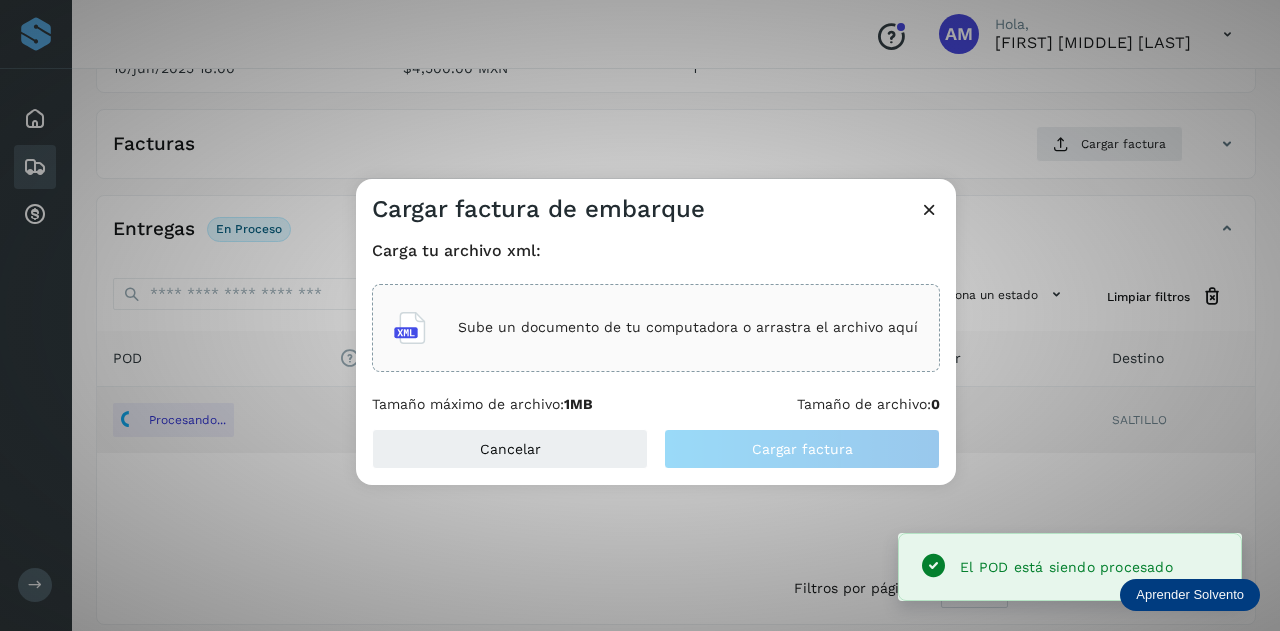 click on "Sube un documento de tu computadora o arrastra el archivo aquí" 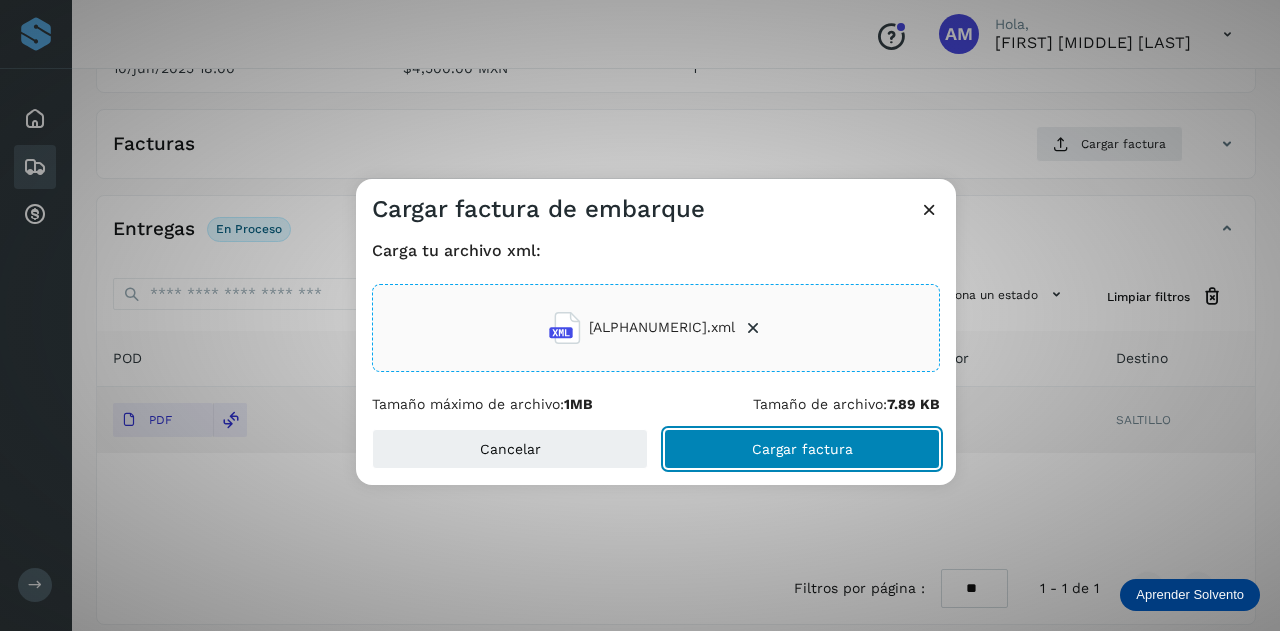 click on "Cargar factura" 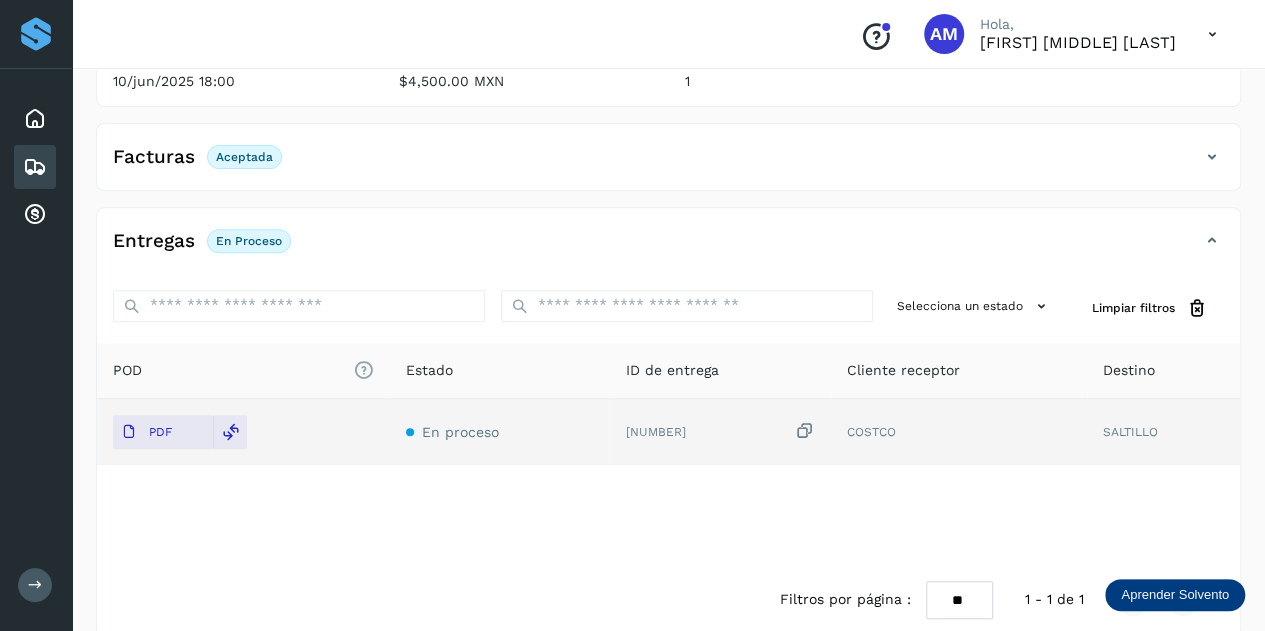 scroll, scrollTop: 0, scrollLeft: 0, axis: both 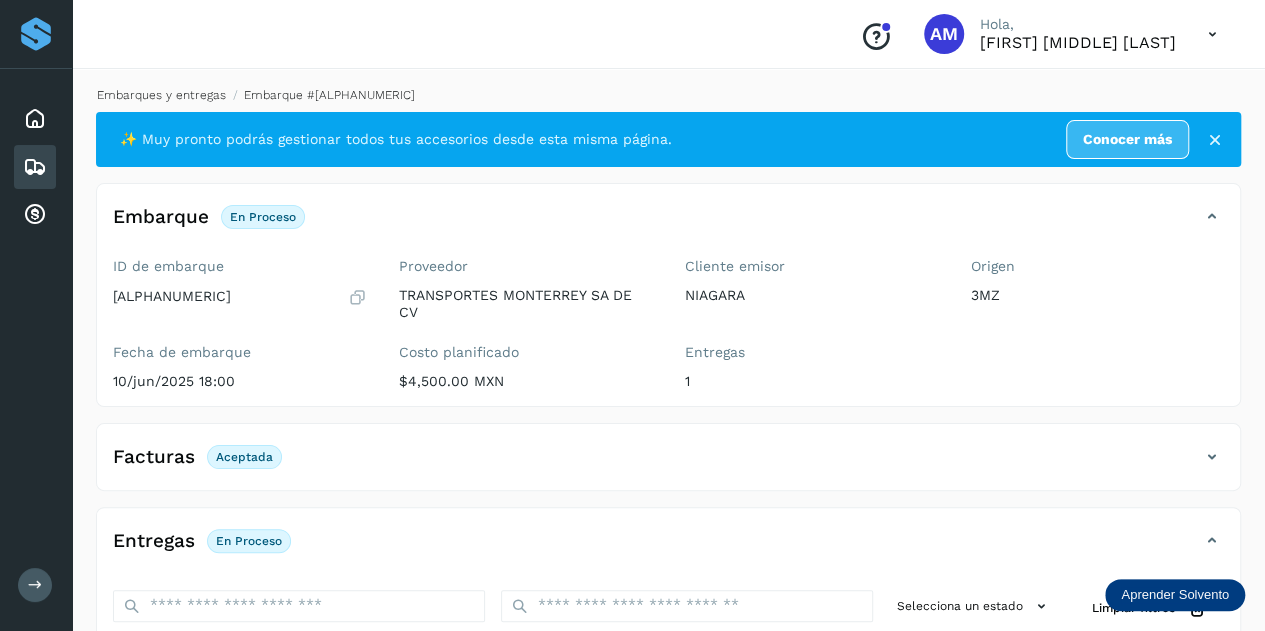 click on "Embarques y entregas" at bounding box center (161, 95) 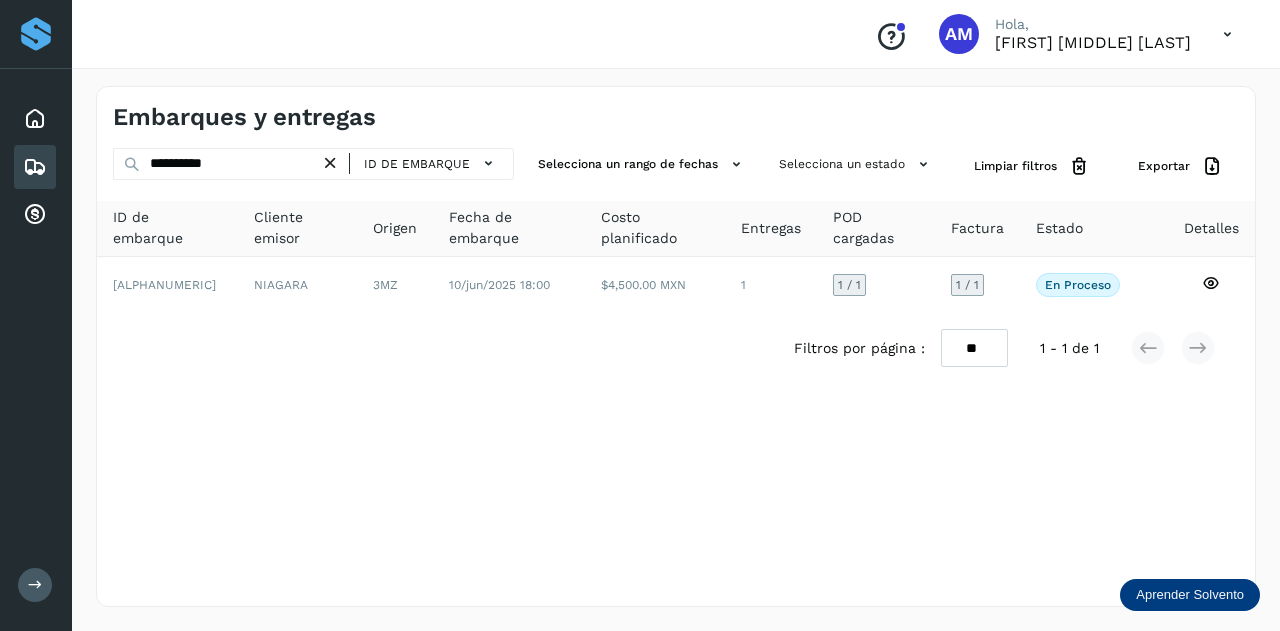 click at bounding box center (330, 163) 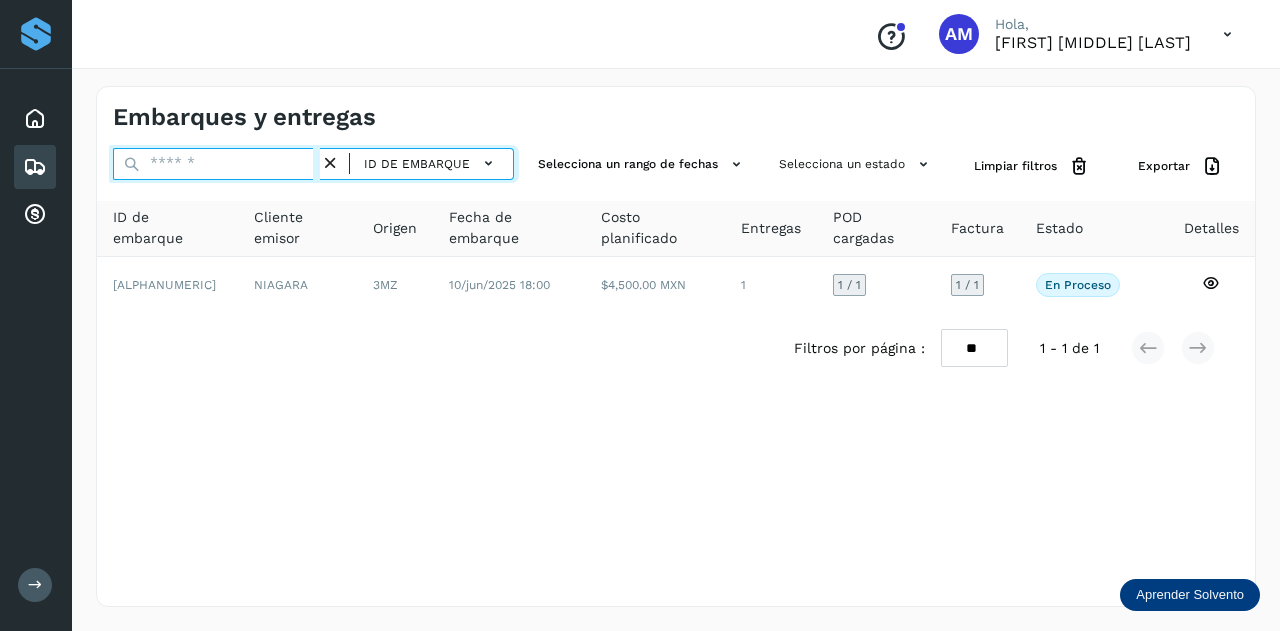 click at bounding box center (216, 164) 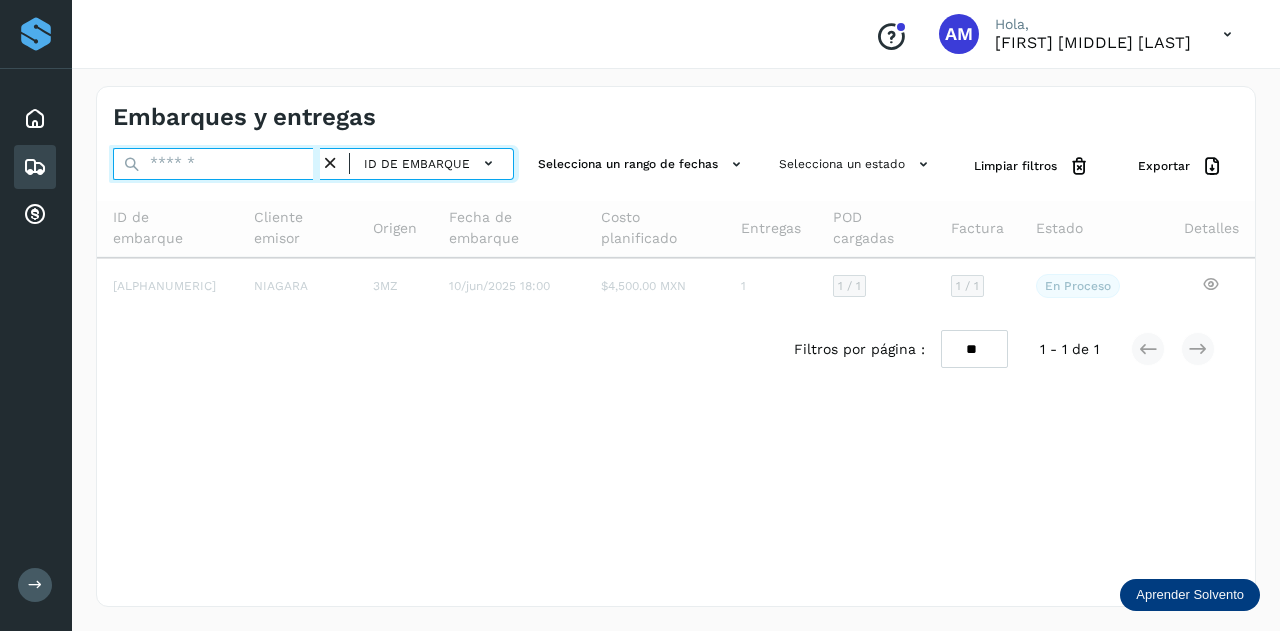 paste on "**********" 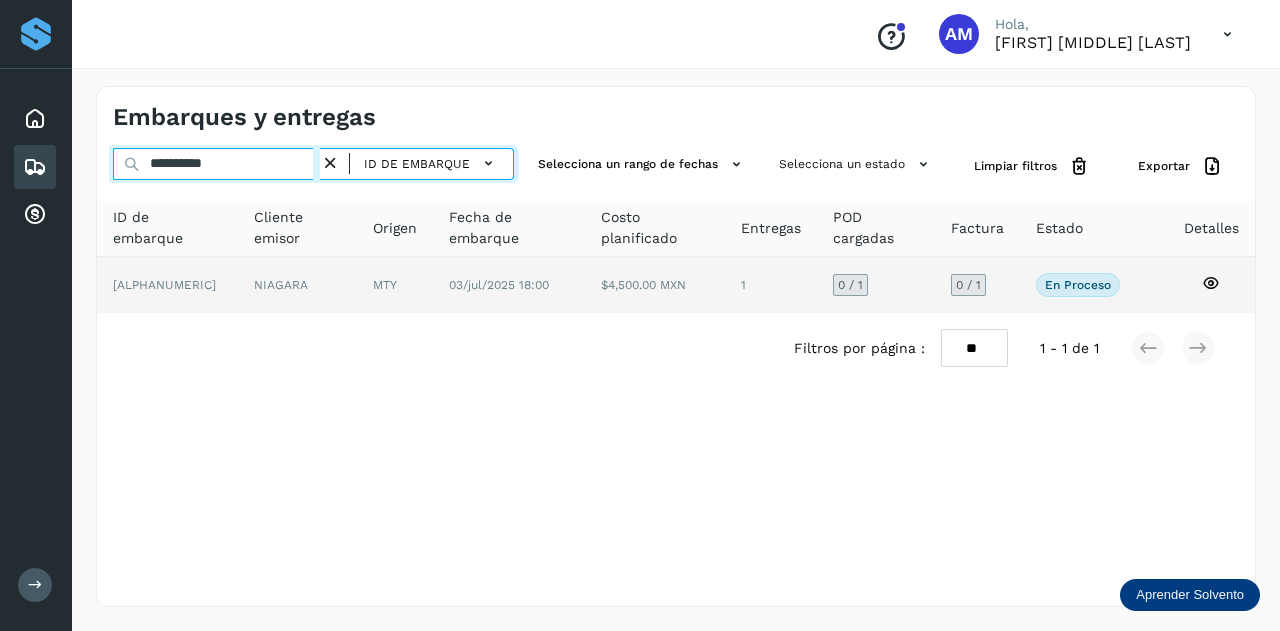 type on "**********" 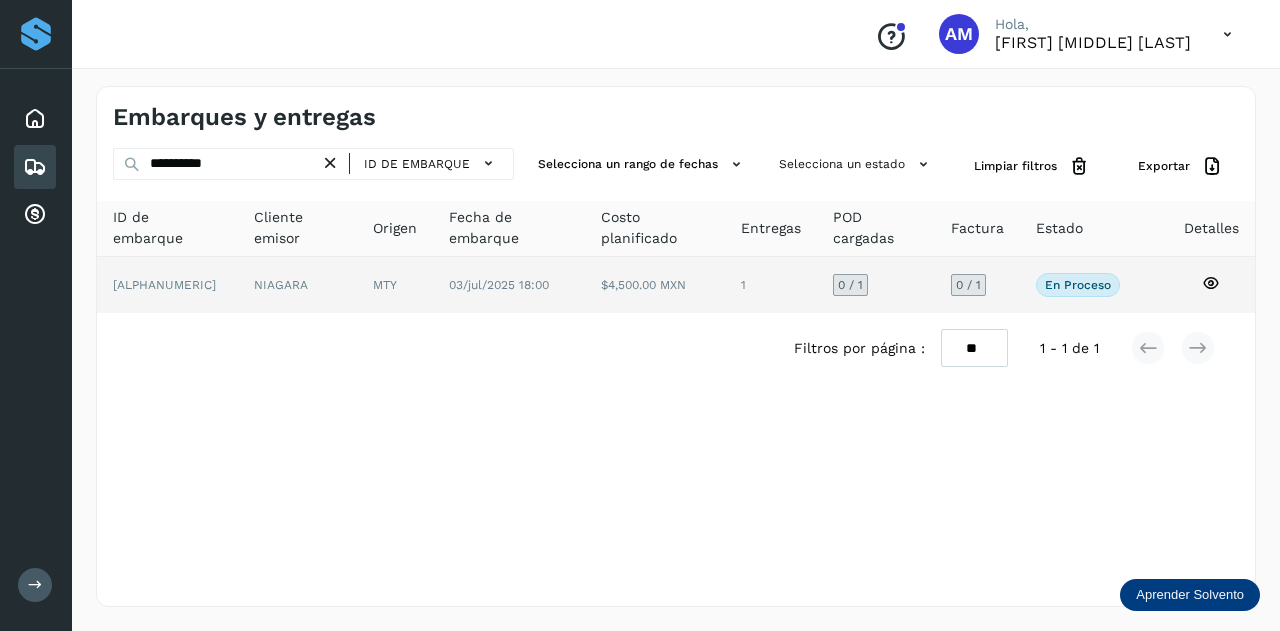 click on "NIAGARA" 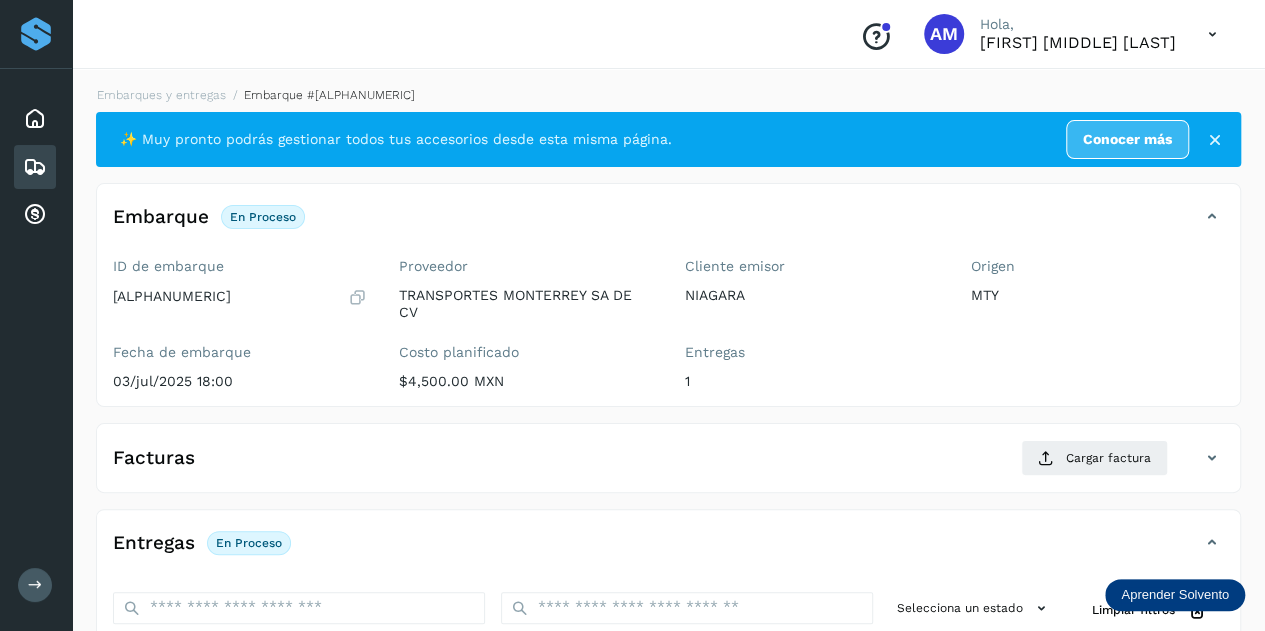 scroll, scrollTop: 200, scrollLeft: 0, axis: vertical 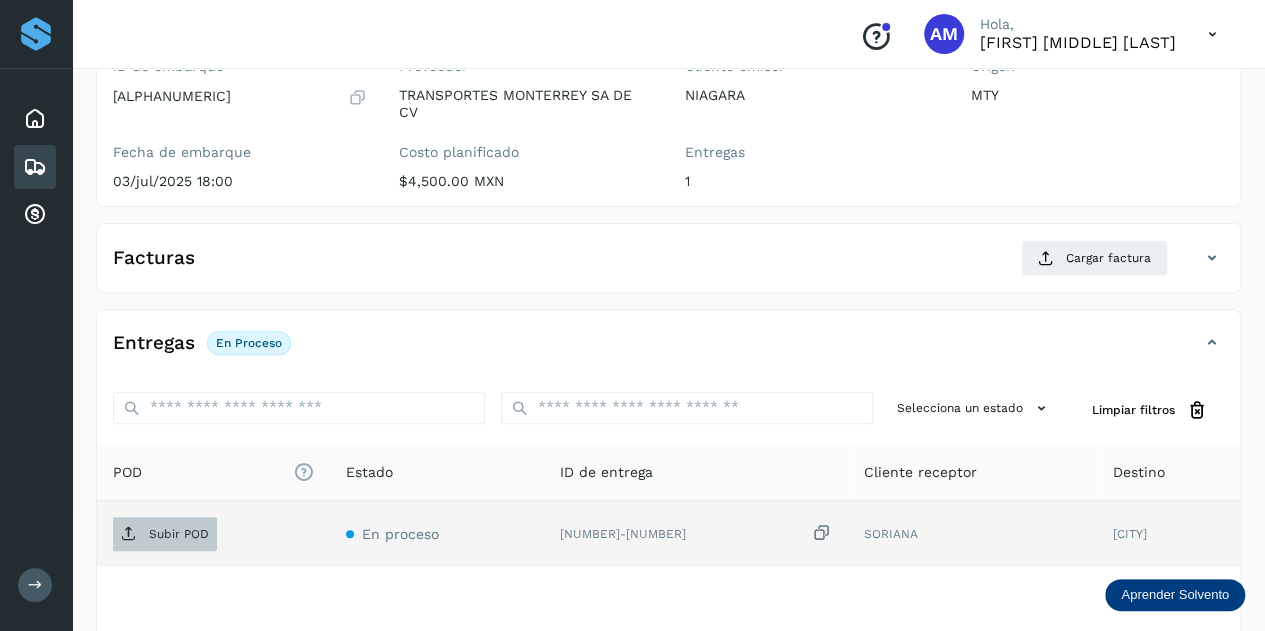 click on "Subir POD" at bounding box center (179, 534) 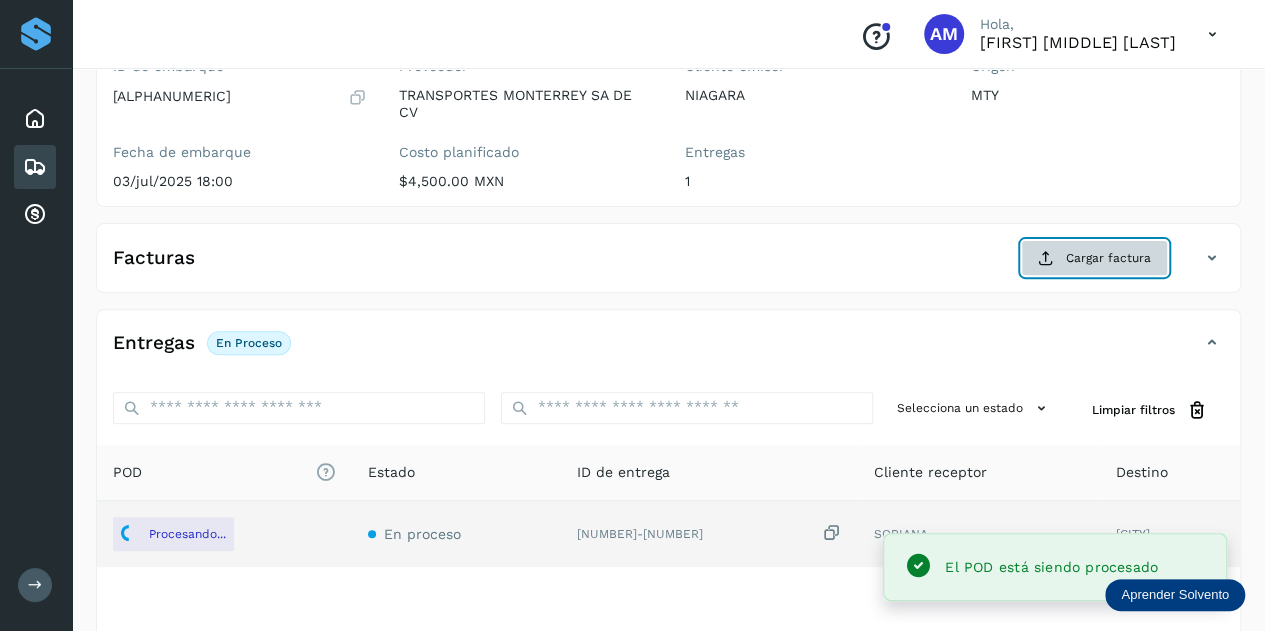 click on "Cargar factura" 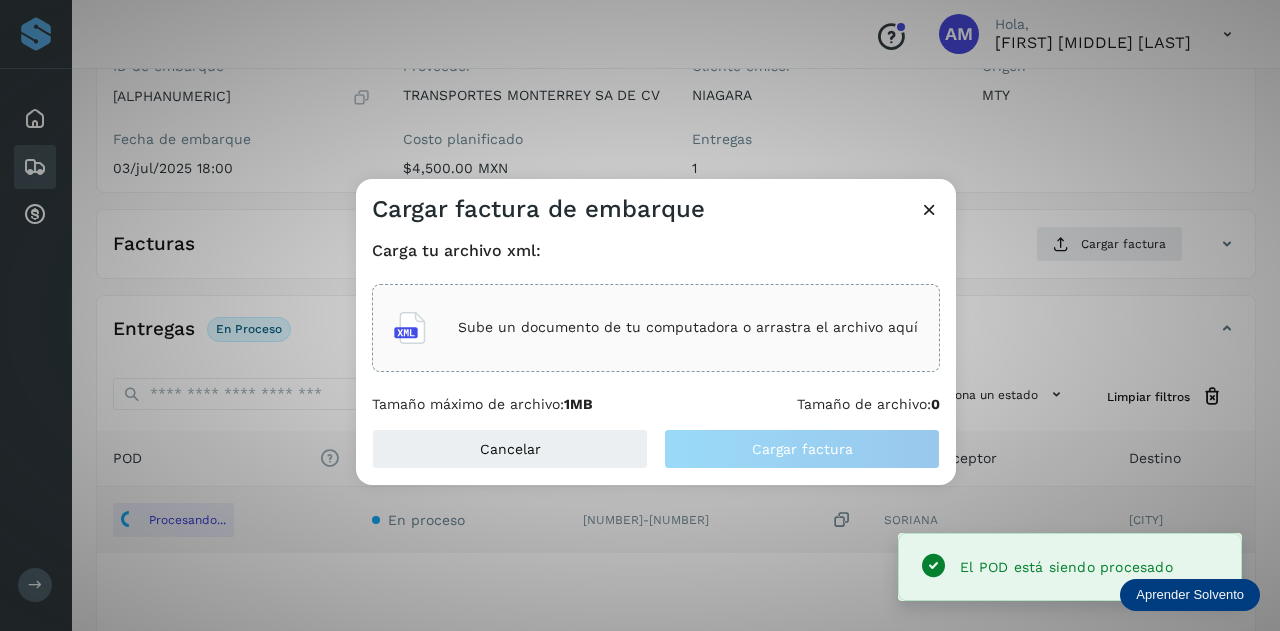 click on "Sube un documento de tu computadora o arrastra el archivo aquí" 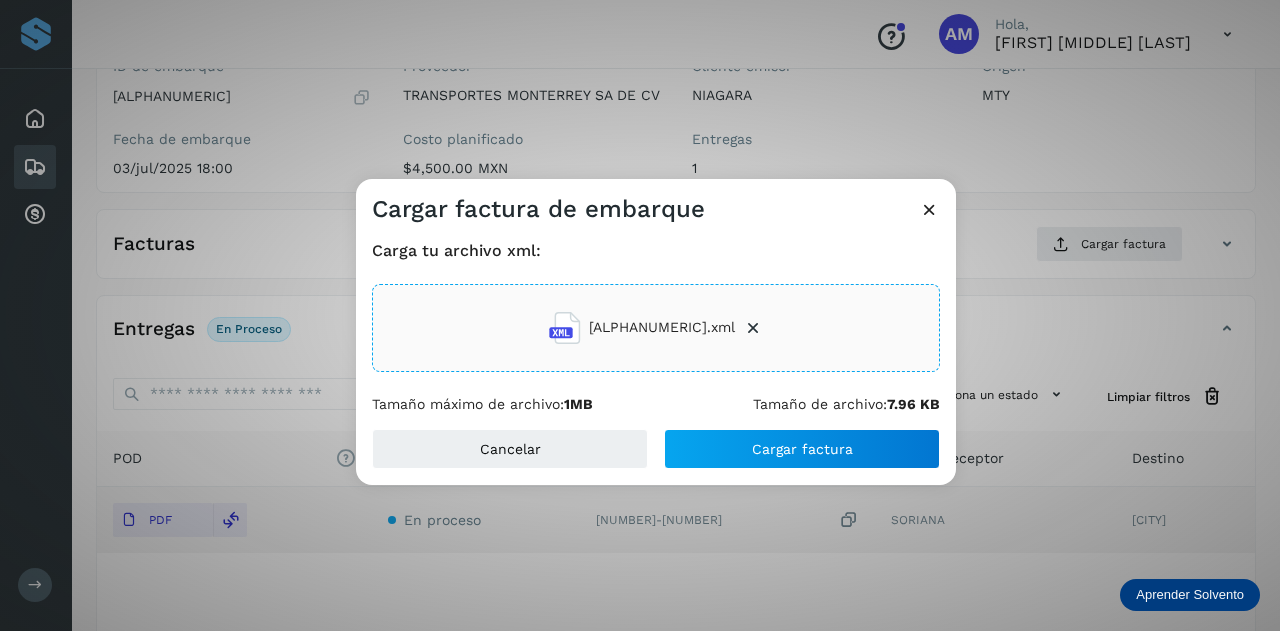click on "Cancelar Cargar factura" at bounding box center [656, 457] 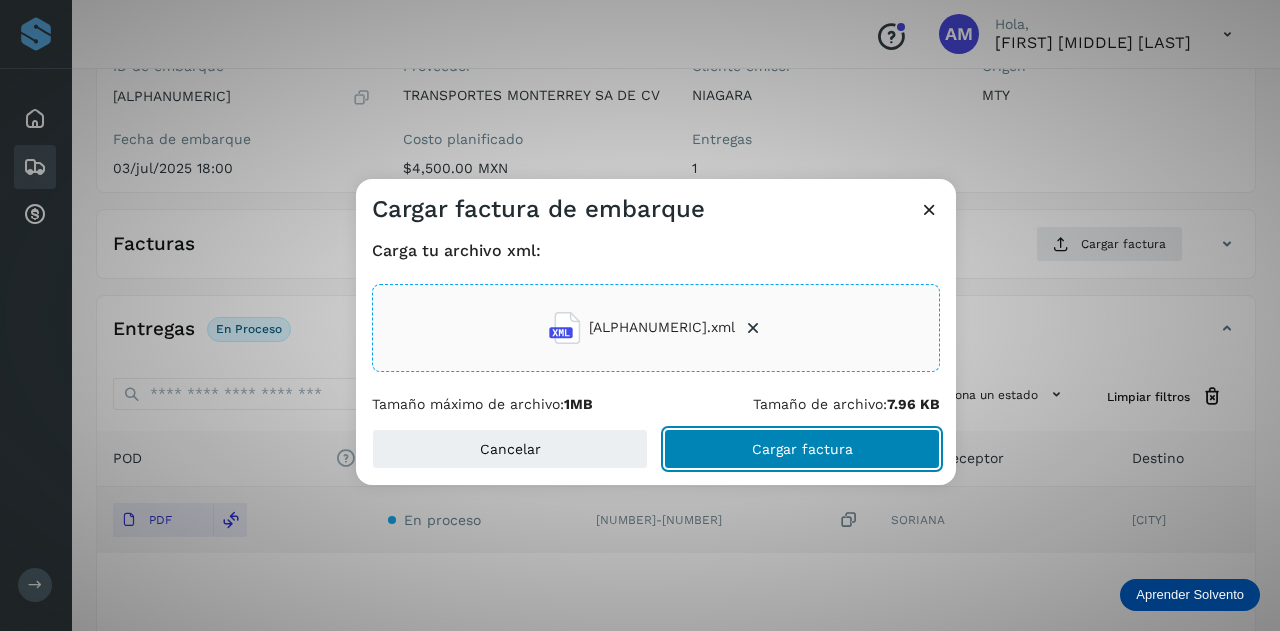 click on "Cargar factura" 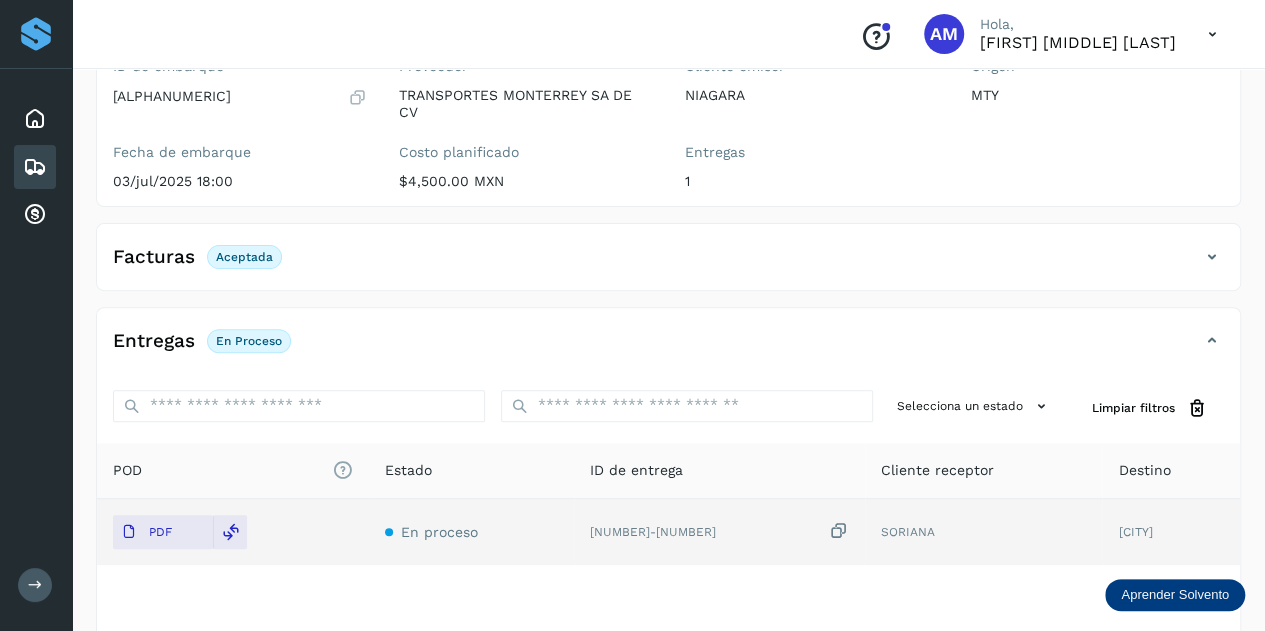 scroll, scrollTop: 0, scrollLeft: 0, axis: both 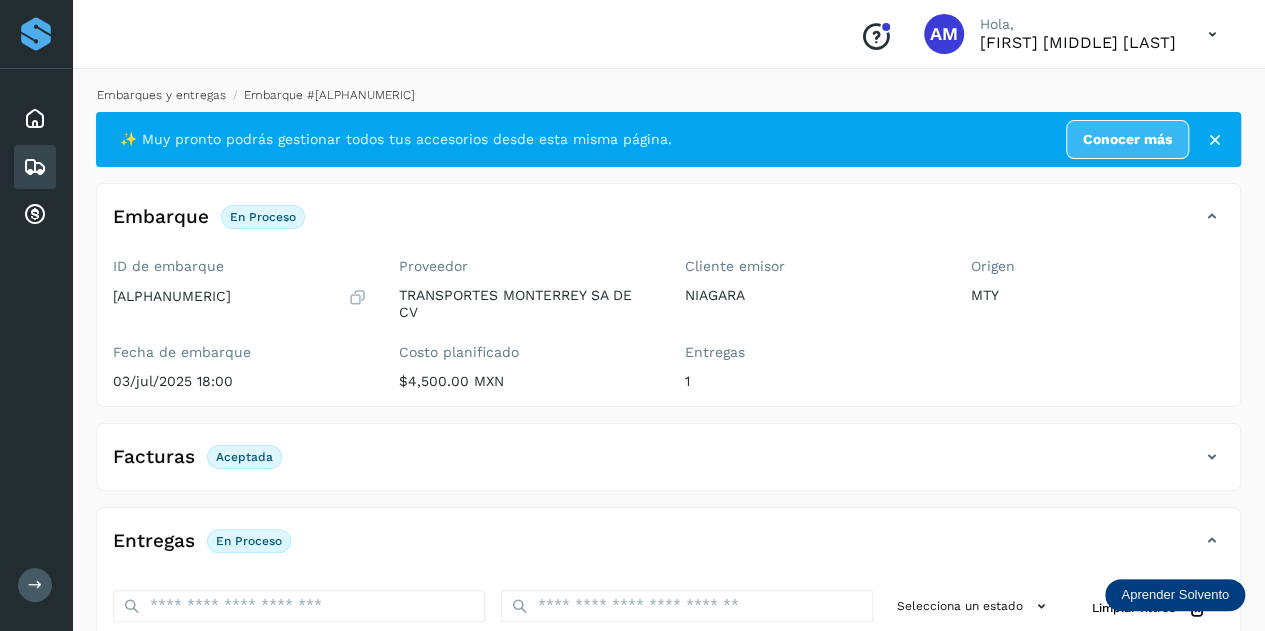click on "Embarques y entregas" at bounding box center (161, 95) 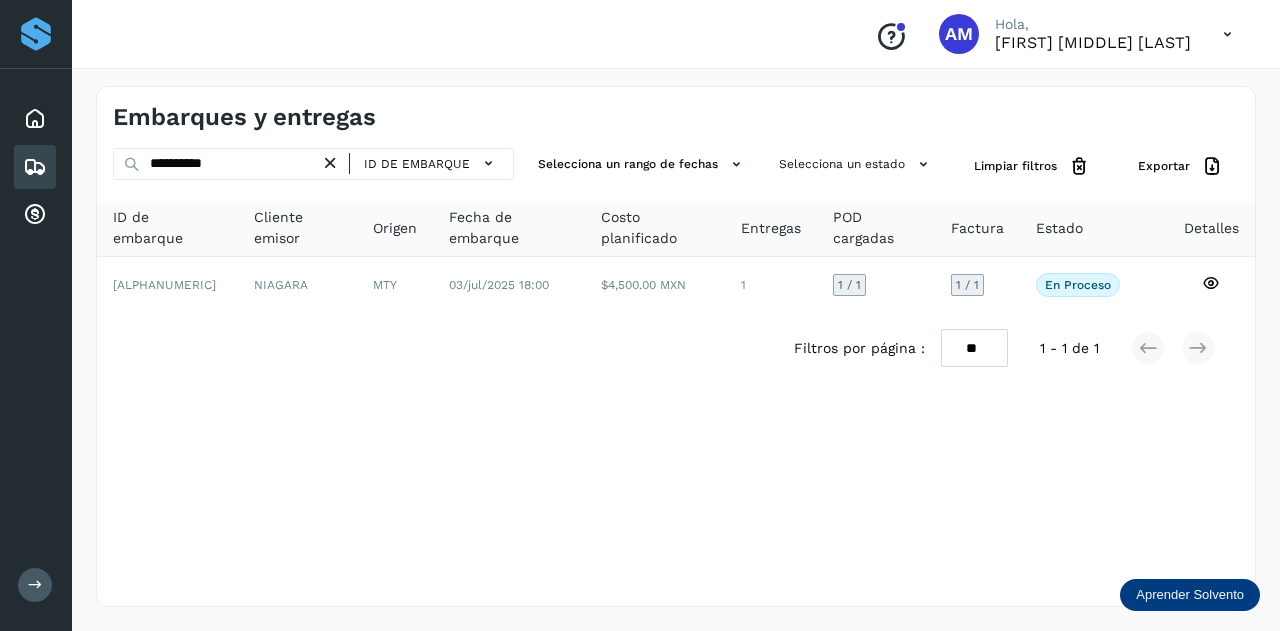 click at bounding box center (330, 163) 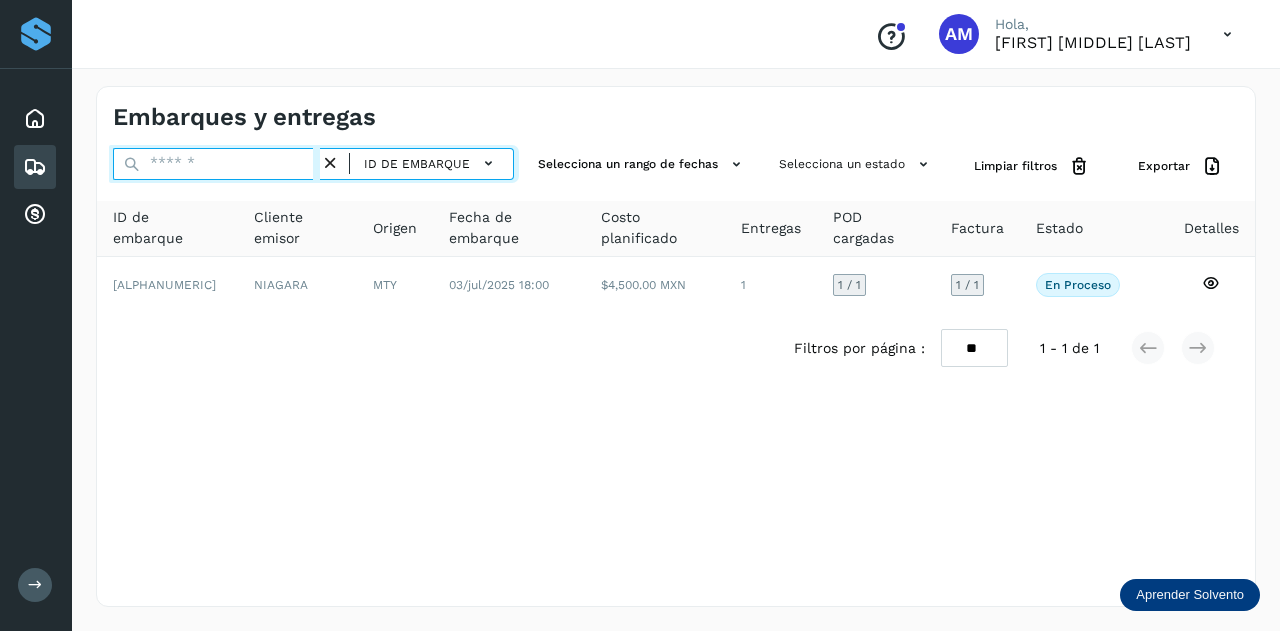 click at bounding box center [216, 164] 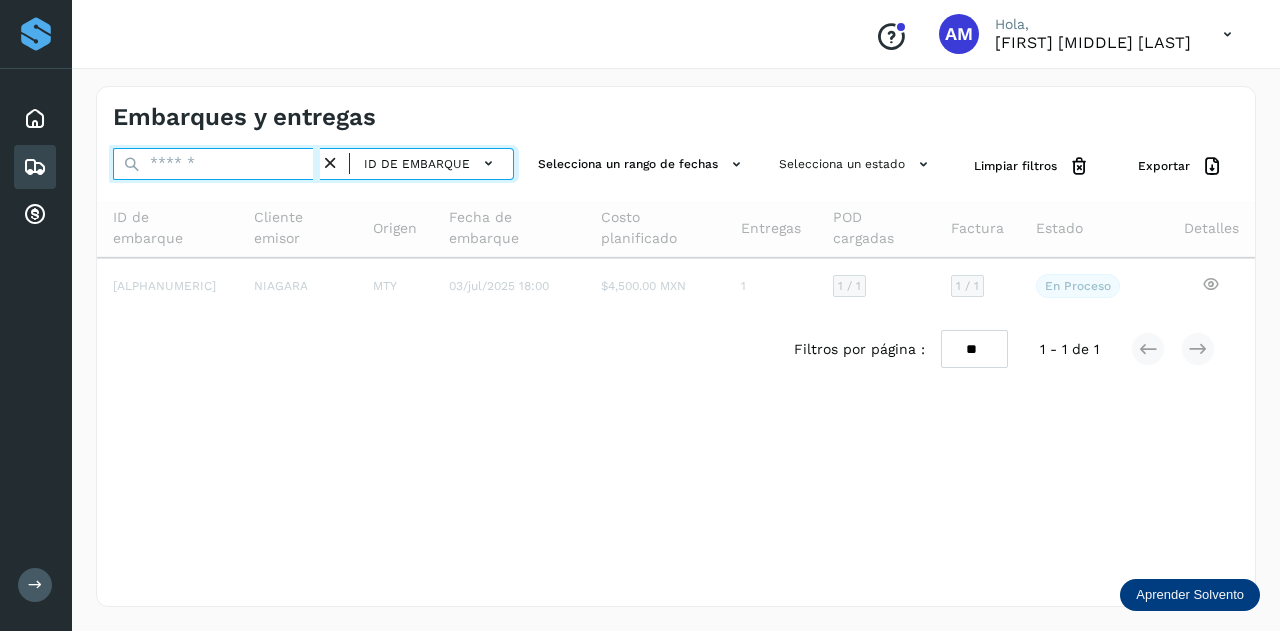 paste on "**********" 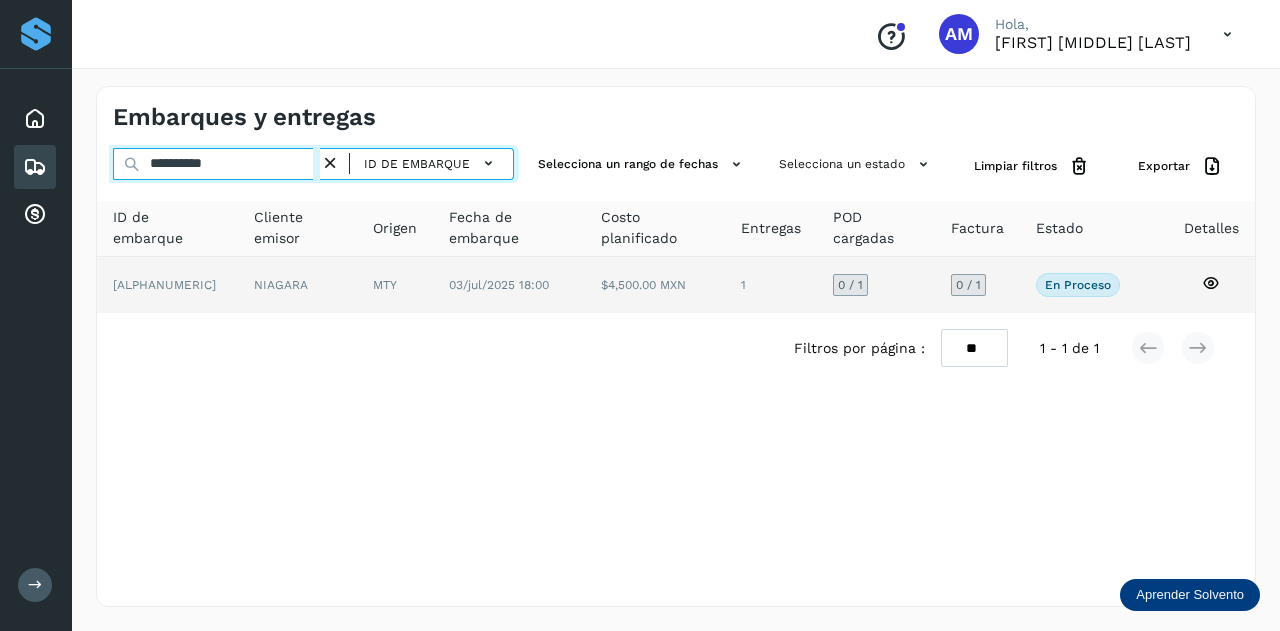 type on "**********" 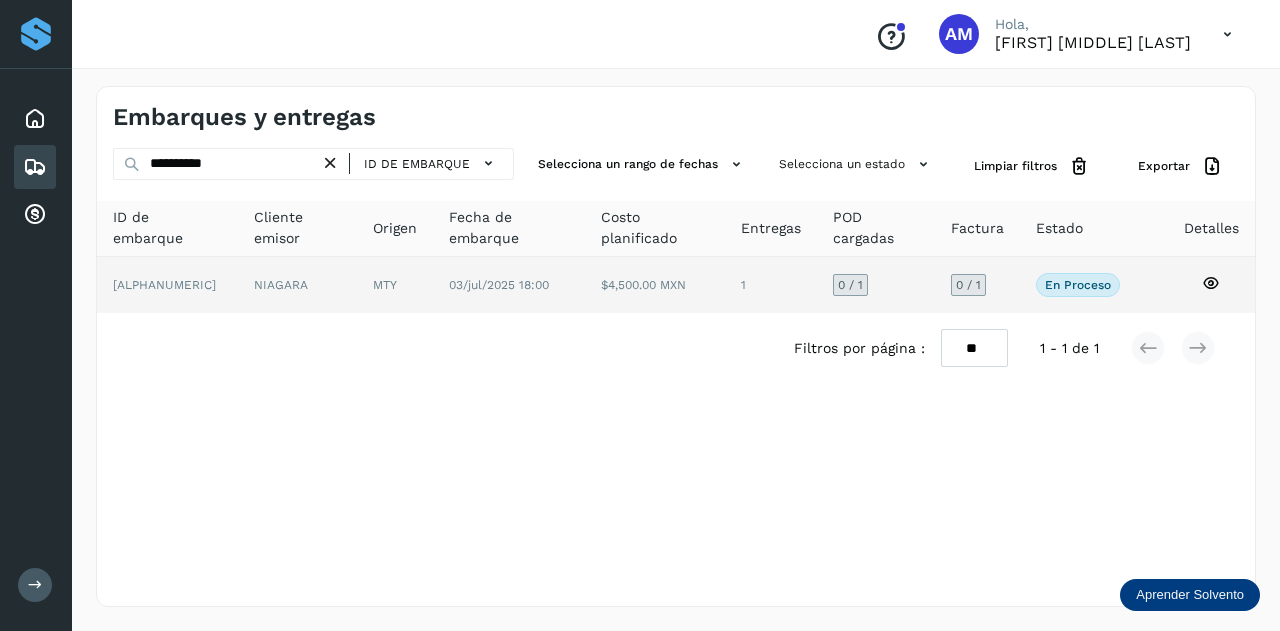 click on "MTY" 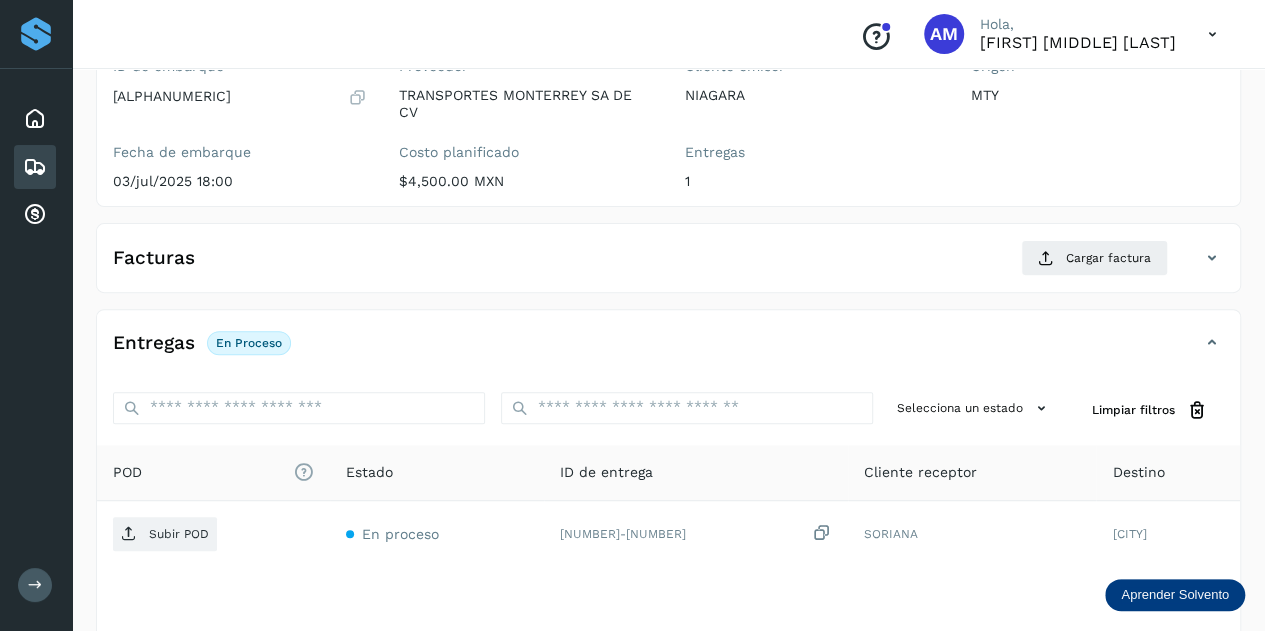 scroll, scrollTop: 300, scrollLeft: 0, axis: vertical 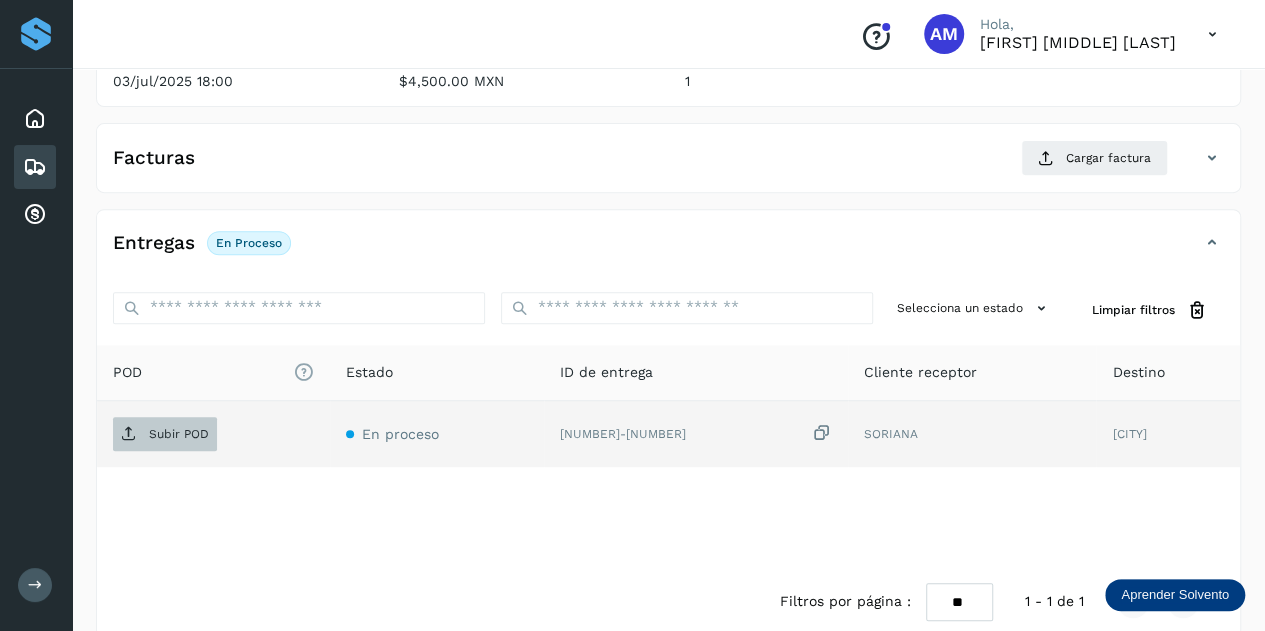 click on "Subir POD" at bounding box center [165, 434] 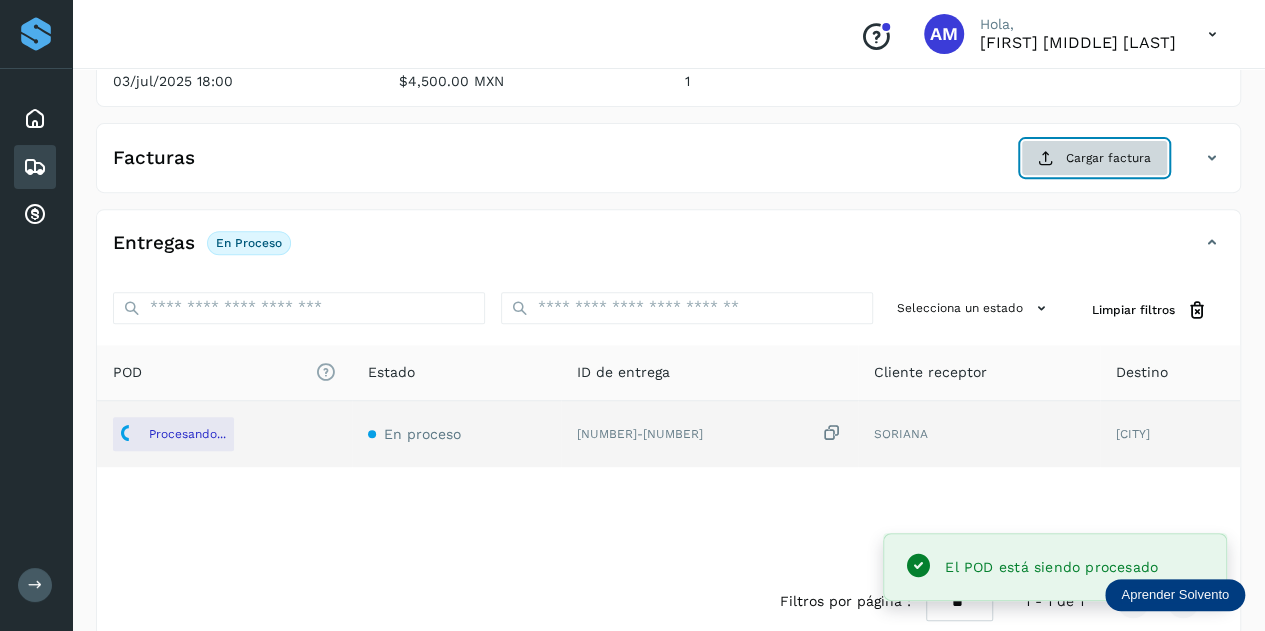 click at bounding box center [1046, 158] 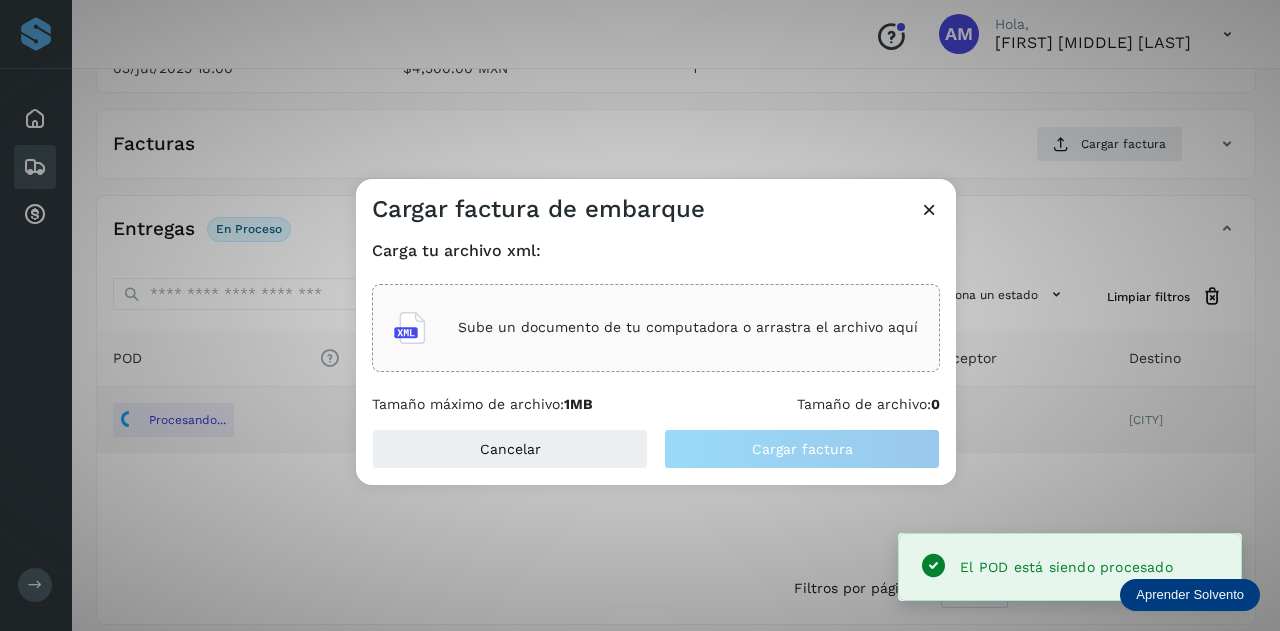 click on "Sube un documento de tu computadora o arrastra el archivo aquí" 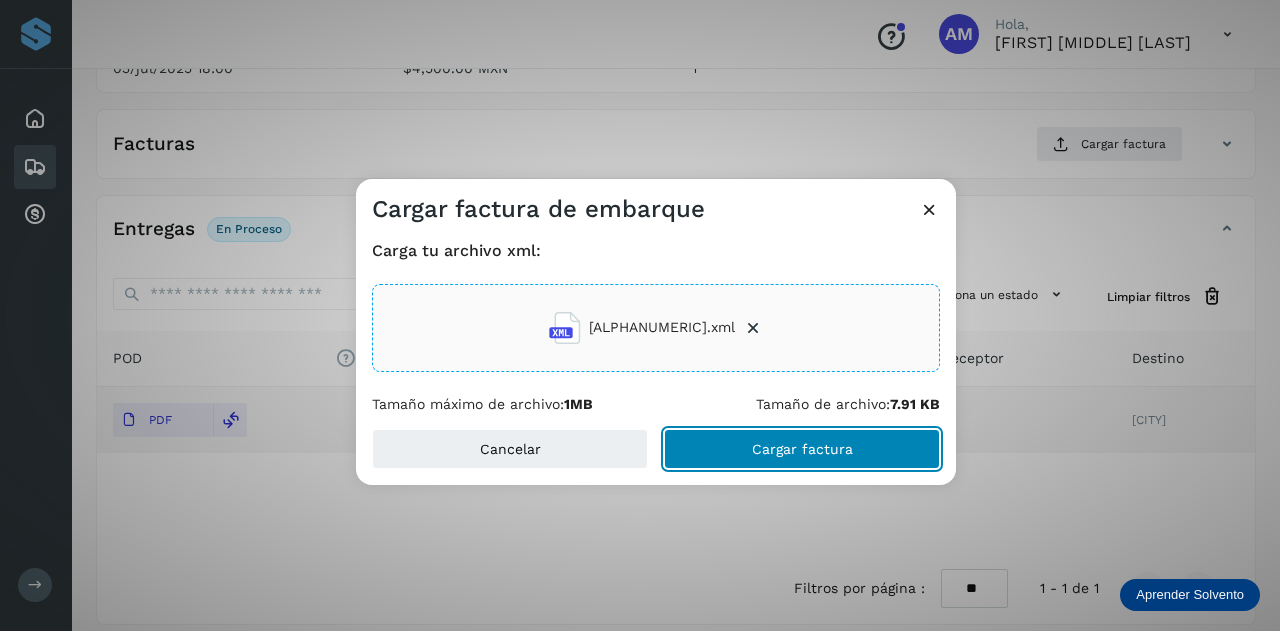 click on "Cargar factura" 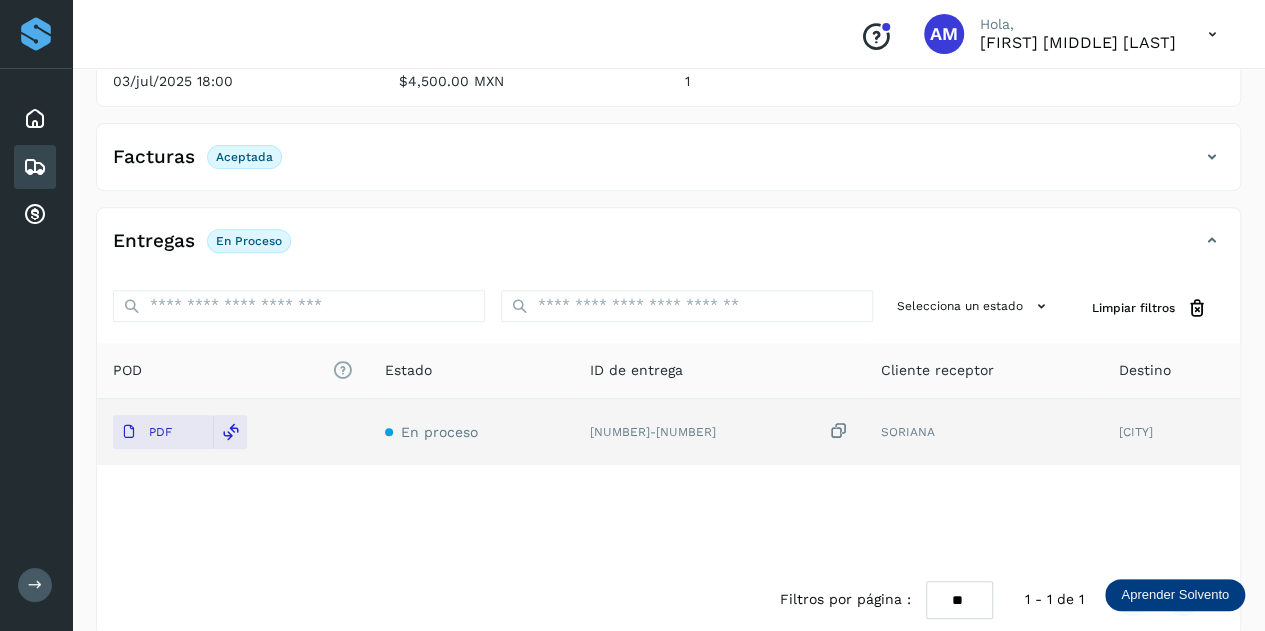 scroll, scrollTop: 0, scrollLeft: 0, axis: both 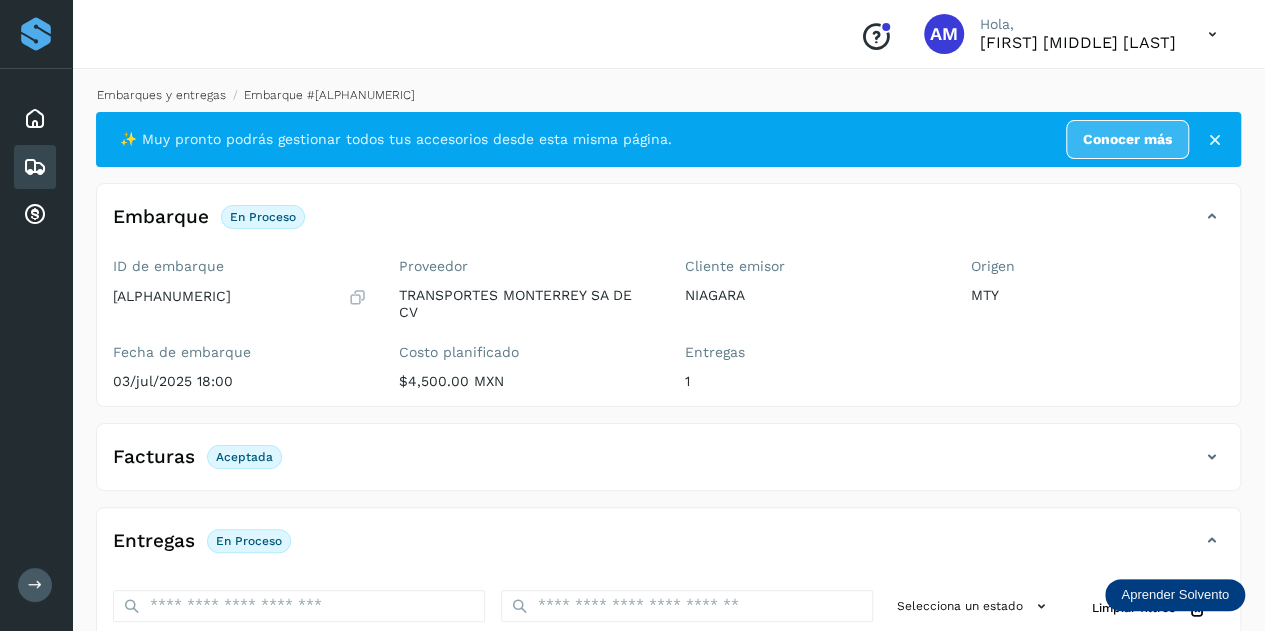 click on "Embarques y entregas" at bounding box center (161, 95) 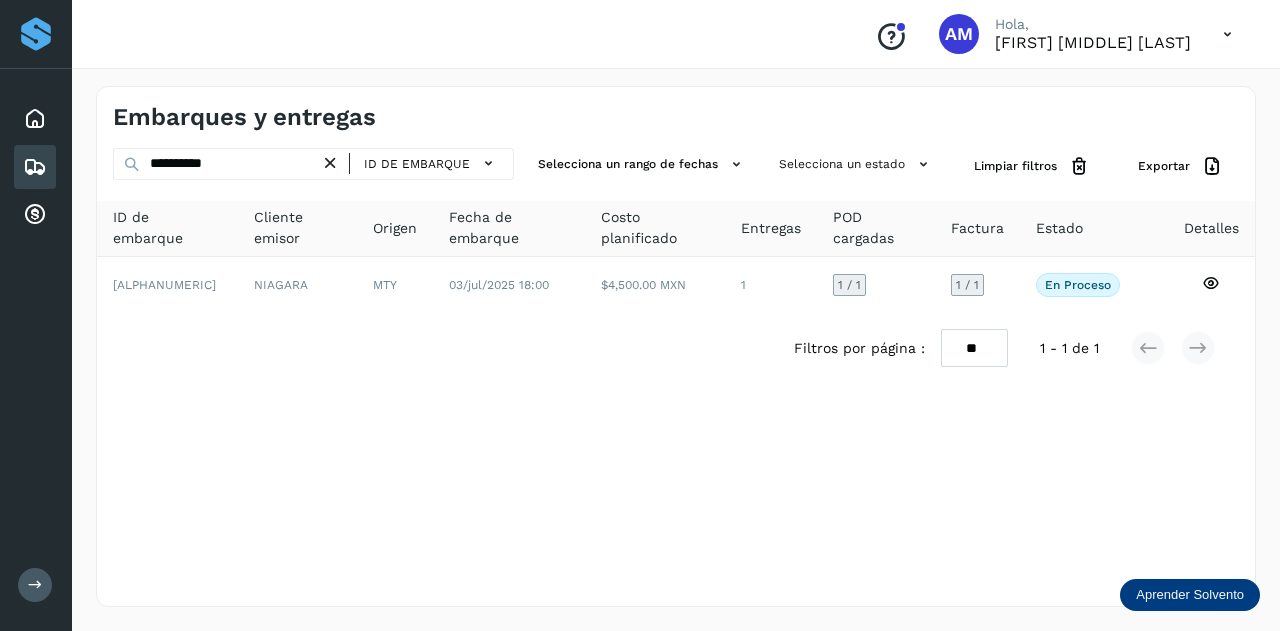 drag, startPoint x: 338, startPoint y: 163, endPoint x: 262, endPoint y: 165, distance: 76.02631 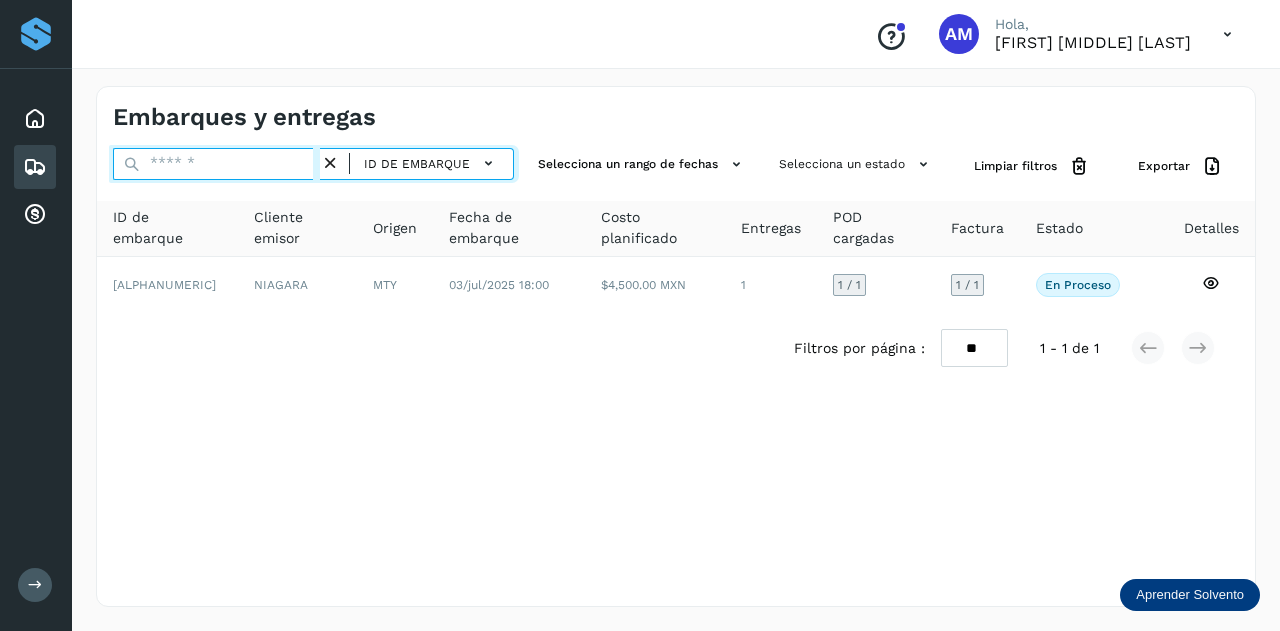click at bounding box center (216, 164) 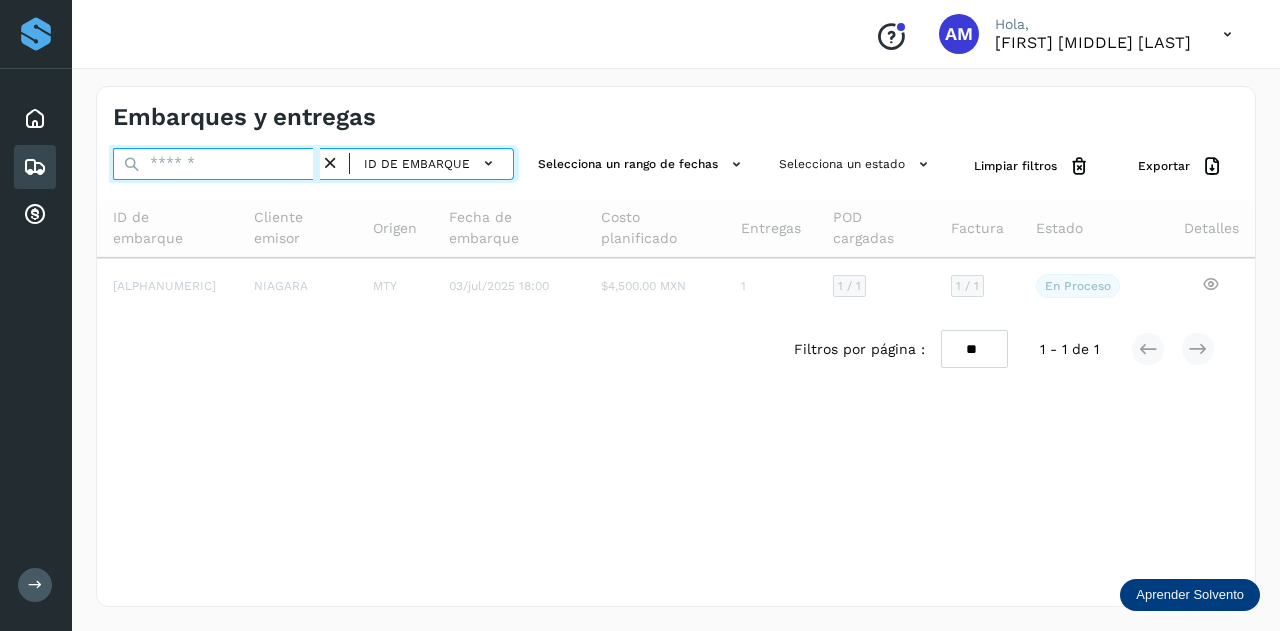 paste on "**********" 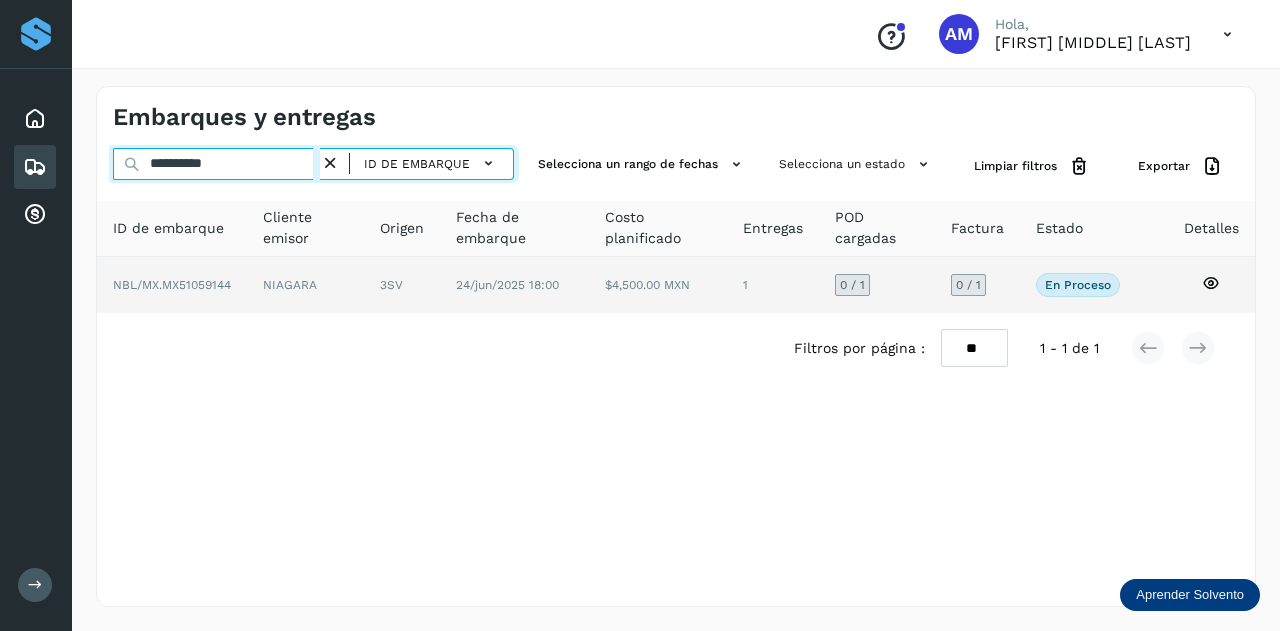 type on "**********" 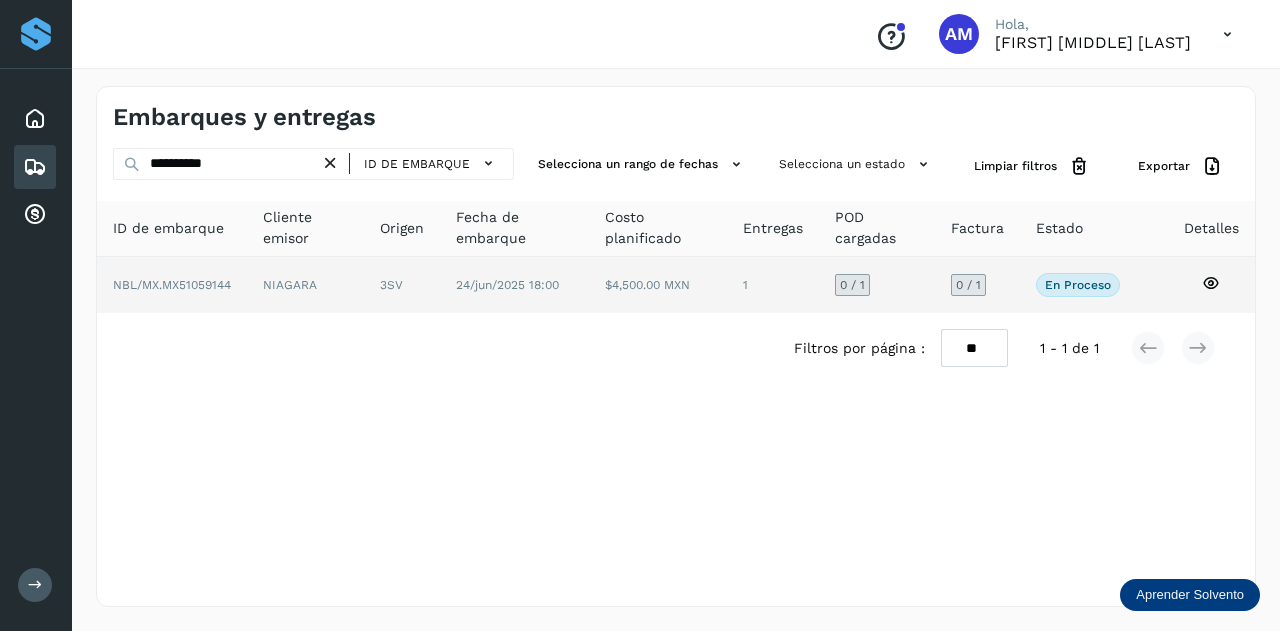 click on "NIAGARA" 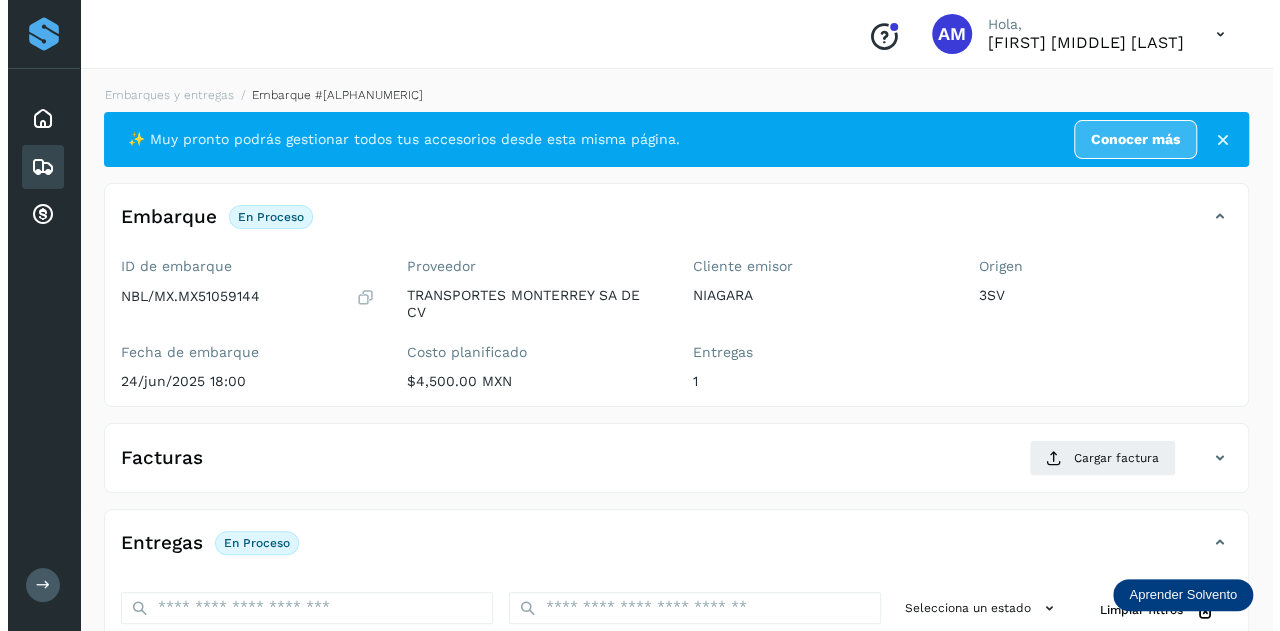 scroll, scrollTop: 327, scrollLeft: 0, axis: vertical 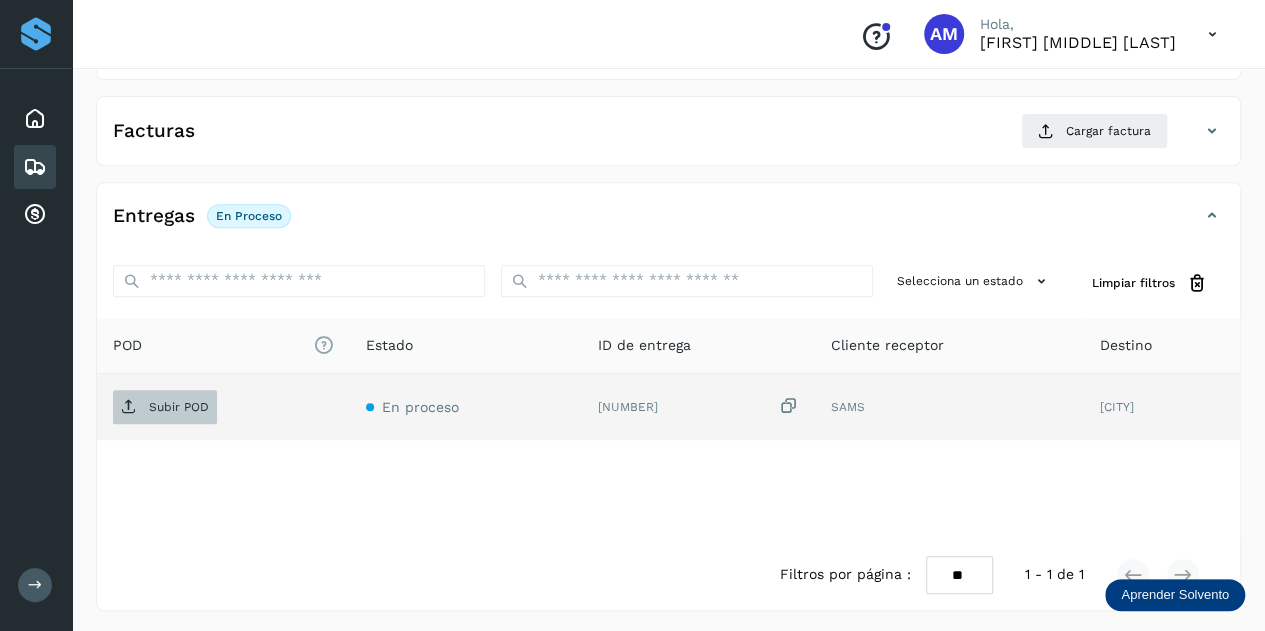 click on "Subir POD" at bounding box center (179, 407) 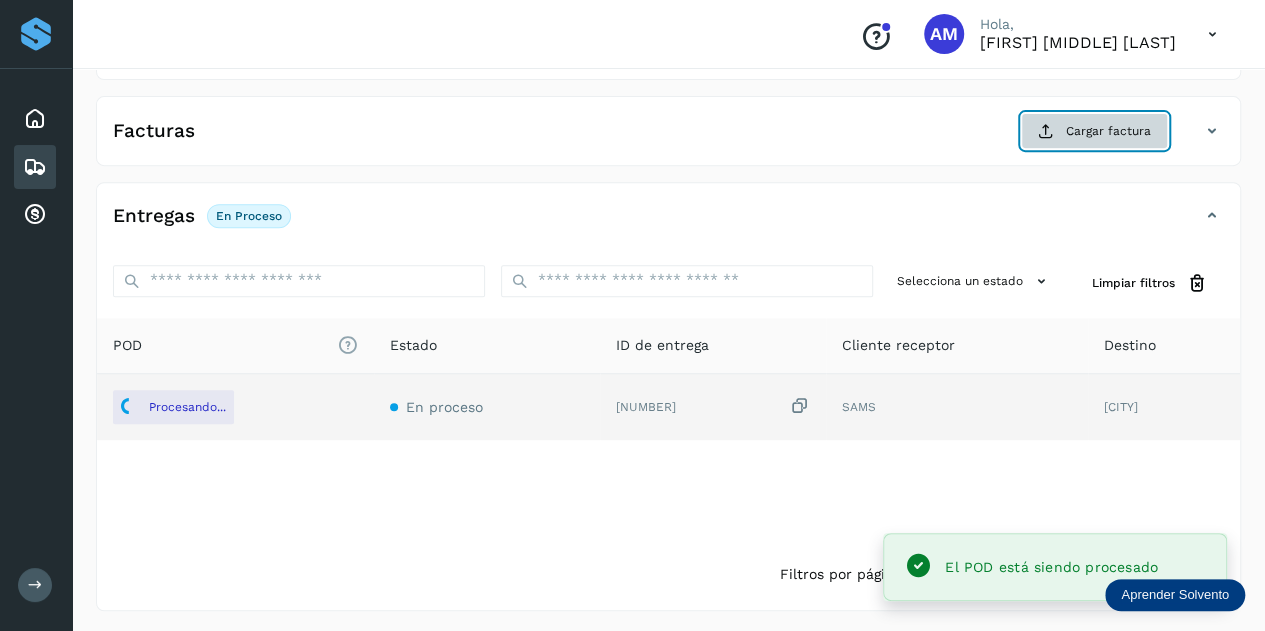 click on "Cargar factura" 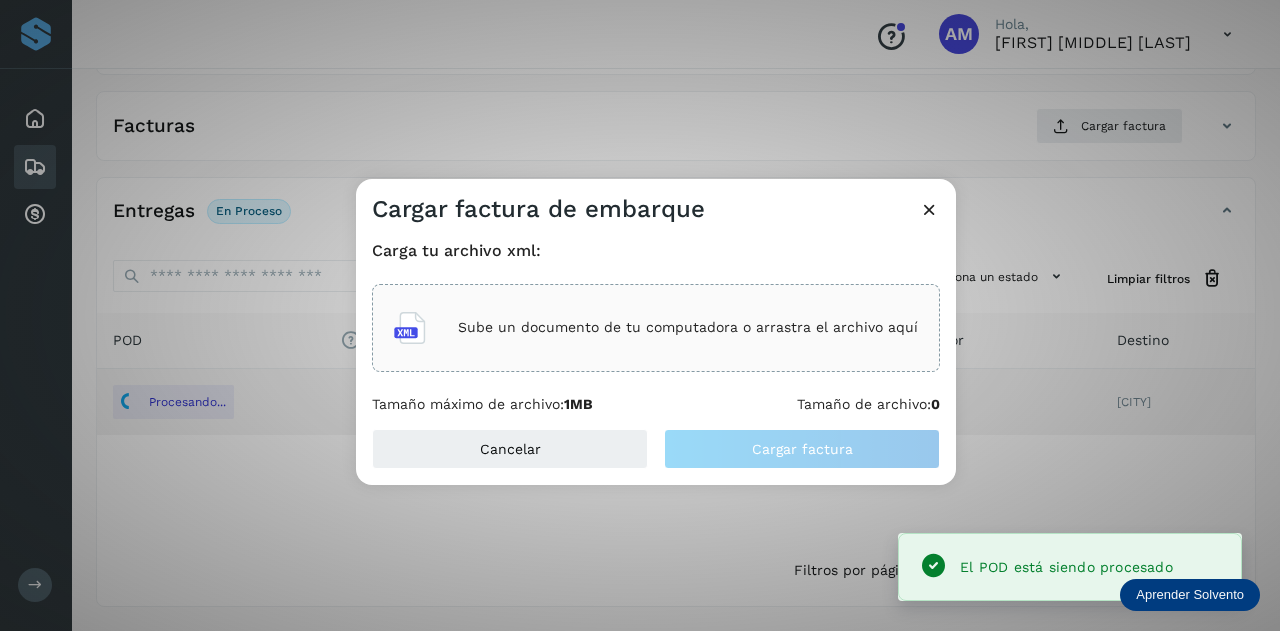 click on "Sube un documento de tu computadora o arrastra el archivo aquí" 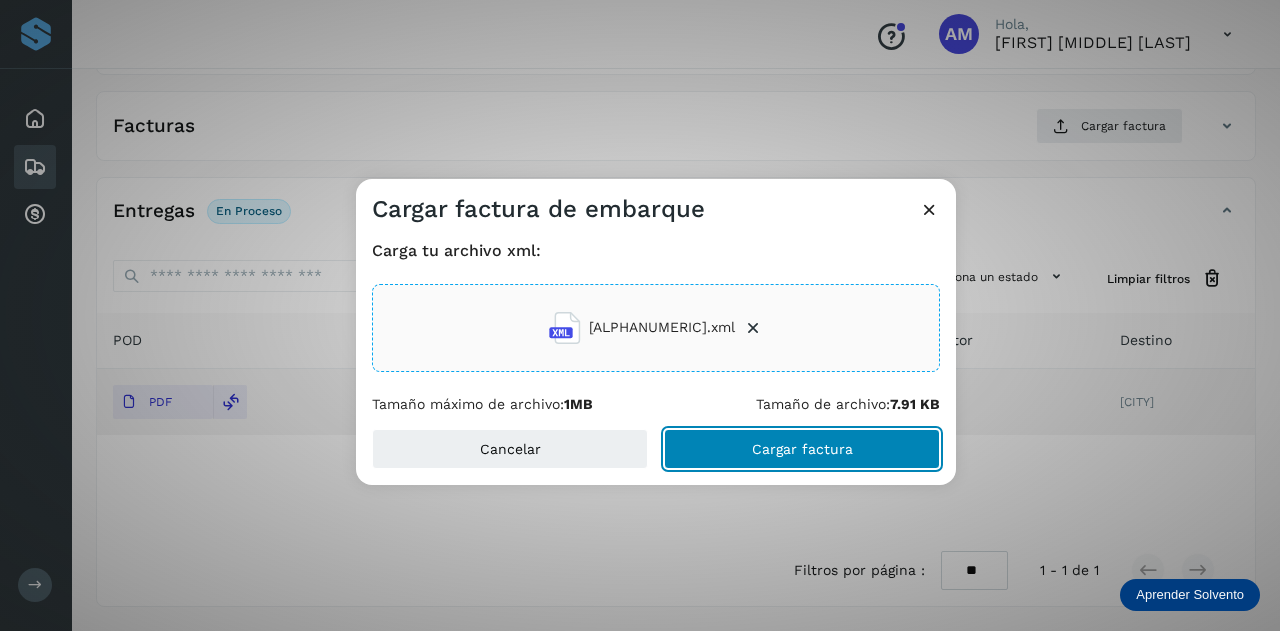 drag, startPoint x: 741, startPoint y: 456, endPoint x: 488, endPoint y: 456, distance: 253 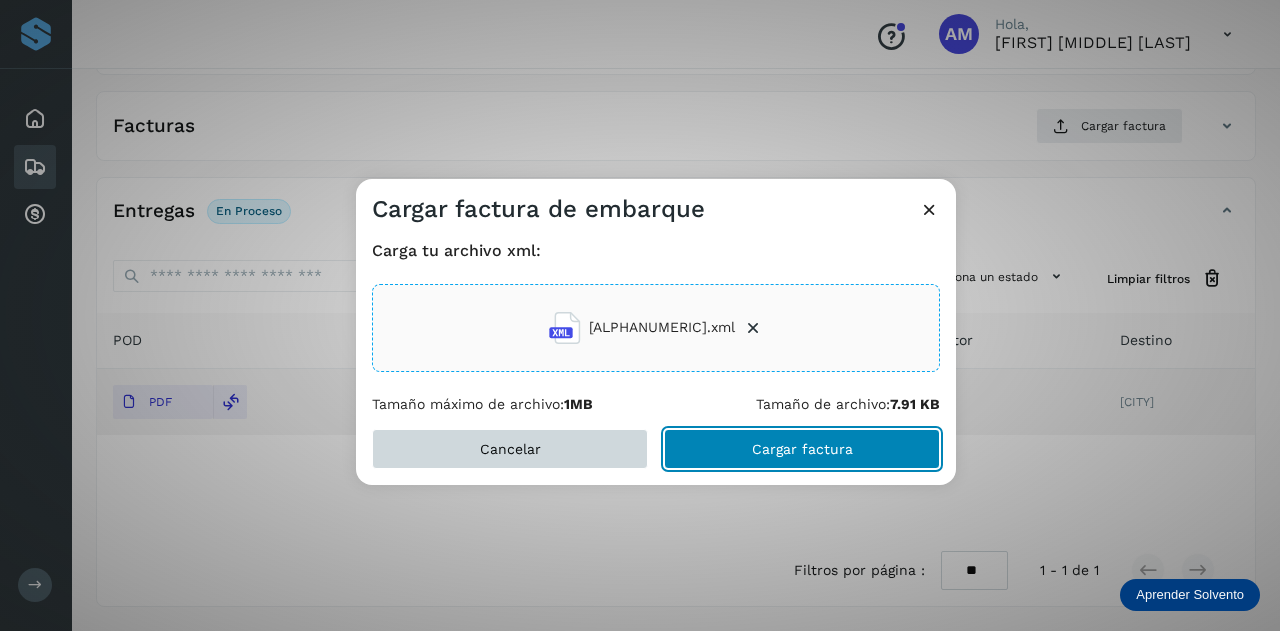 click on "Cargar factura" 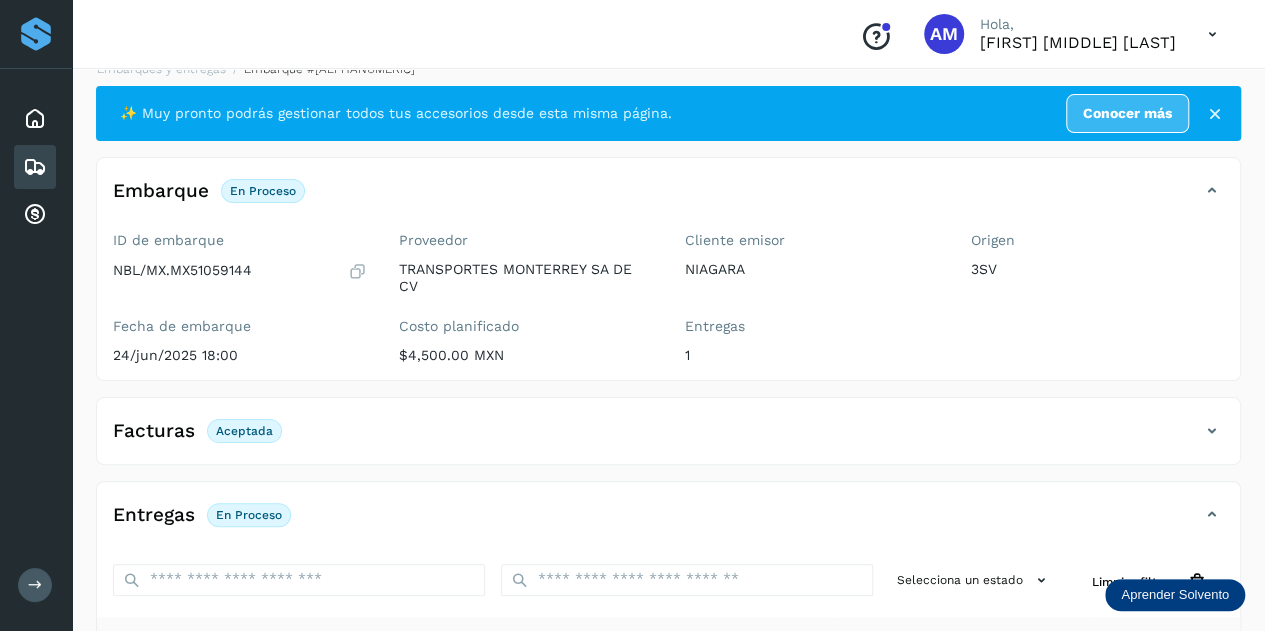 scroll, scrollTop: 0, scrollLeft: 0, axis: both 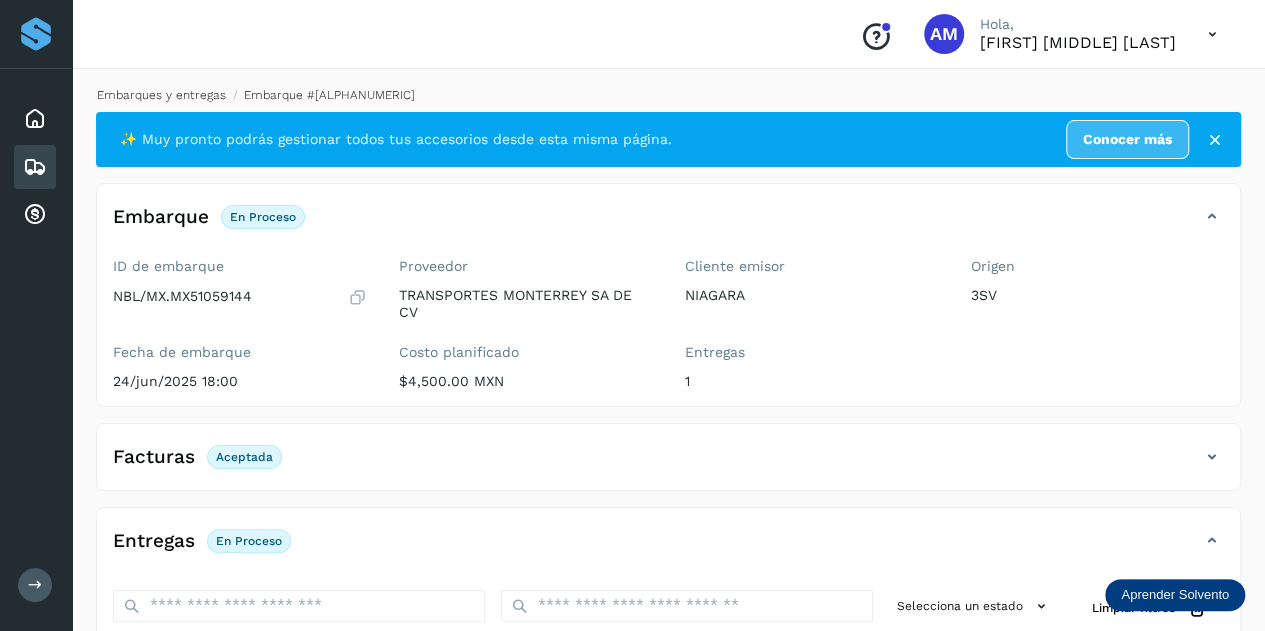 click on "Embarques y entregas" at bounding box center (161, 95) 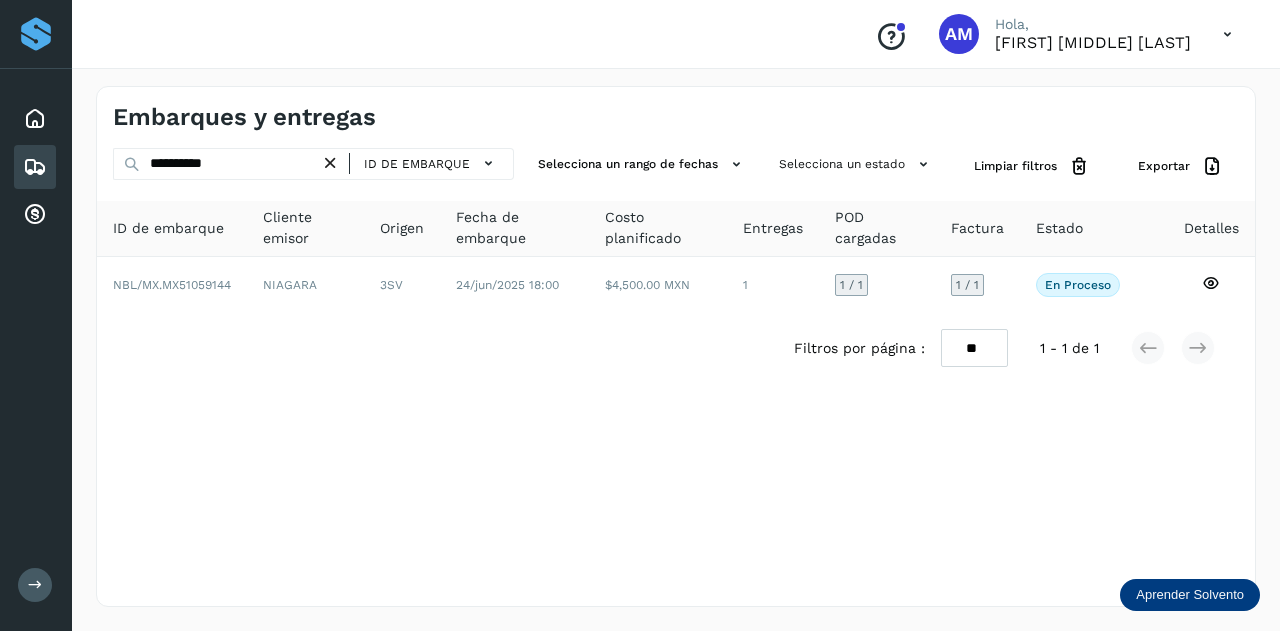 drag, startPoint x: 336, startPoint y: 163, endPoint x: 293, endPoint y: 163, distance: 43 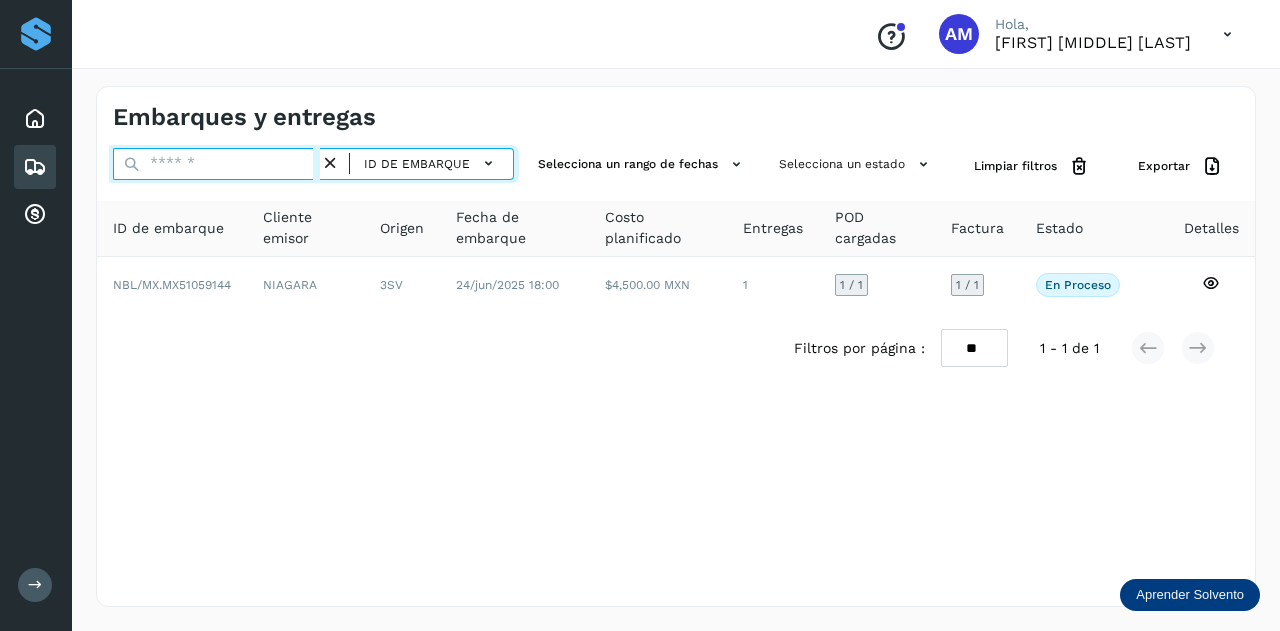click at bounding box center (216, 164) 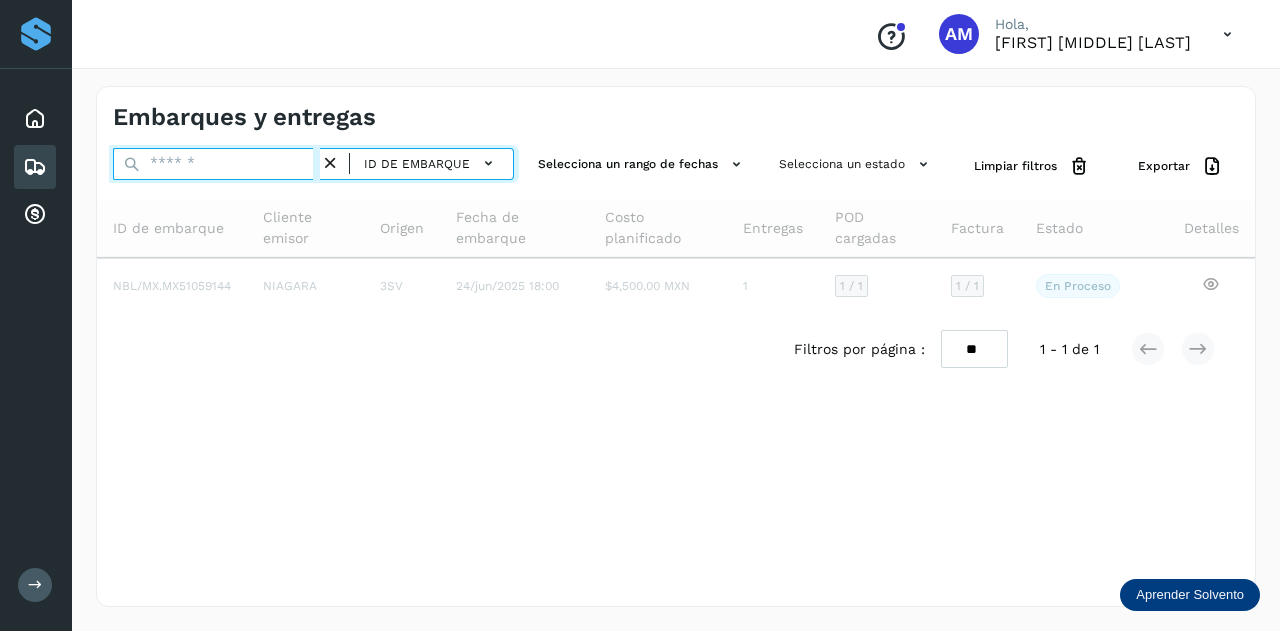 paste on "**********" 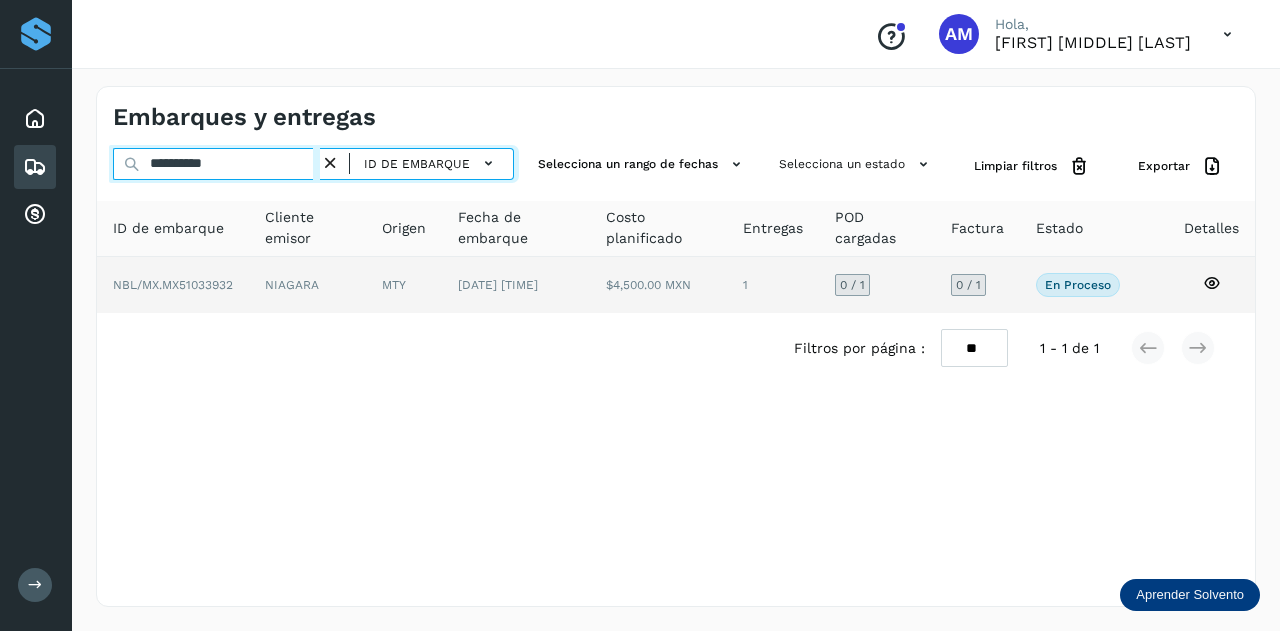 type on "**********" 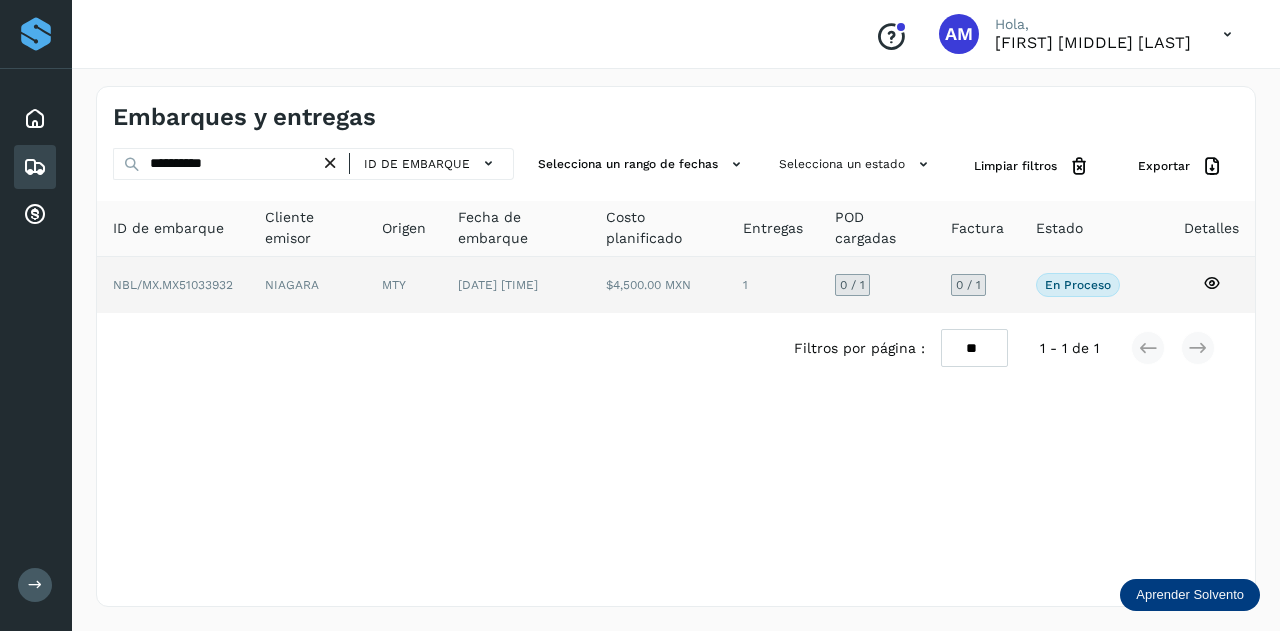 click on "NIAGARA" 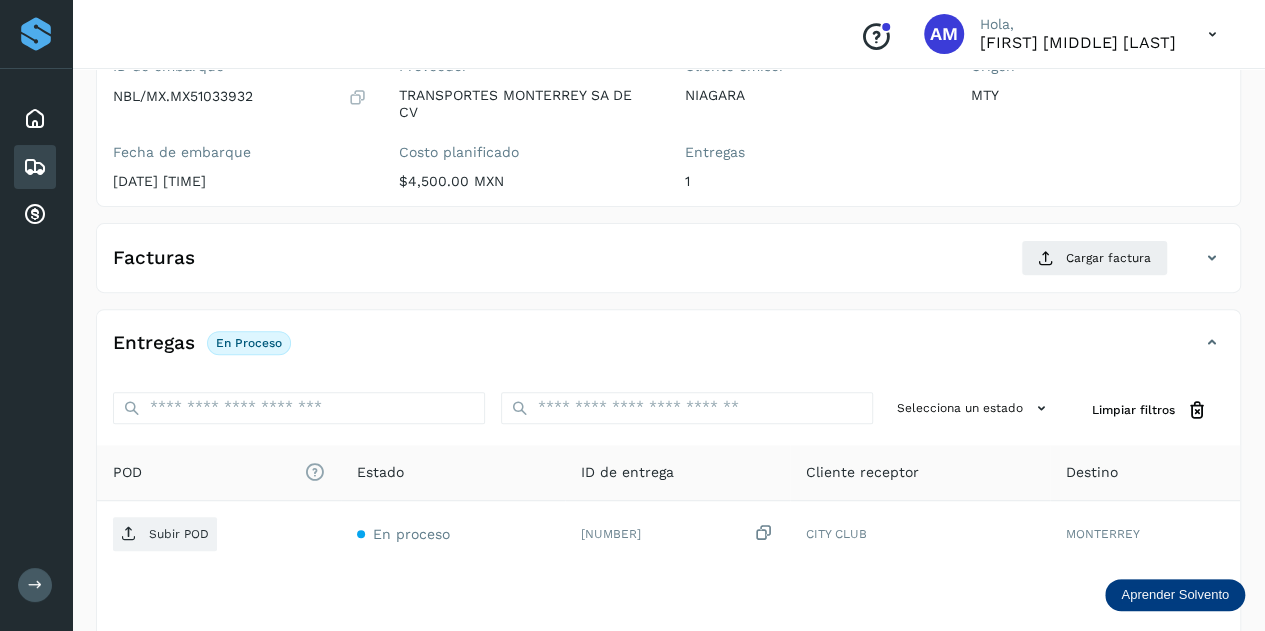 scroll, scrollTop: 300, scrollLeft: 0, axis: vertical 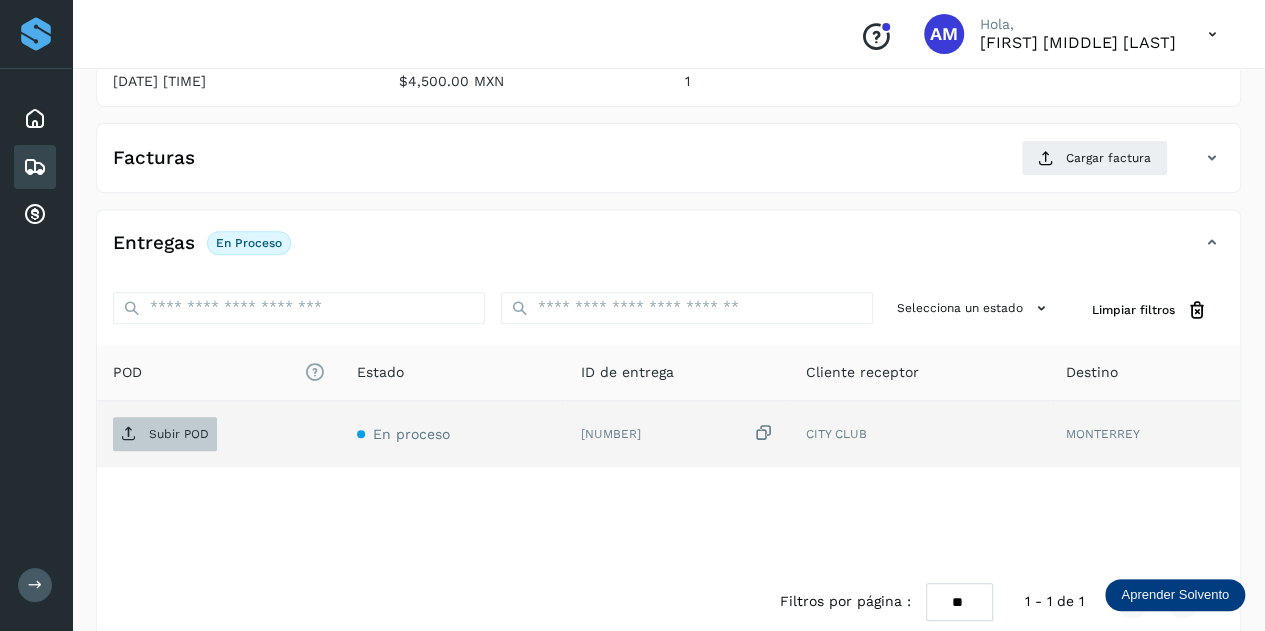 click on "Subir POD" at bounding box center (179, 434) 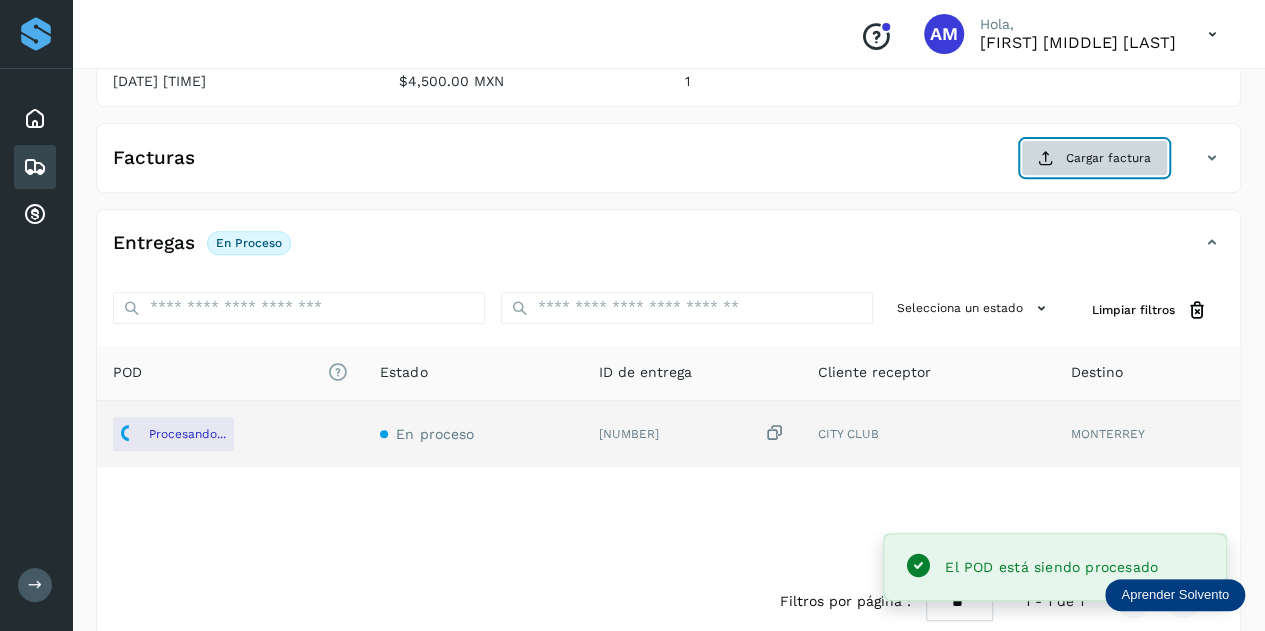 click at bounding box center [1046, 158] 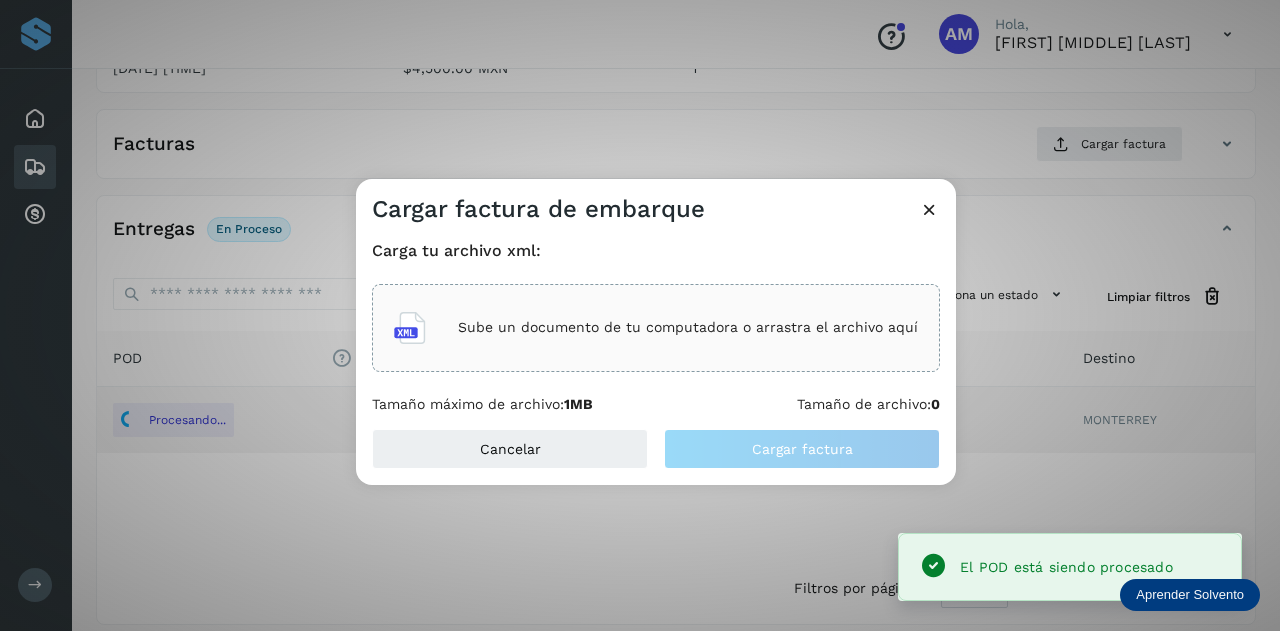 click on "Sube un documento de tu computadora o arrastra el archivo aquí" at bounding box center (688, 327) 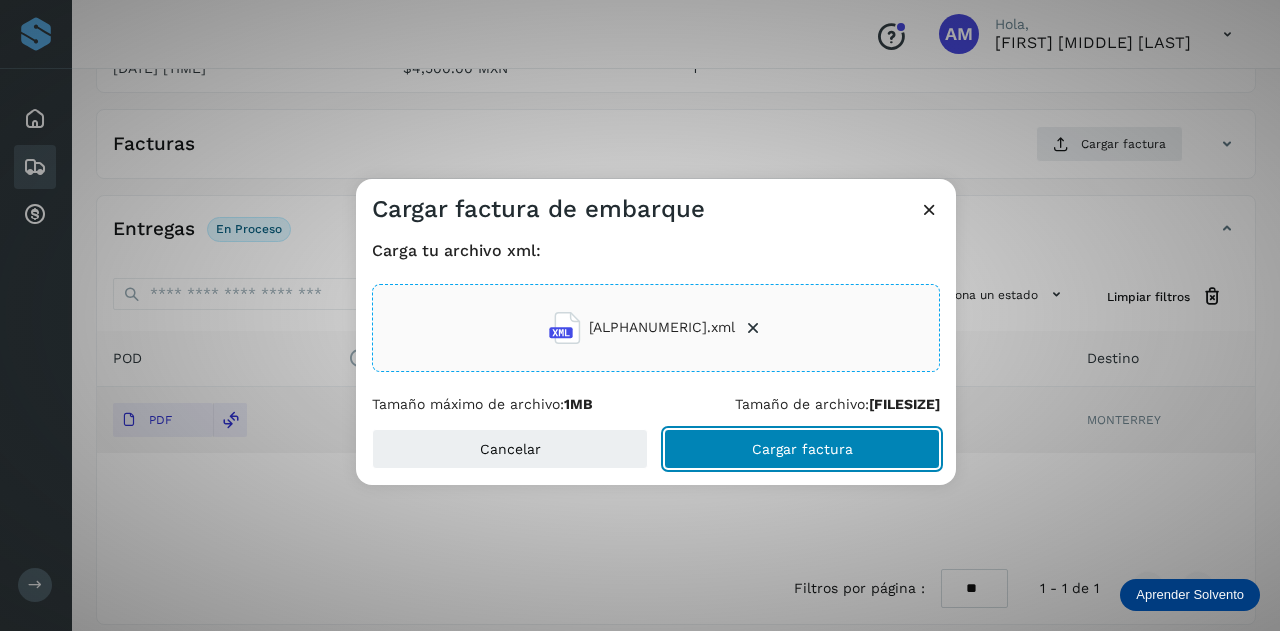 click on "Cargar factura" 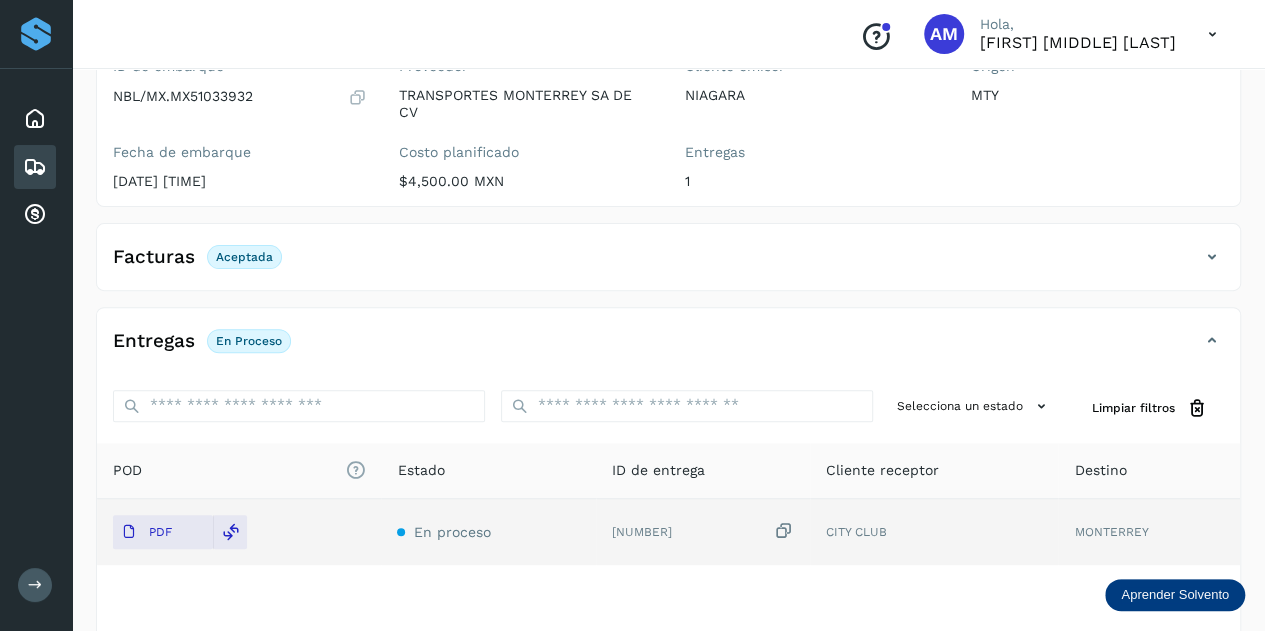 scroll, scrollTop: 0, scrollLeft: 0, axis: both 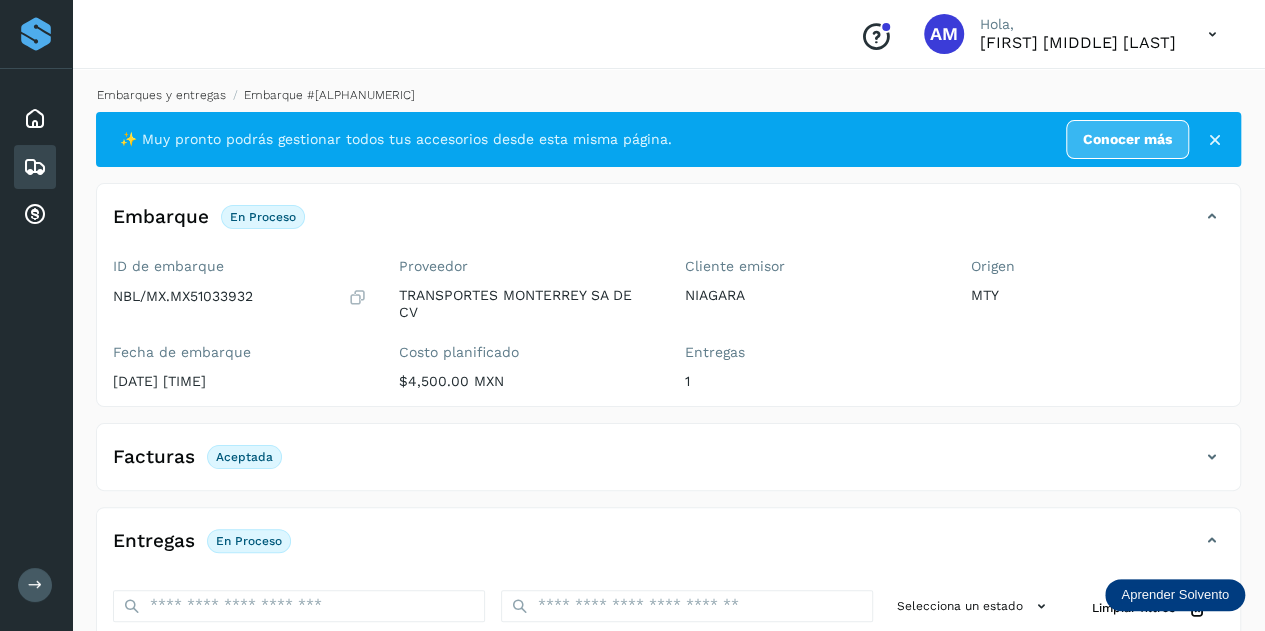 click on "Embarques y entregas" at bounding box center (161, 95) 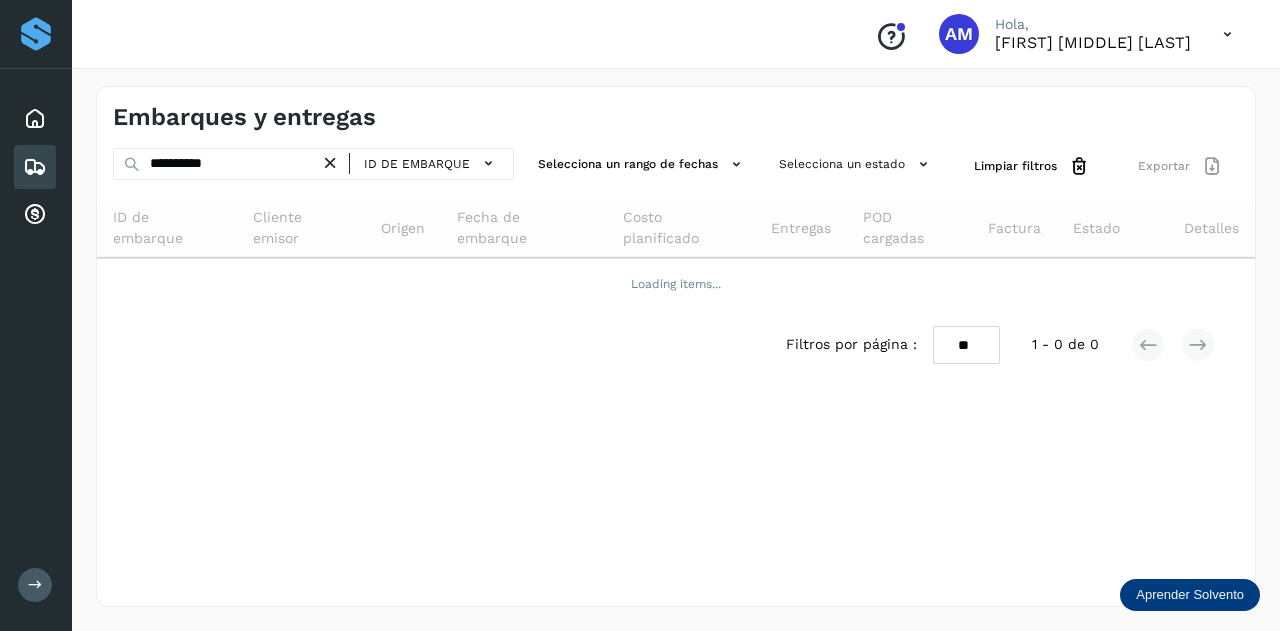 drag, startPoint x: 336, startPoint y: 158, endPoint x: 298, endPoint y: 161, distance: 38.118237 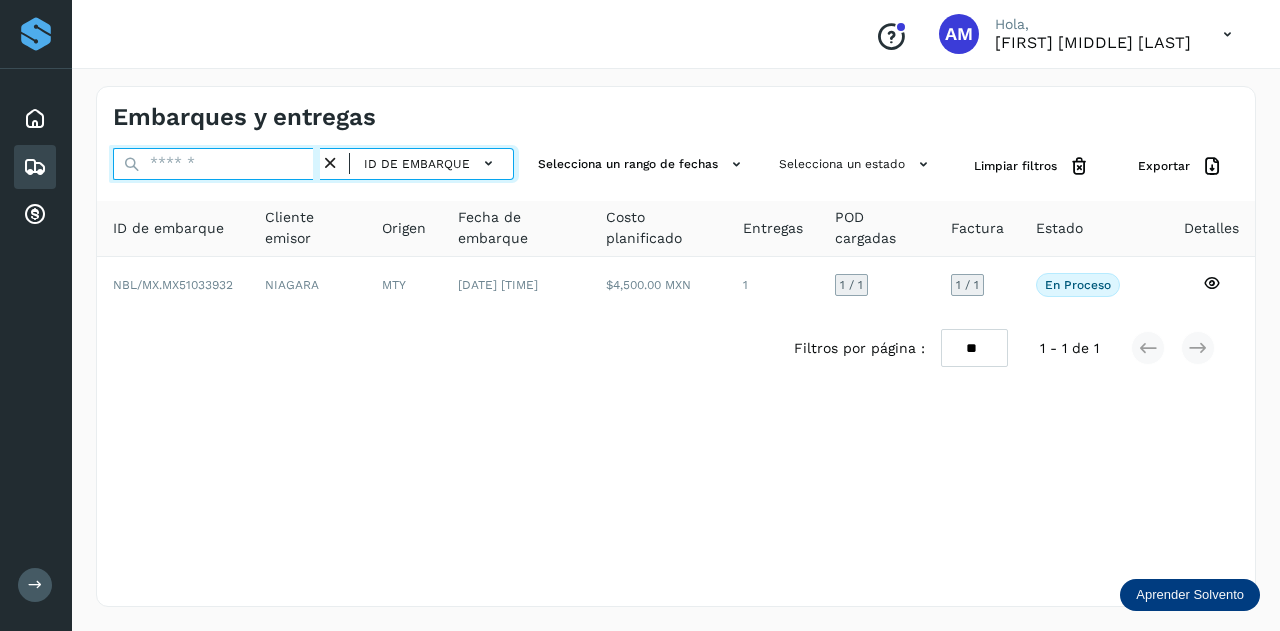click at bounding box center [216, 164] 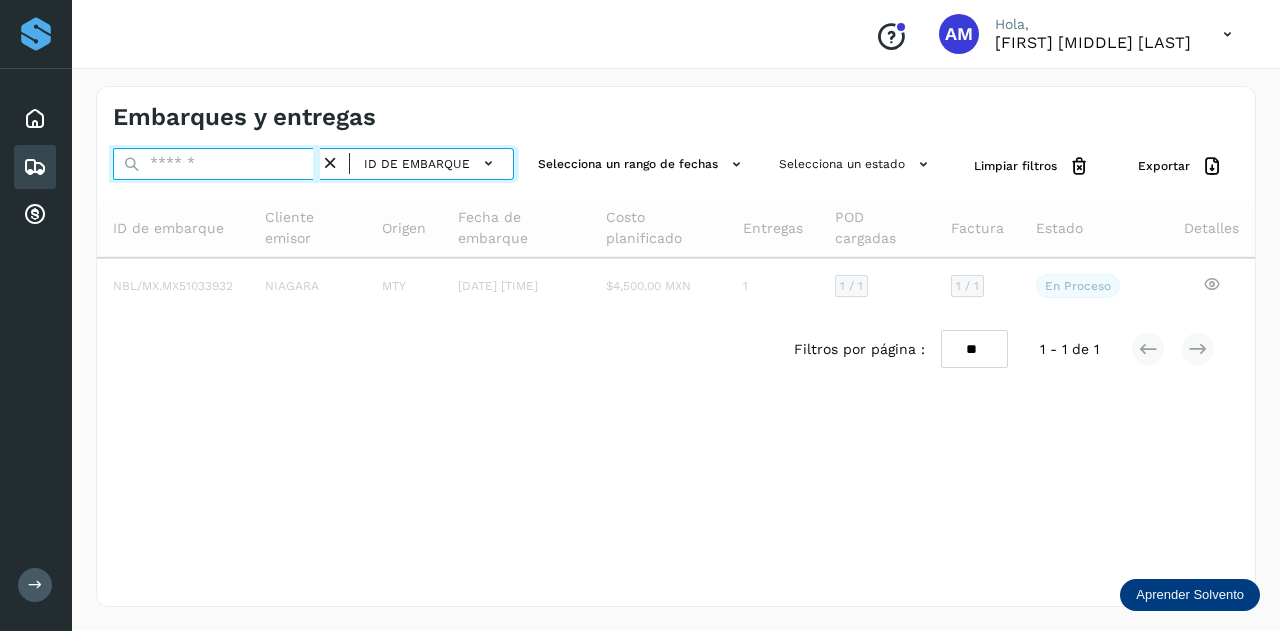 paste on "**********" 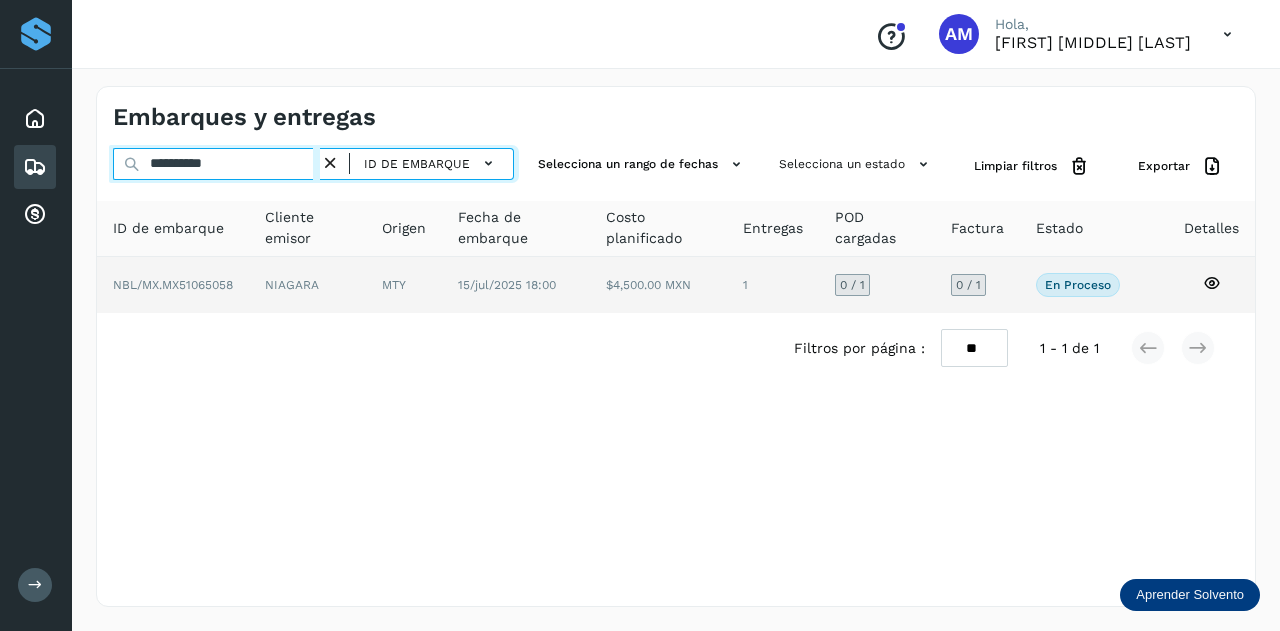 type on "**********" 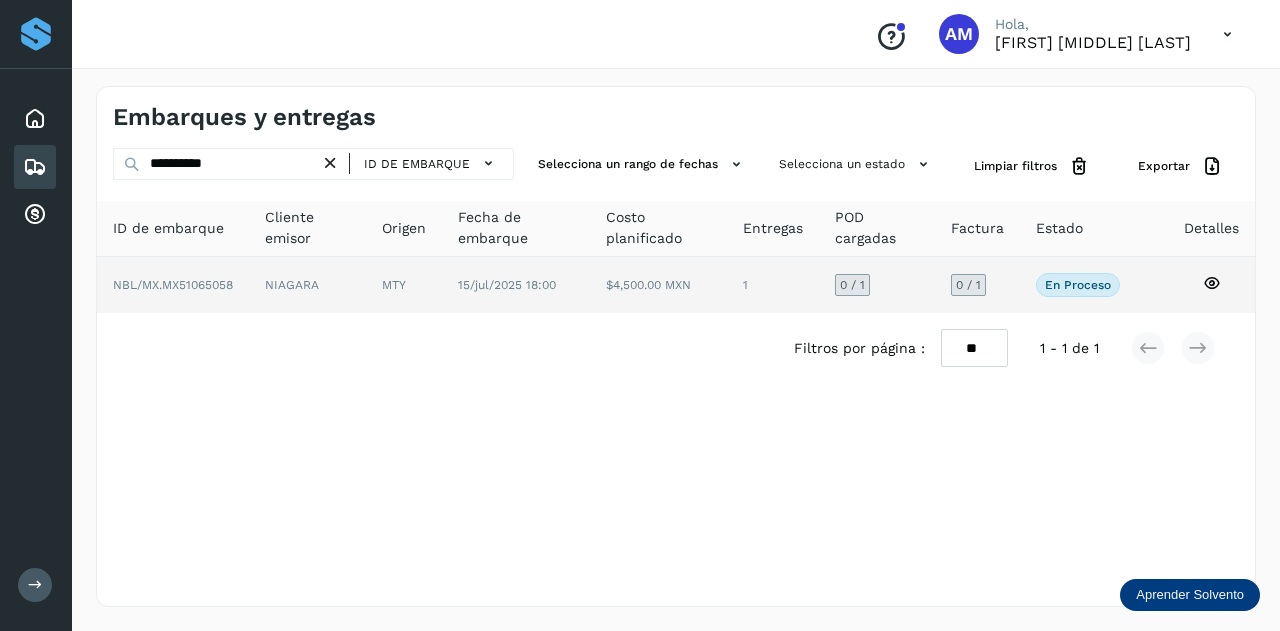 click on "MTY" 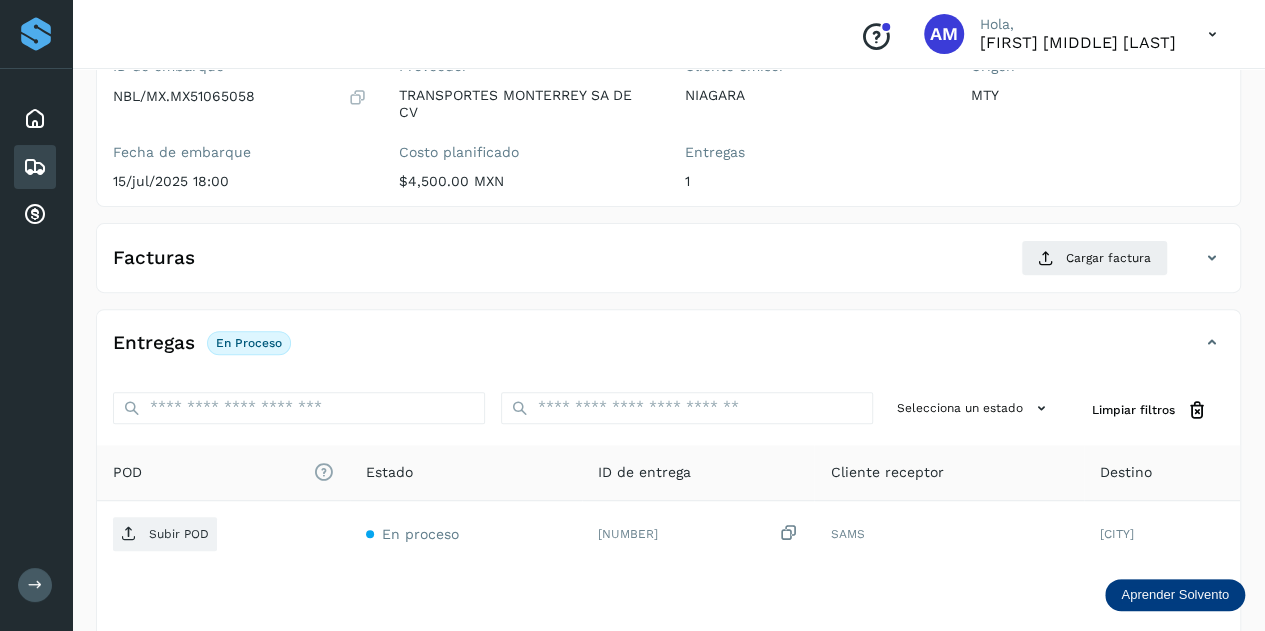 scroll, scrollTop: 300, scrollLeft: 0, axis: vertical 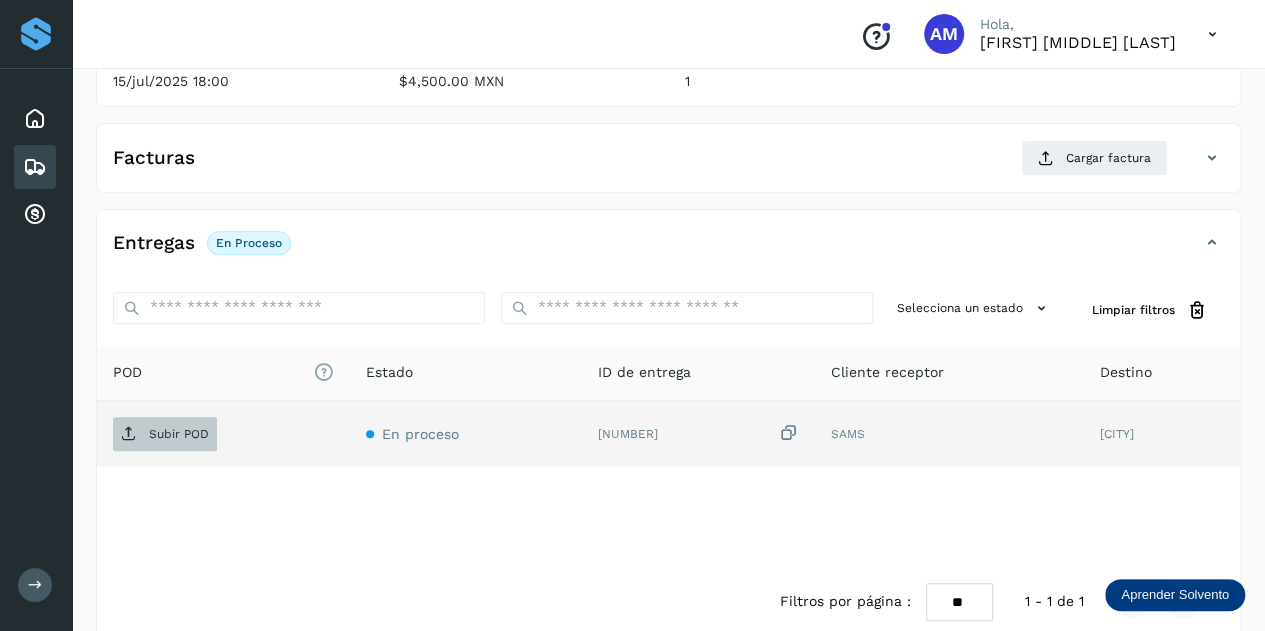 click on "Subir POD" at bounding box center [179, 434] 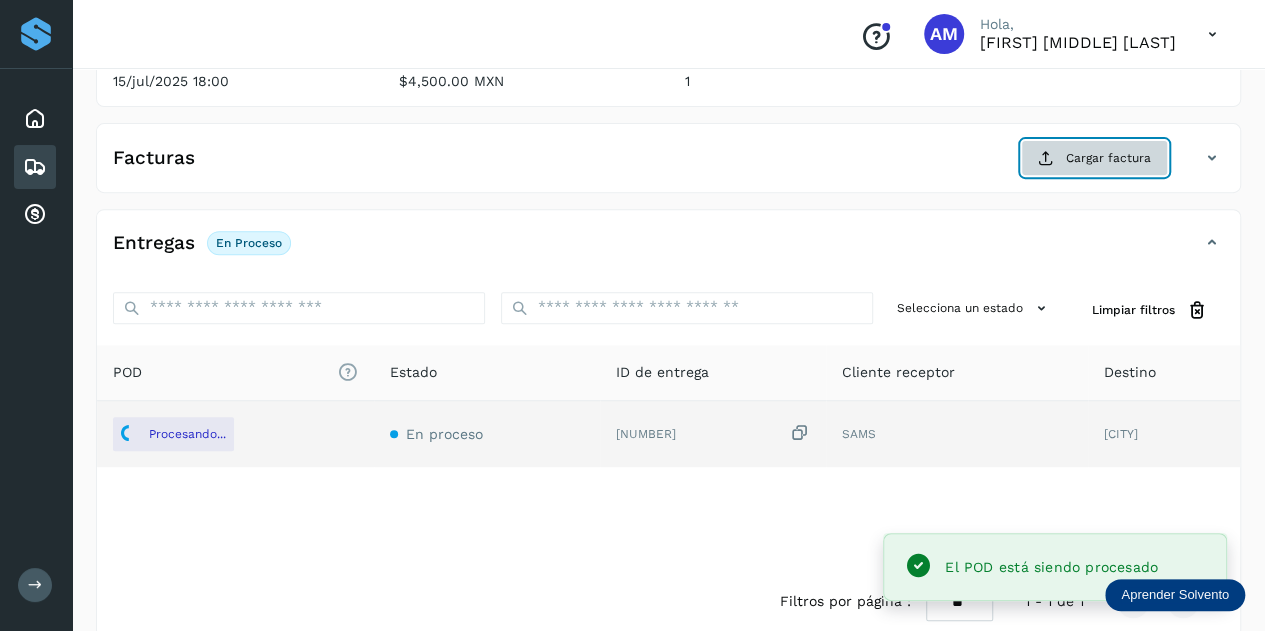 click on "Cargar factura" at bounding box center (1094, 158) 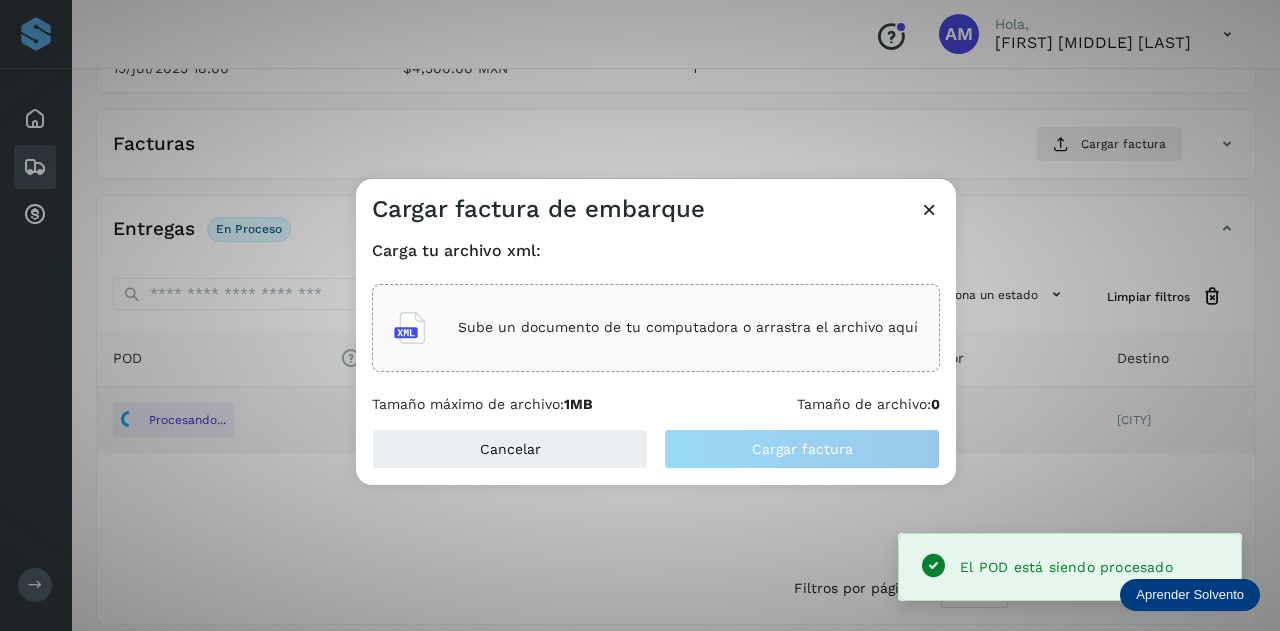 click on "Sube un documento de tu computadora o arrastra el archivo aquí" at bounding box center [688, 327] 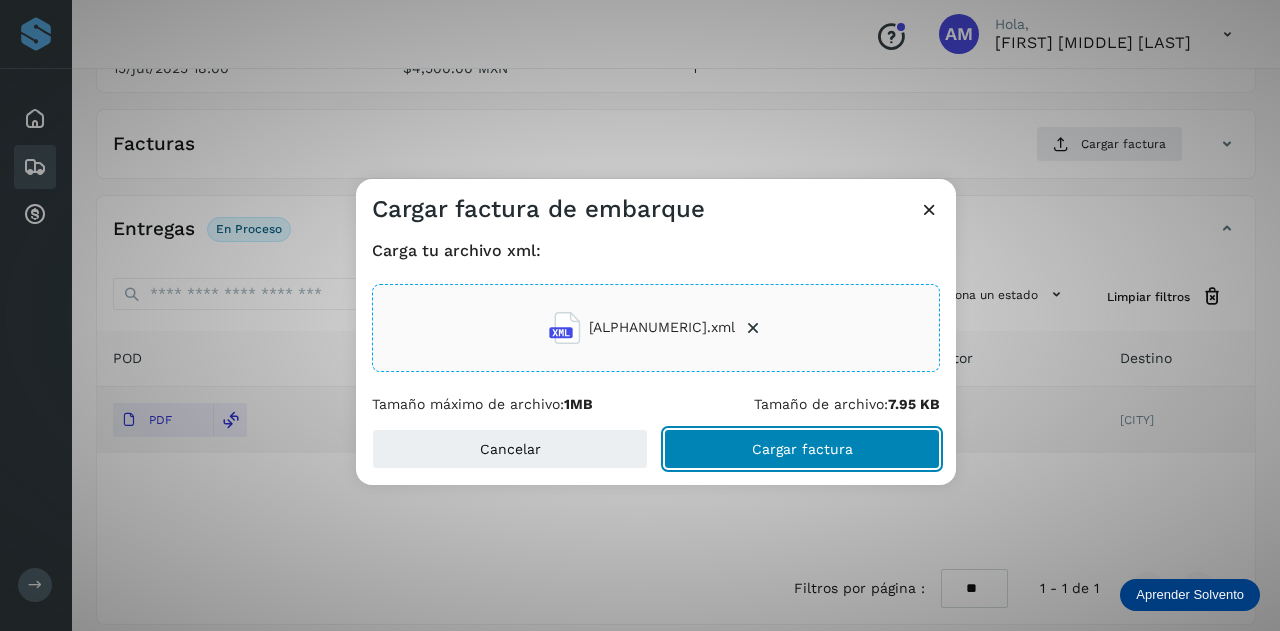 click on "Cargar factura" 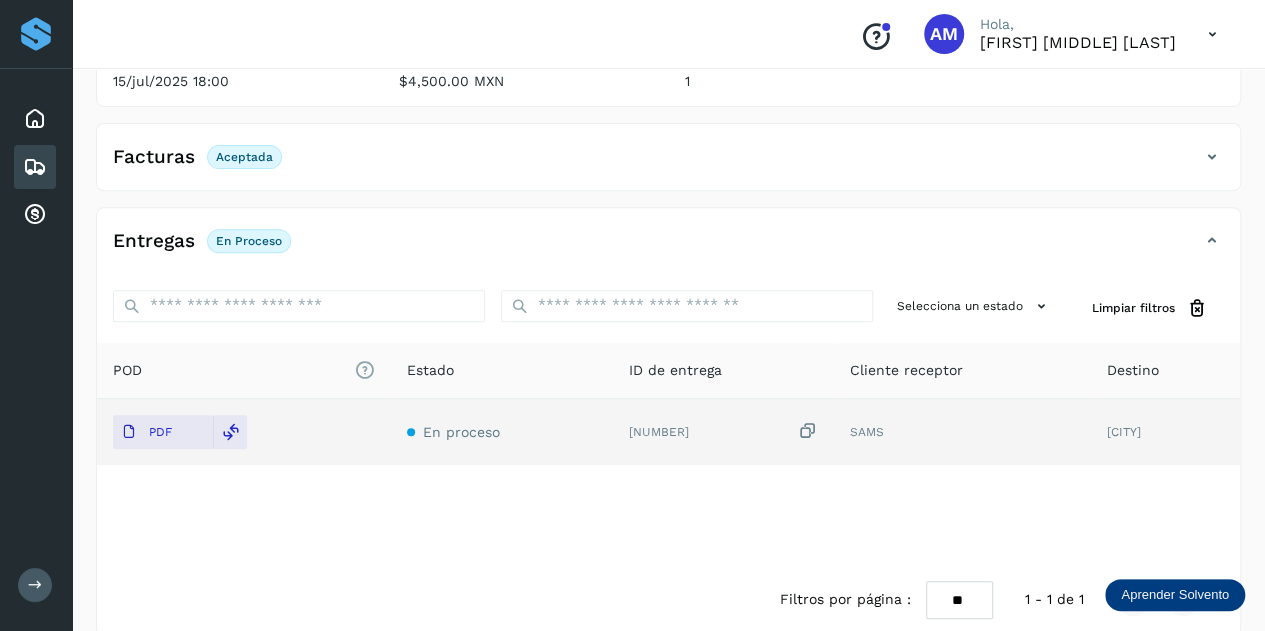 scroll, scrollTop: 0, scrollLeft: 0, axis: both 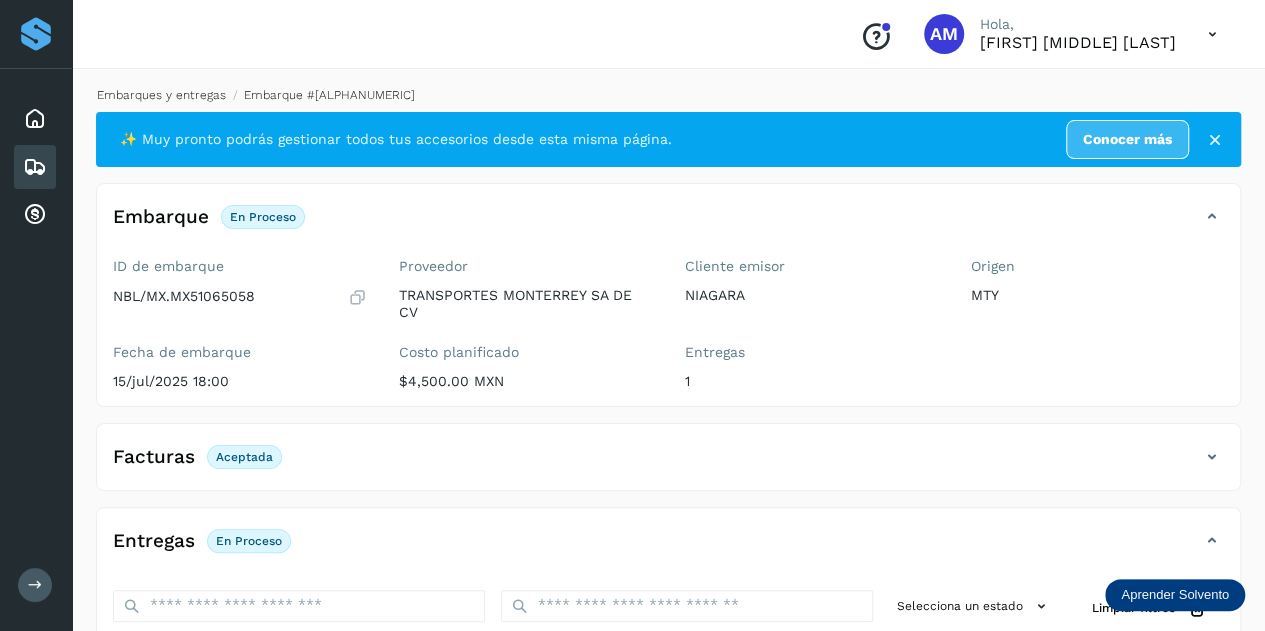 click on "Embarques y entregas" at bounding box center [161, 95] 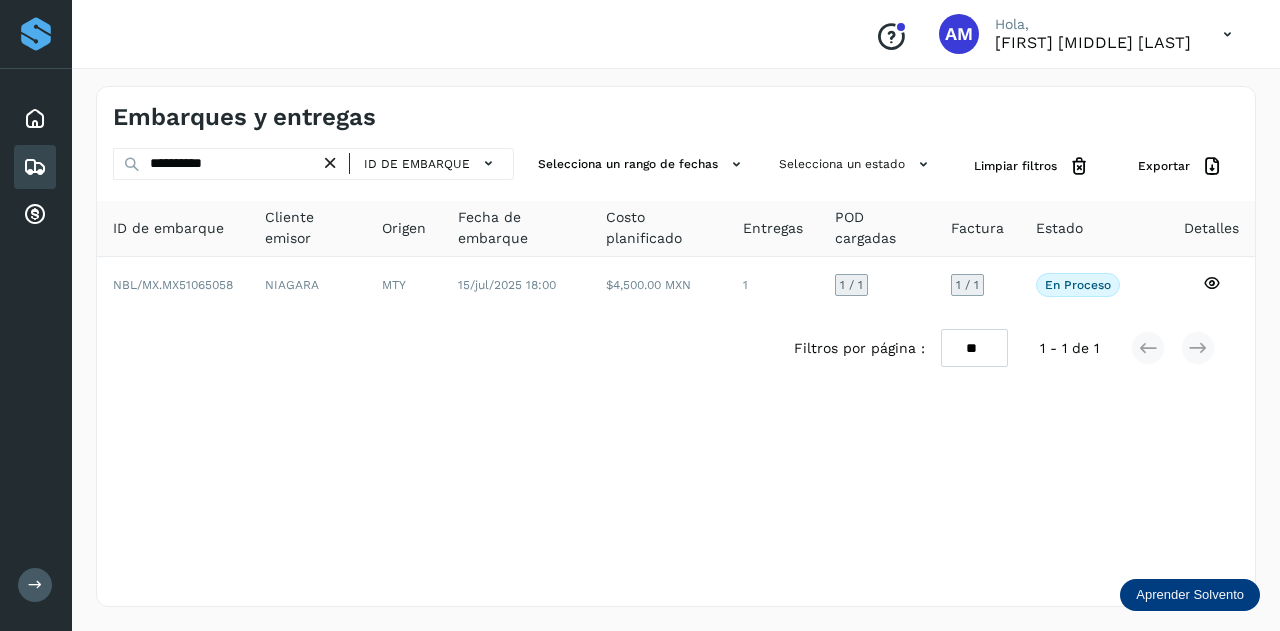 drag, startPoint x: 342, startPoint y: 159, endPoint x: 287, endPoint y: 161, distance: 55.03635 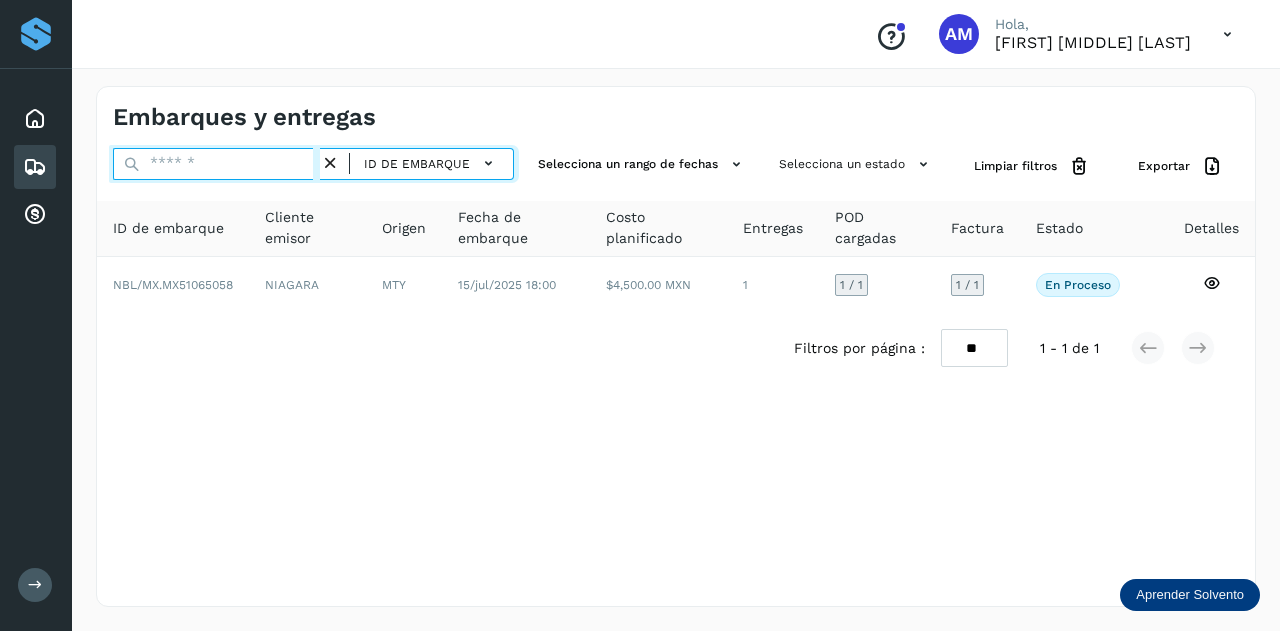 click at bounding box center [216, 164] 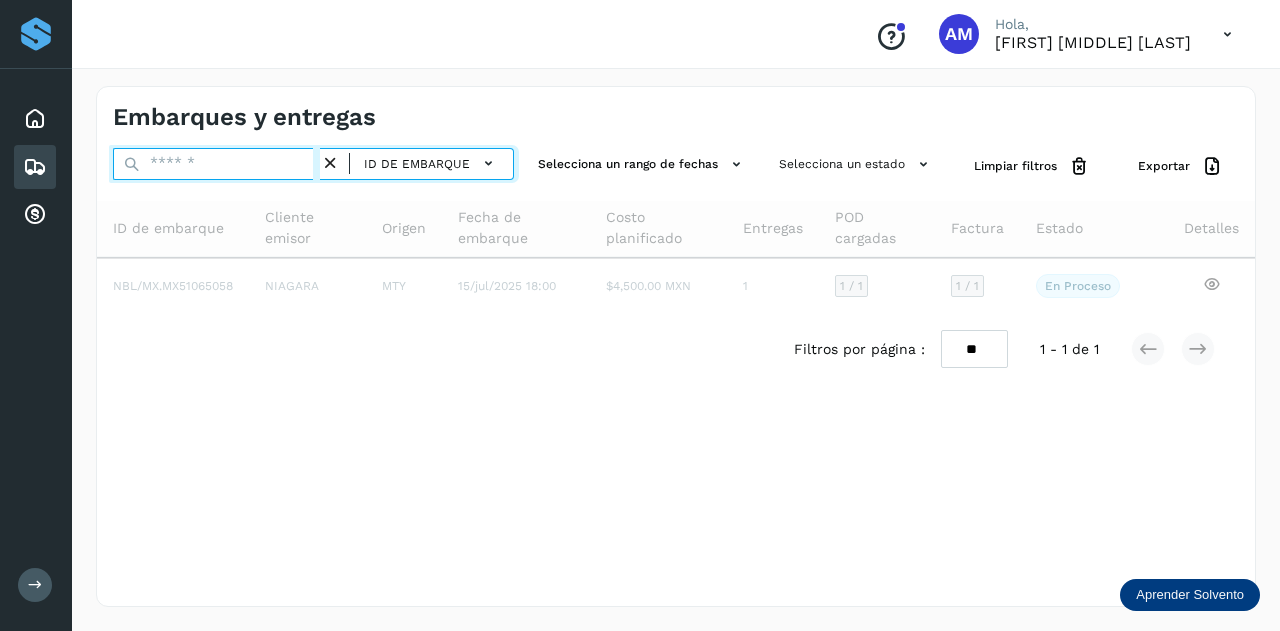 paste on "**********" 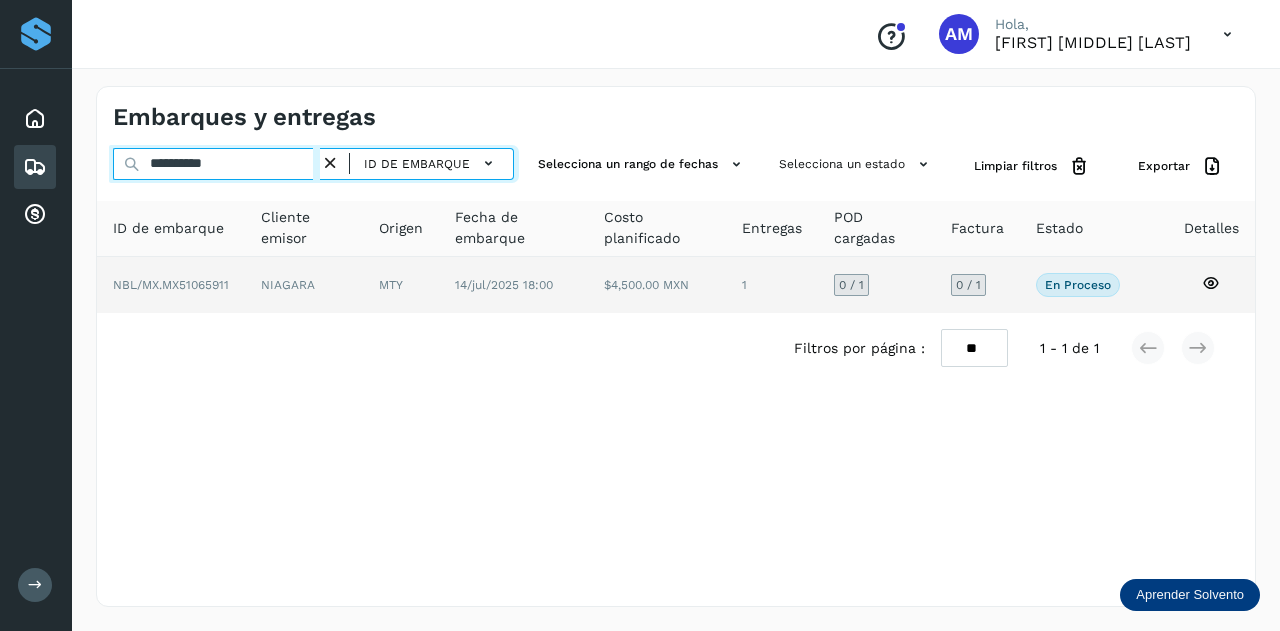 type on "**********" 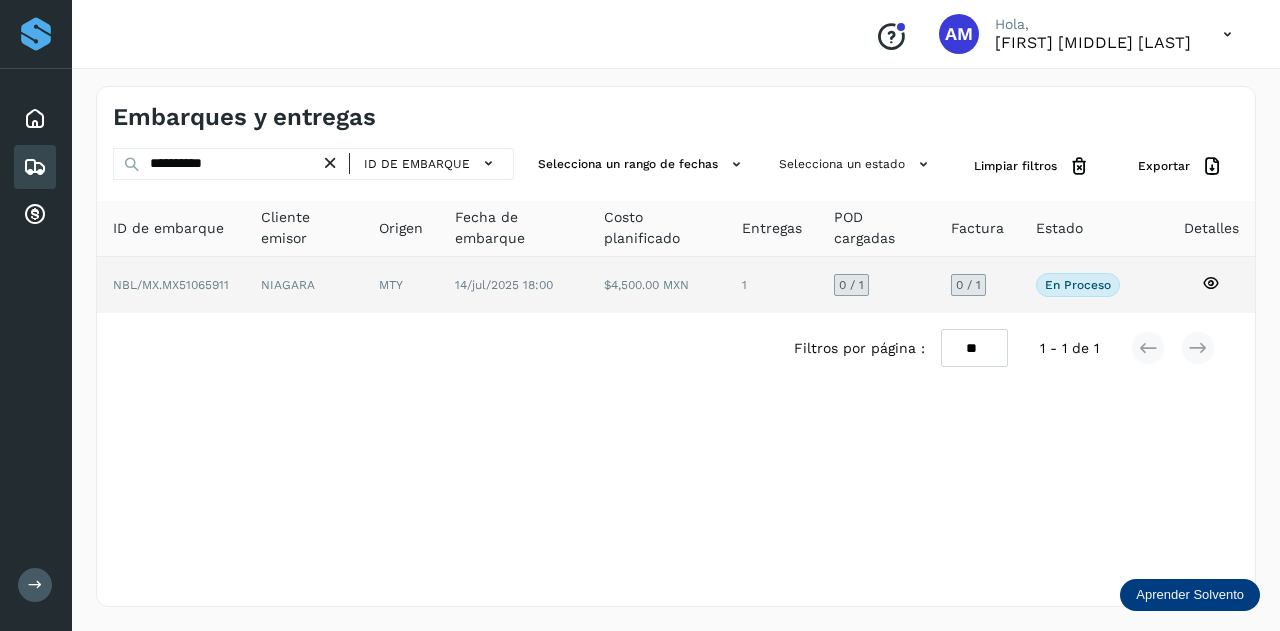 click on "MTY" 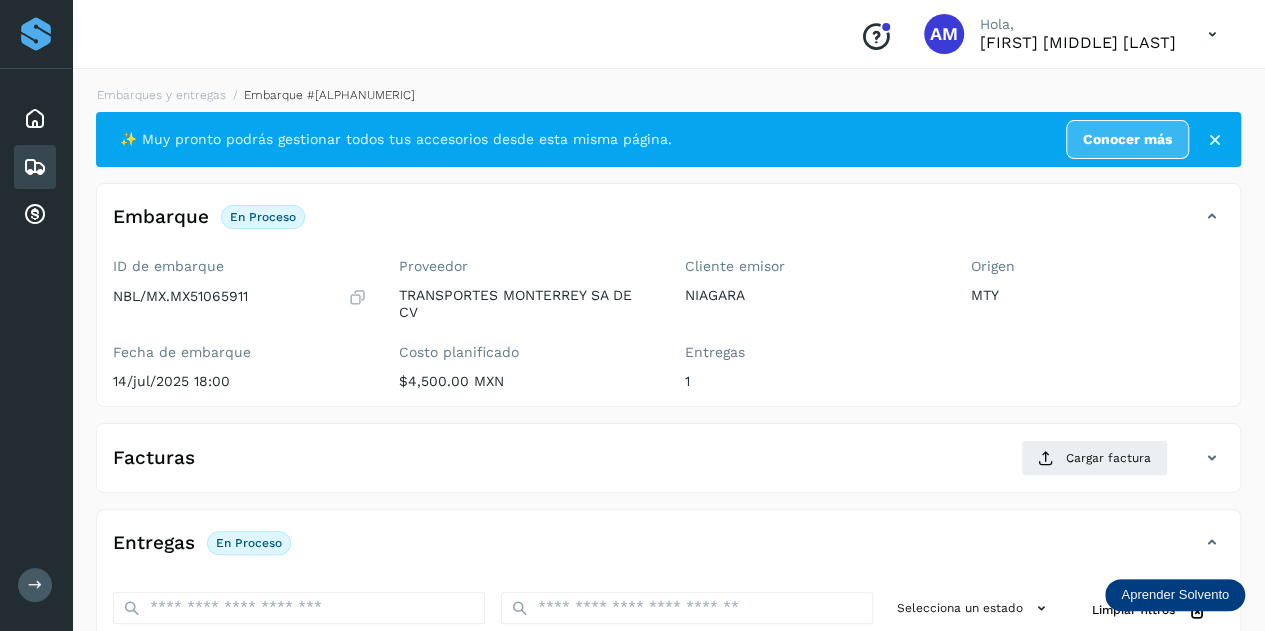 scroll, scrollTop: 200, scrollLeft: 0, axis: vertical 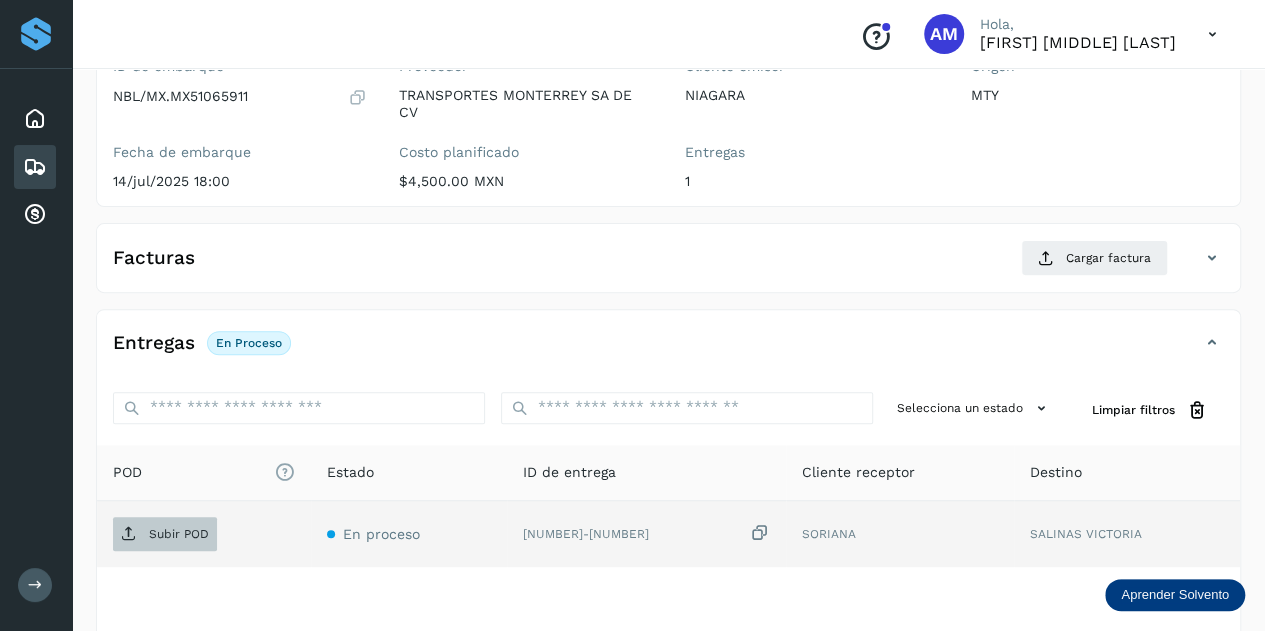 click on "Subir POD" at bounding box center [179, 534] 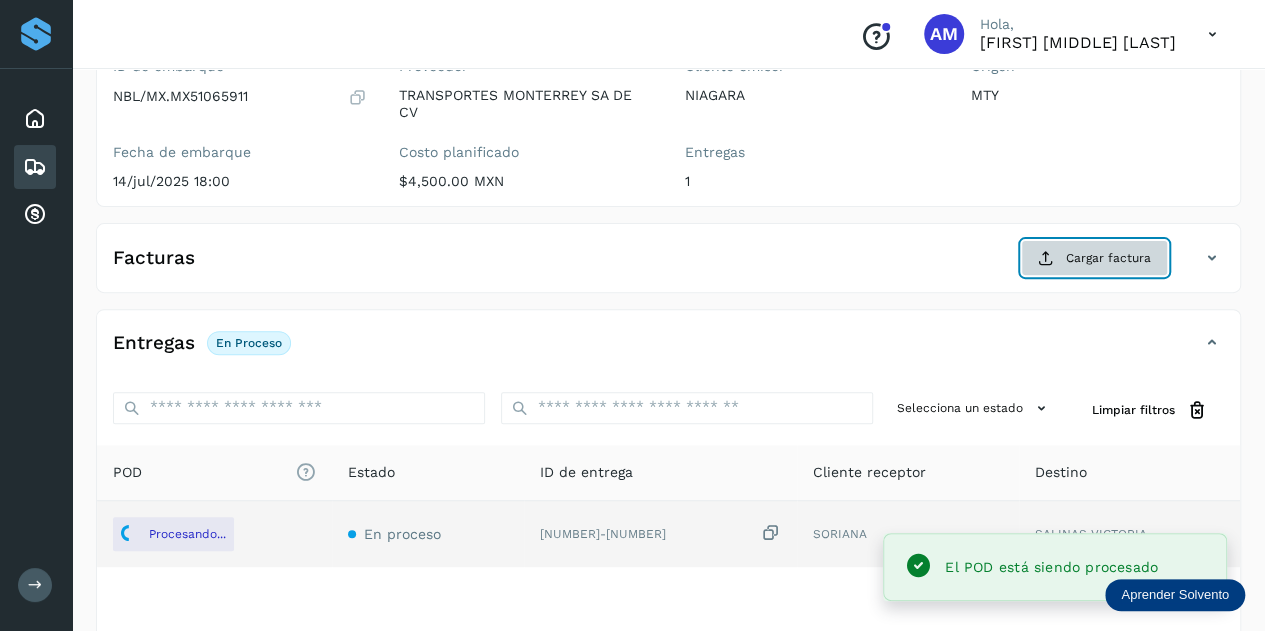 click on "Cargar factura" 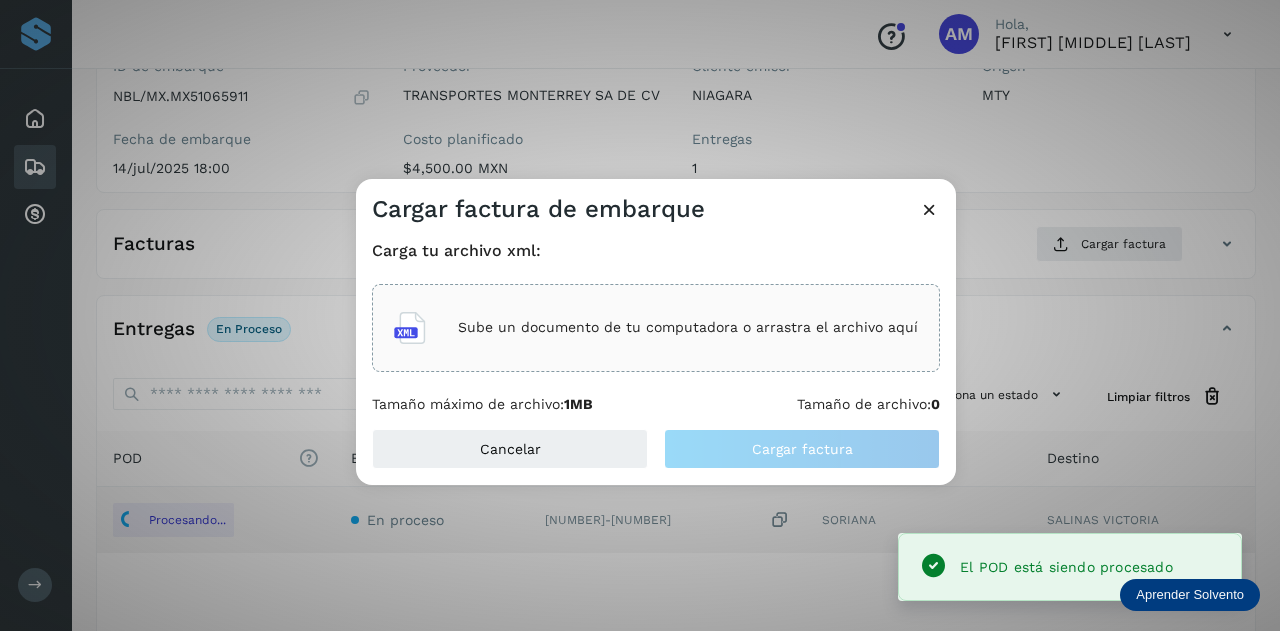 click on "Sube un documento de tu computadora o arrastra el archivo aquí" 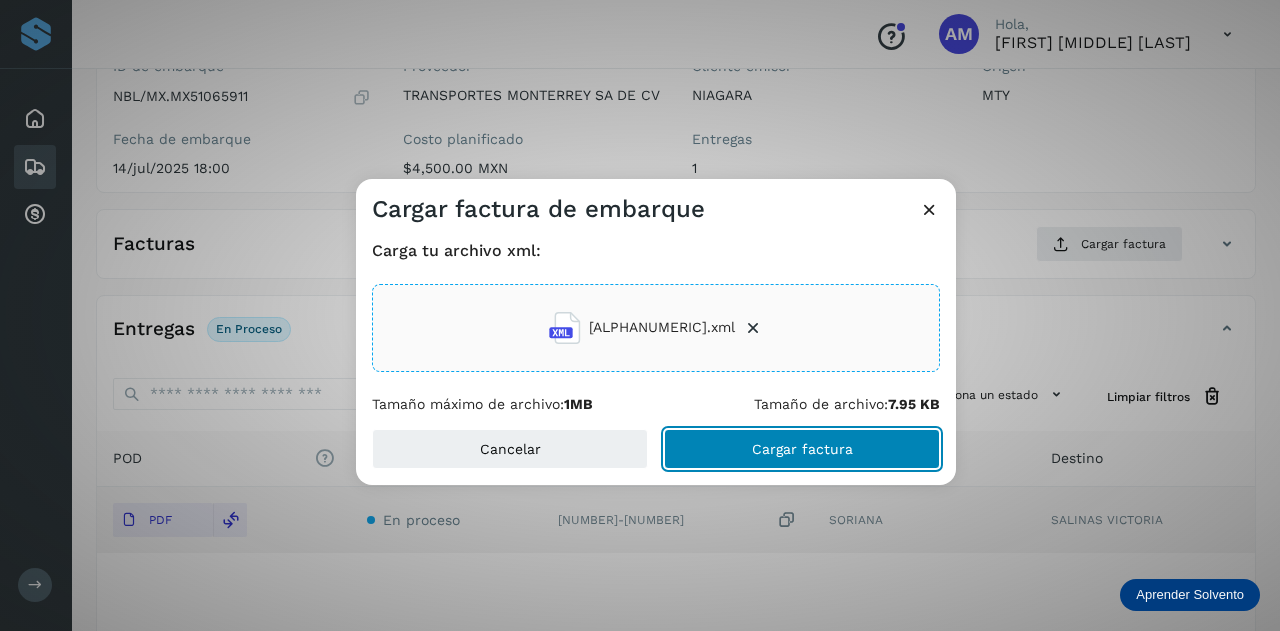 click on "Cargar factura" 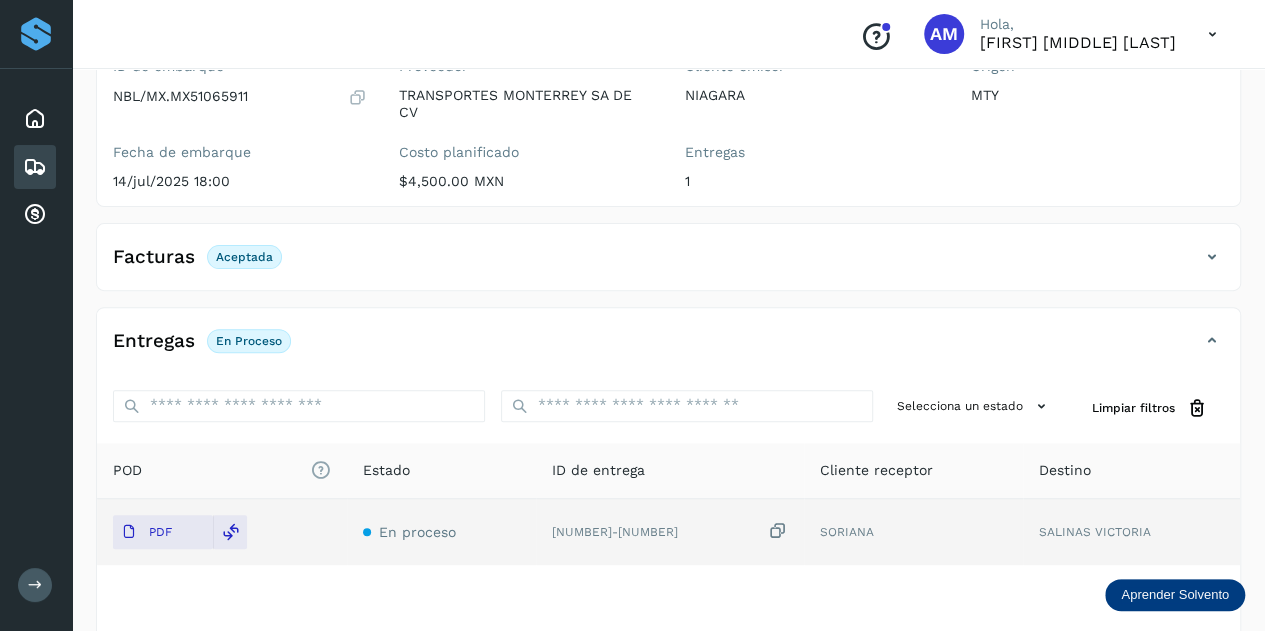 scroll, scrollTop: 0, scrollLeft: 0, axis: both 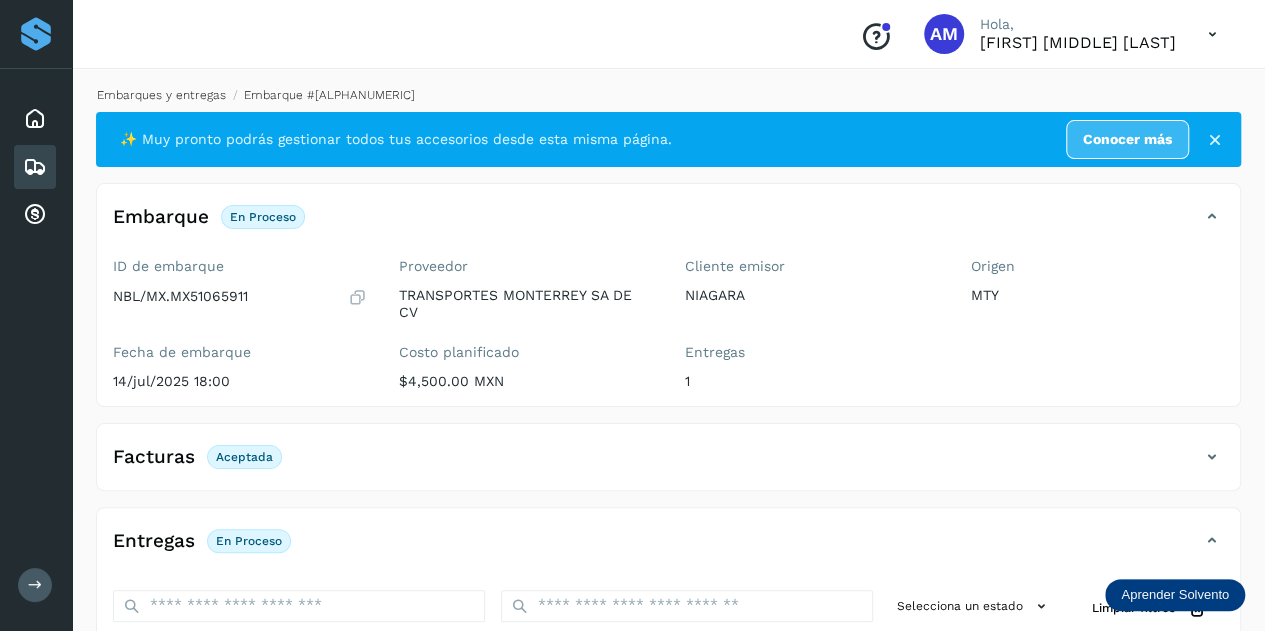 click on "Embarques y entregas" at bounding box center [161, 95] 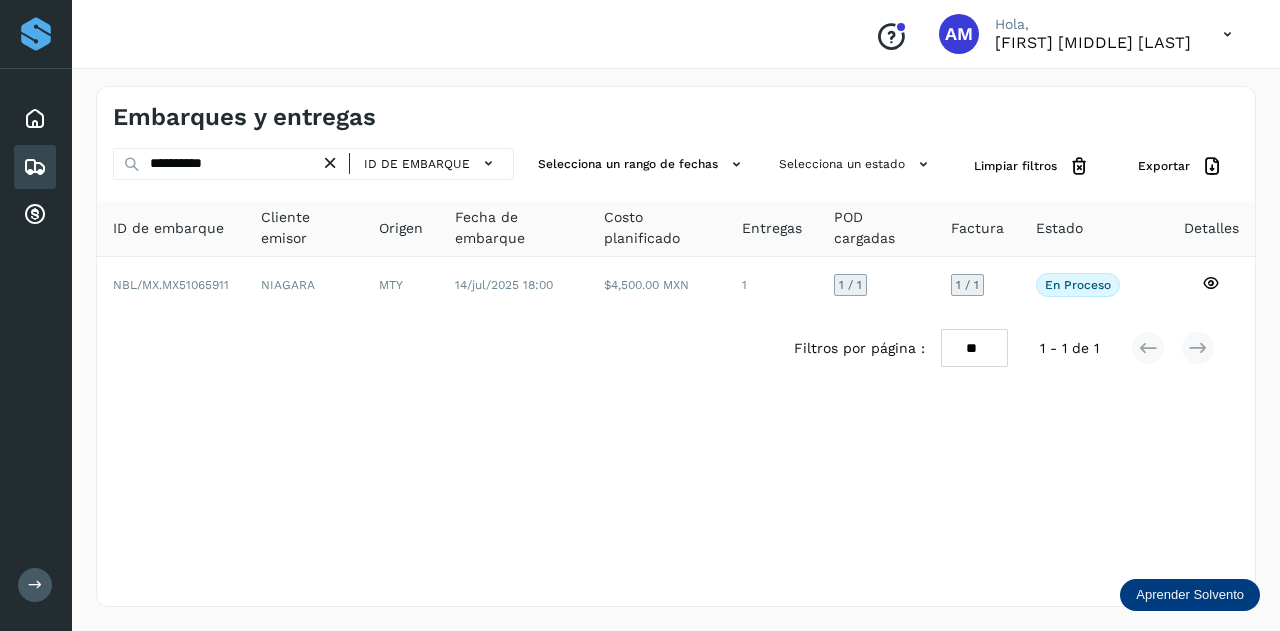 drag, startPoint x: 333, startPoint y: 162, endPoint x: 309, endPoint y: 165, distance: 24.186773 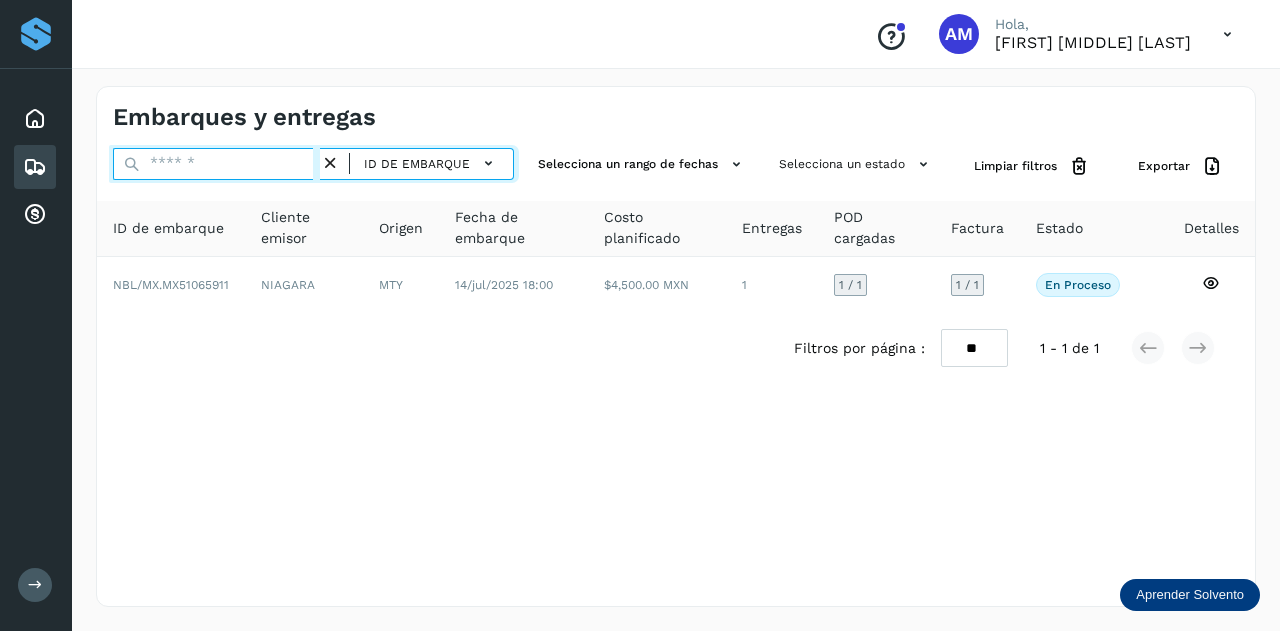 click at bounding box center [216, 164] 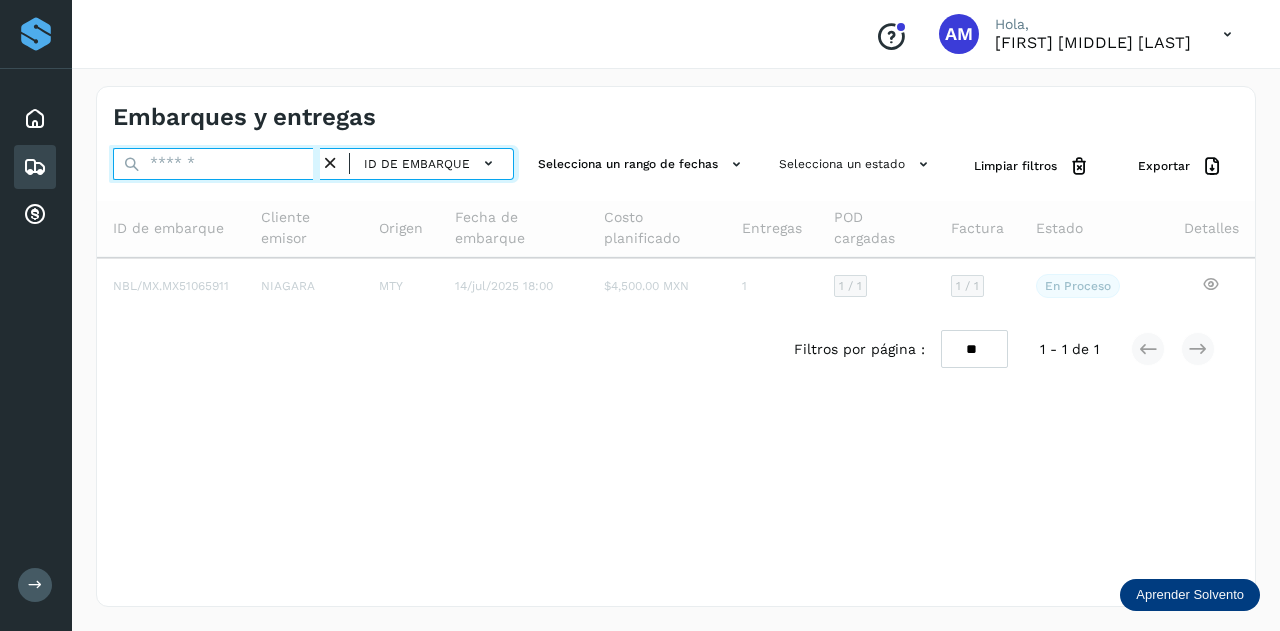 paste on "**********" 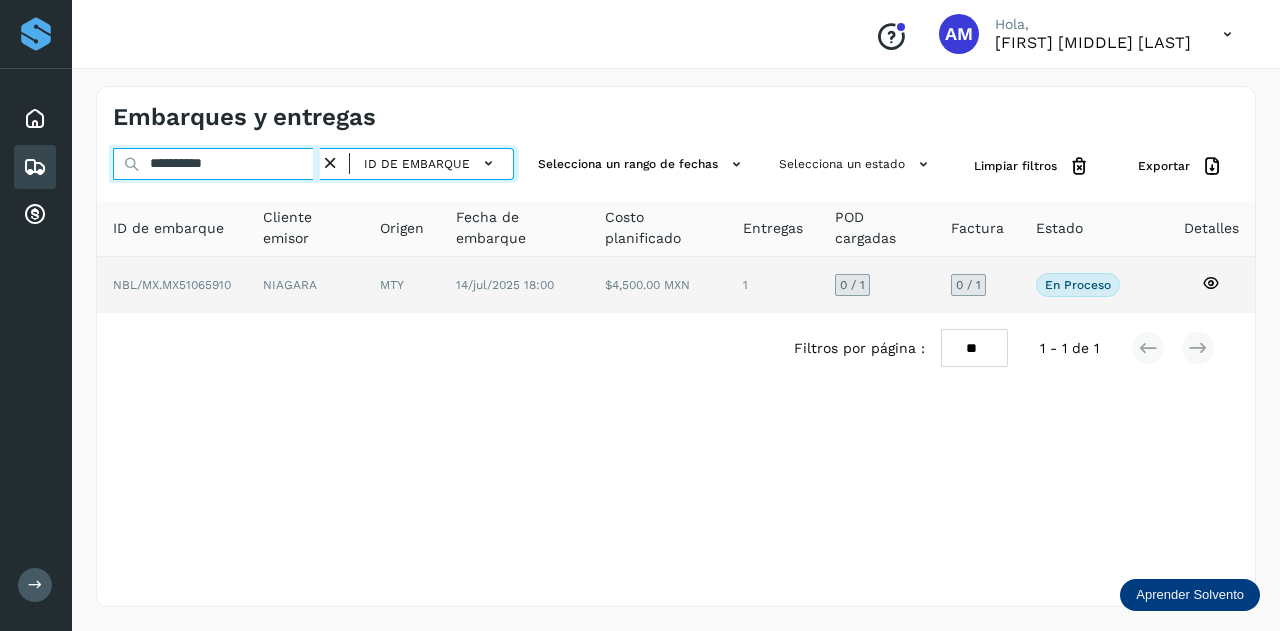 type on "**********" 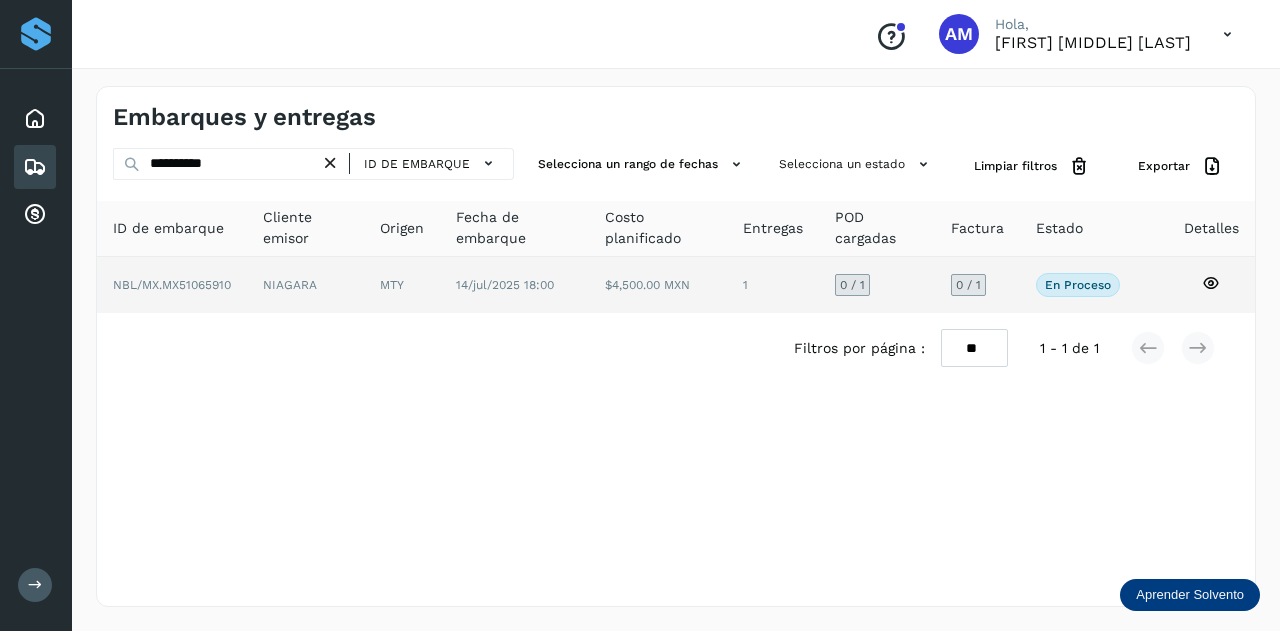 click on "MTY" 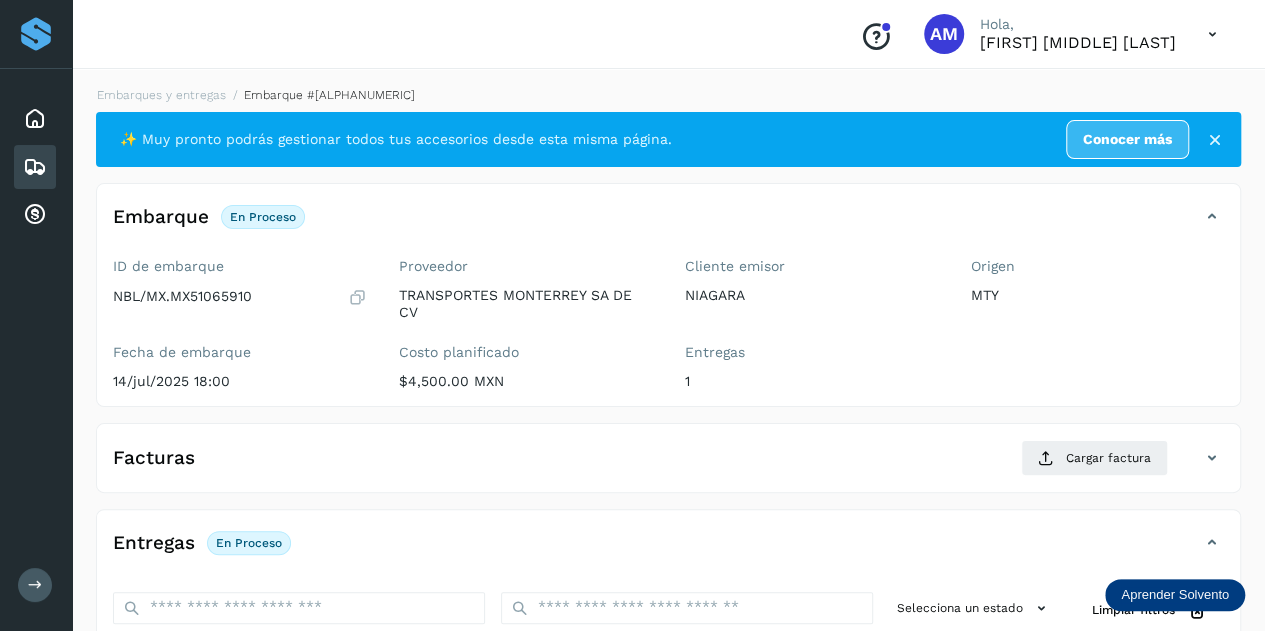 scroll, scrollTop: 300, scrollLeft: 0, axis: vertical 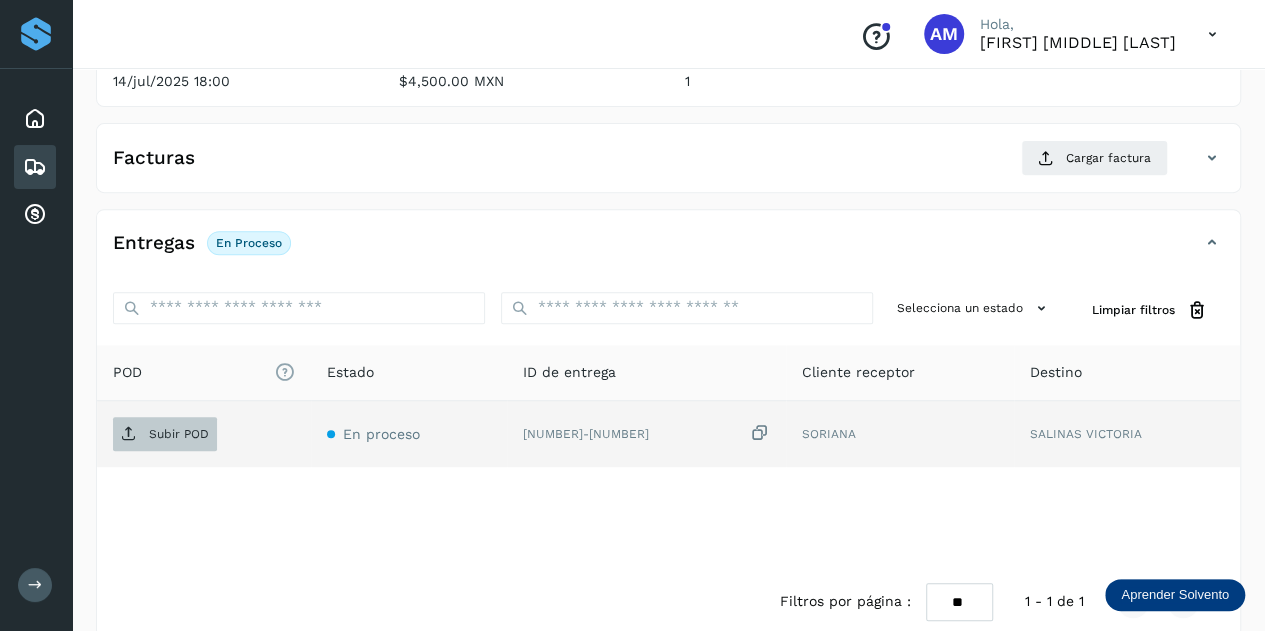 click on "Subir POD" at bounding box center [179, 434] 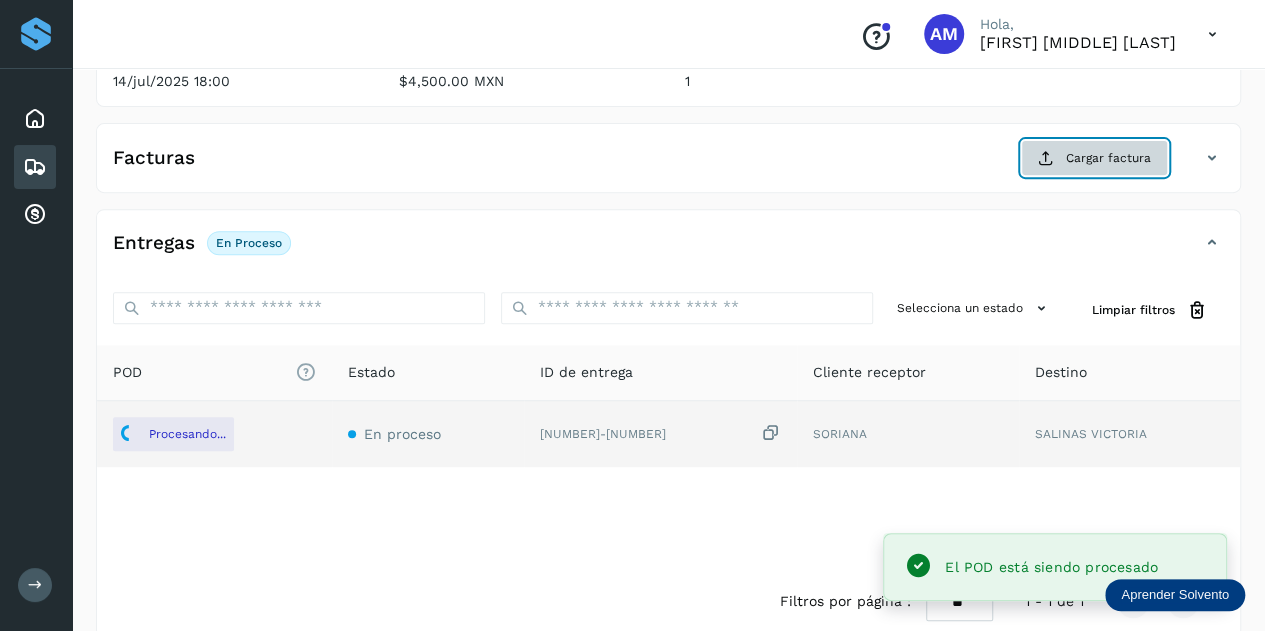 click on "Cargar factura" 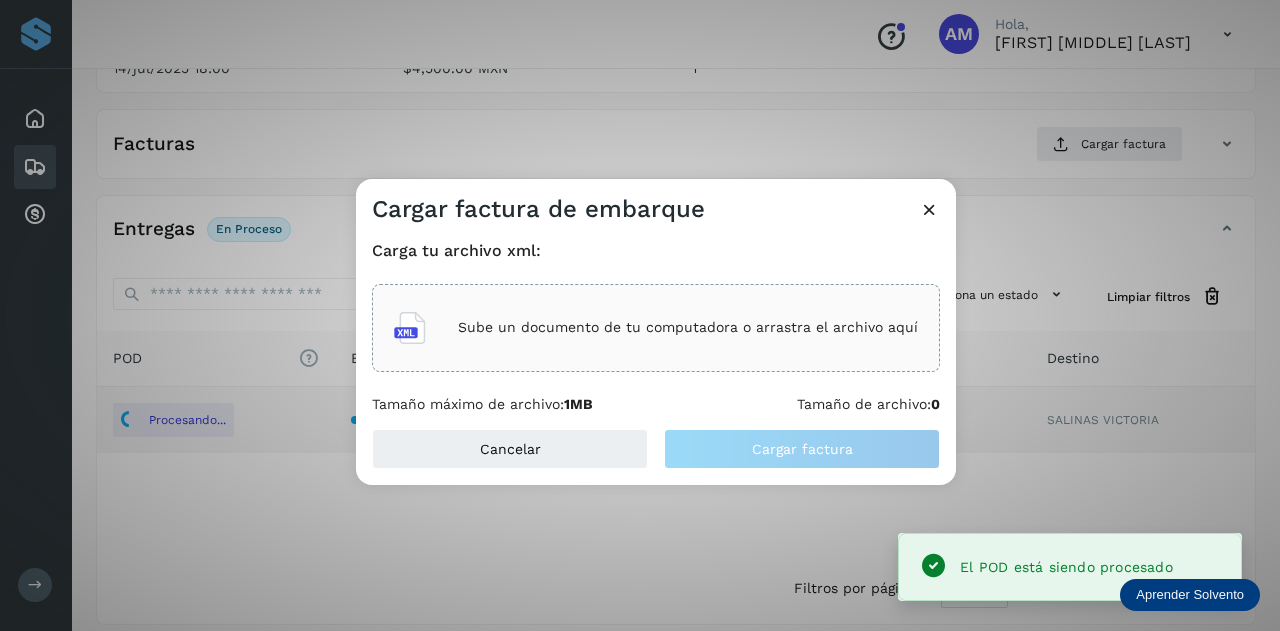 click on "Sube un documento de tu computadora o arrastra el archivo aquí" 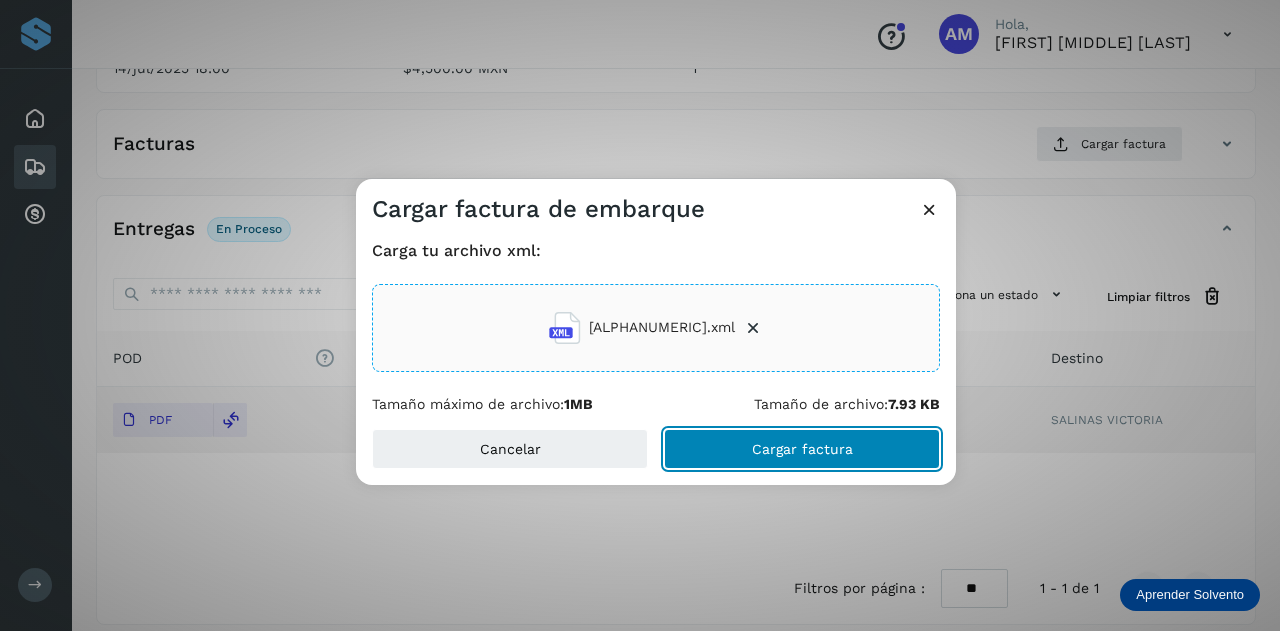 drag, startPoint x: 704, startPoint y: 439, endPoint x: 404, endPoint y: 417, distance: 300.80557 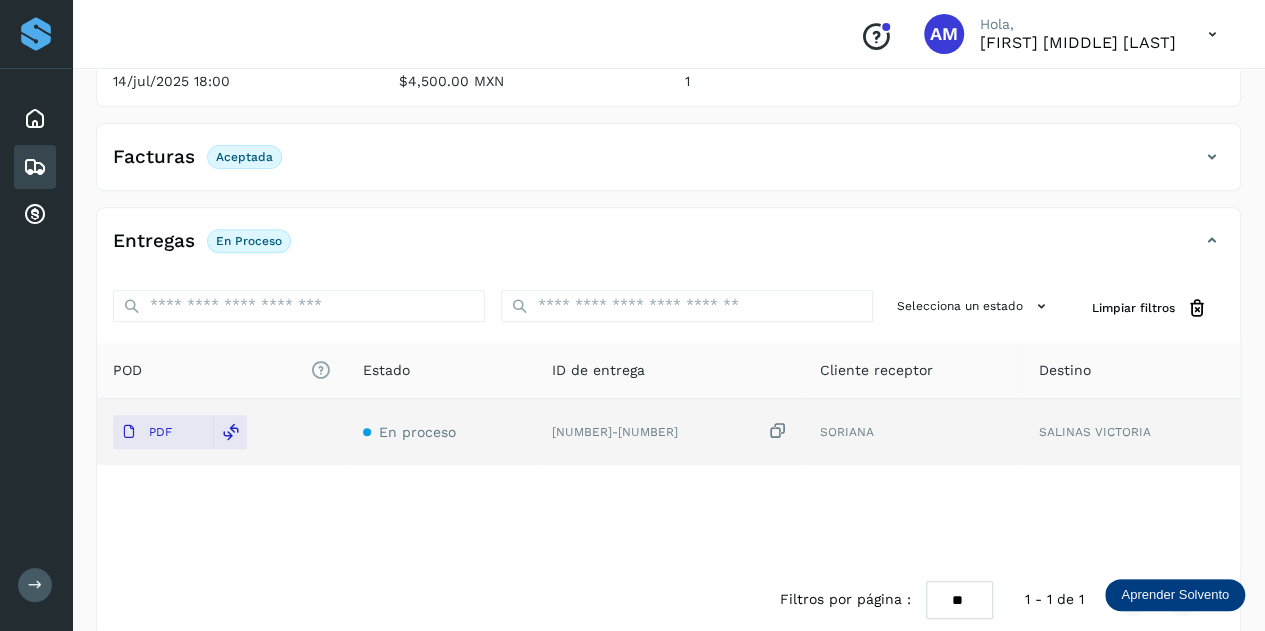 scroll, scrollTop: 0, scrollLeft: 0, axis: both 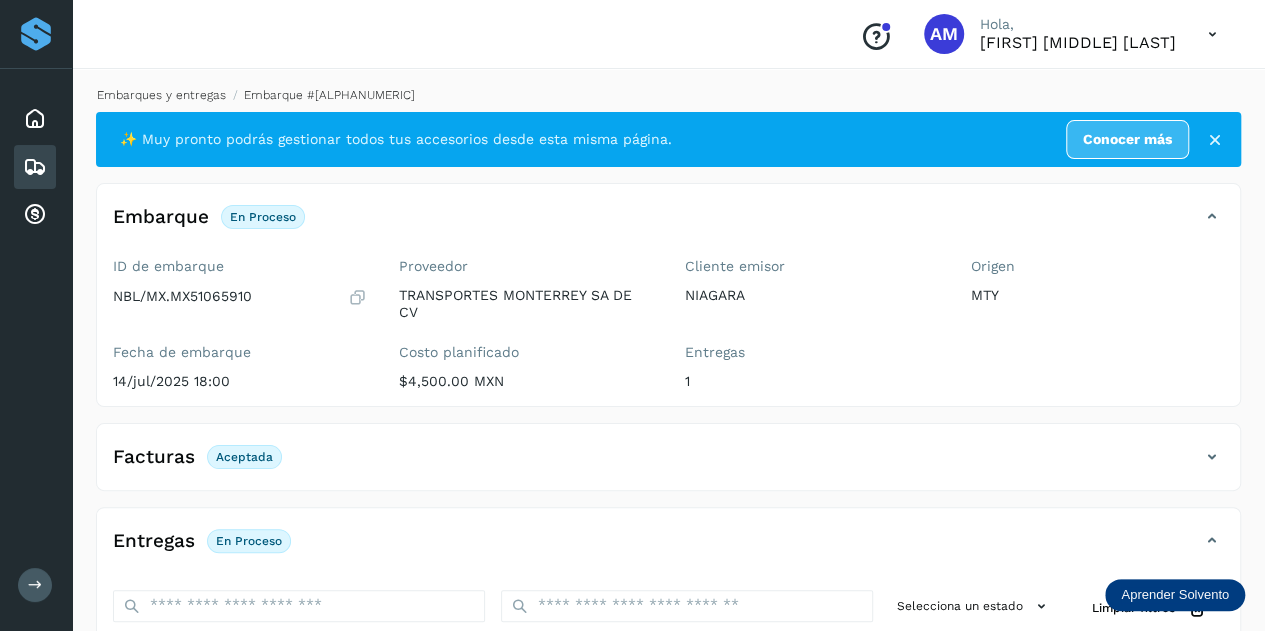 click on "Embarques y entregas" at bounding box center (161, 95) 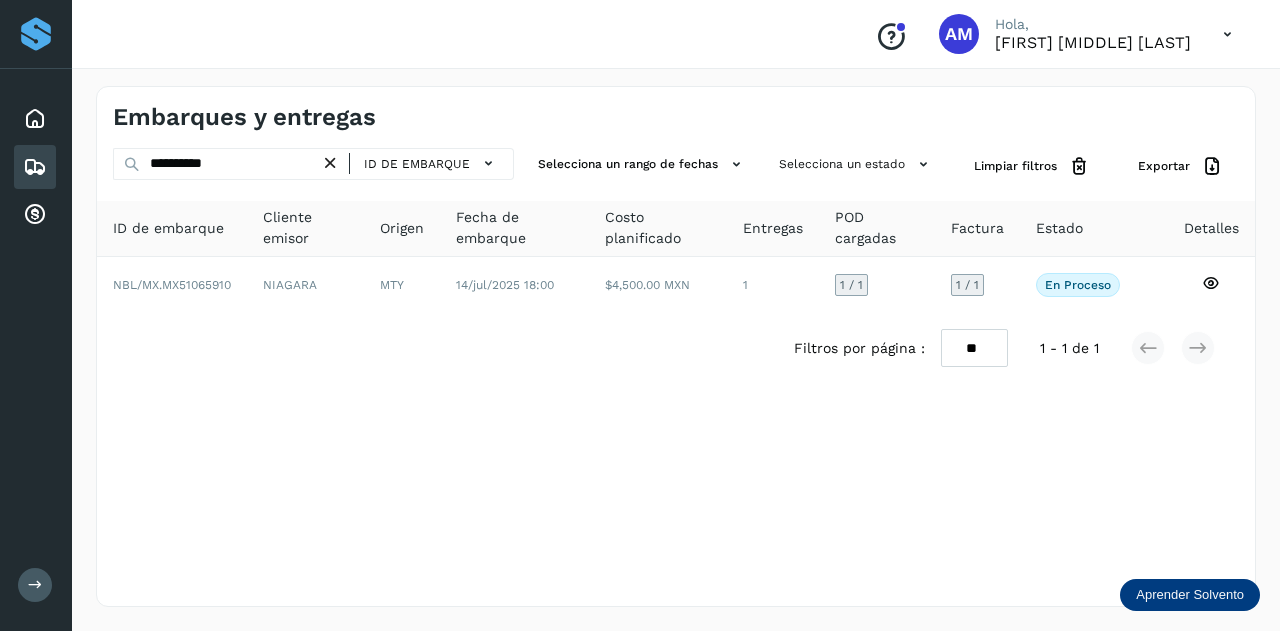 click at bounding box center (330, 163) 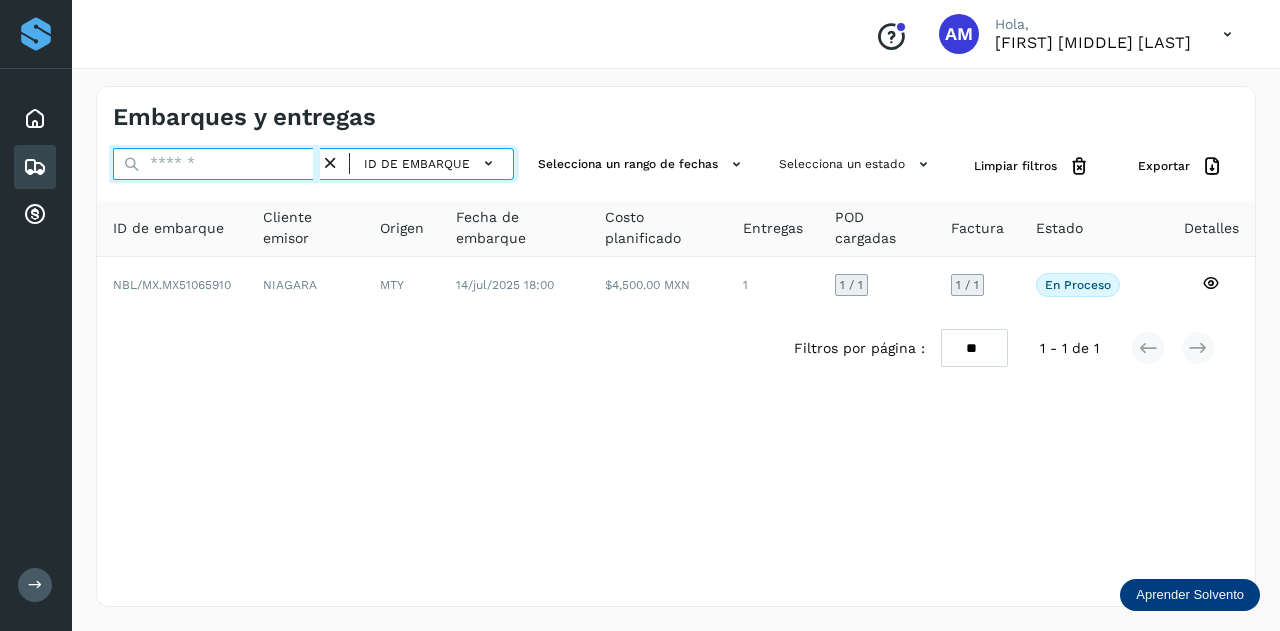 click at bounding box center [216, 164] 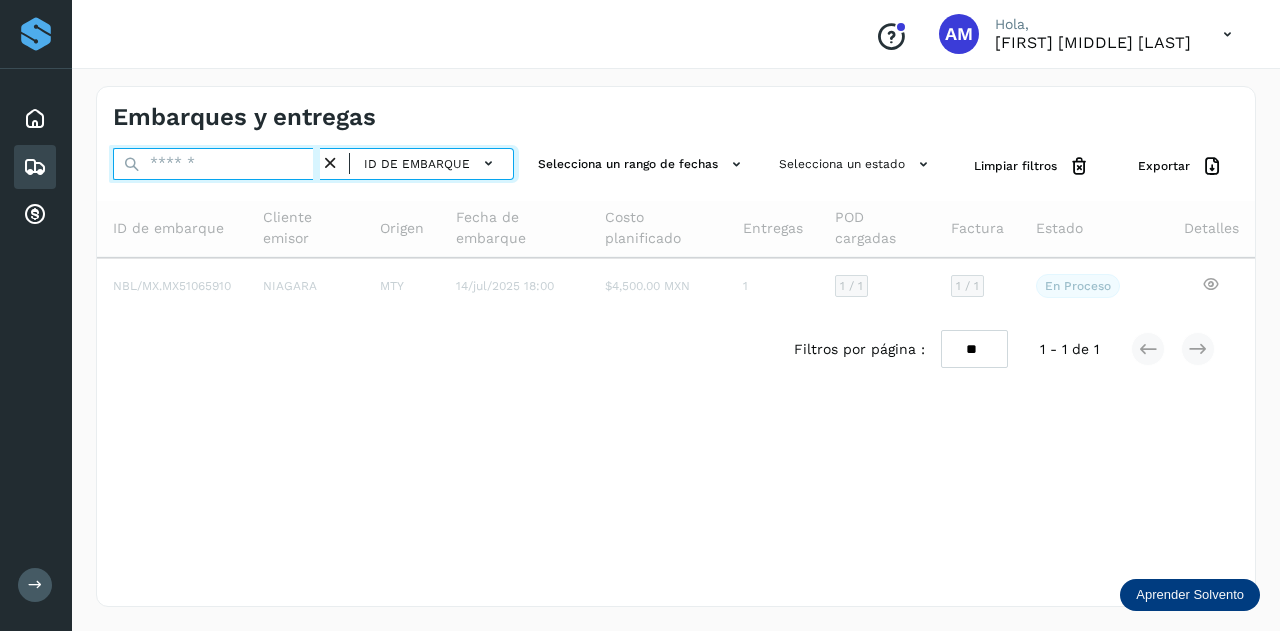 paste on "**********" 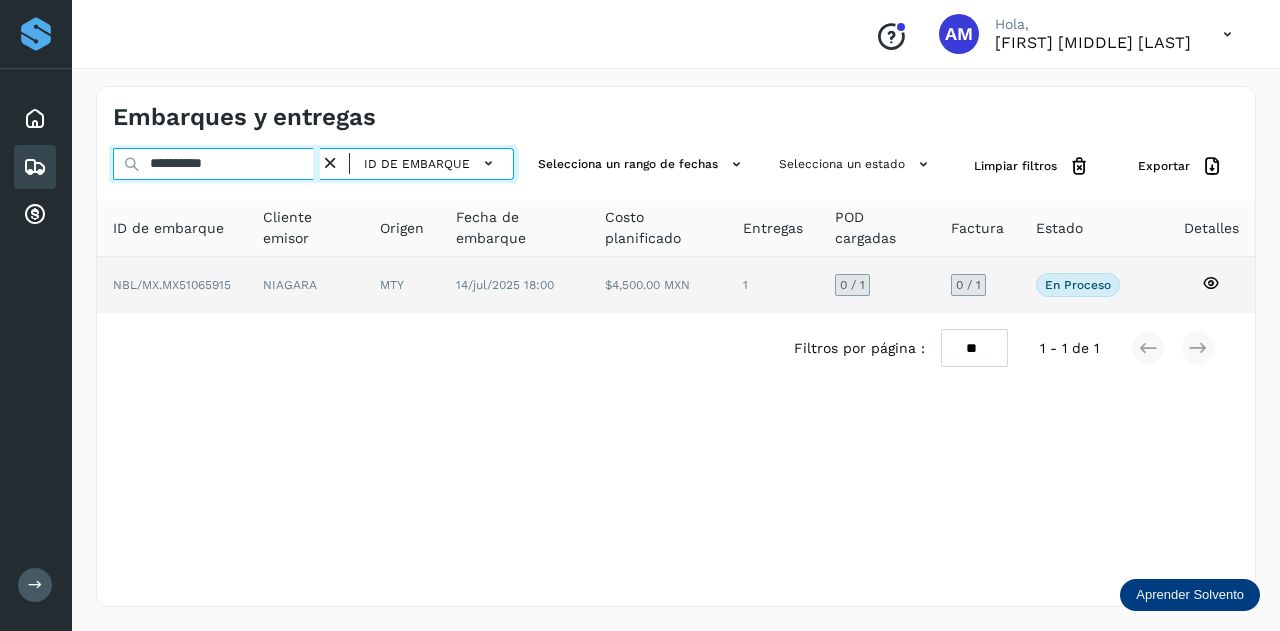 type on "**********" 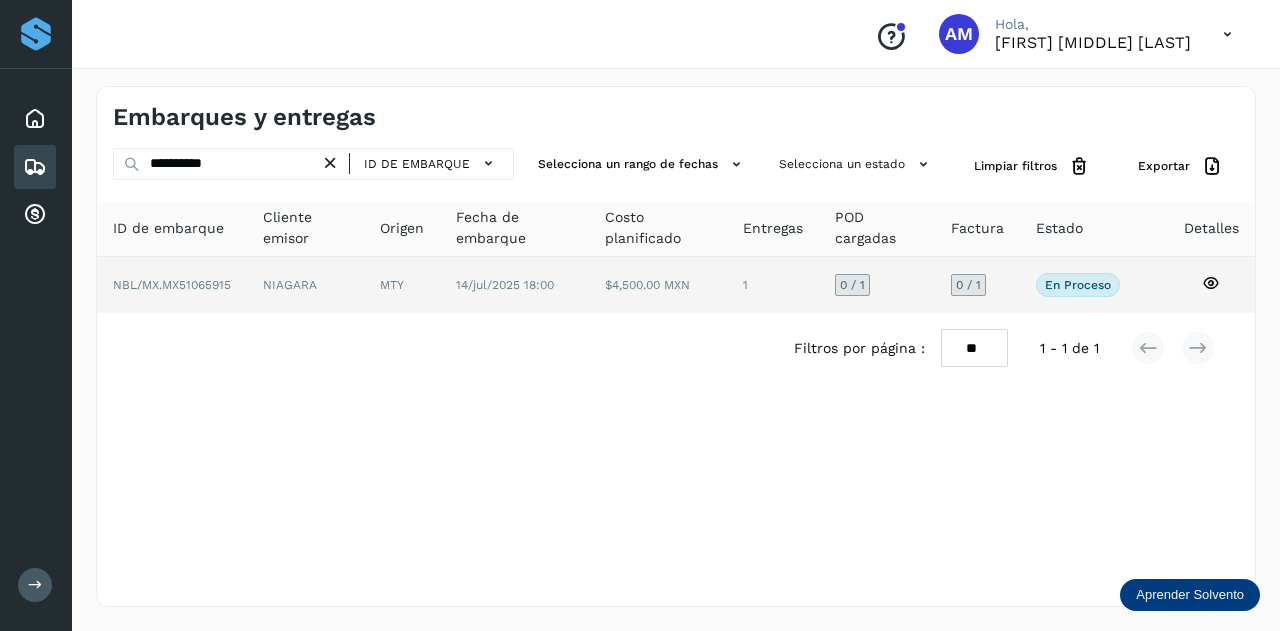 click on "MTY" 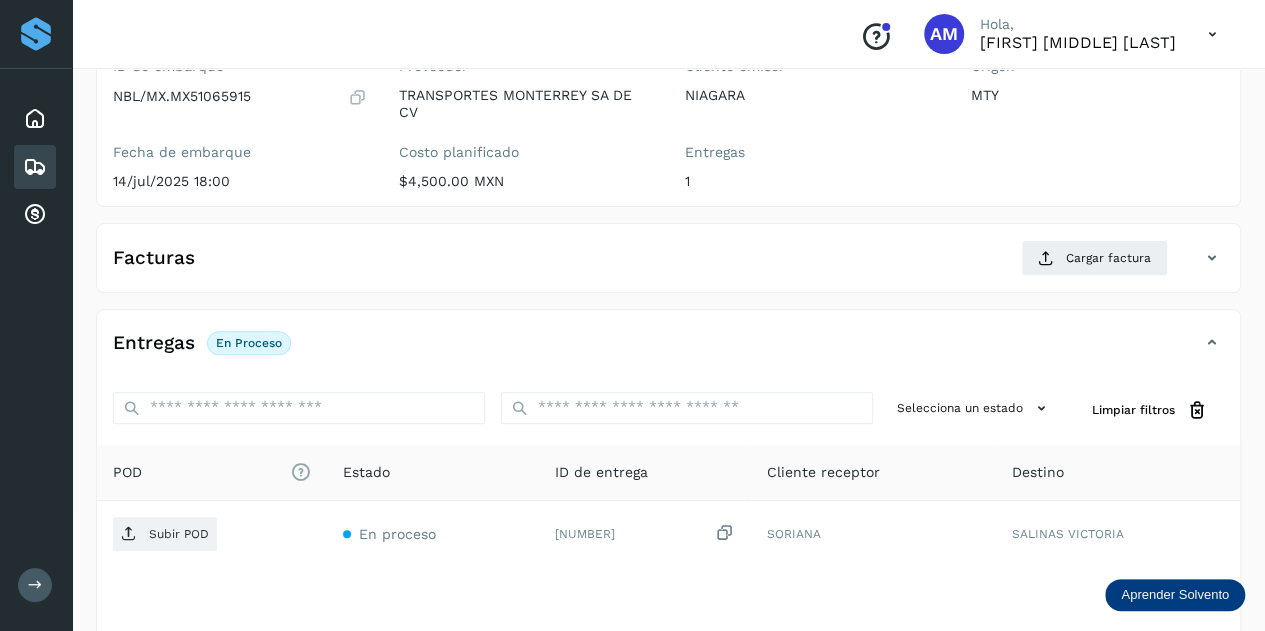 scroll, scrollTop: 300, scrollLeft: 0, axis: vertical 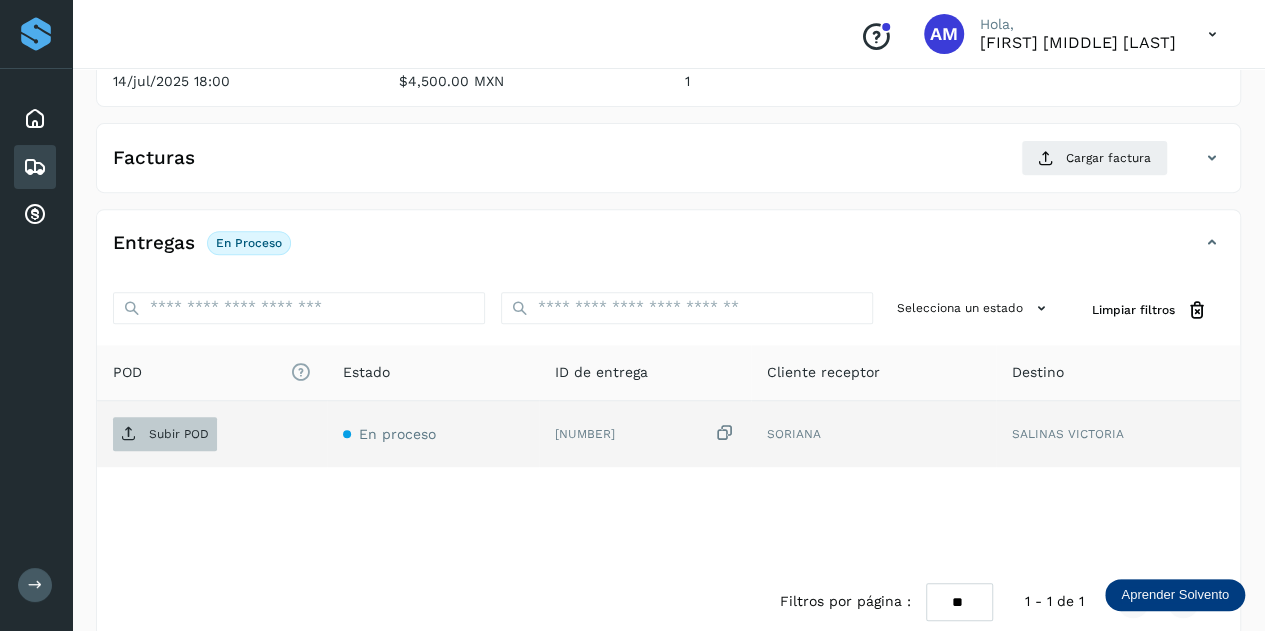 click on "Subir POD" at bounding box center [179, 434] 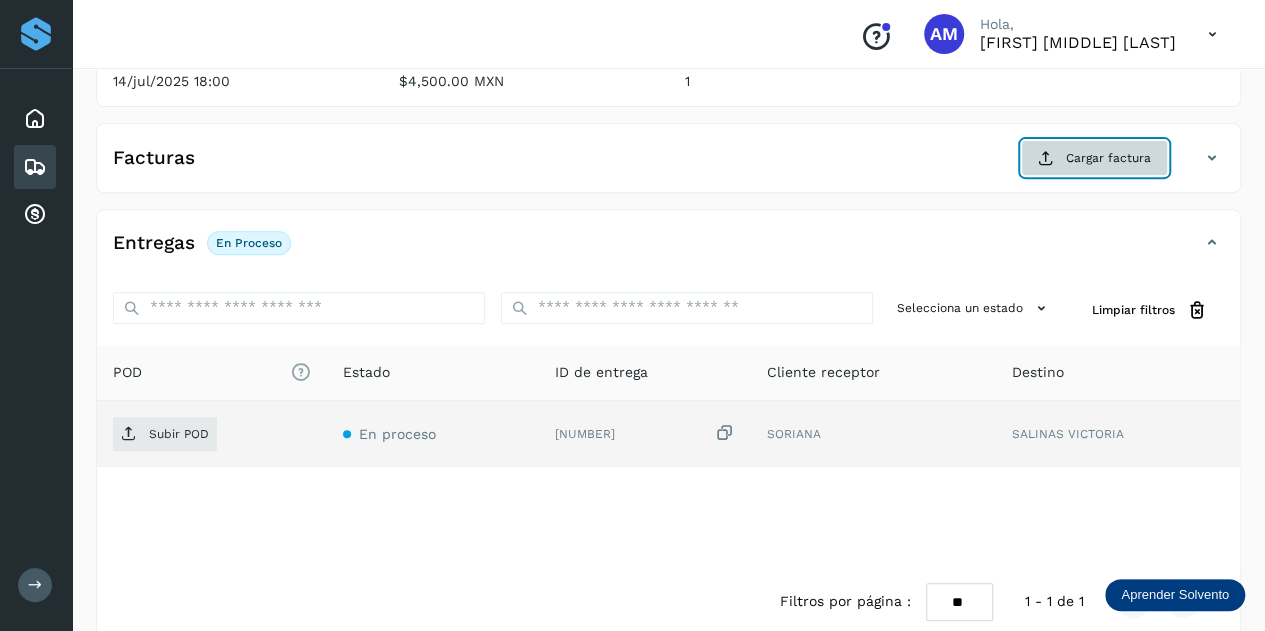 click on "Cargar factura" at bounding box center (1094, 158) 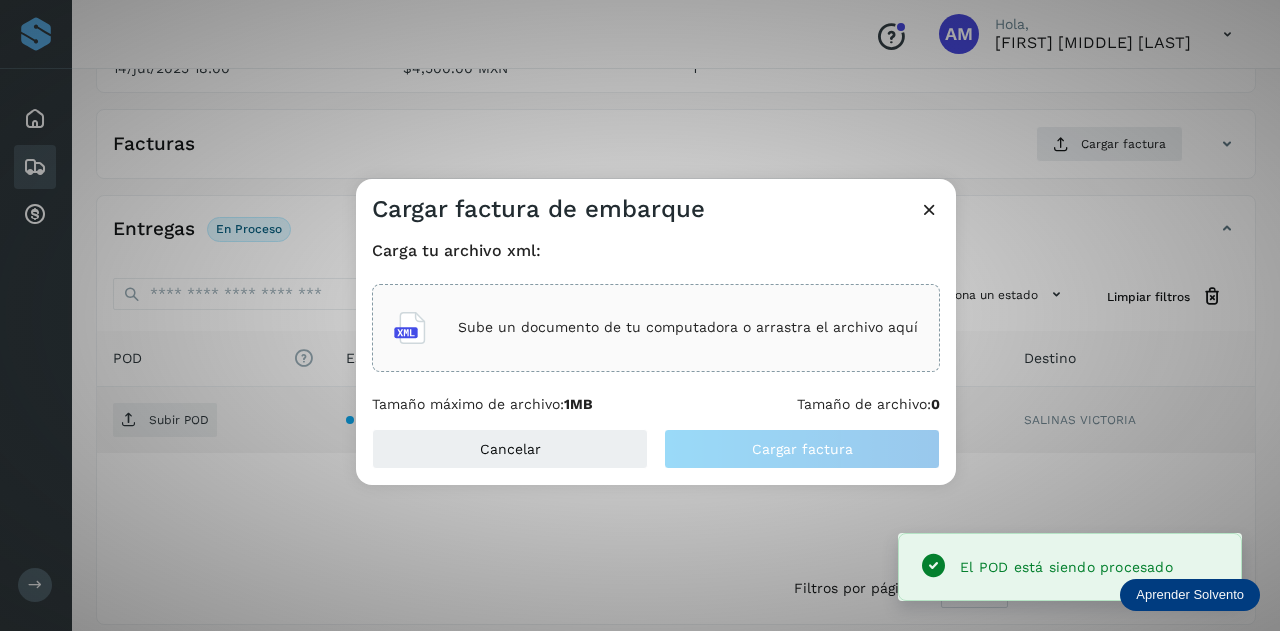 click on "Sube un documento de tu computadora o arrastra el archivo aquí" at bounding box center (688, 327) 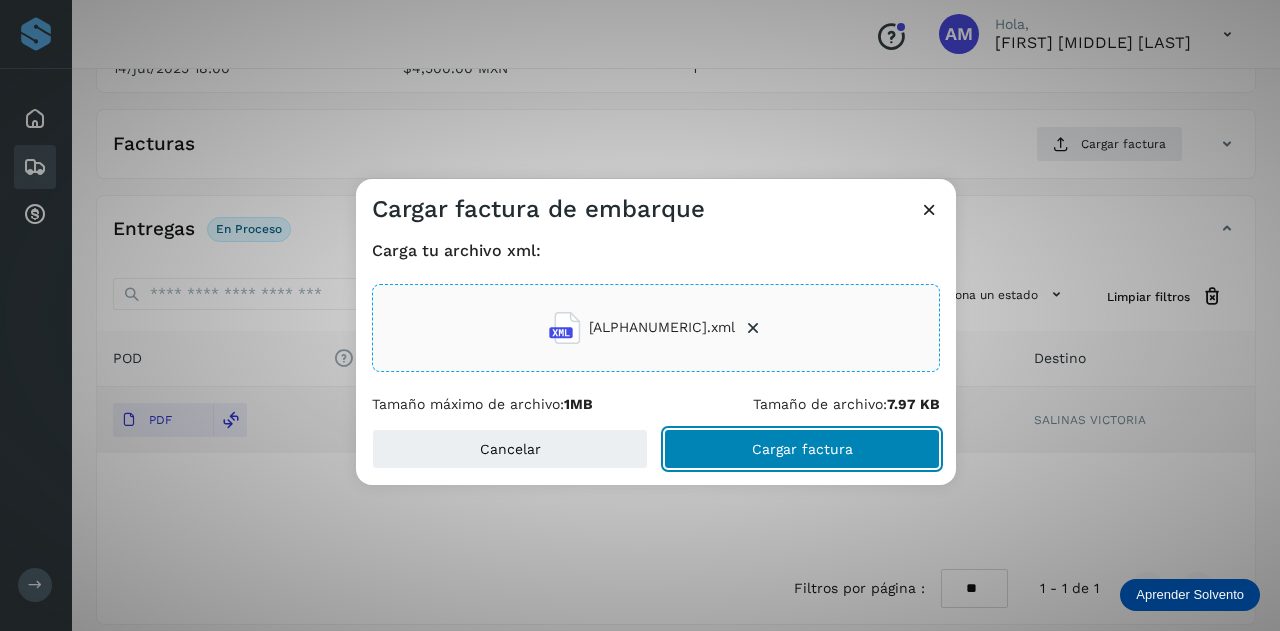 click on "Cargar factura" 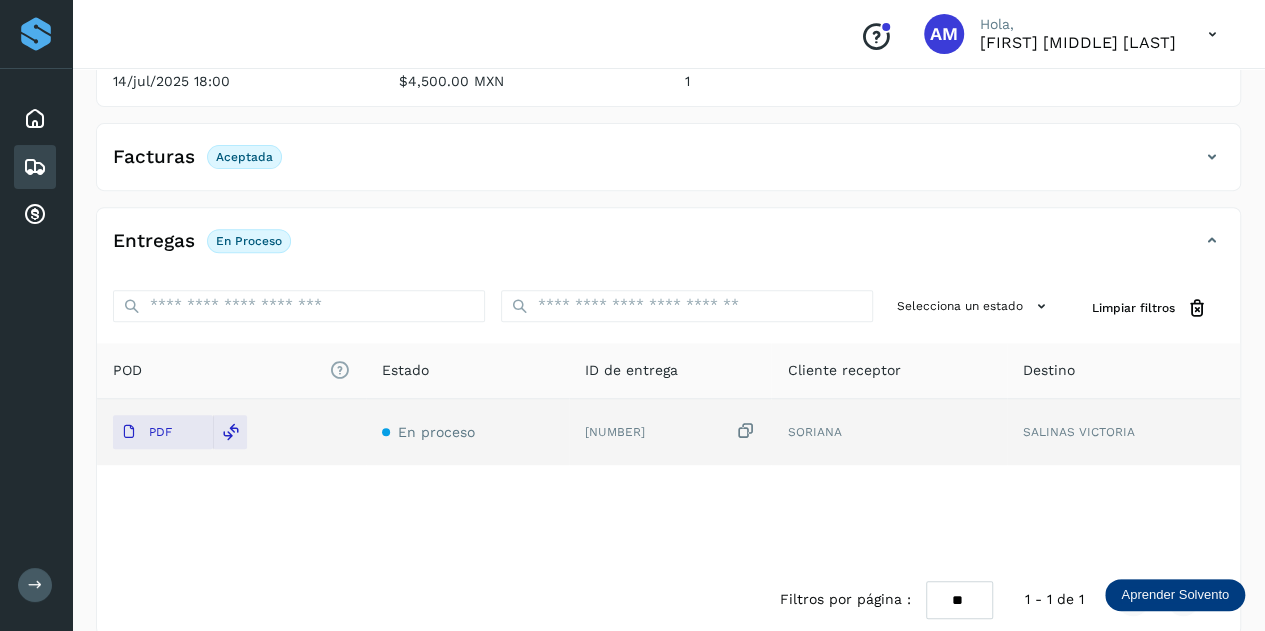 scroll, scrollTop: 0, scrollLeft: 0, axis: both 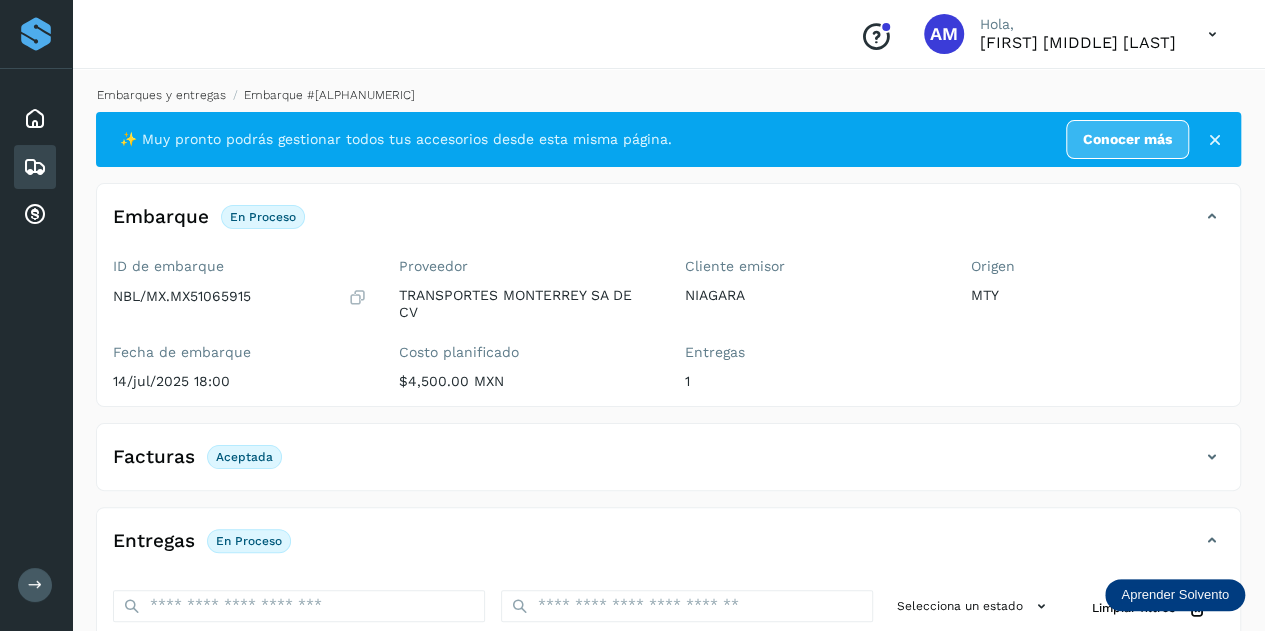 click on "Embarques y entregas" at bounding box center (161, 95) 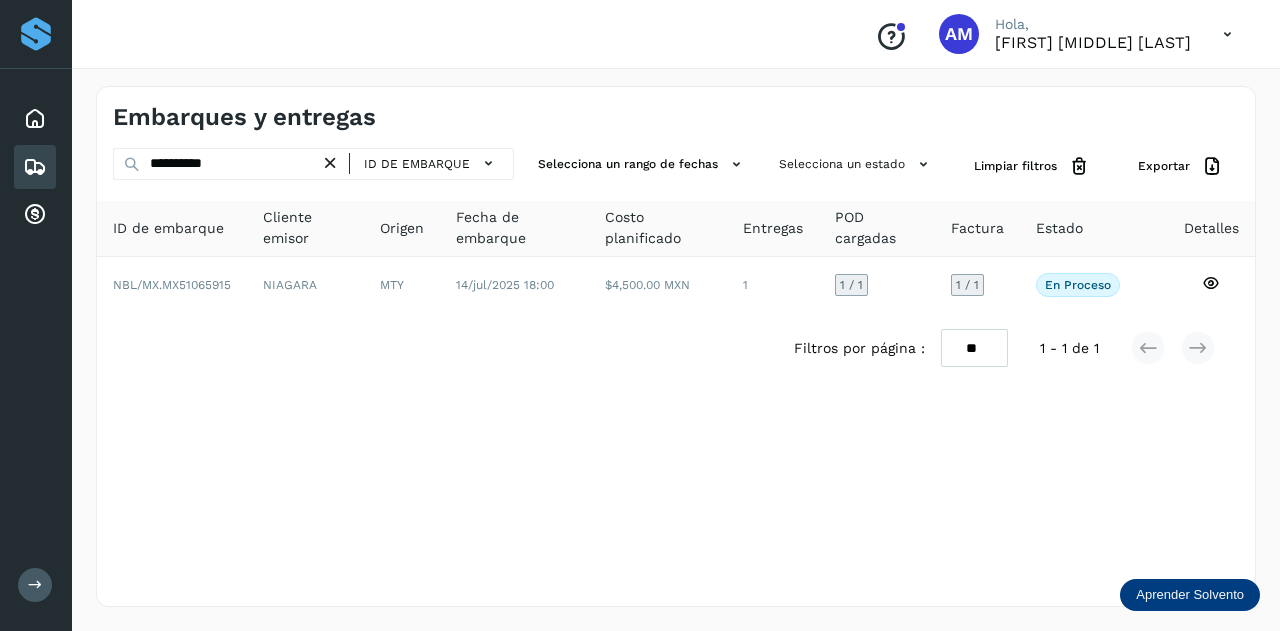 click at bounding box center [330, 163] 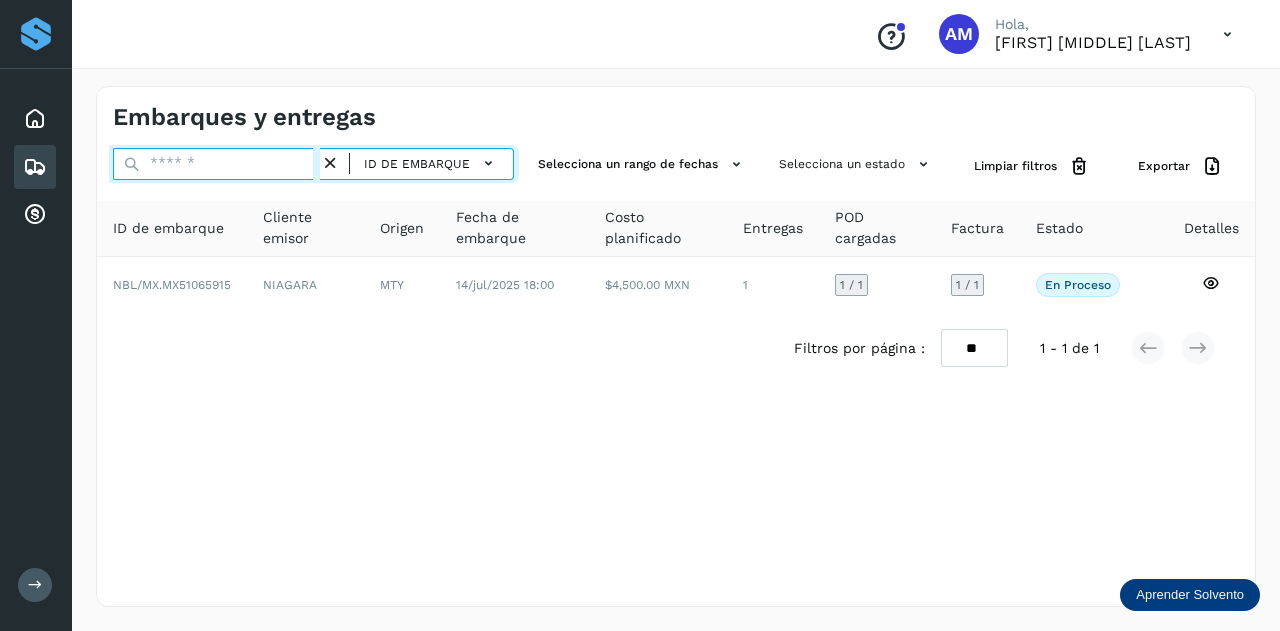click at bounding box center [216, 164] 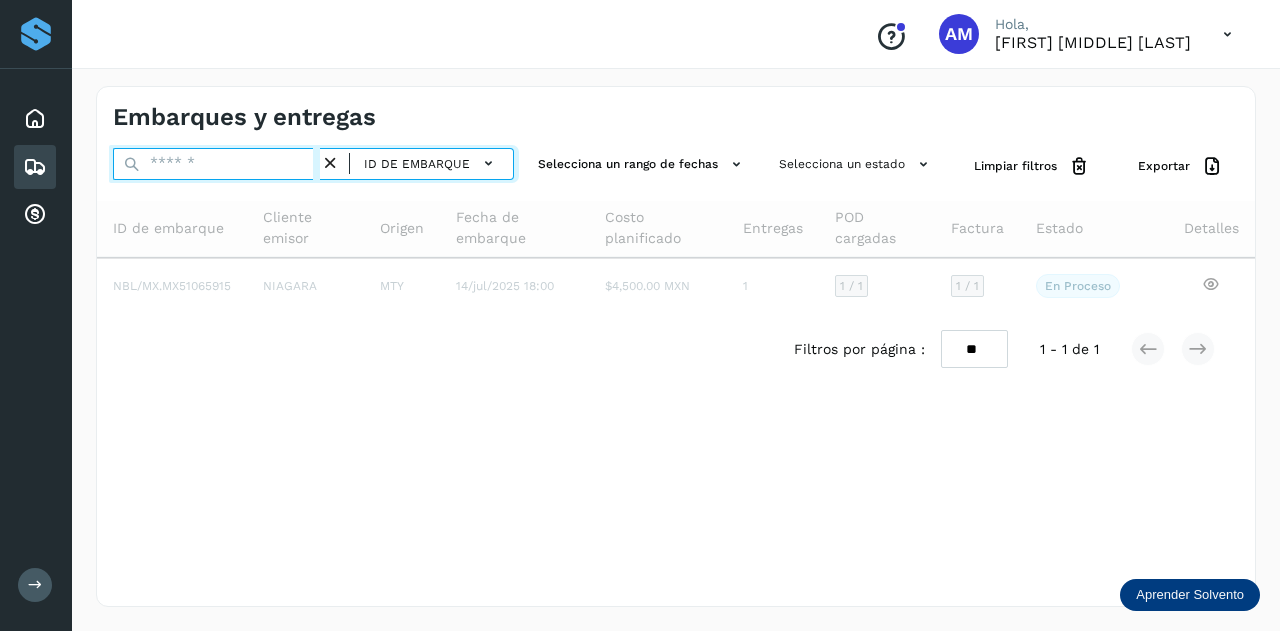 paste on "**********" 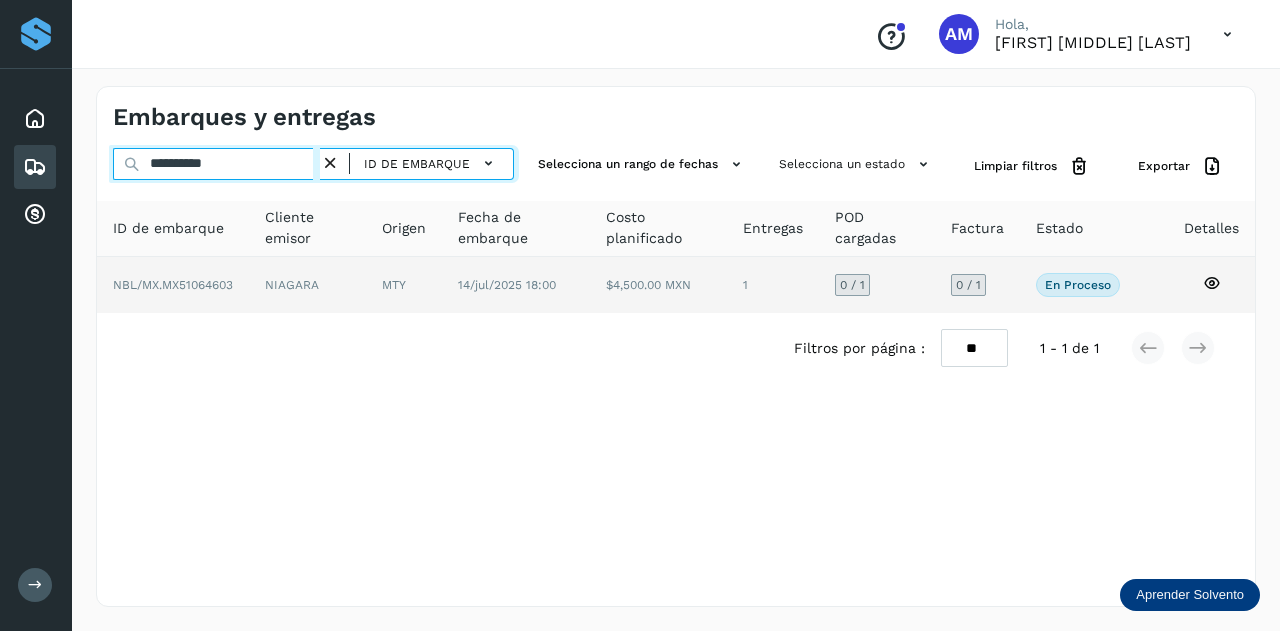 type on "**********" 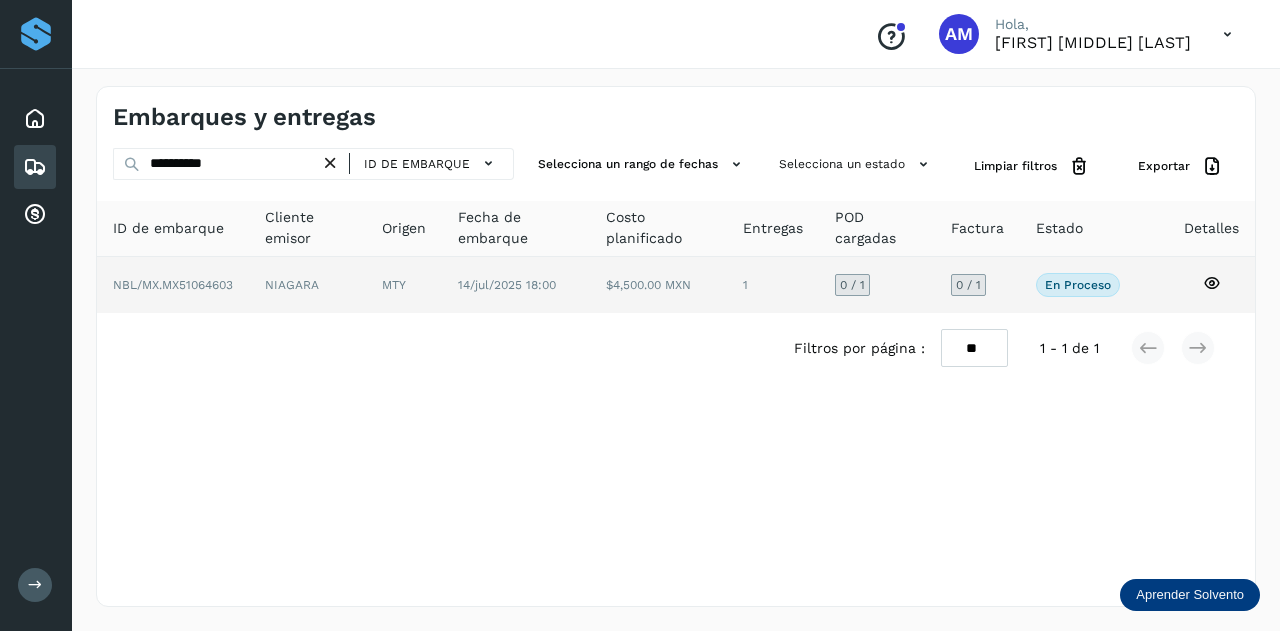 click on "NIAGARA" 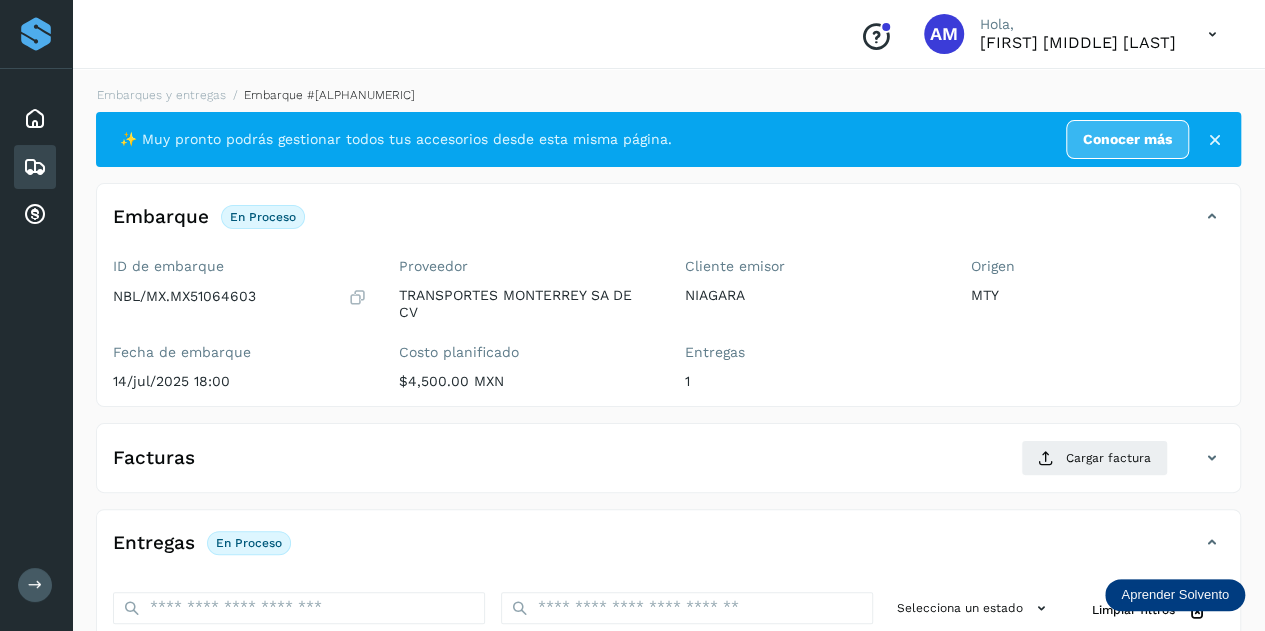 scroll, scrollTop: 300, scrollLeft: 0, axis: vertical 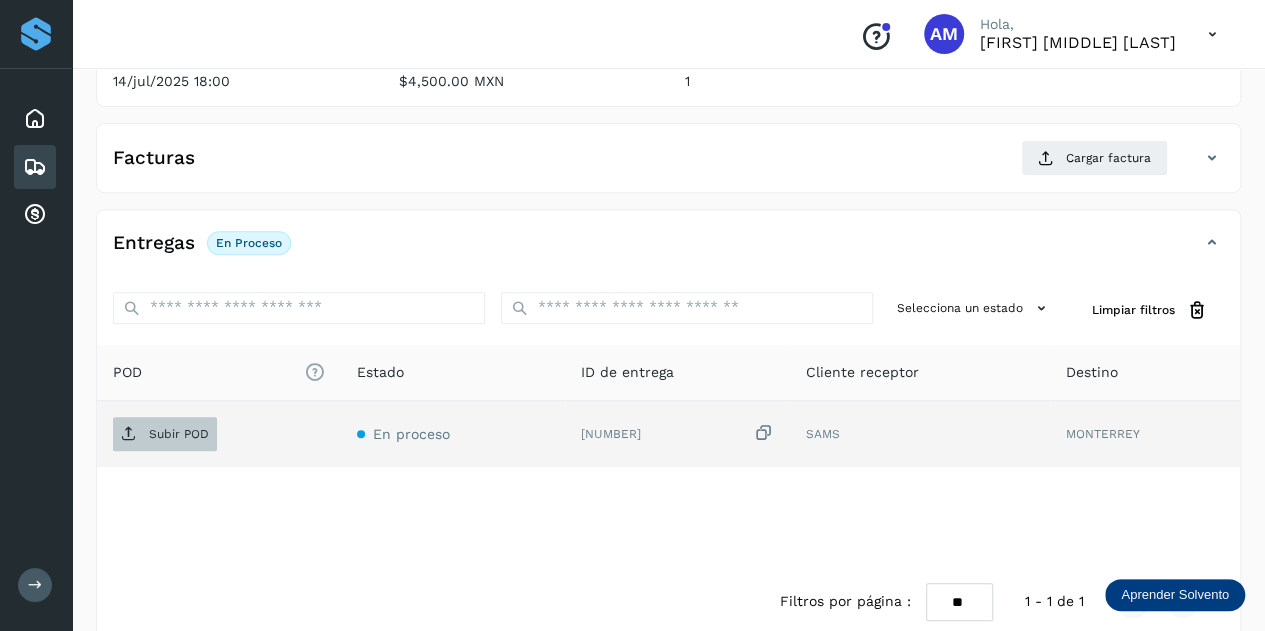 click on "Subir POD" at bounding box center [165, 434] 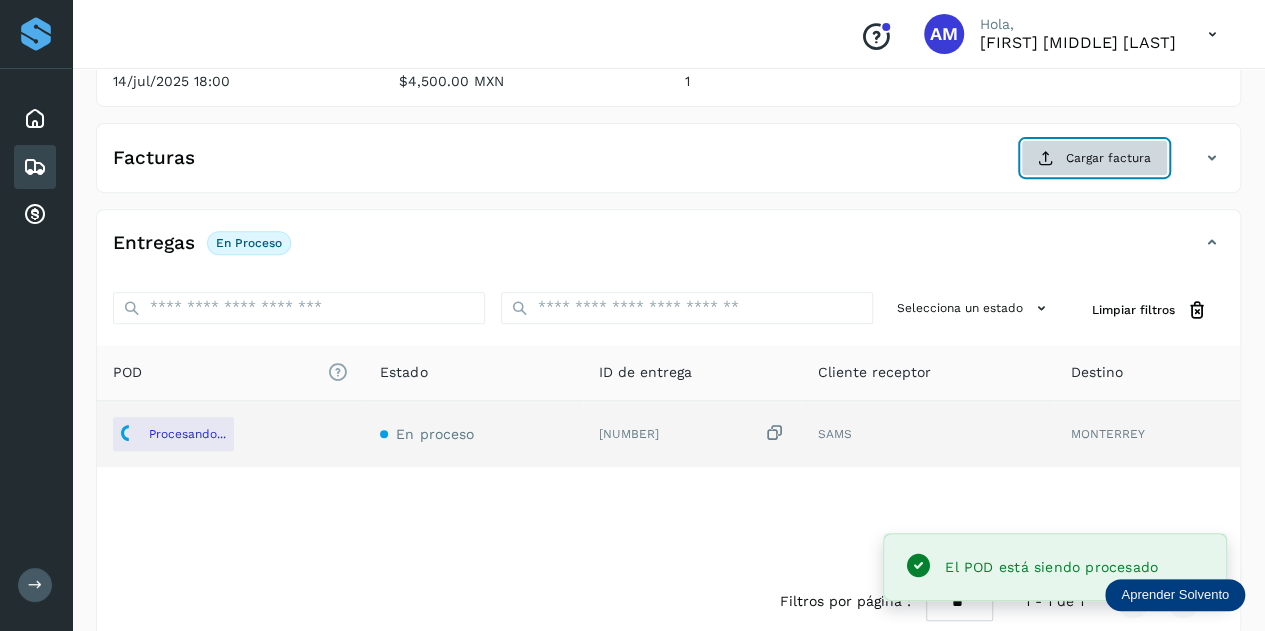 click on "Cargar factura" 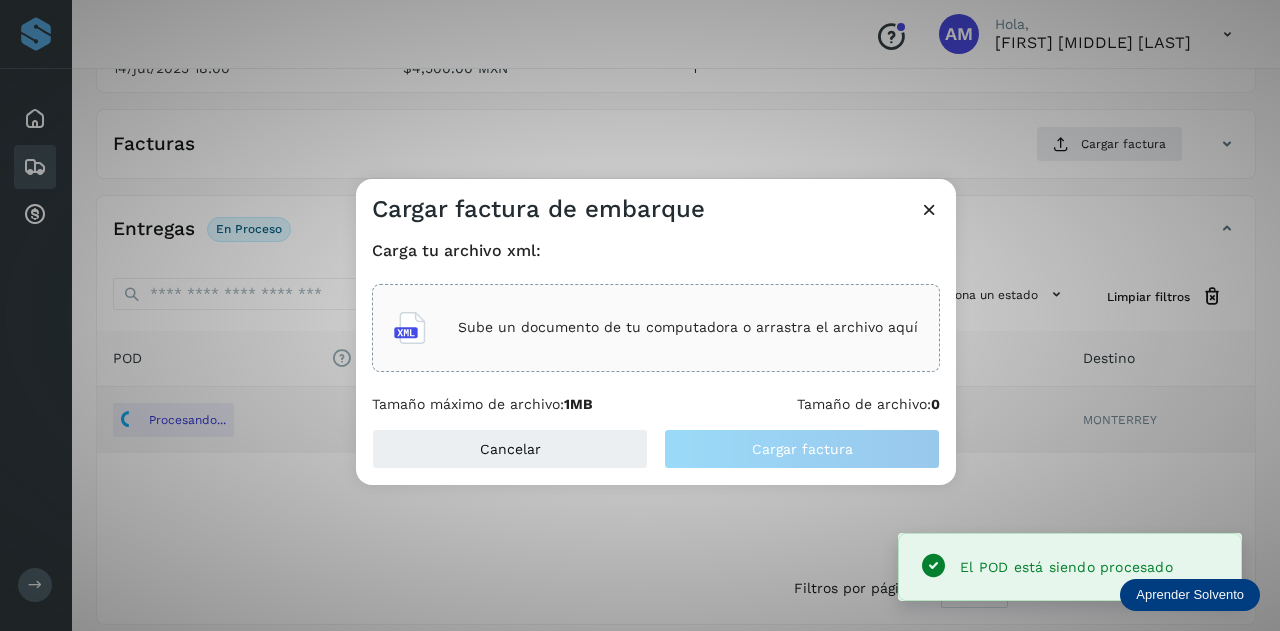 click on "Sube un documento de tu computadora o arrastra el archivo aquí" at bounding box center [688, 327] 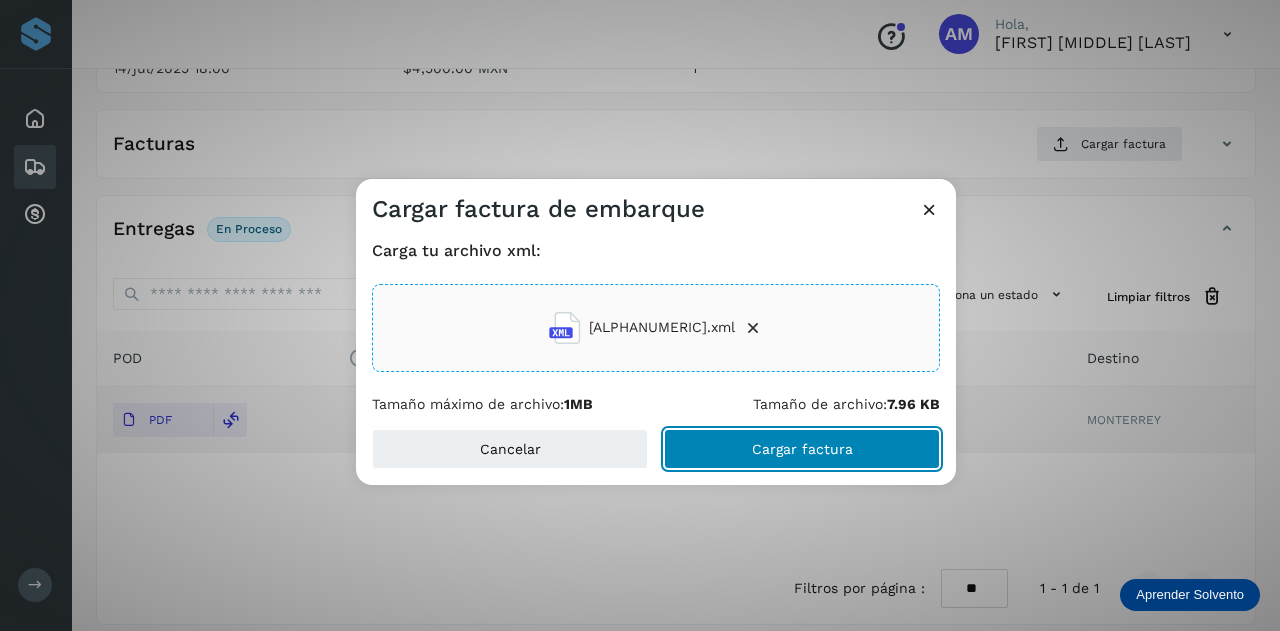 click on "Cargar factura" 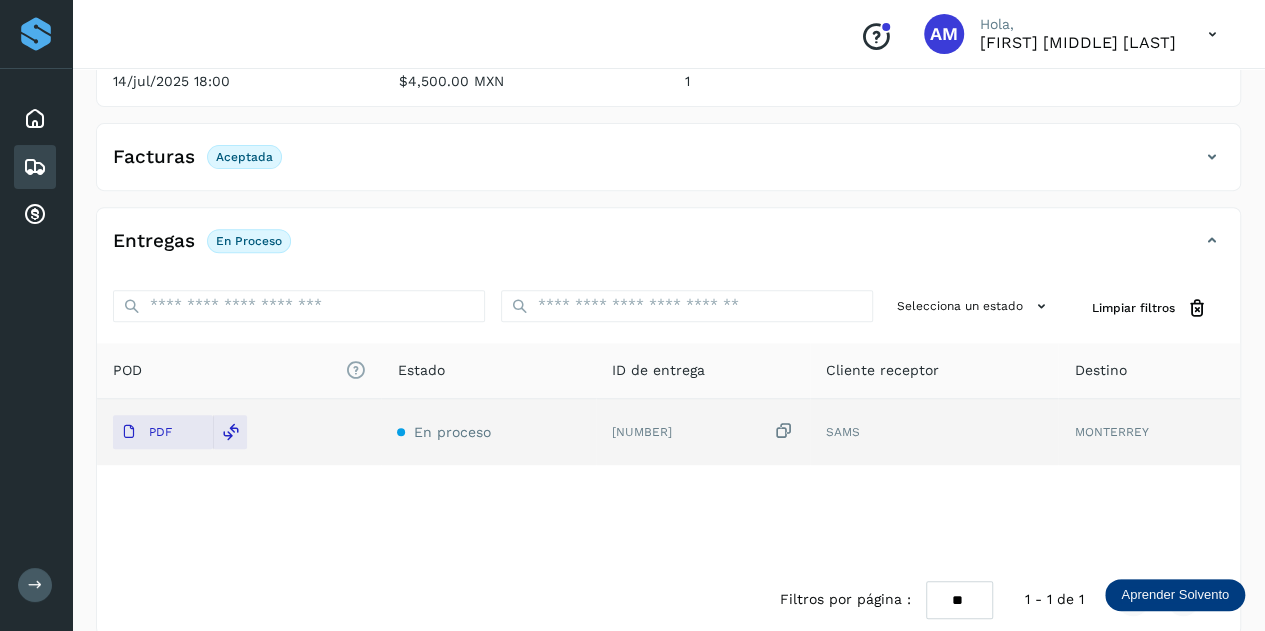 scroll, scrollTop: 0, scrollLeft: 0, axis: both 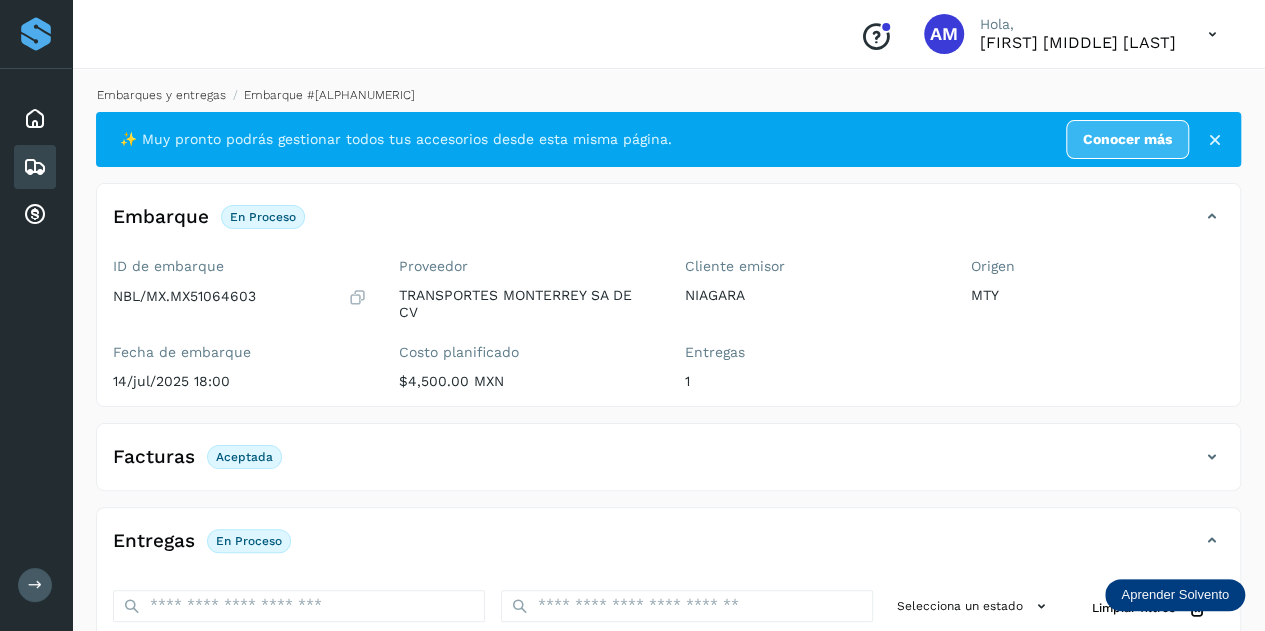click on "Embarques y entregas" at bounding box center [161, 95] 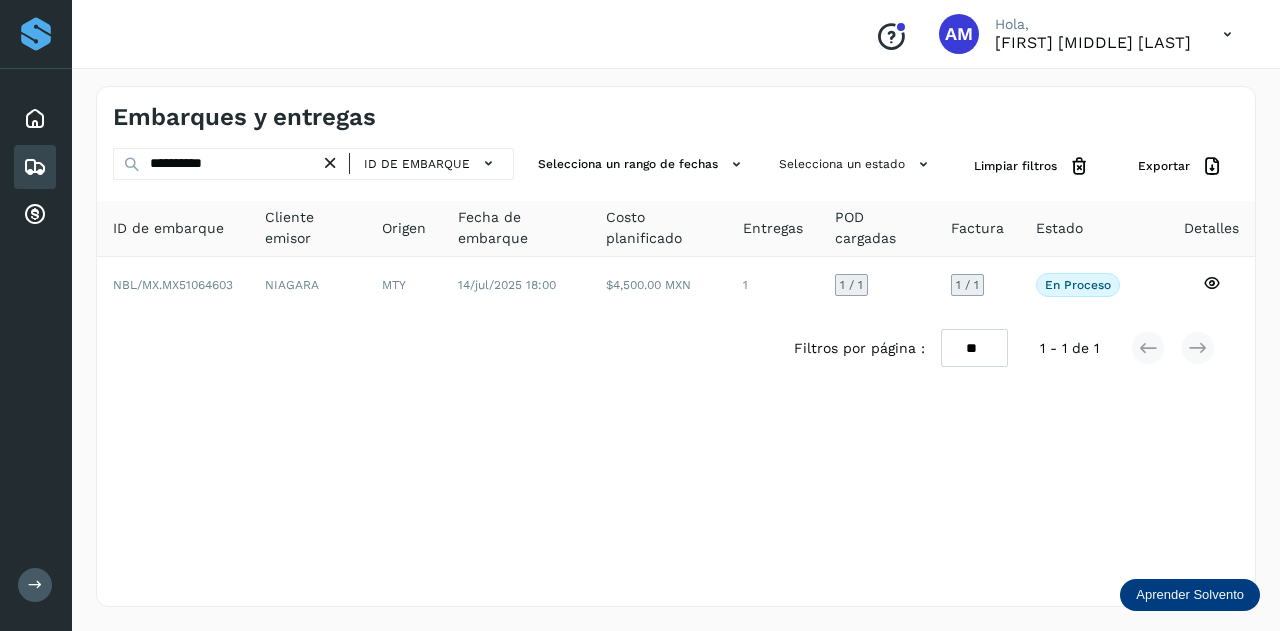 click at bounding box center [330, 163] 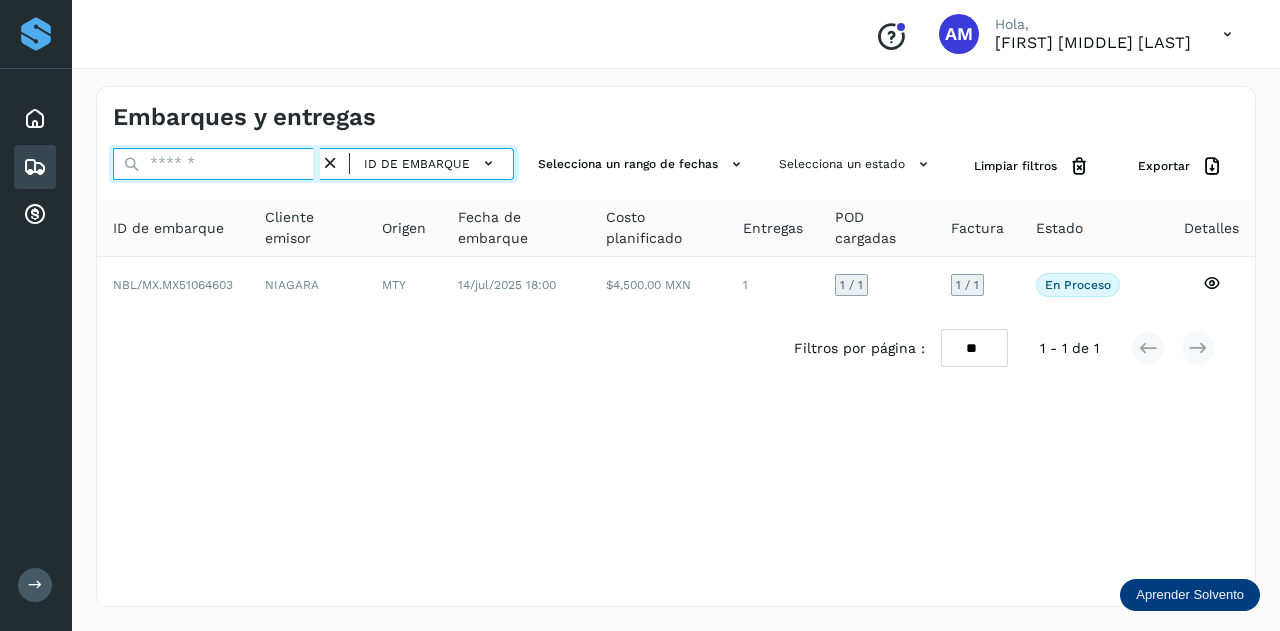 click at bounding box center (216, 164) 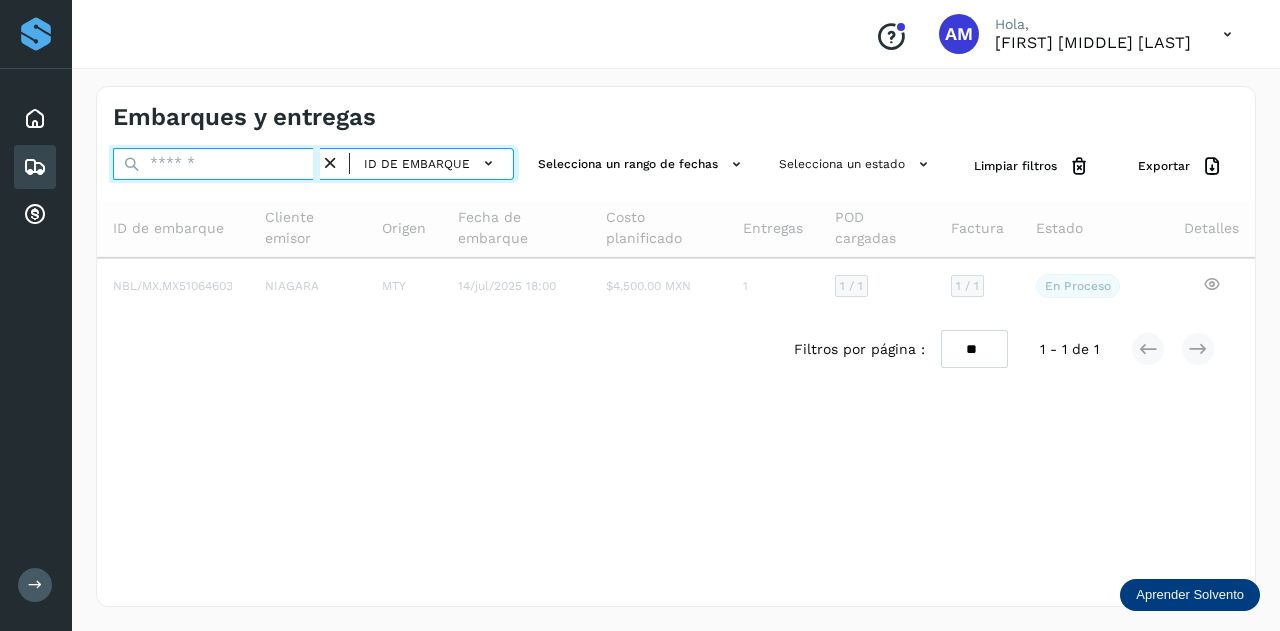 paste on "**********" 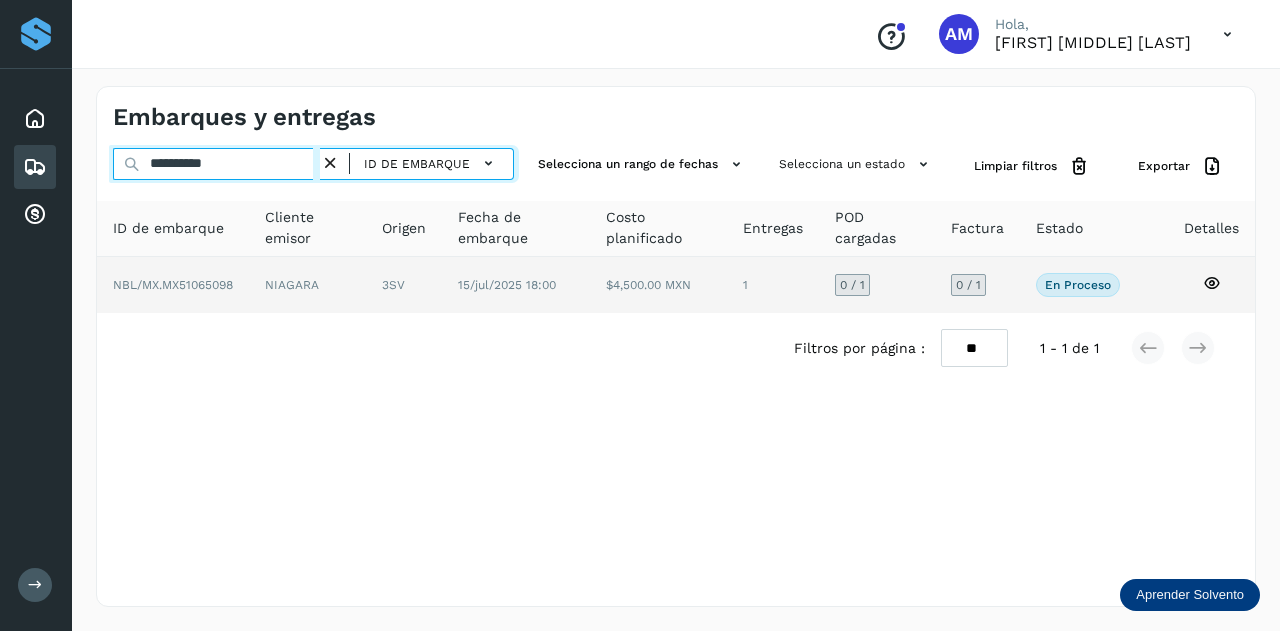 type on "**********" 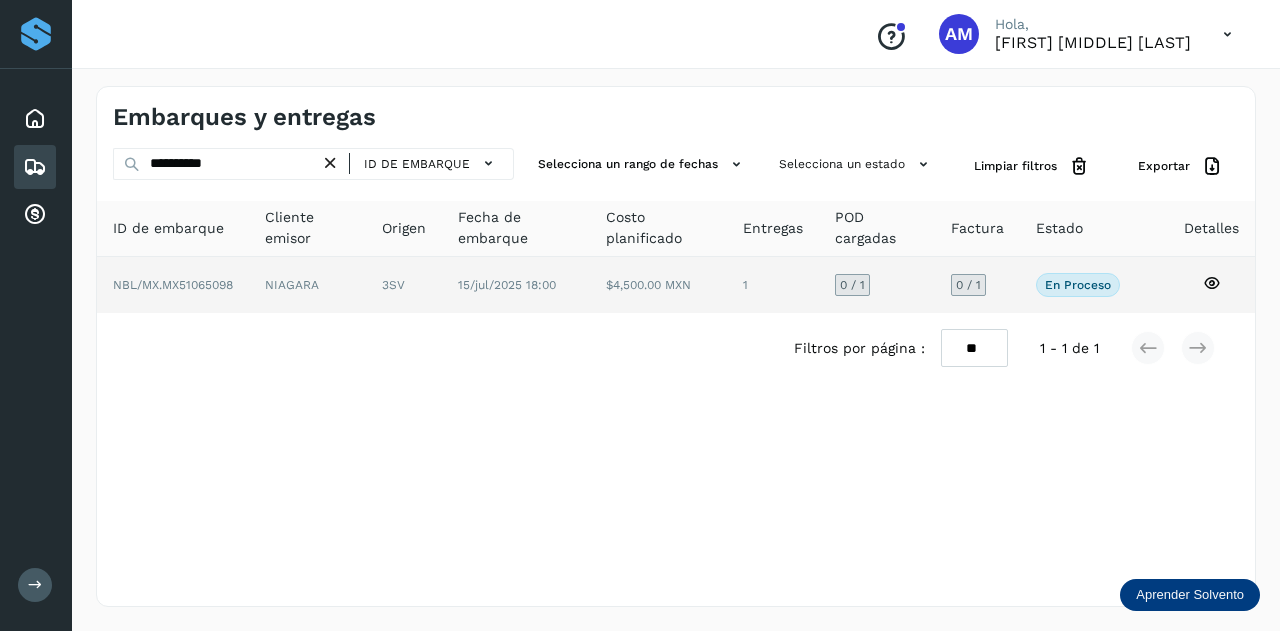 click on "NIAGARA" 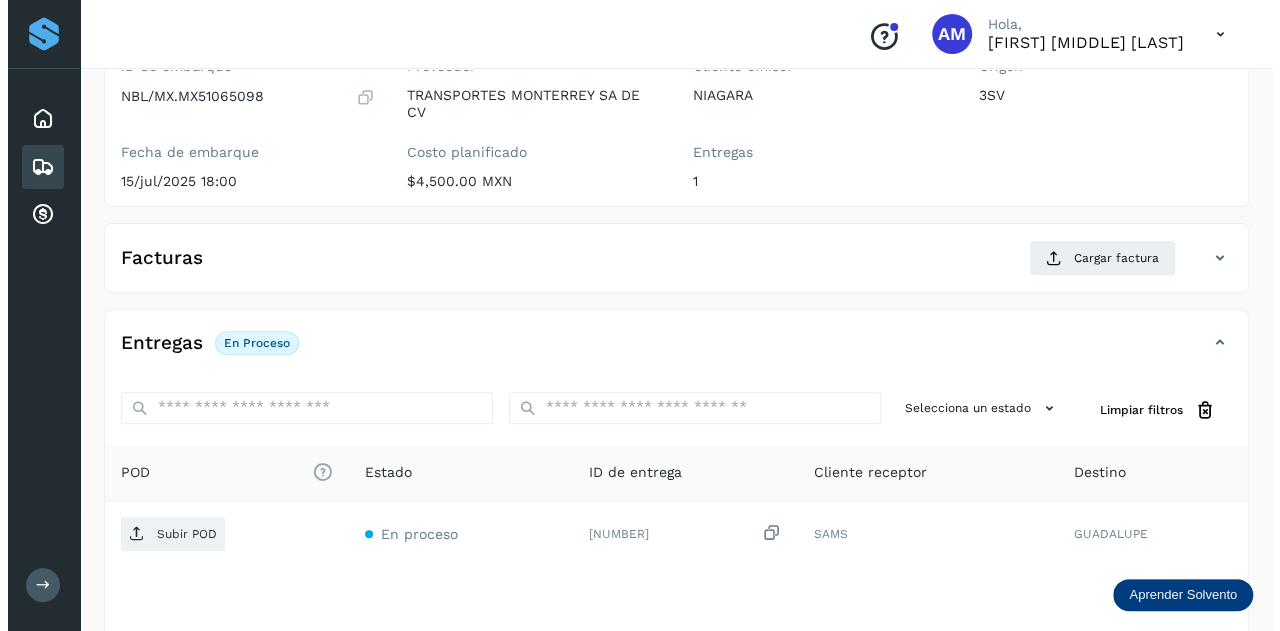 scroll, scrollTop: 327, scrollLeft: 0, axis: vertical 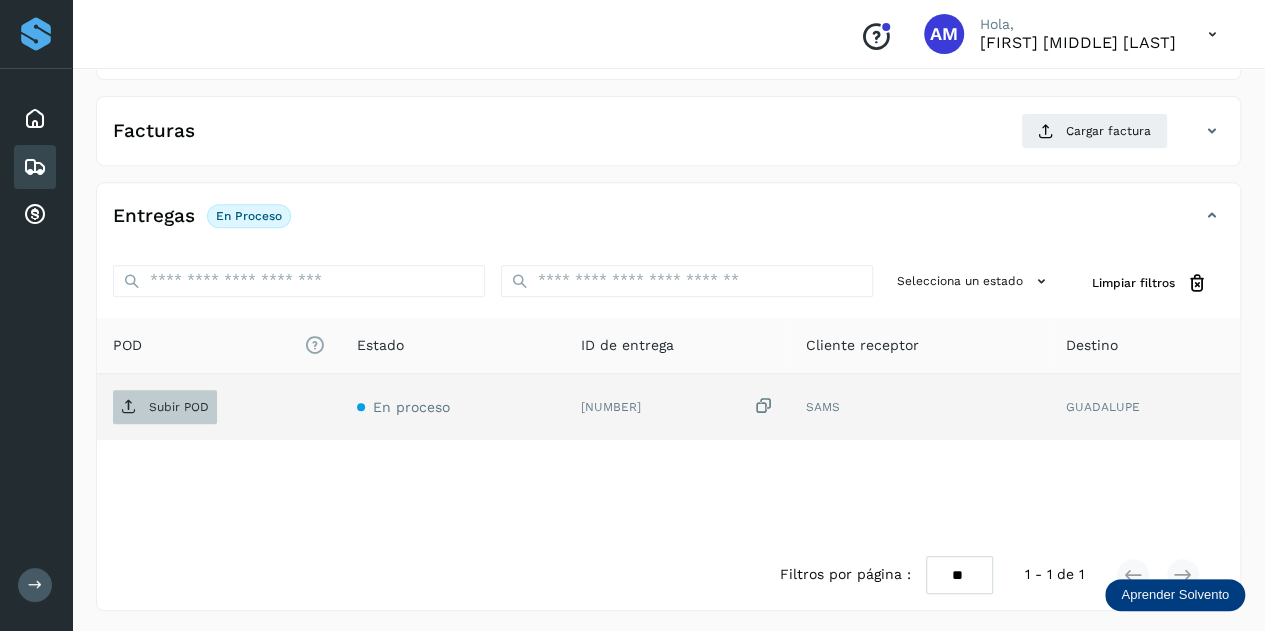 click on "Subir POD" at bounding box center [179, 407] 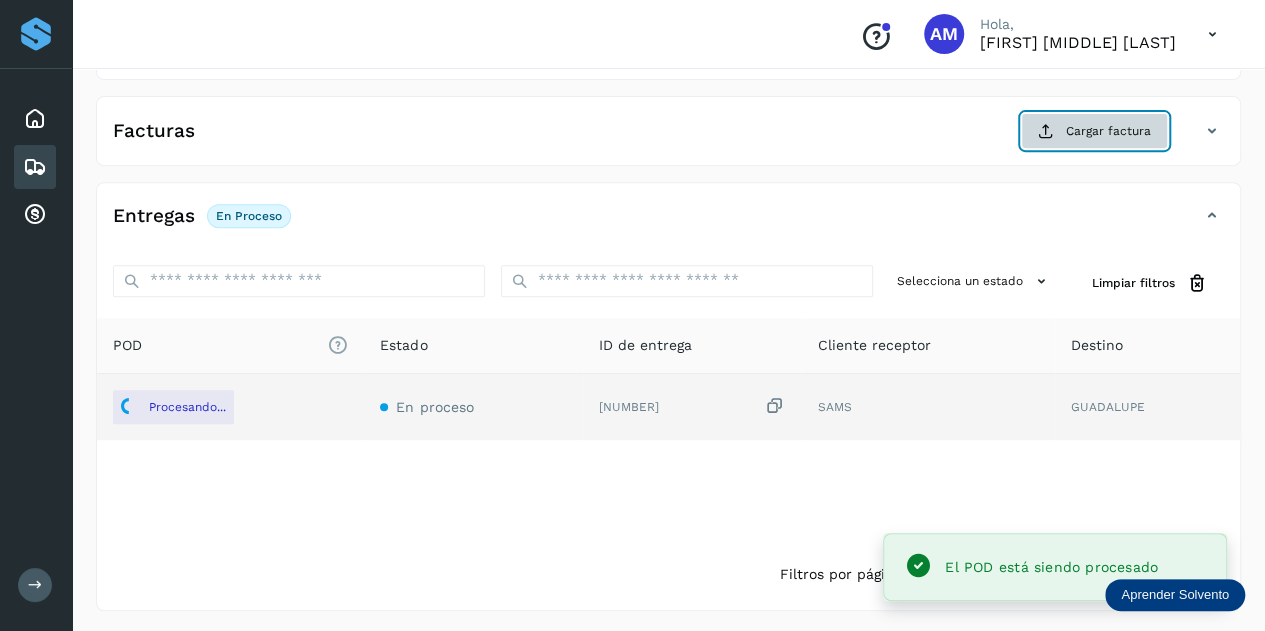 click on "Cargar factura" 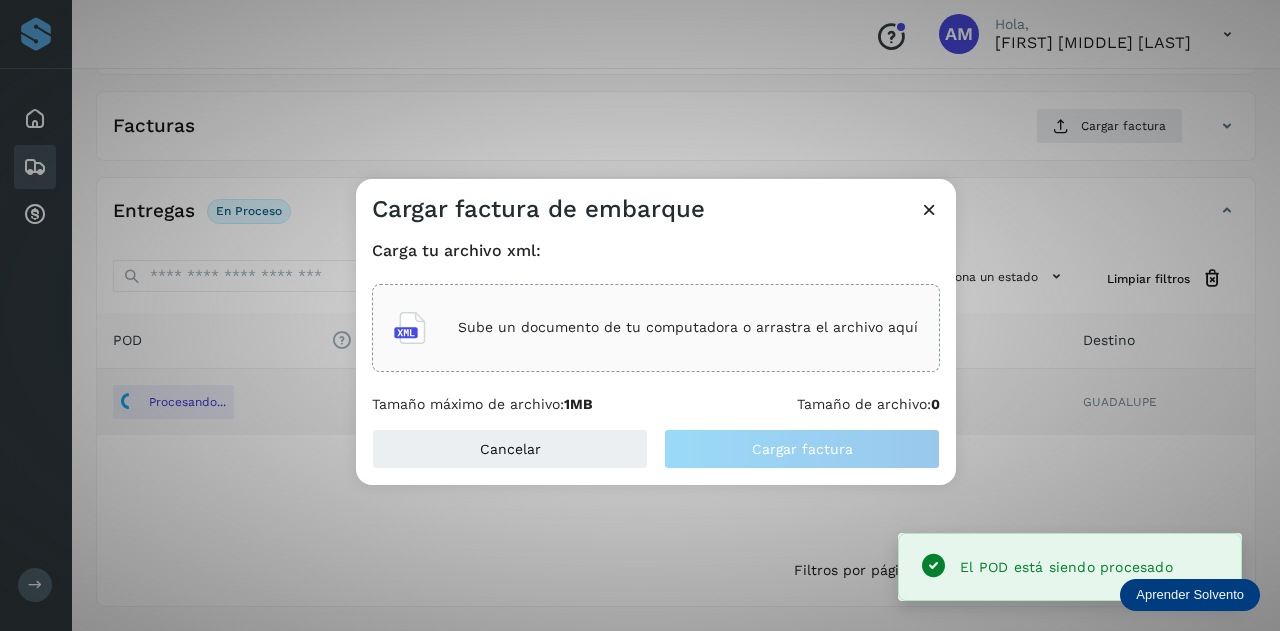click on "Sube un documento de tu computadora o arrastra el archivo aquí" at bounding box center (656, 328) 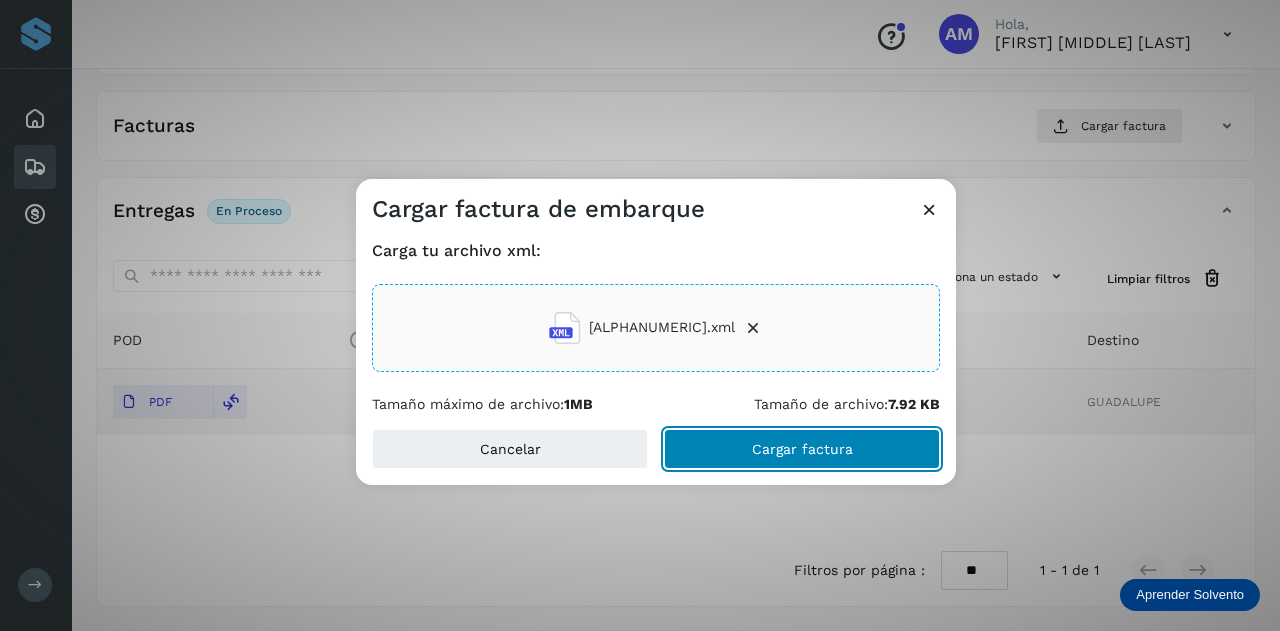drag, startPoint x: 739, startPoint y: 454, endPoint x: 706, endPoint y: 455, distance: 33.01515 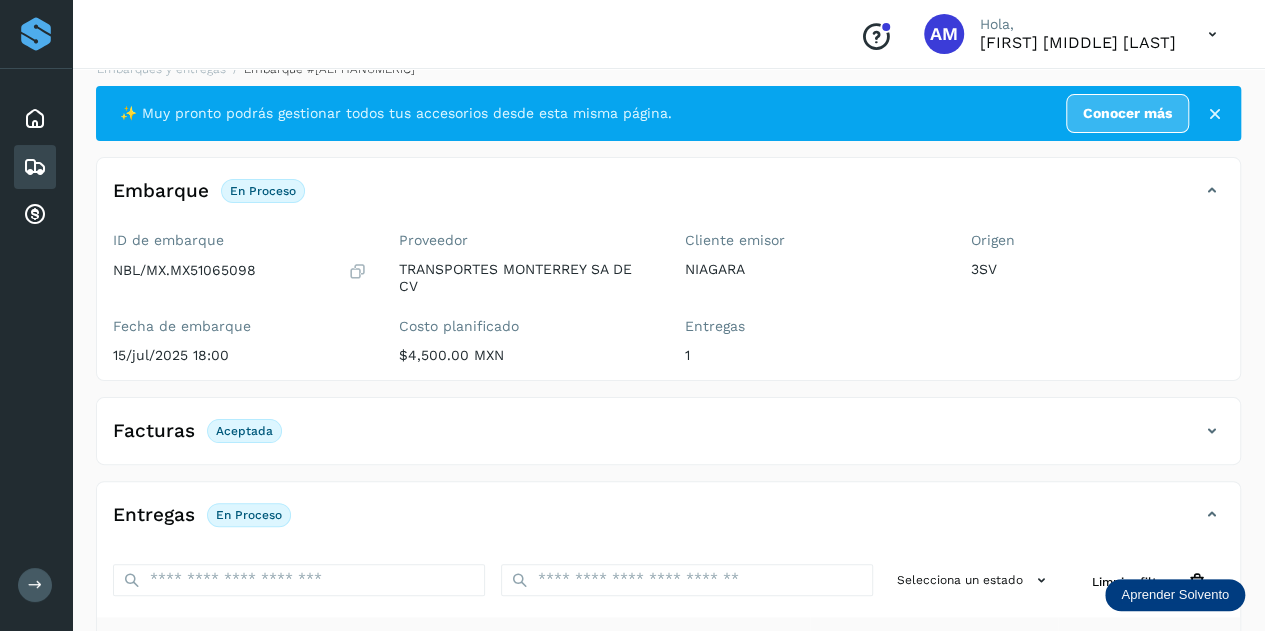 scroll, scrollTop: 0, scrollLeft: 0, axis: both 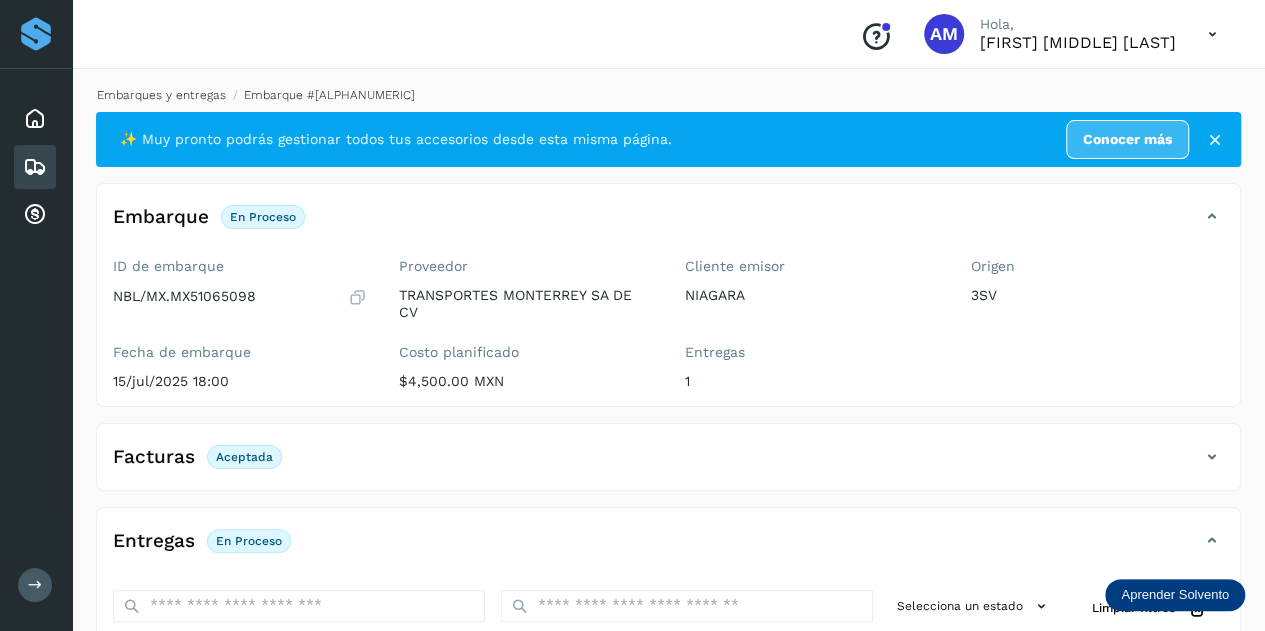 click on "Embarques y entregas" at bounding box center (161, 95) 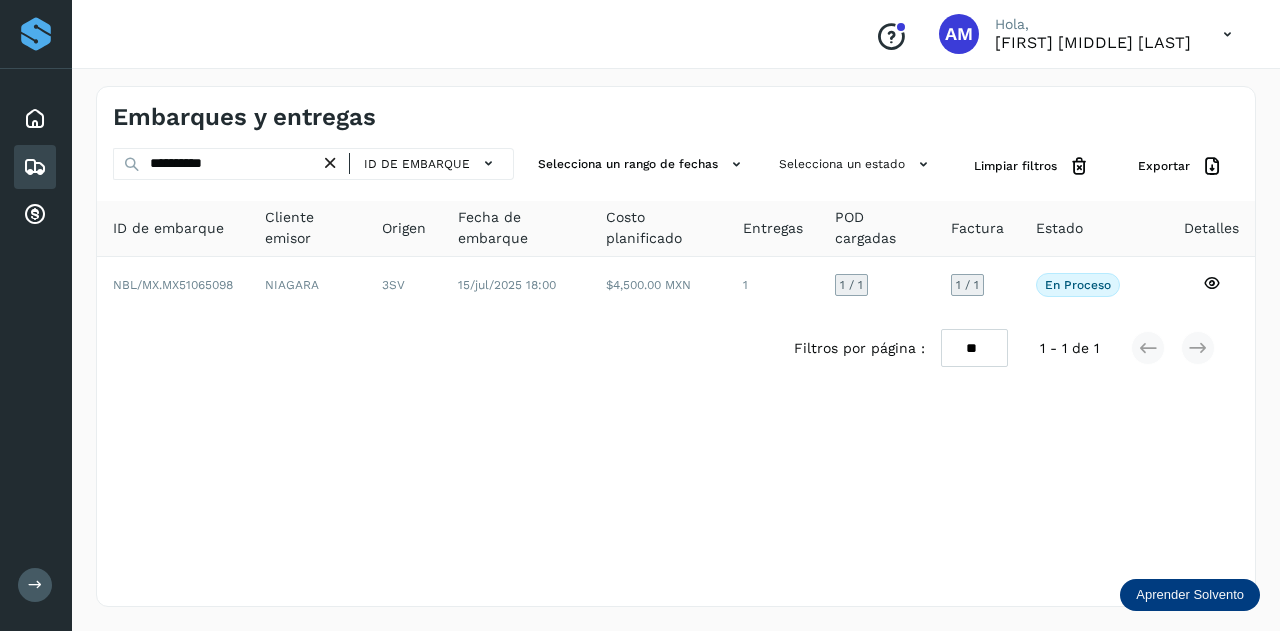 click at bounding box center (330, 163) 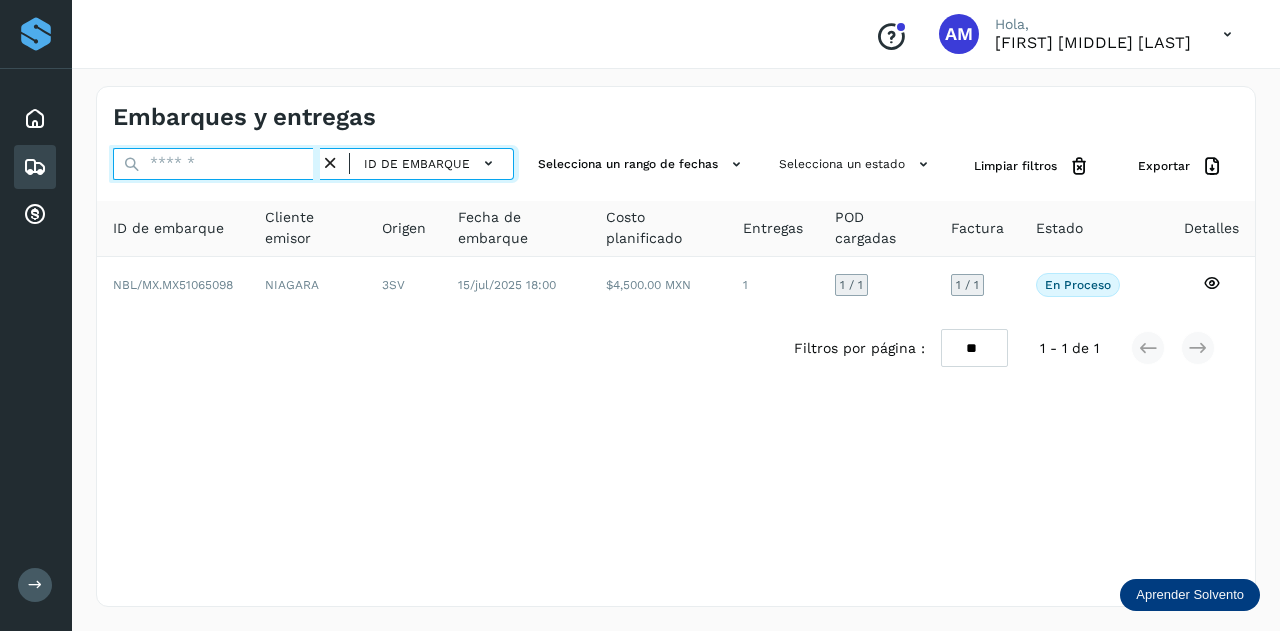click at bounding box center [216, 164] 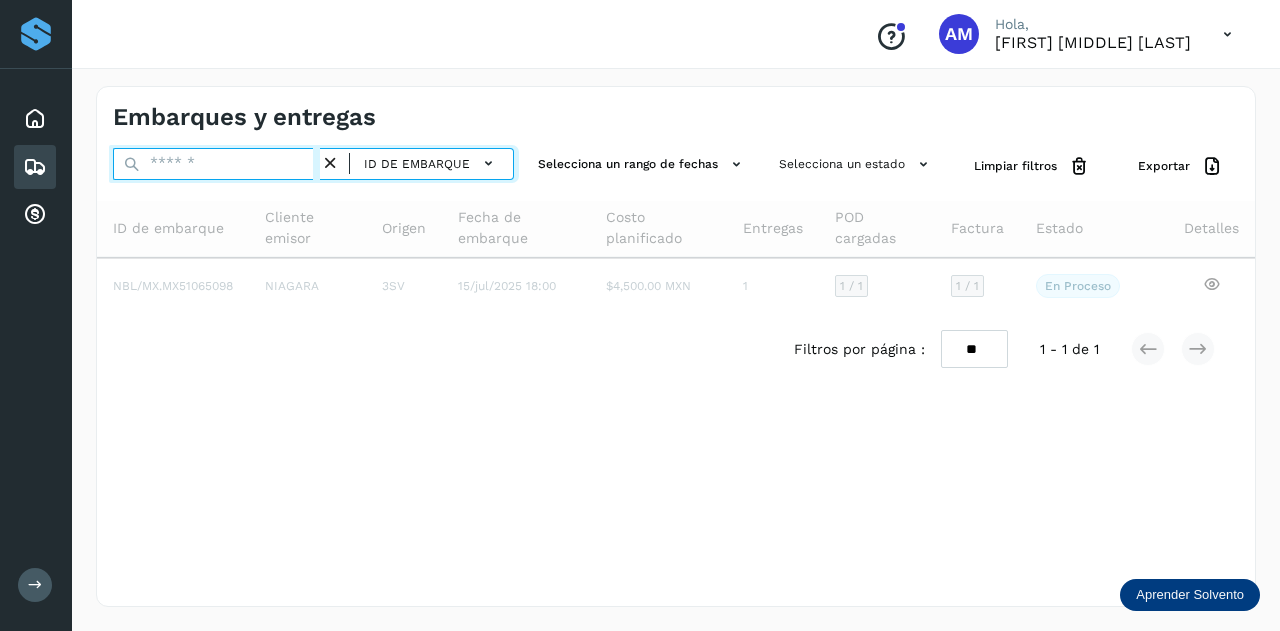 paste on "**********" 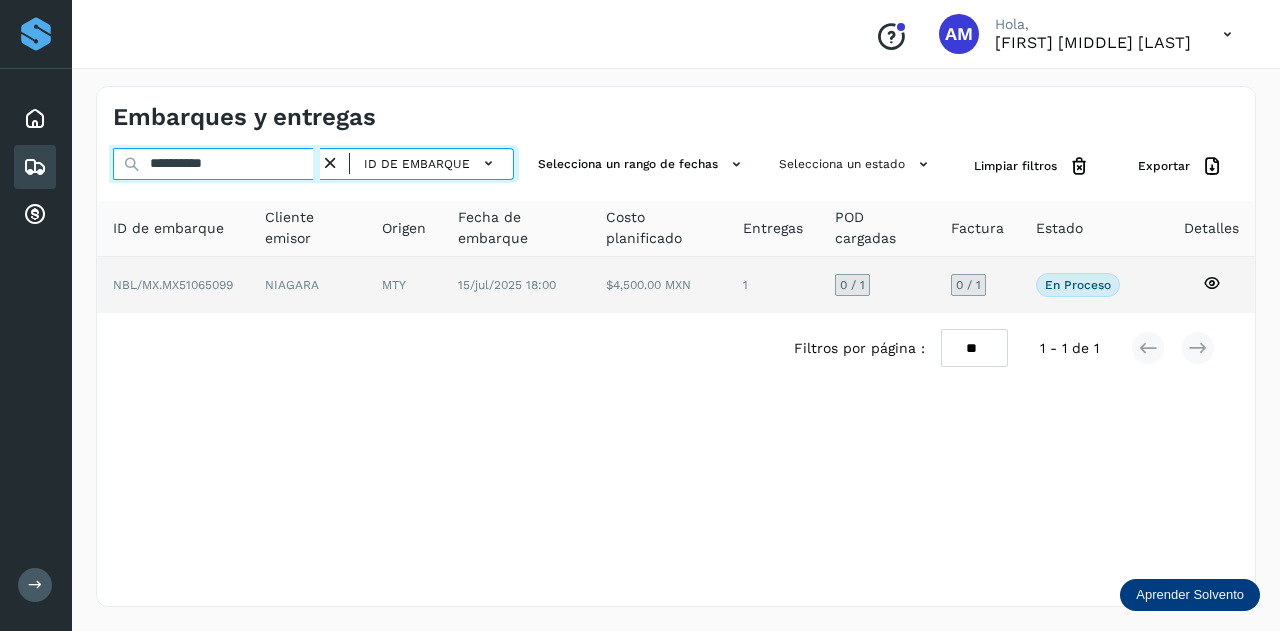type on "**********" 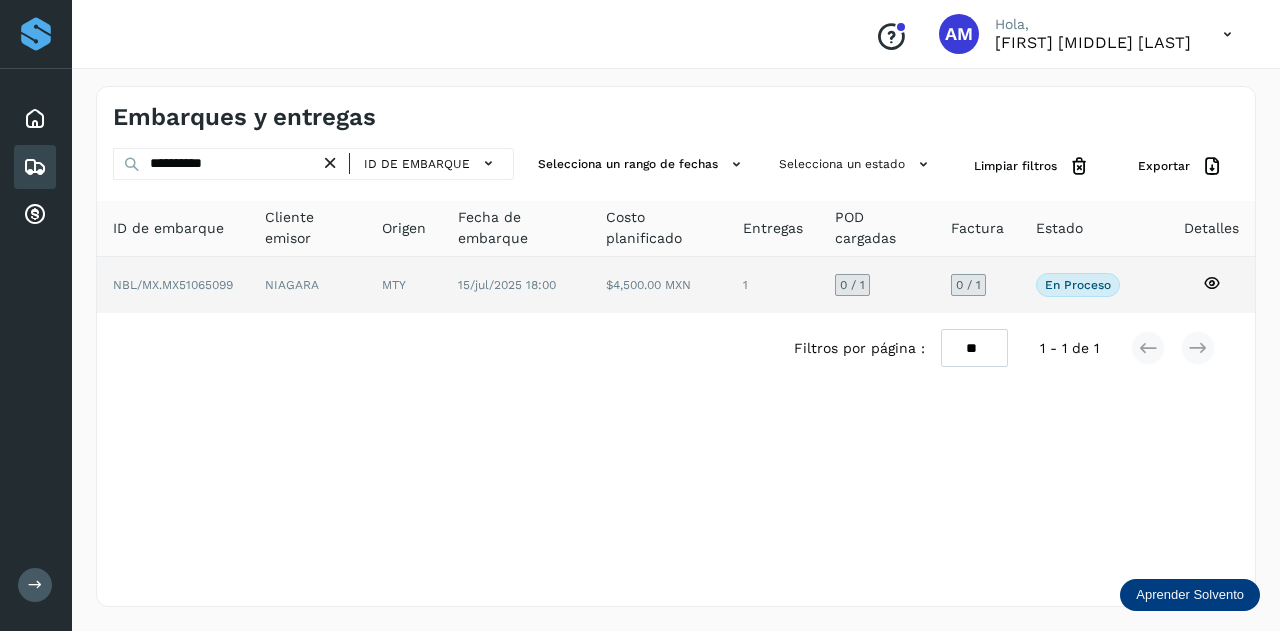 click on "NIAGARA" 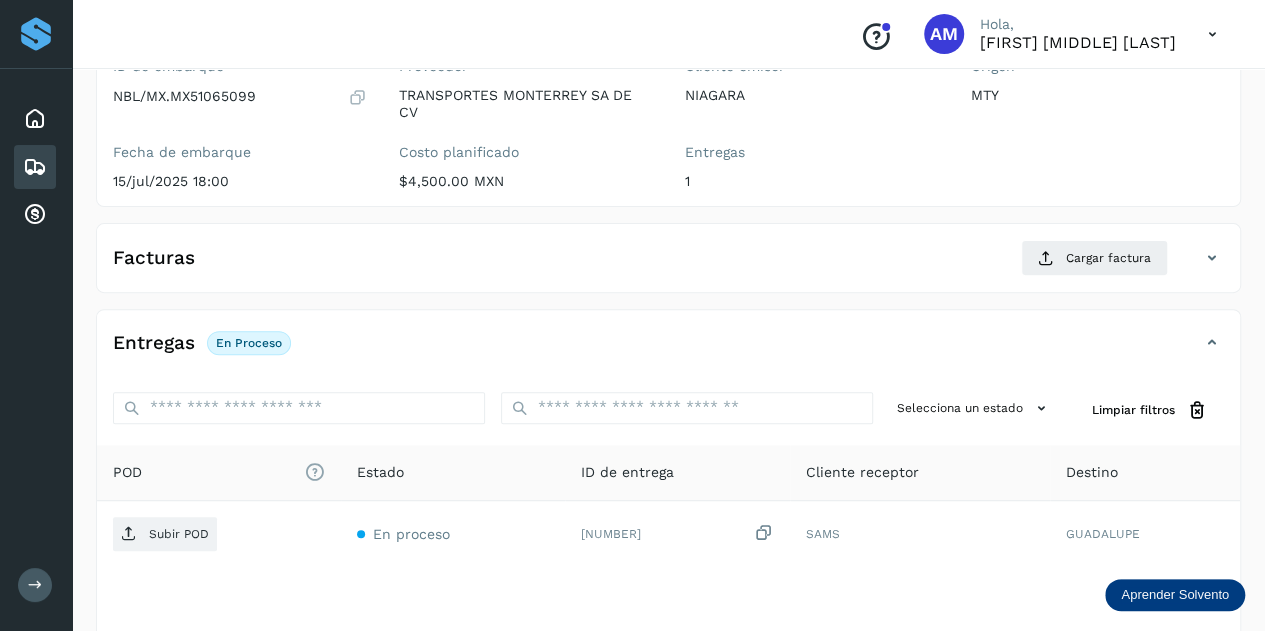 scroll, scrollTop: 300, scrollLeft: 0, axis: vertical 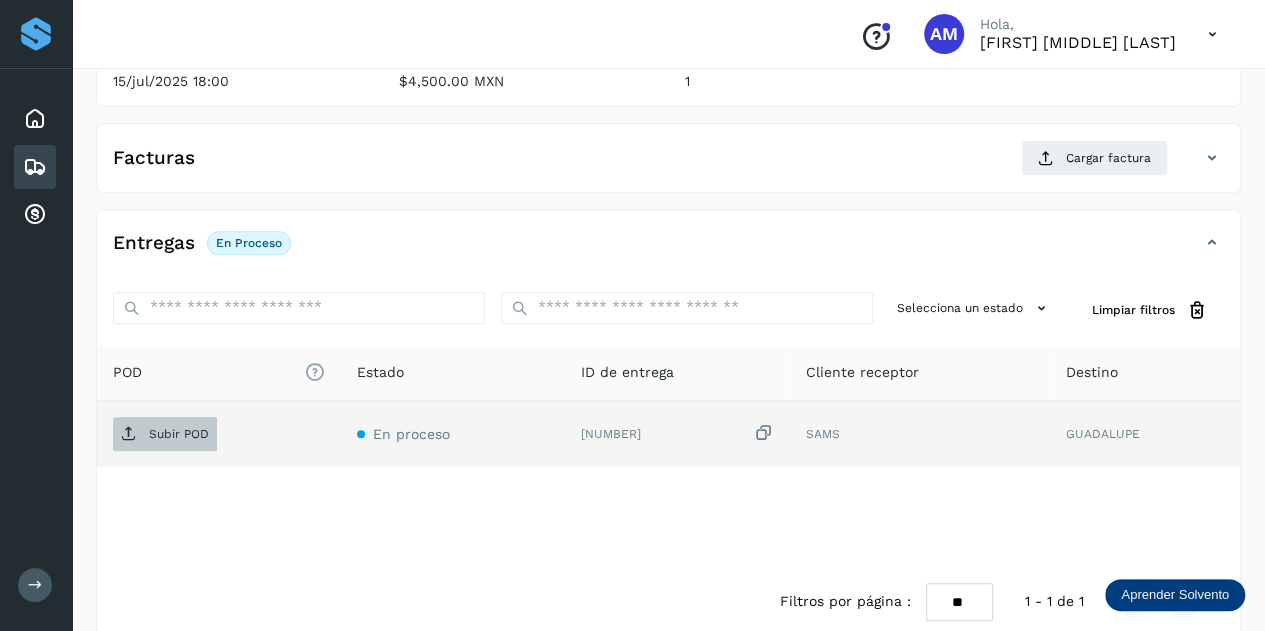 click on "Subir POD" at bounding box center (179, 434) 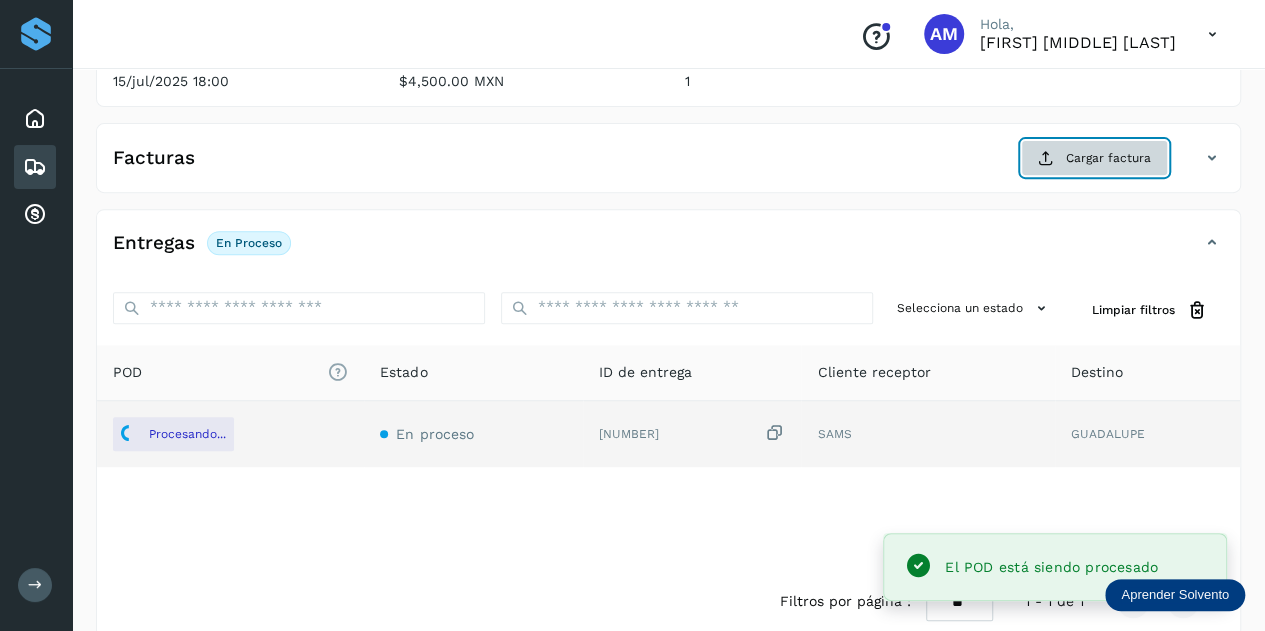 click on "Cargar factura" 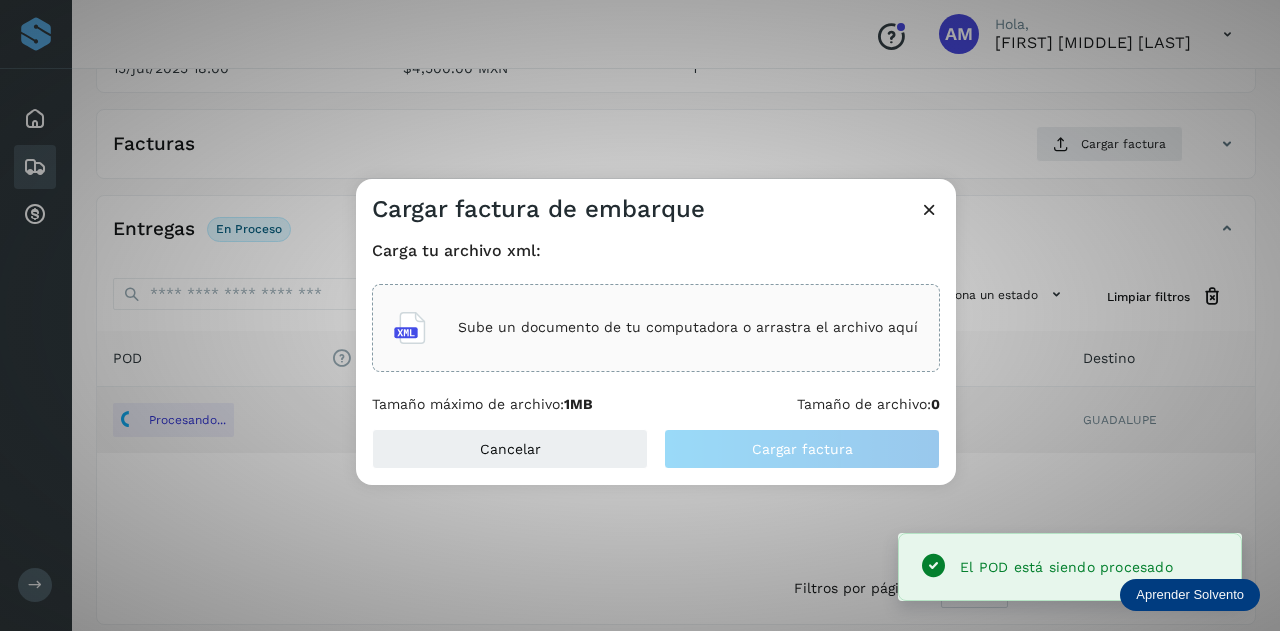 click on "Sube un documento de tu computadora o arrastra el archivo aquí" at bounding box center [656, 328] 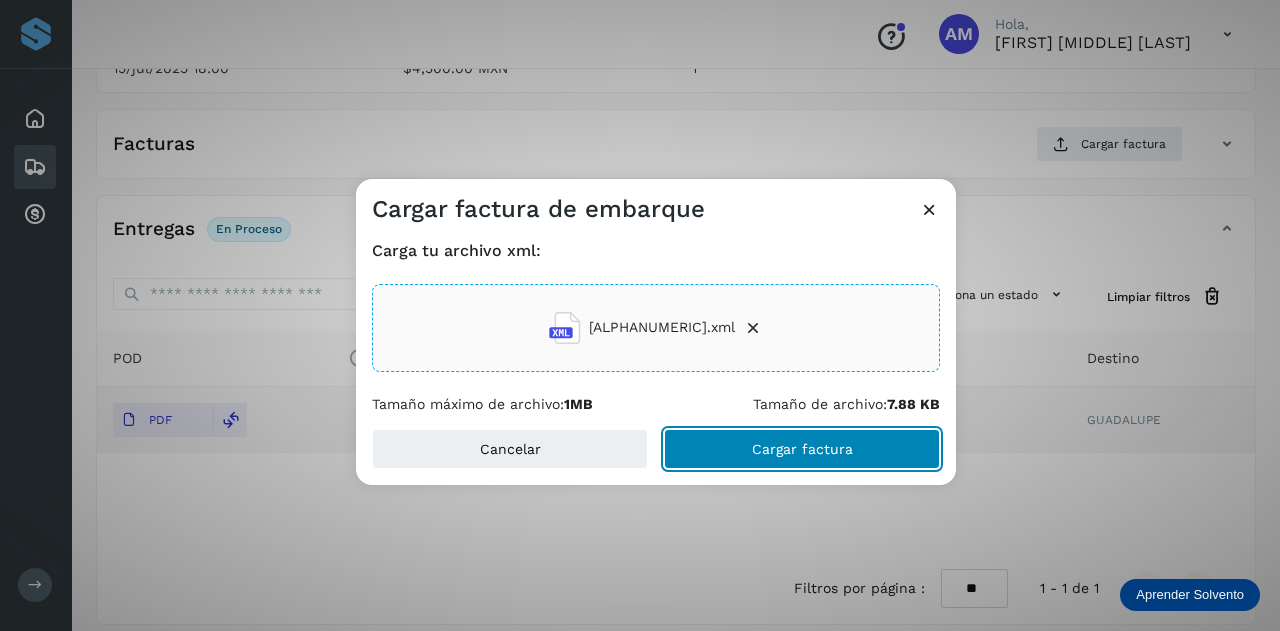 click on "Cargar factura" 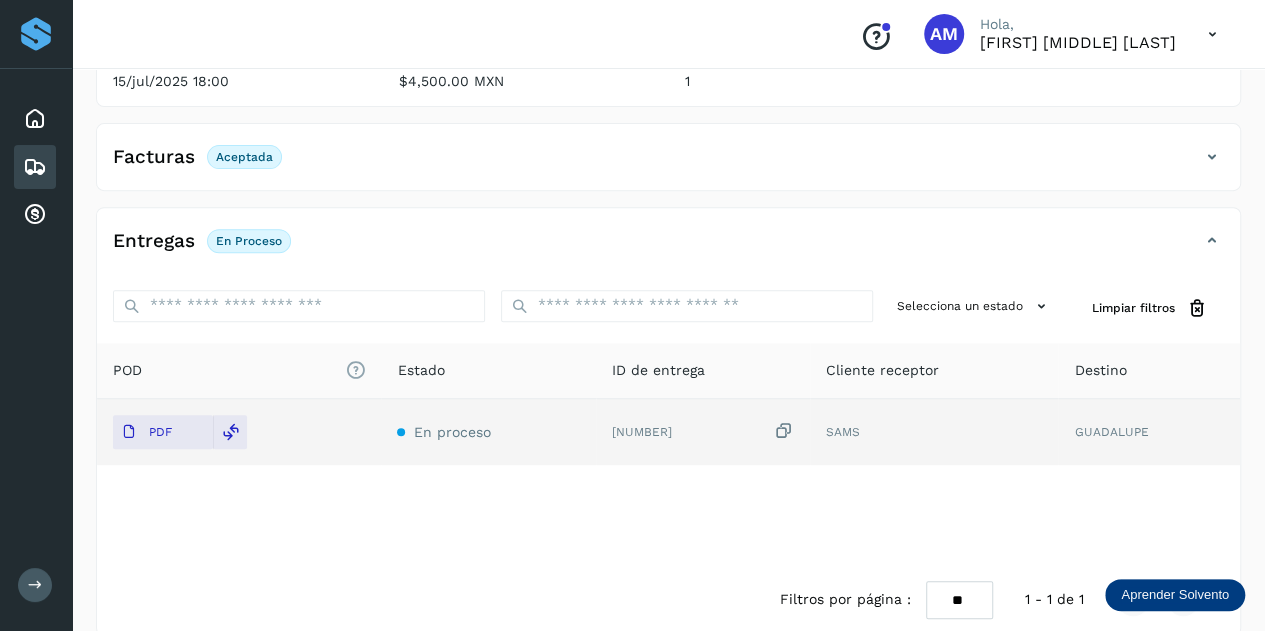 scroll, scrollTop: 0, scrollLeft: 0, axis: both 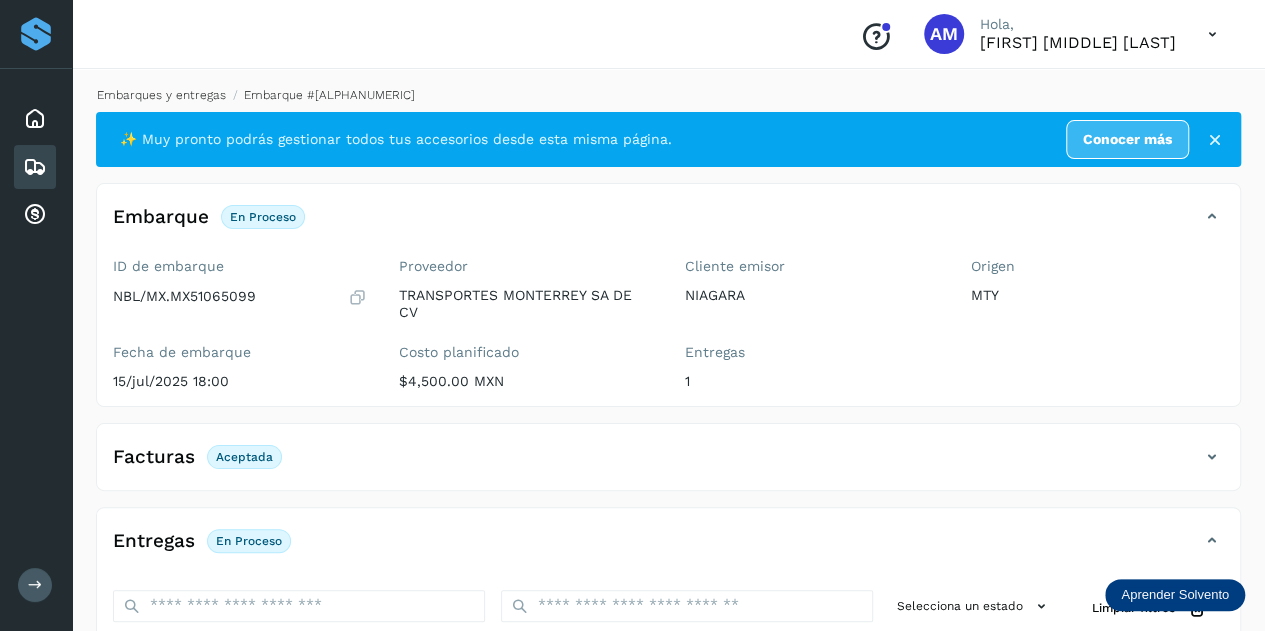 click on "Embarques y entregas" at bounding box center (161, 95) 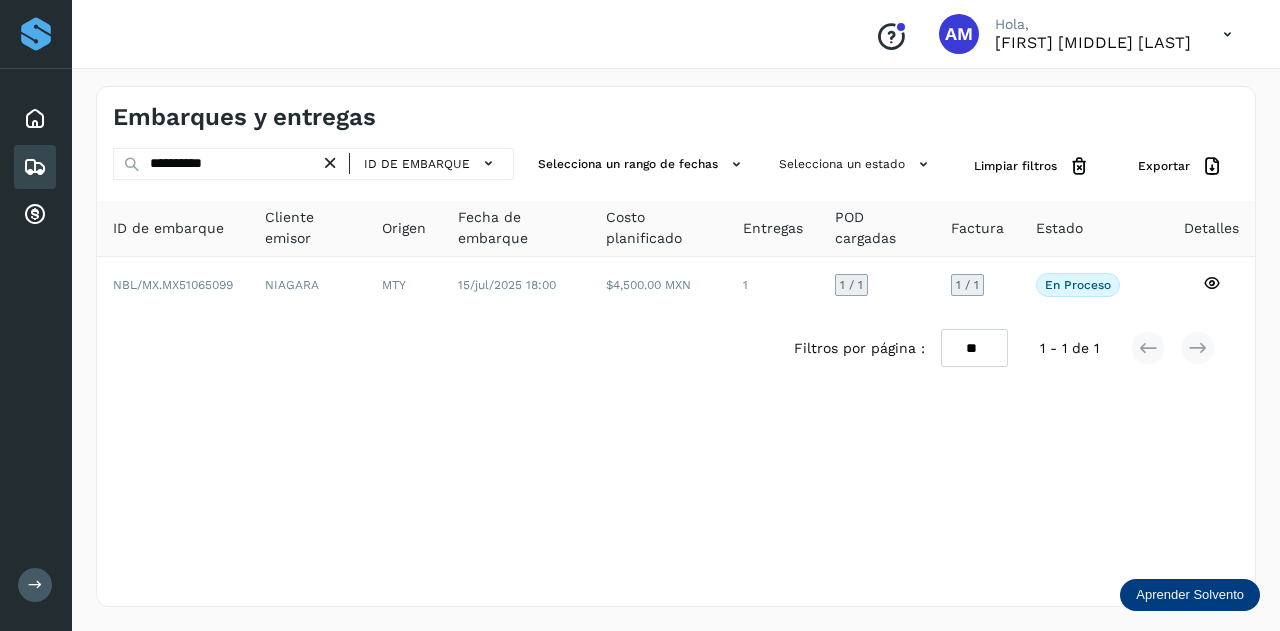 drag, startPoint x: 344, startPoint y: 164, endPoint x: 291, endPoint y: 166, distance: 53.037724 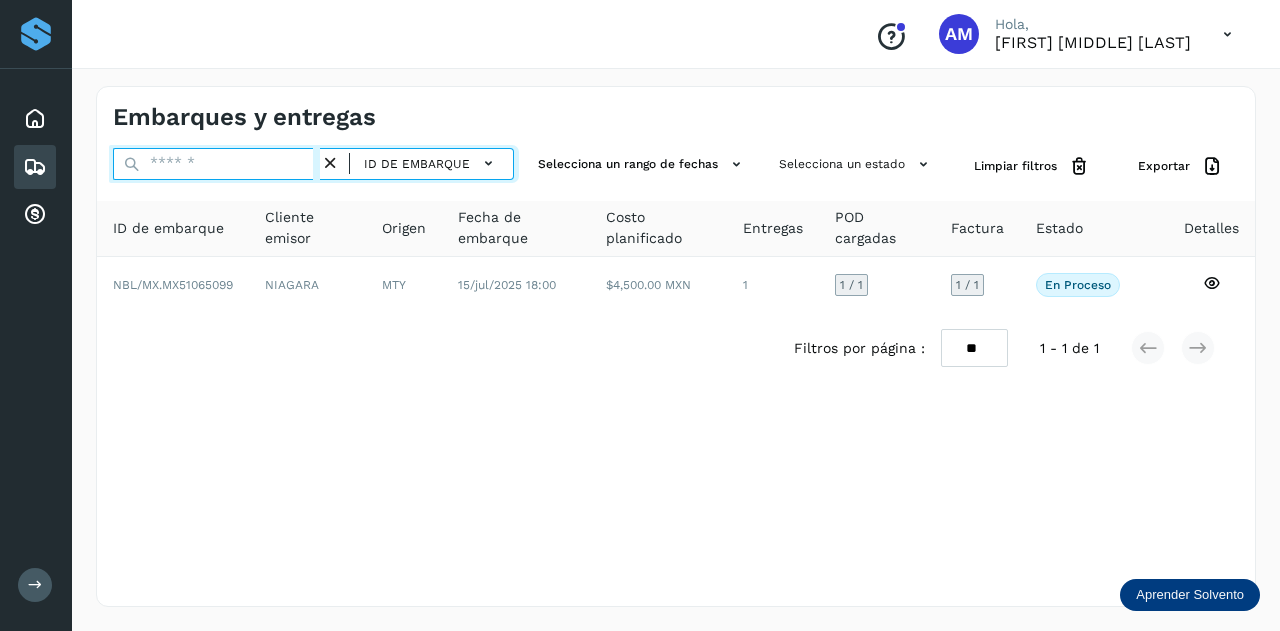 click at bounding box center (216, 164) 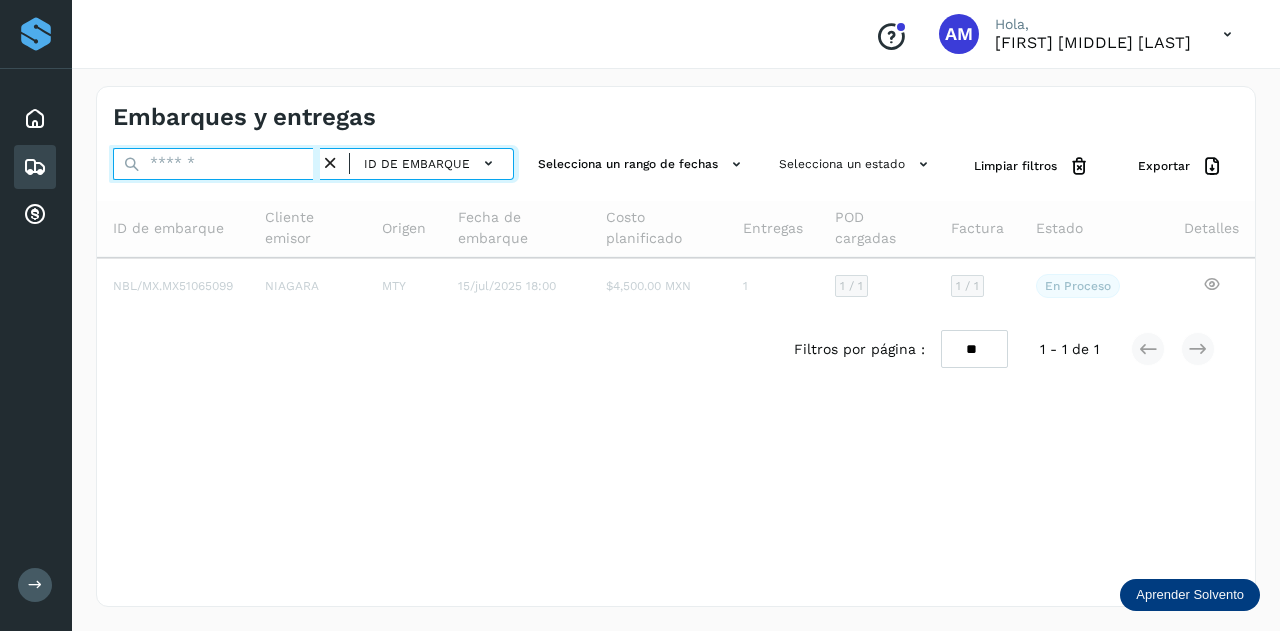 paste on "**********" 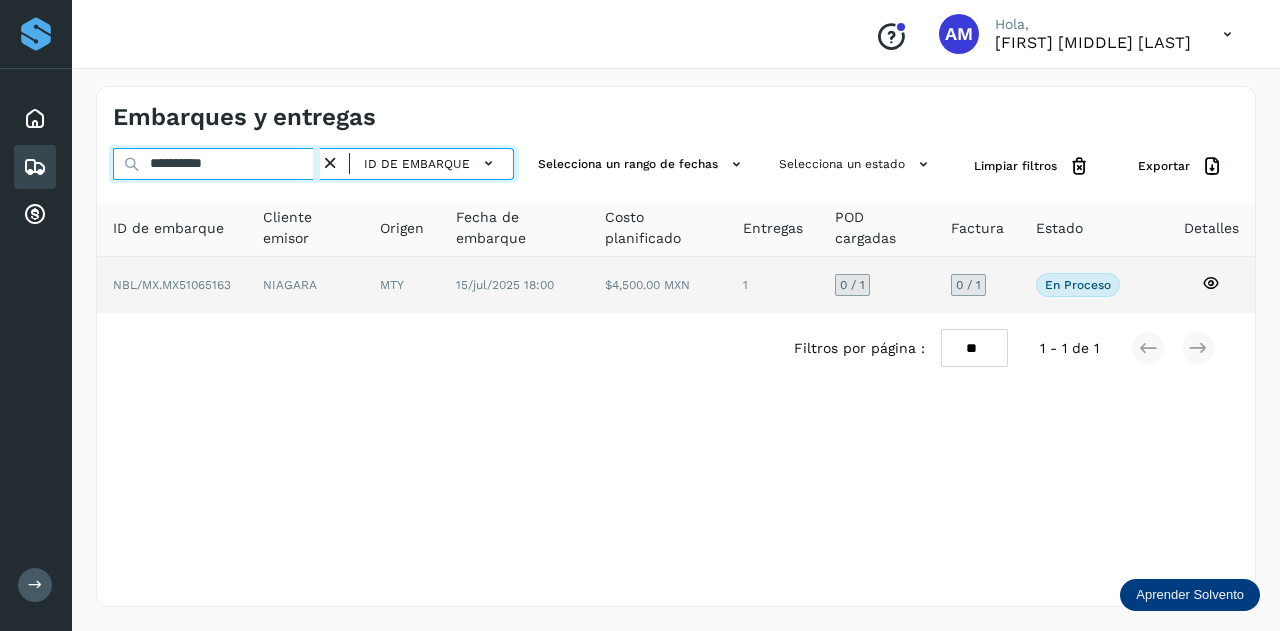 type on "**********" 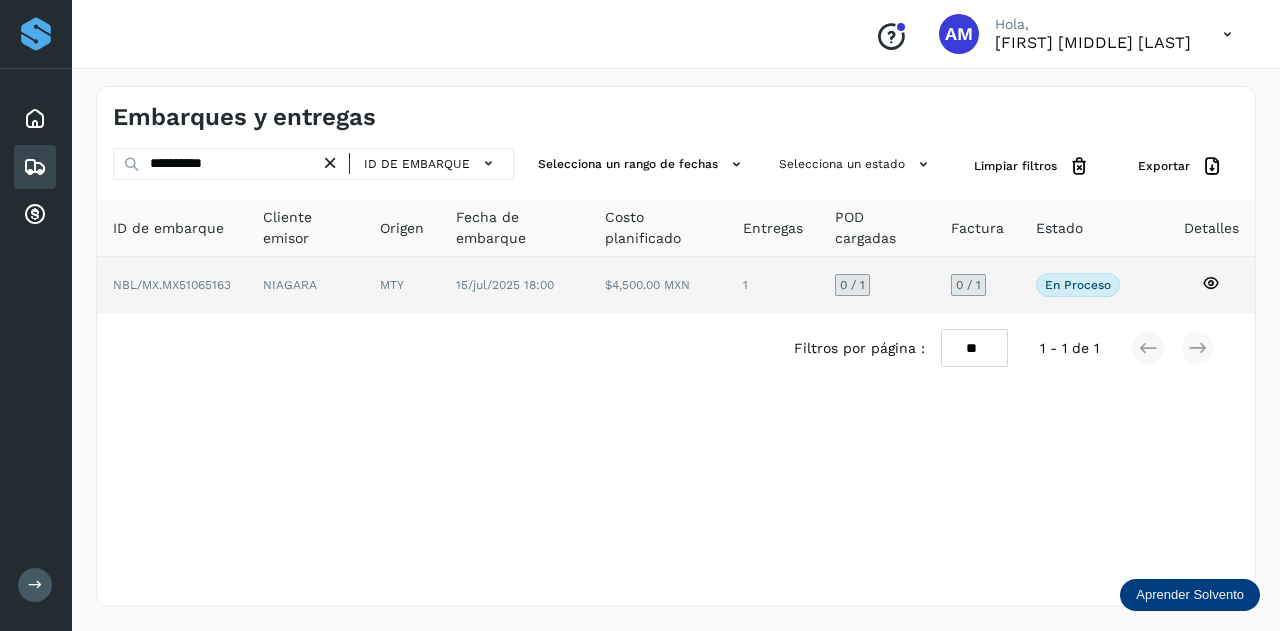 click on "NIAGARA" 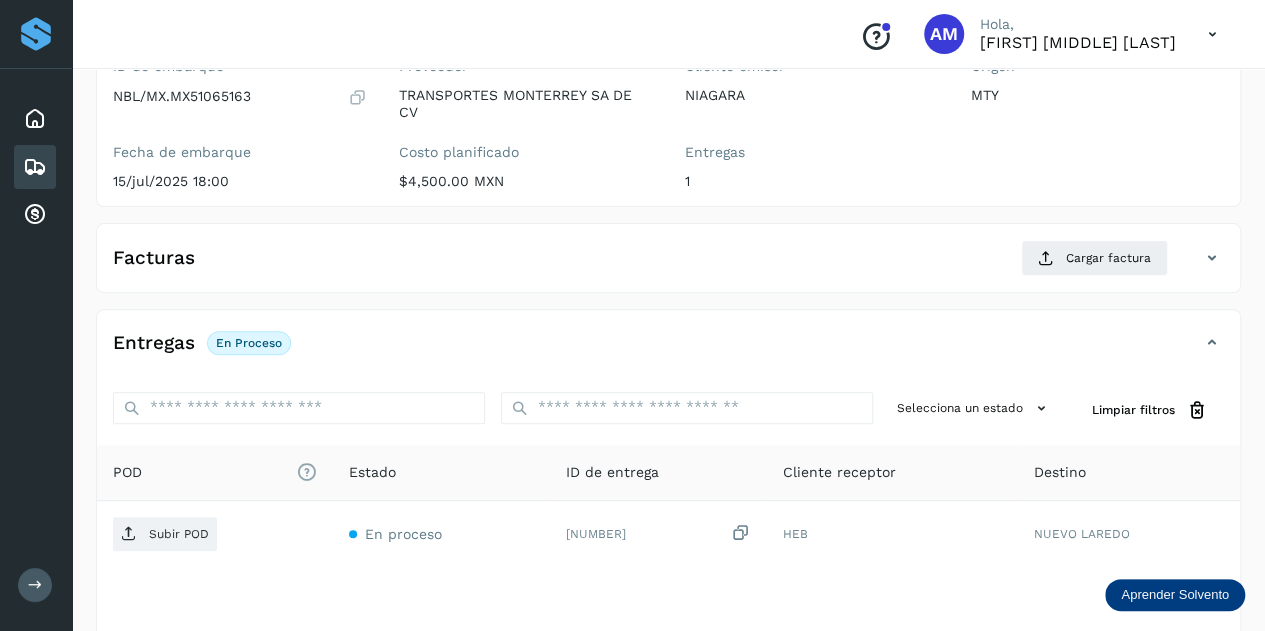 scroll, scrollTop: 300, scrollLeft: 0, axis: vertical 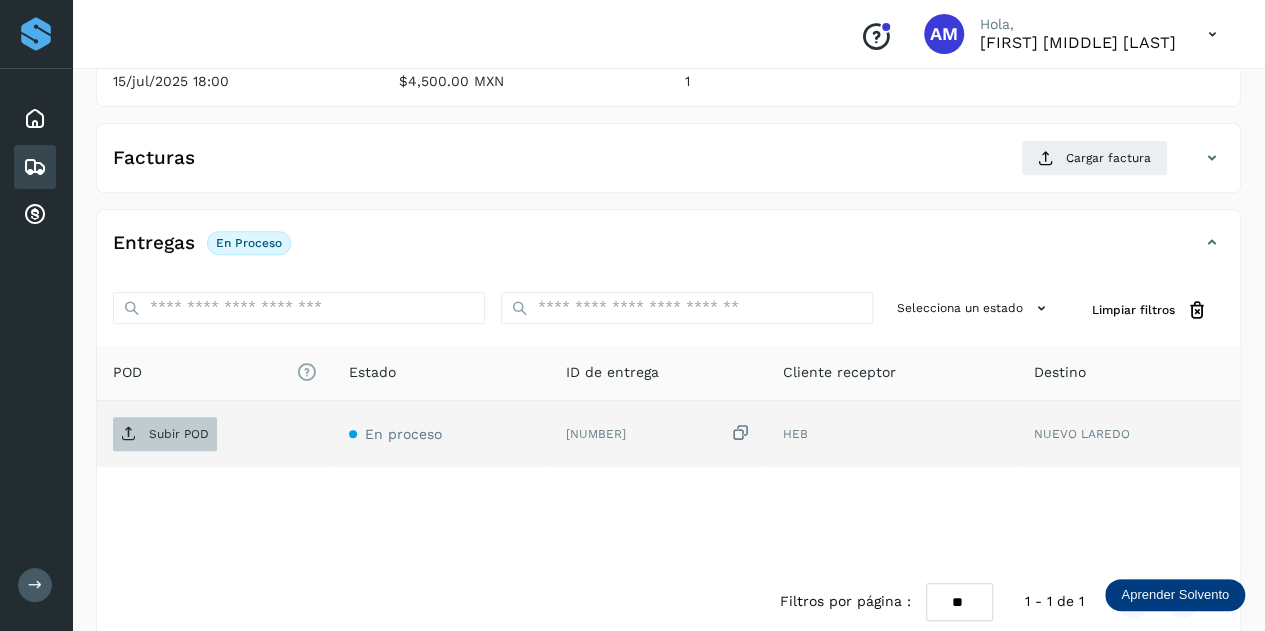 click on "Subir POD" at bounding box center (165, 434) 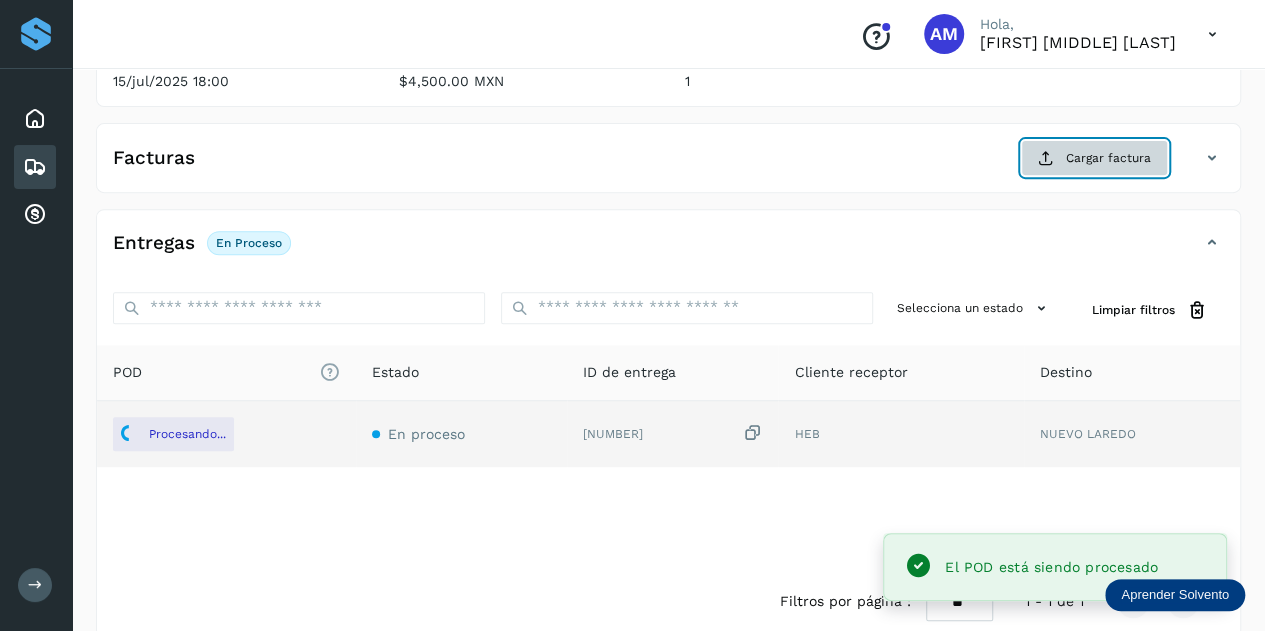 click on "Cargar factura" at bounding box center (1094, 158) 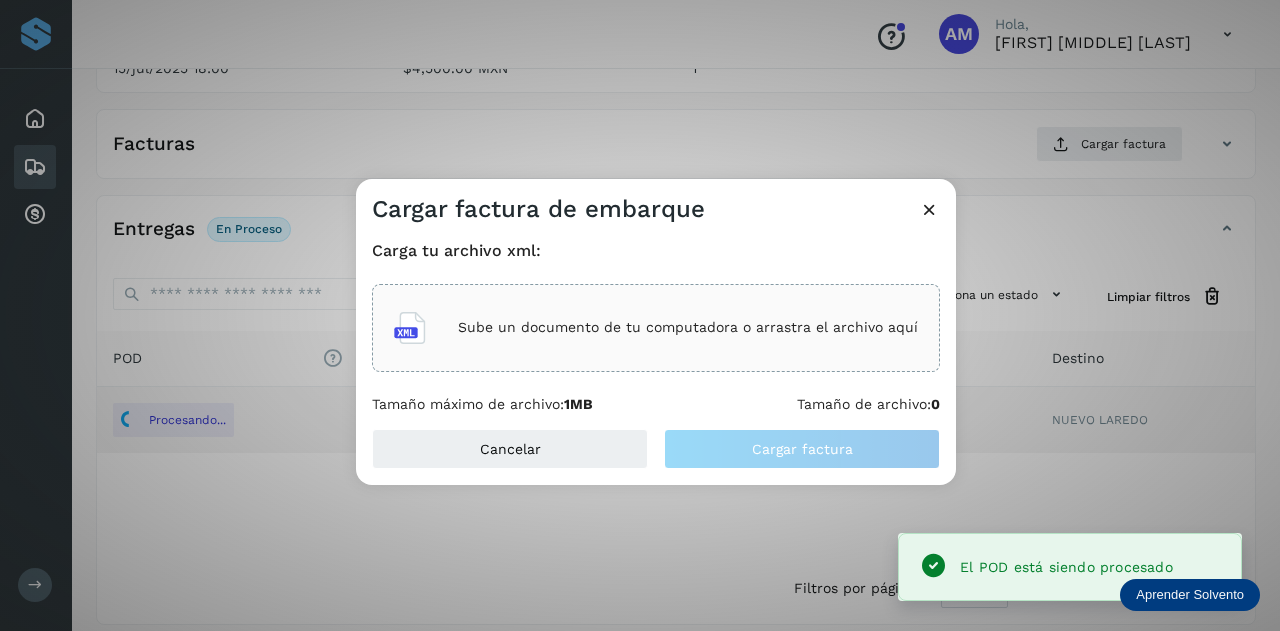 click on "Sube un documento de tu computadora o arrastra el archivo aquí" 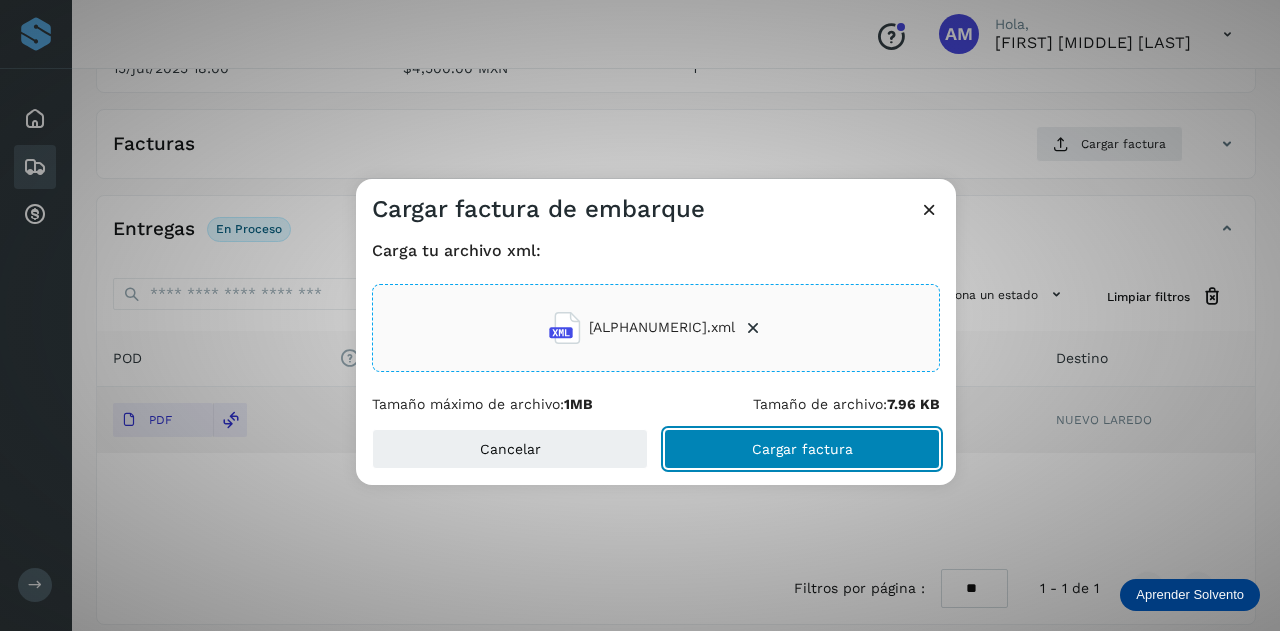 click on "Cargar factura" 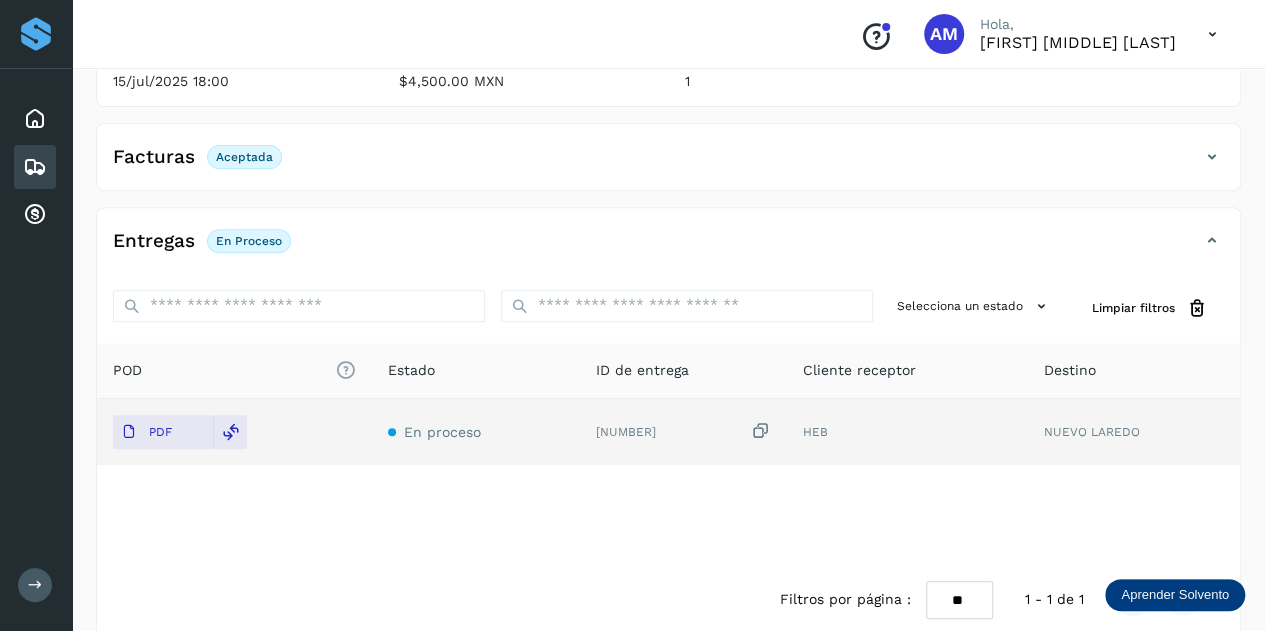 scroll, scrollTop: 0, scrollLeft: 0, axis: both 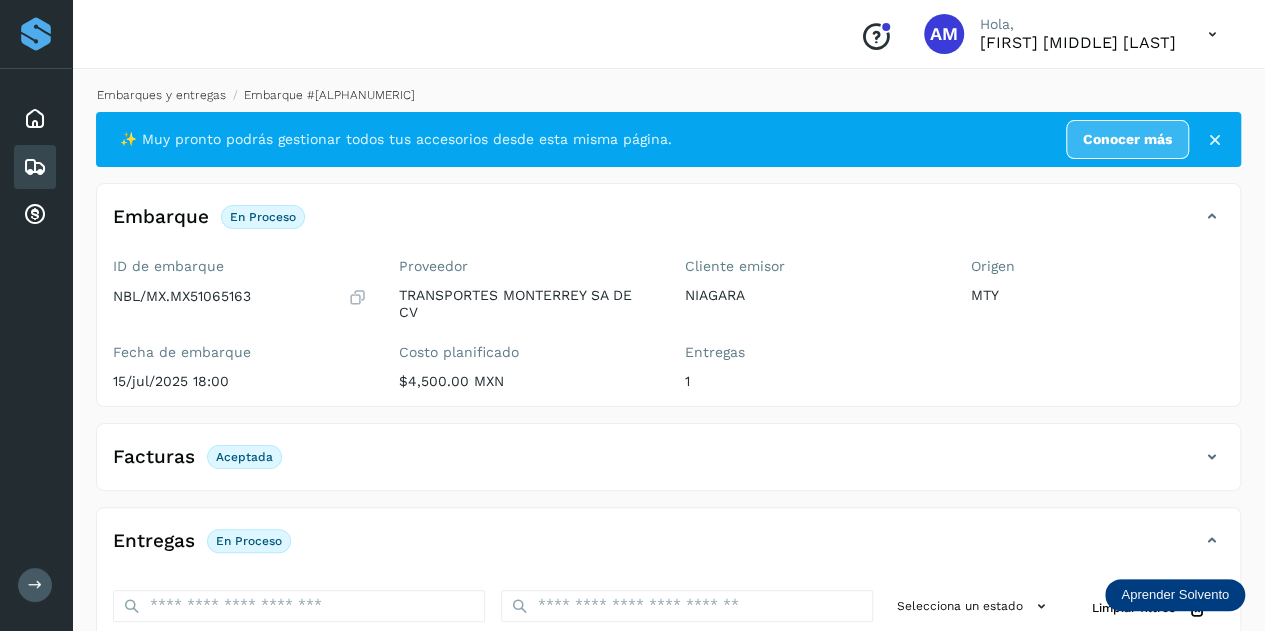 click on "Embarques y entregas" at bounding box center [161, 95] 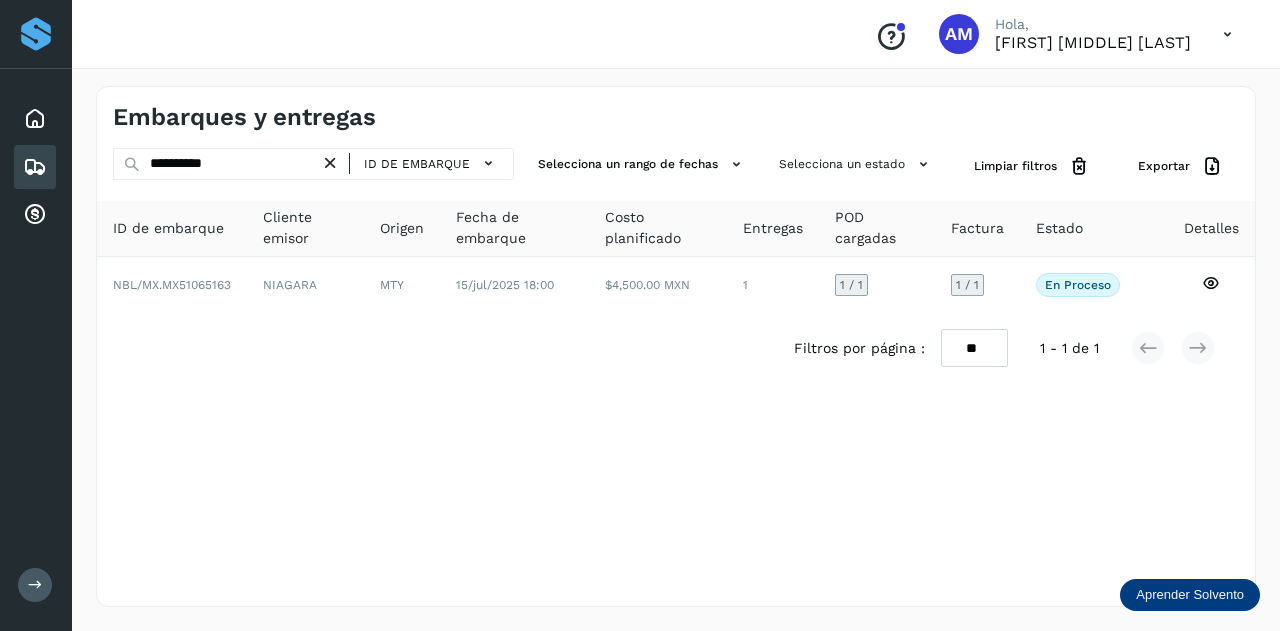 click at bounding box center (330, 163) 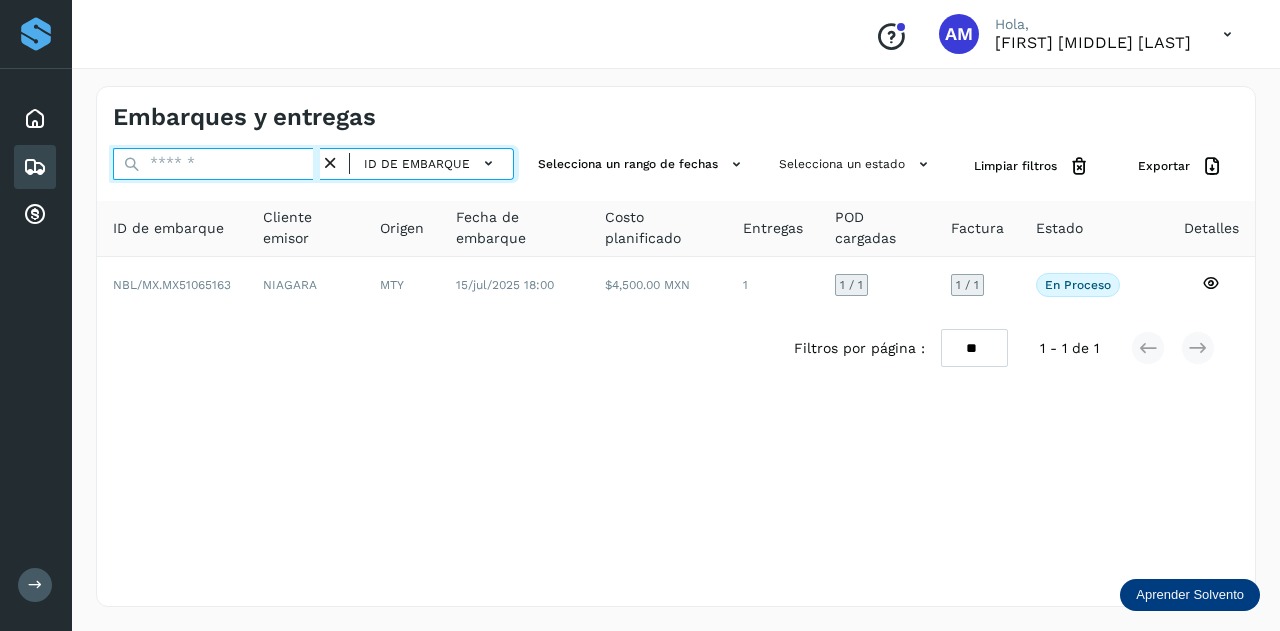 click at bounding box center (216, 164) 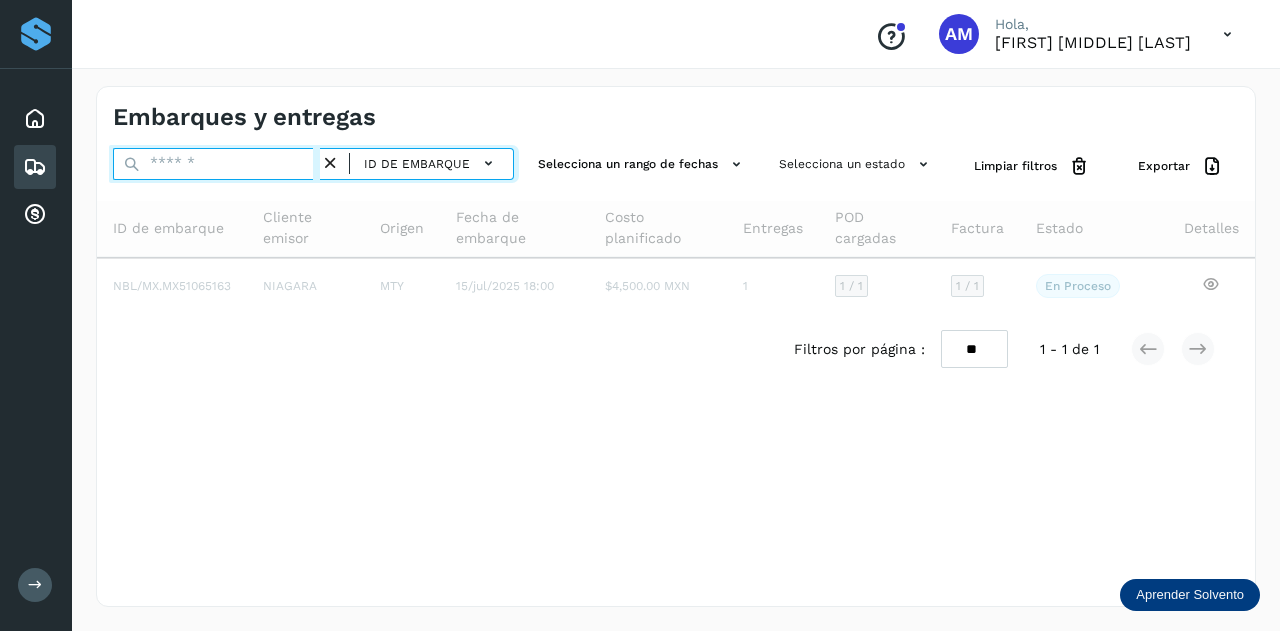 paste on "**********" 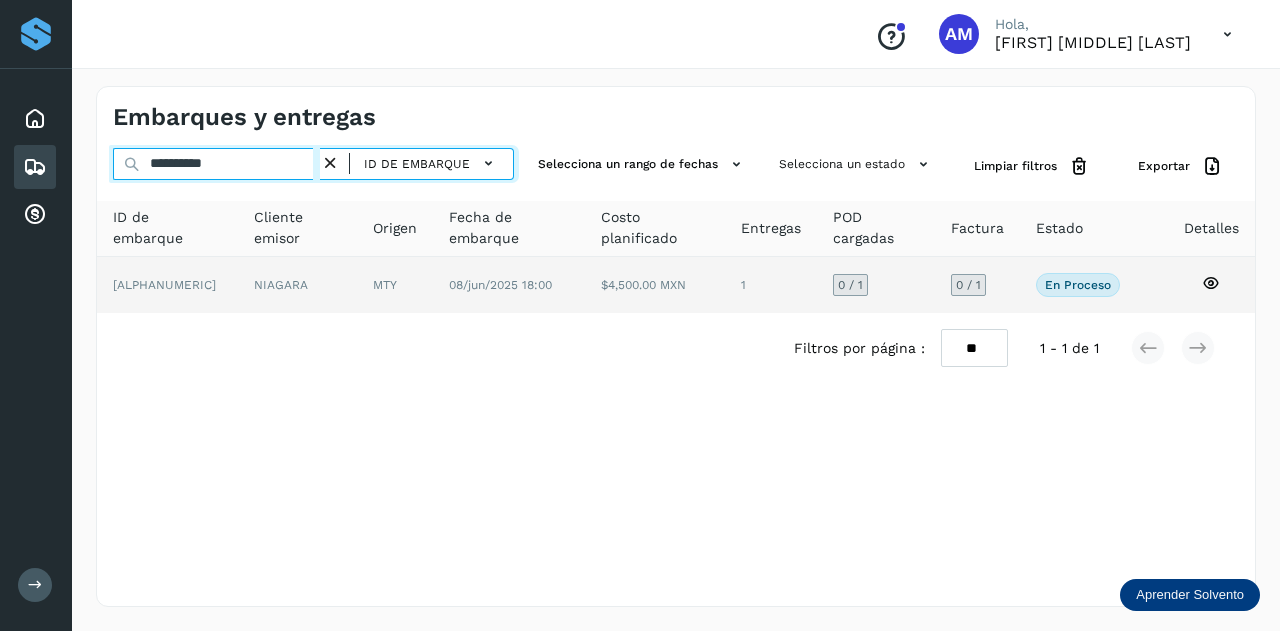 type on "**********" 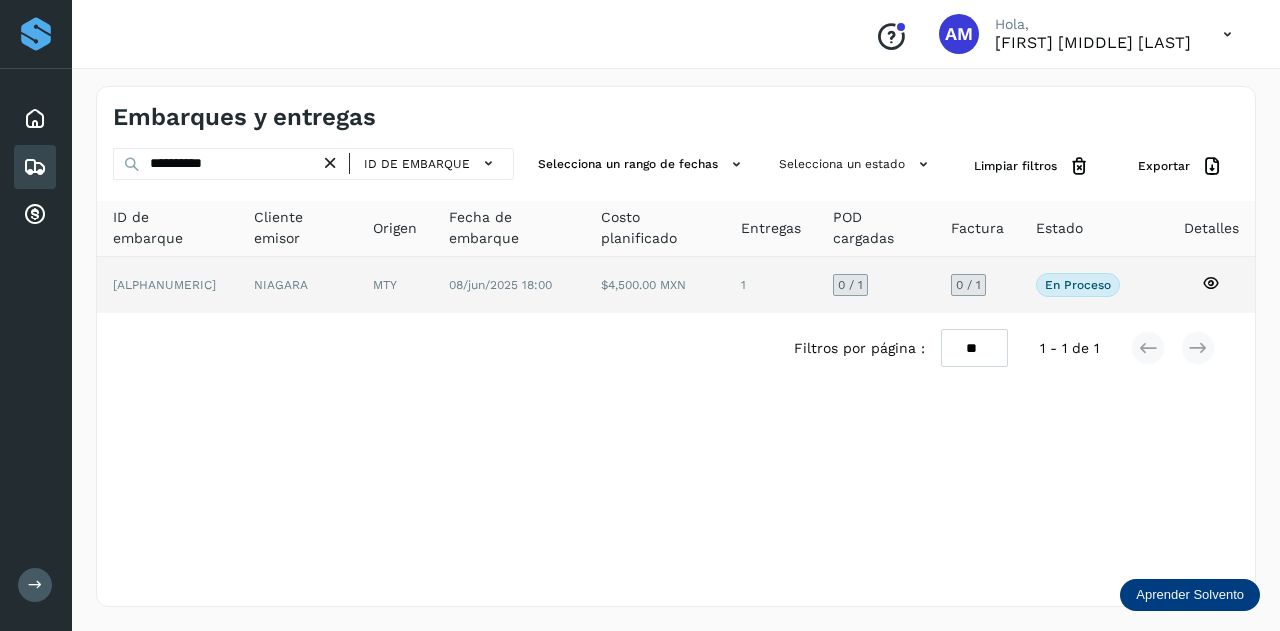 click on "MTY" 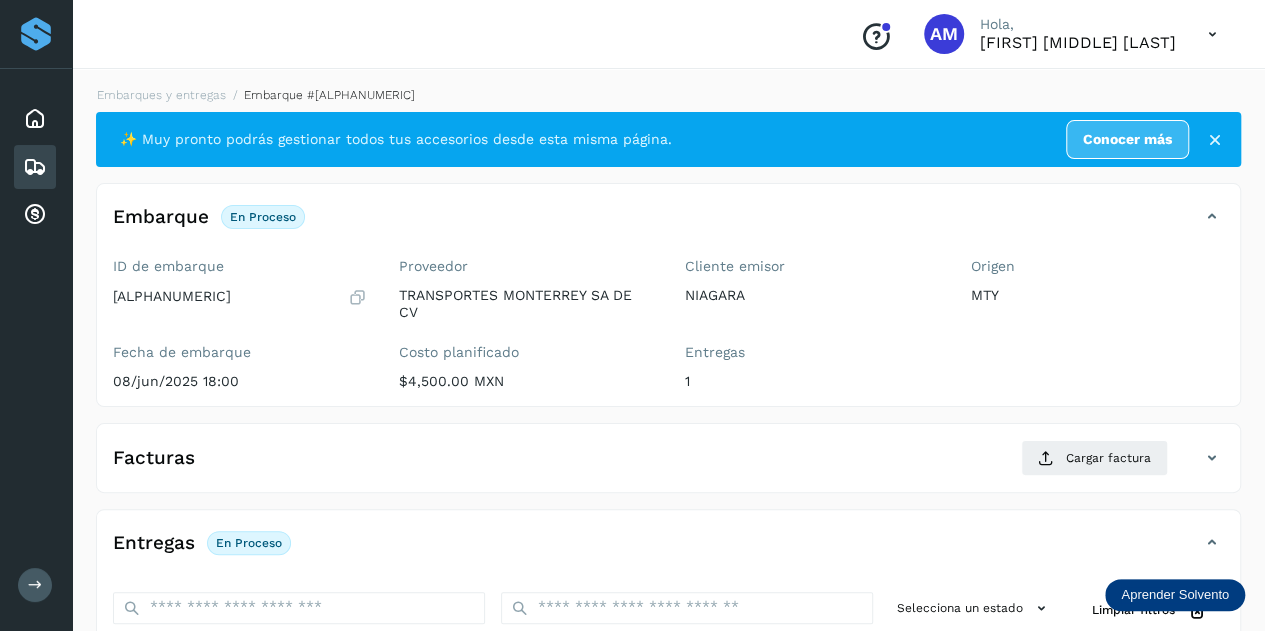 scroll, scrollTop: 200, scrollLeft: 0, axis: vertical 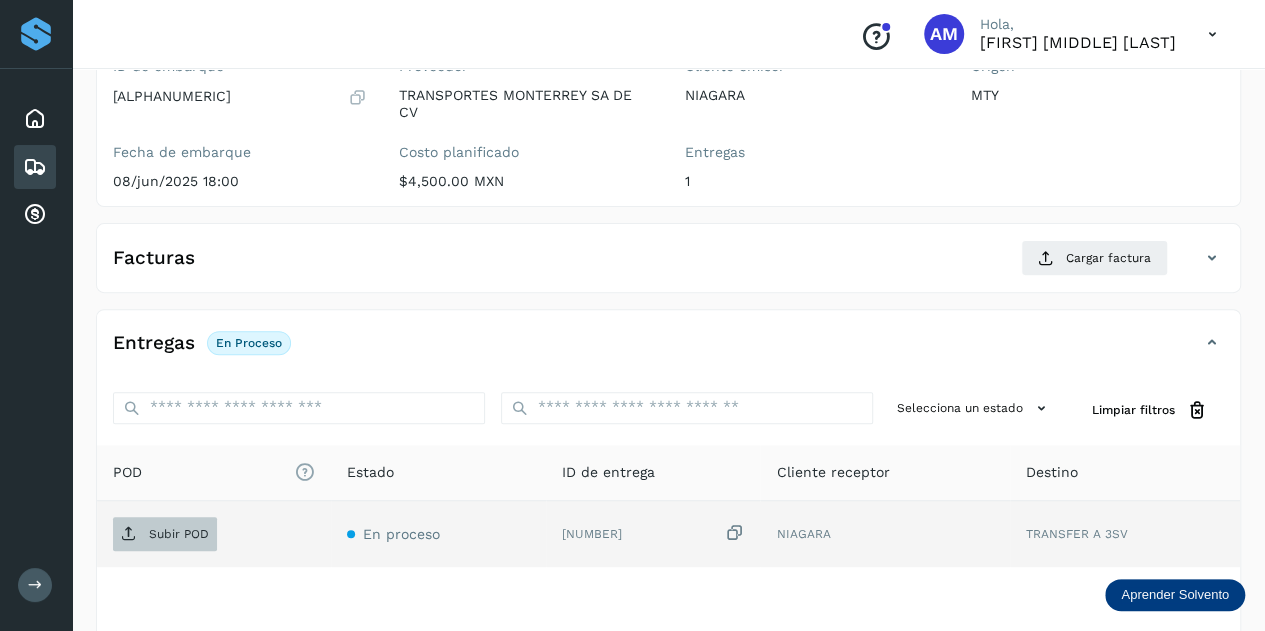 click on "Subir POD" at bounding box center (165, 534) 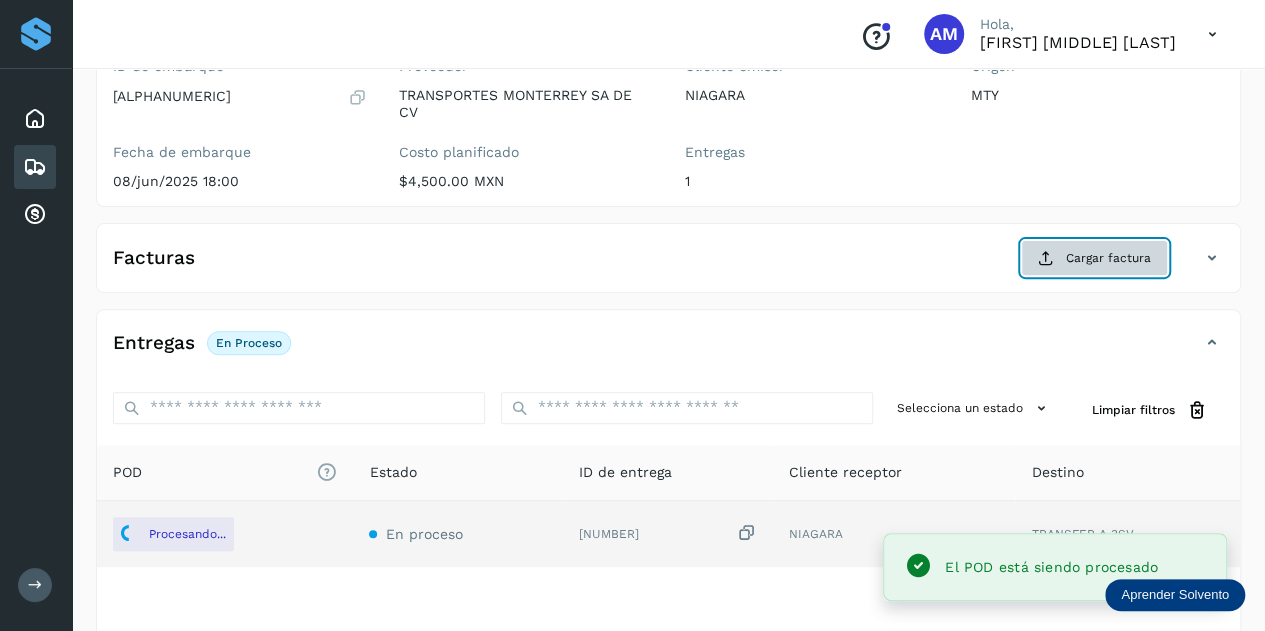 click on "Cargar factura" 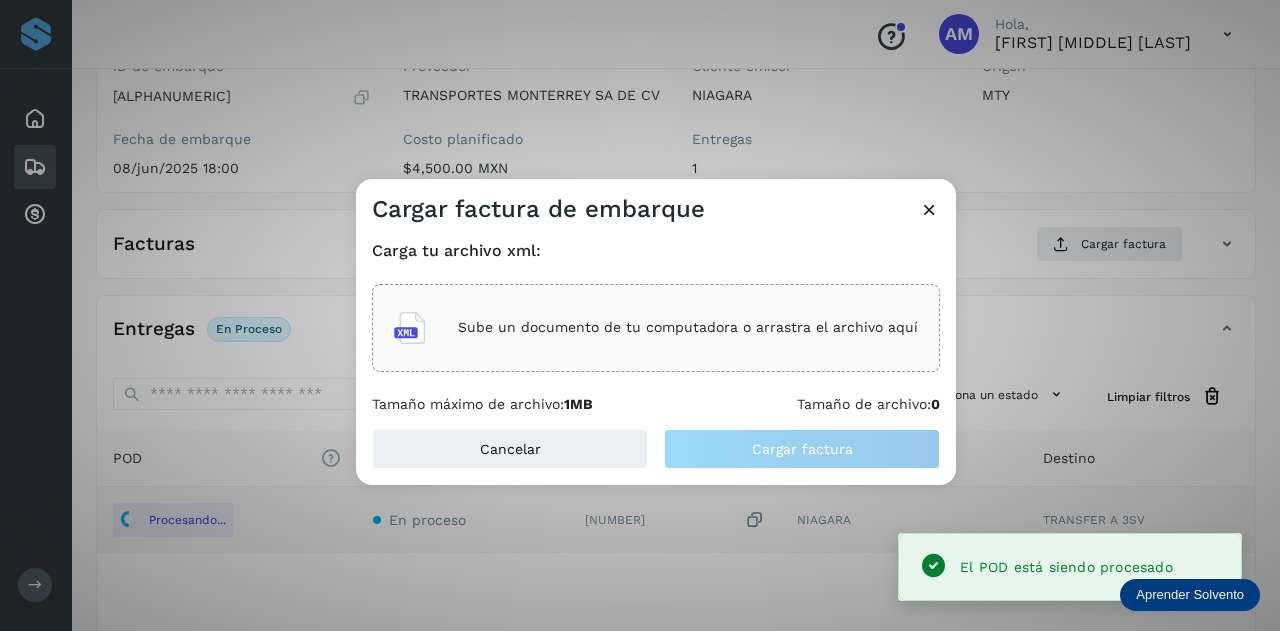 click on "Sube un documento de tu computadora o arrastra el archivo aquí" 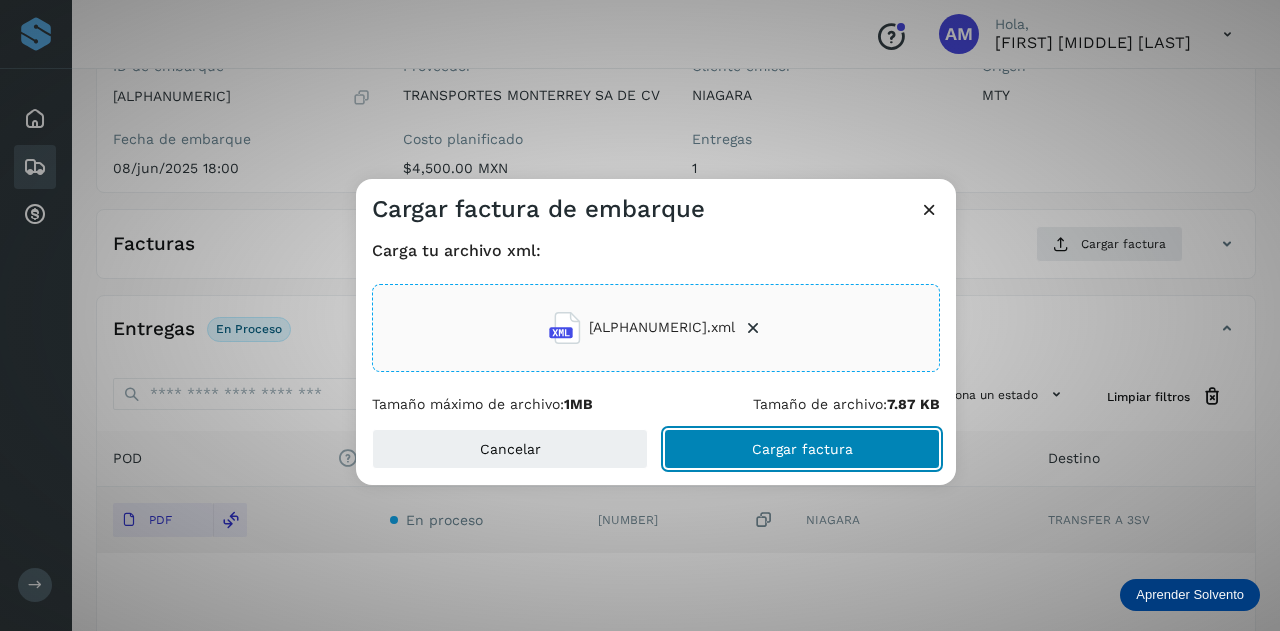 click on "Cargar factura" 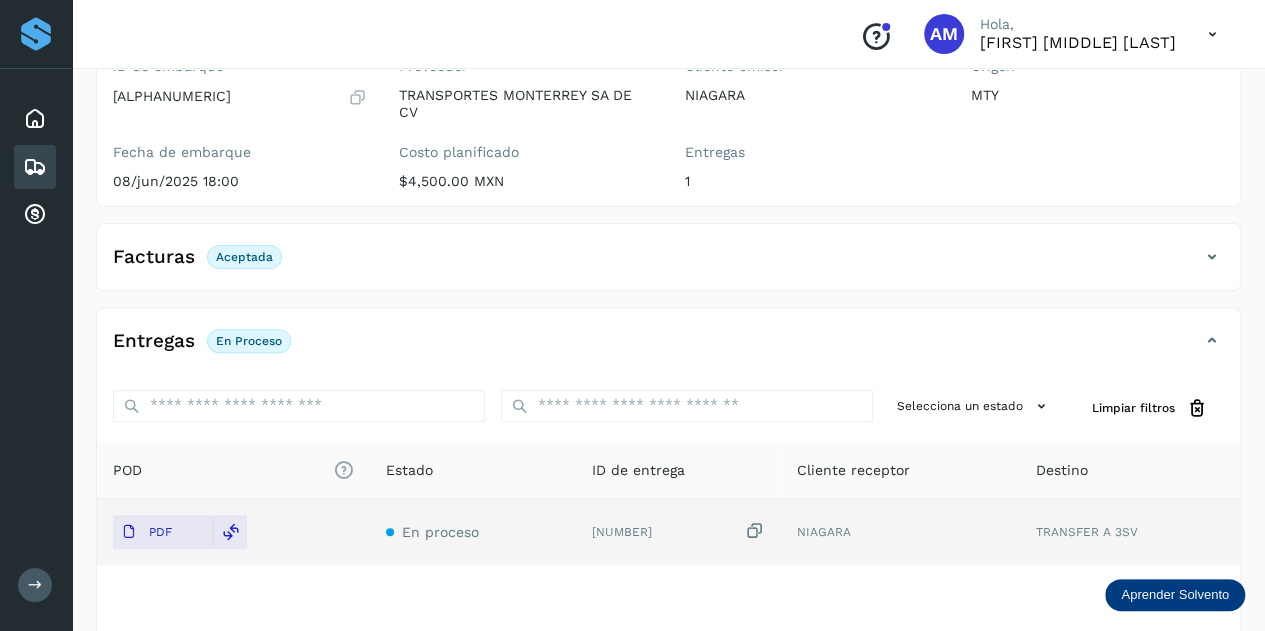 scroll, scrollTop: 0, scrollLeft: 0, axis: both 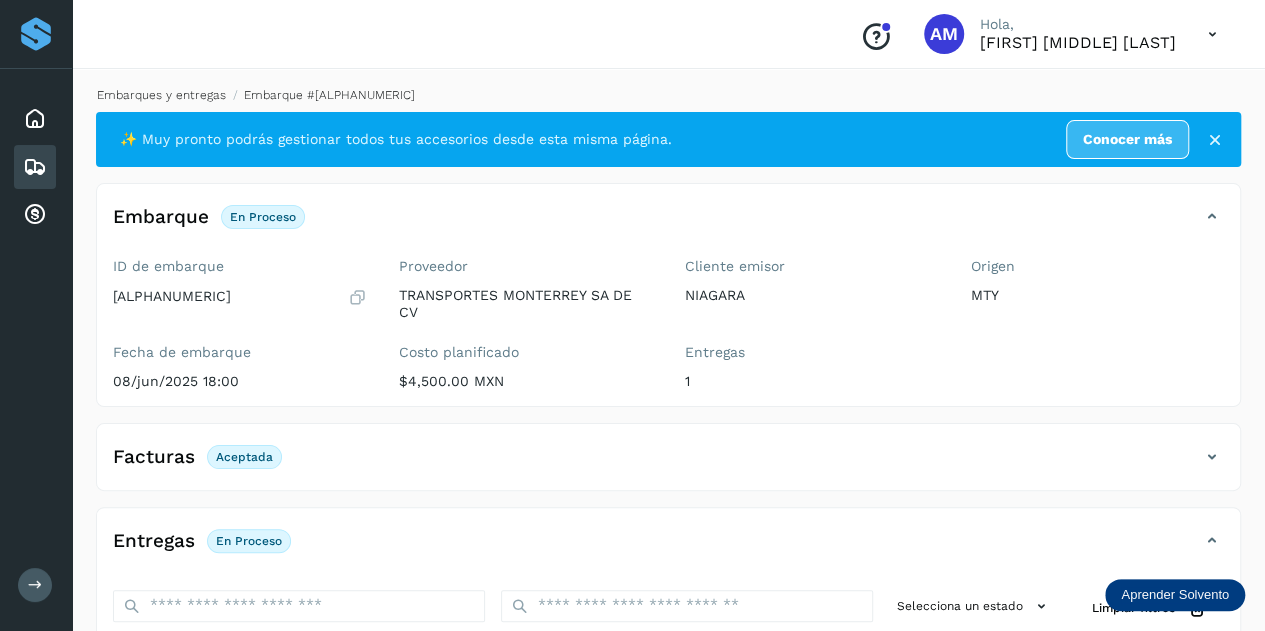 click on "Embarques y entregas" at bounding box center (161, 95) 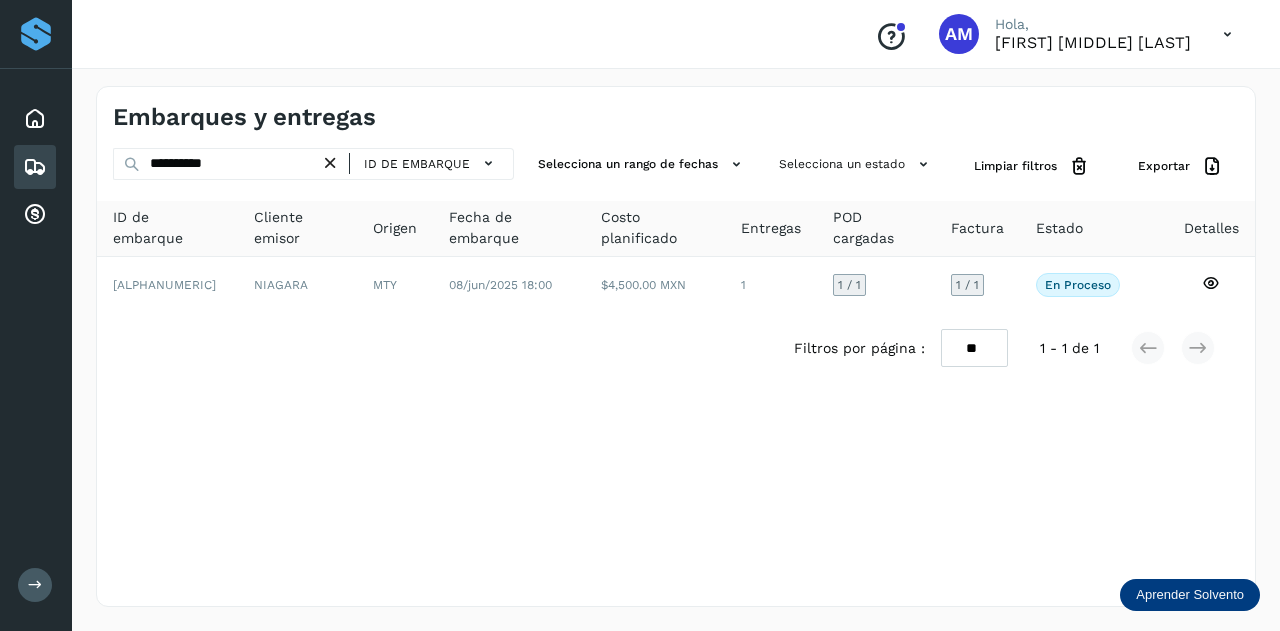 click at bounding box center (330, 163) 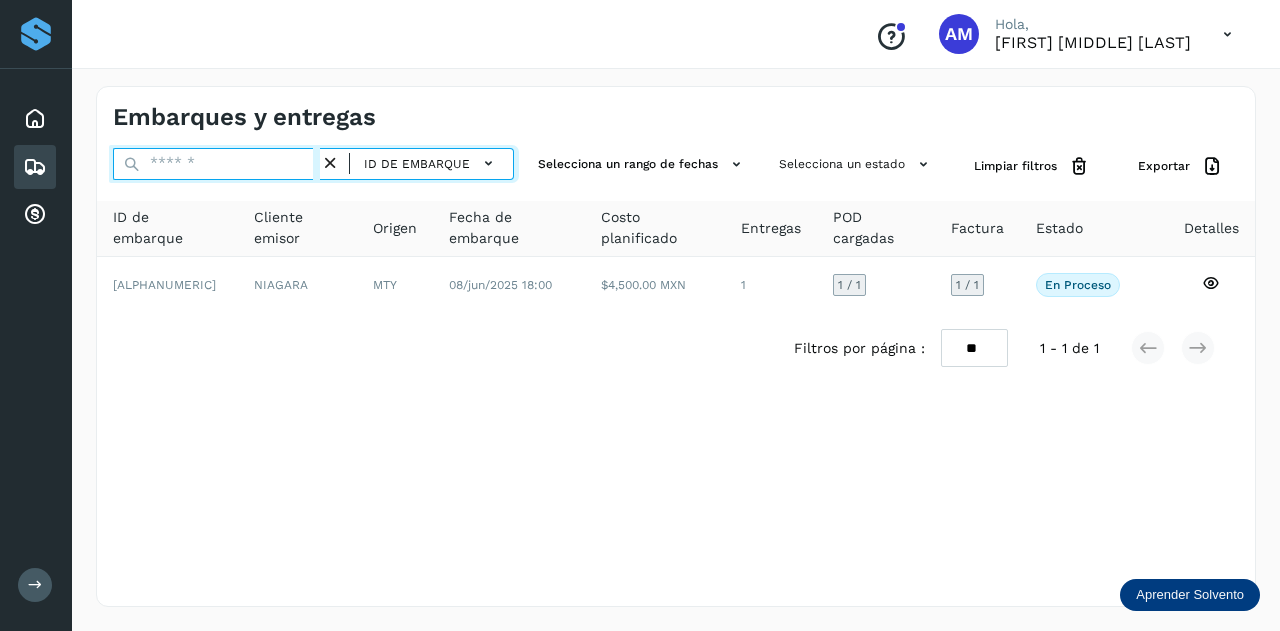 click at bounding box center (216, 164) 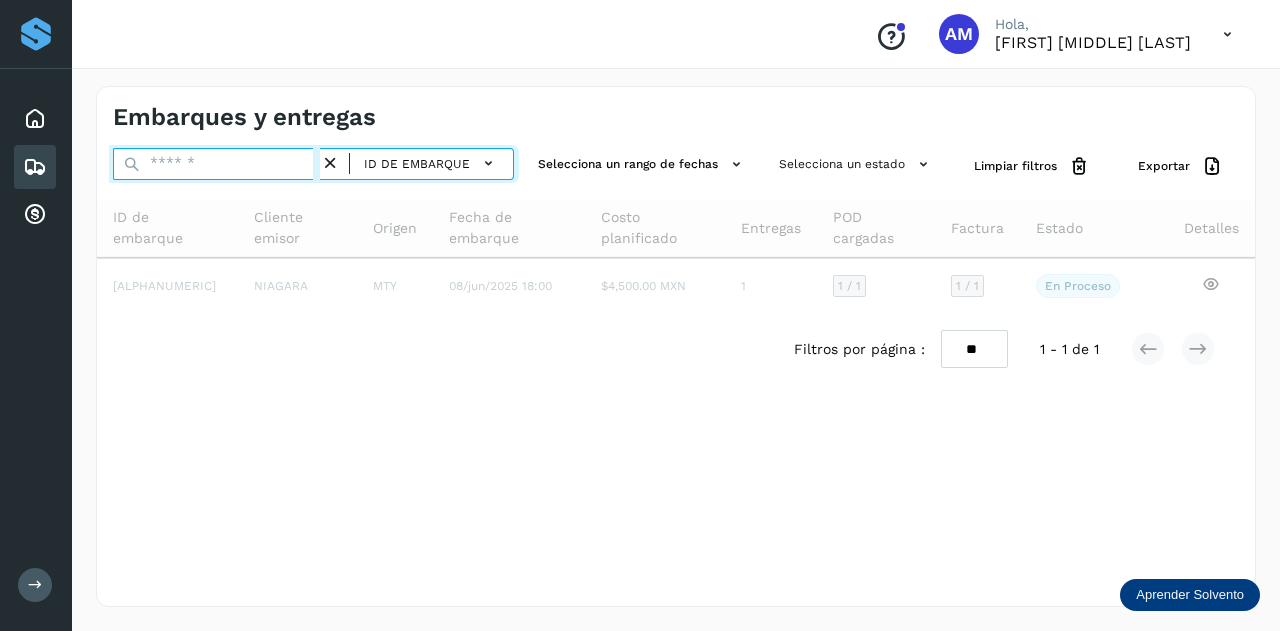 paste on "**********" 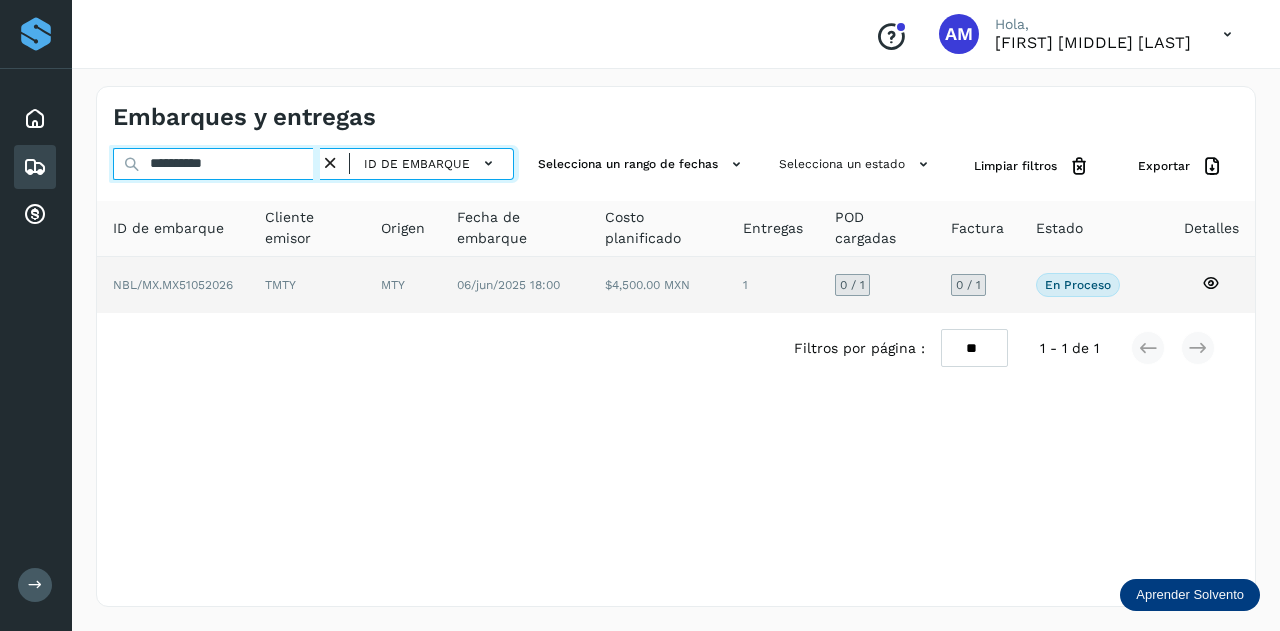 type on "**********" 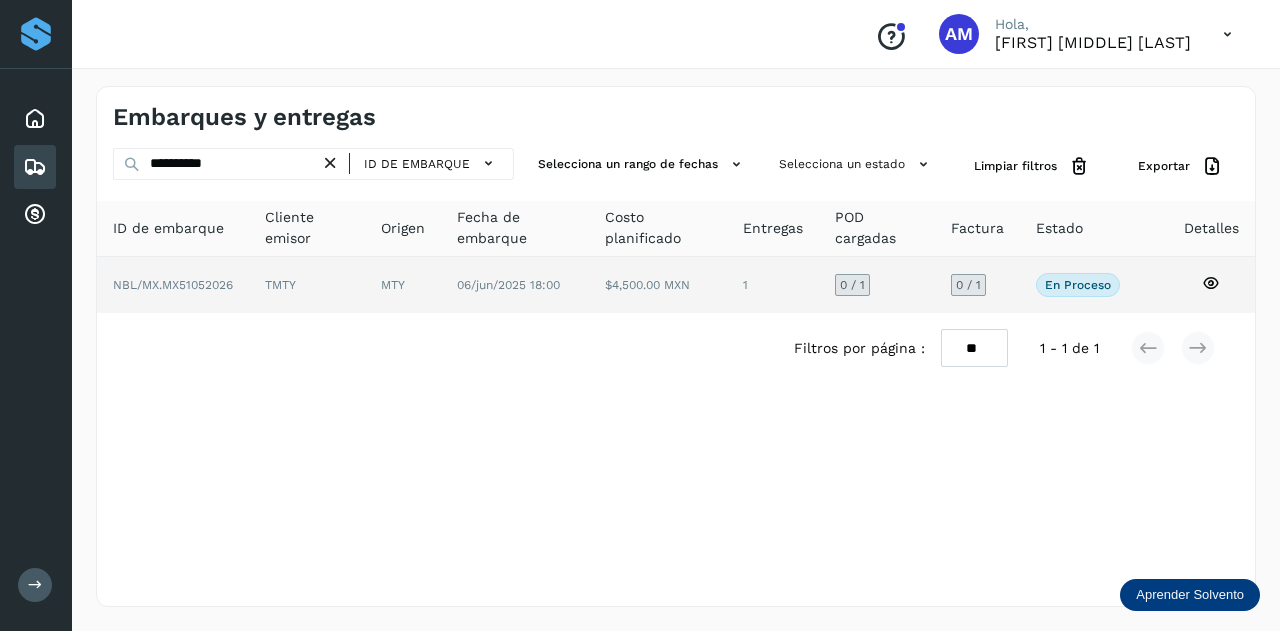 click on "MTY" 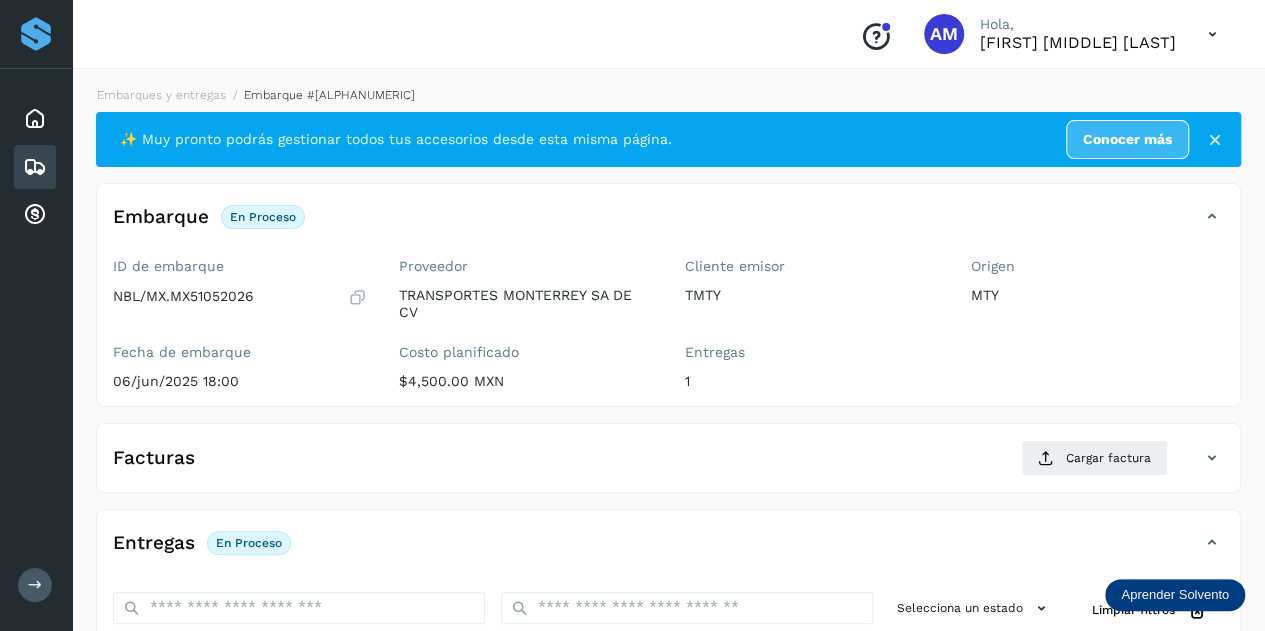 scroll, scrollTop: 300, scrollLeft: 0, axis: vertical 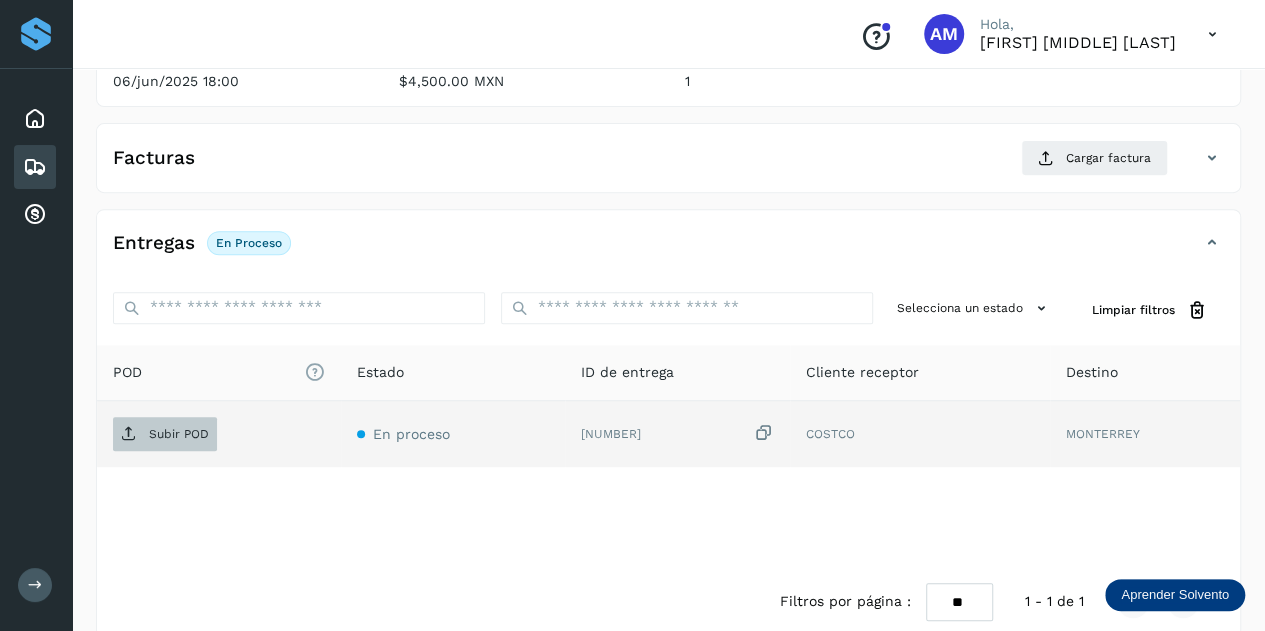 click on "Subir POD" at bounding box center (165, 434) 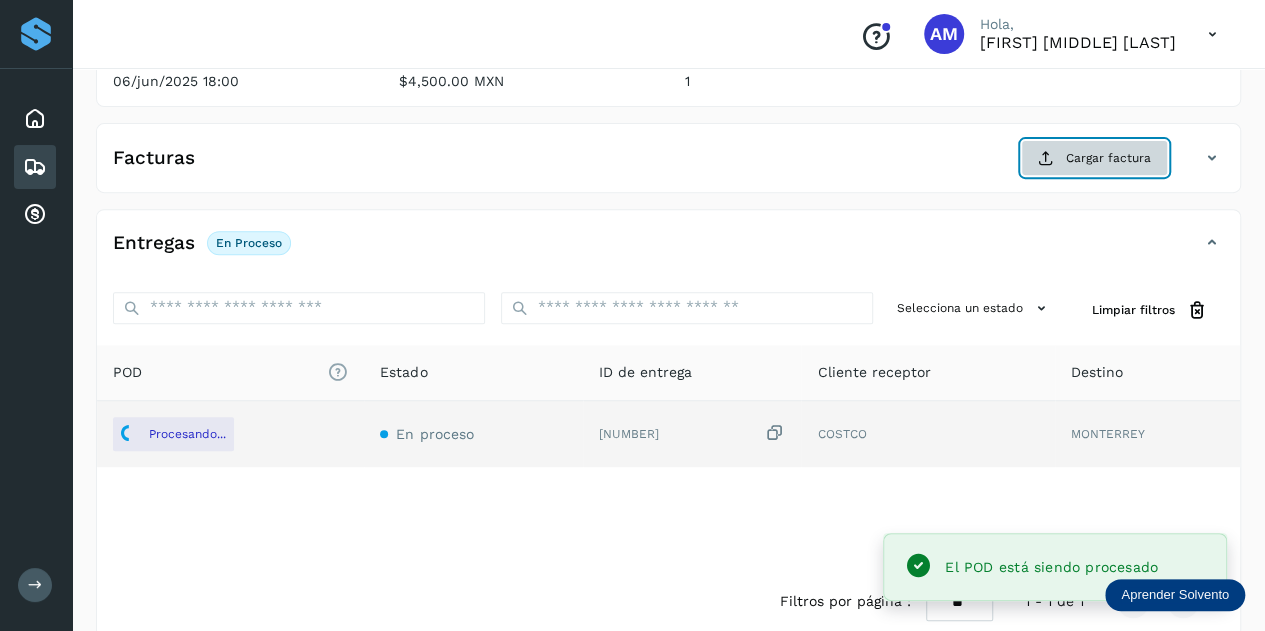 click on "Cargar factura" 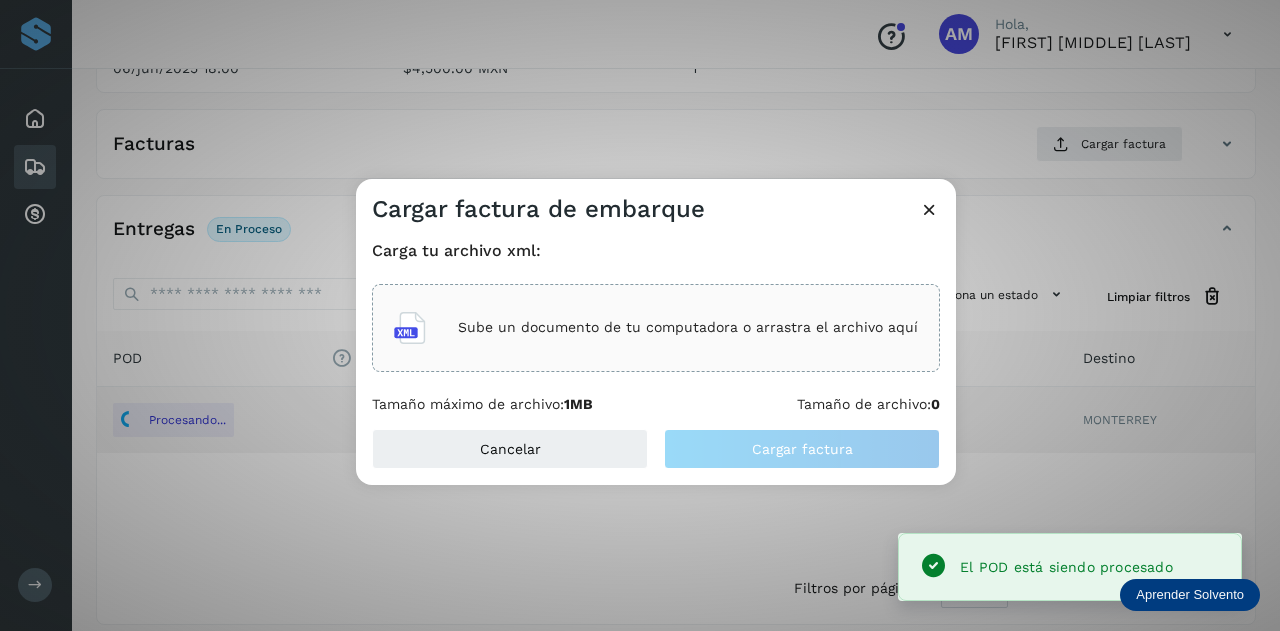 click on "Sube un documento de tu computadora o arrastra el archivo aquí" 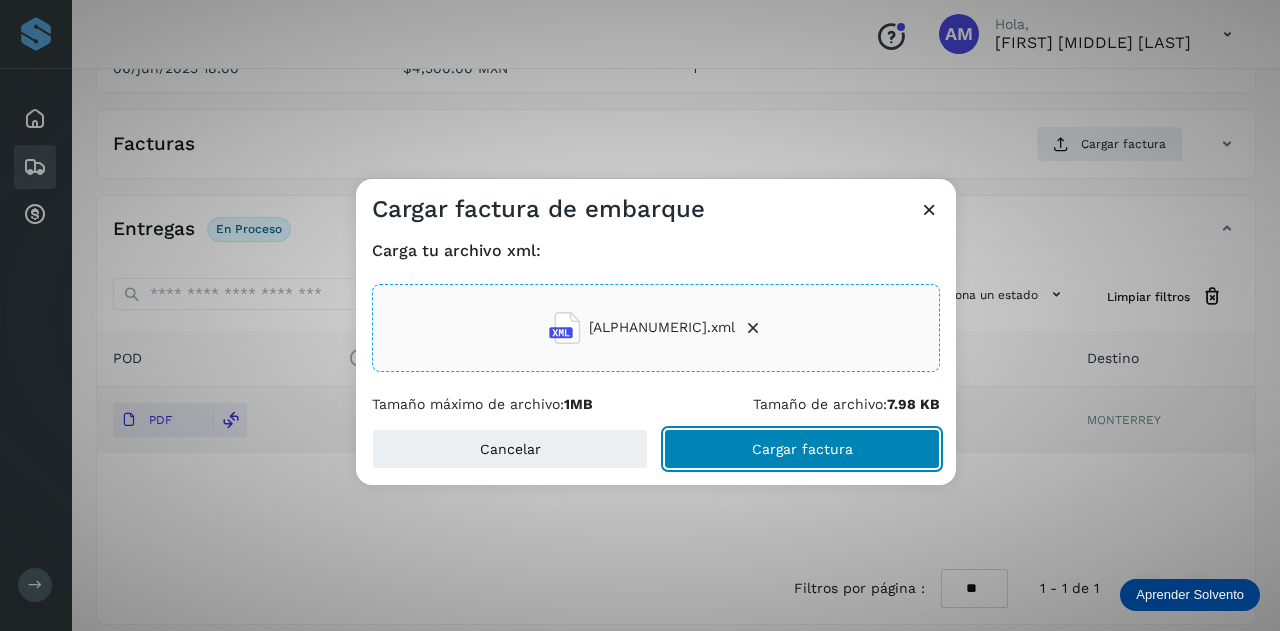 click on "Cargar factura" 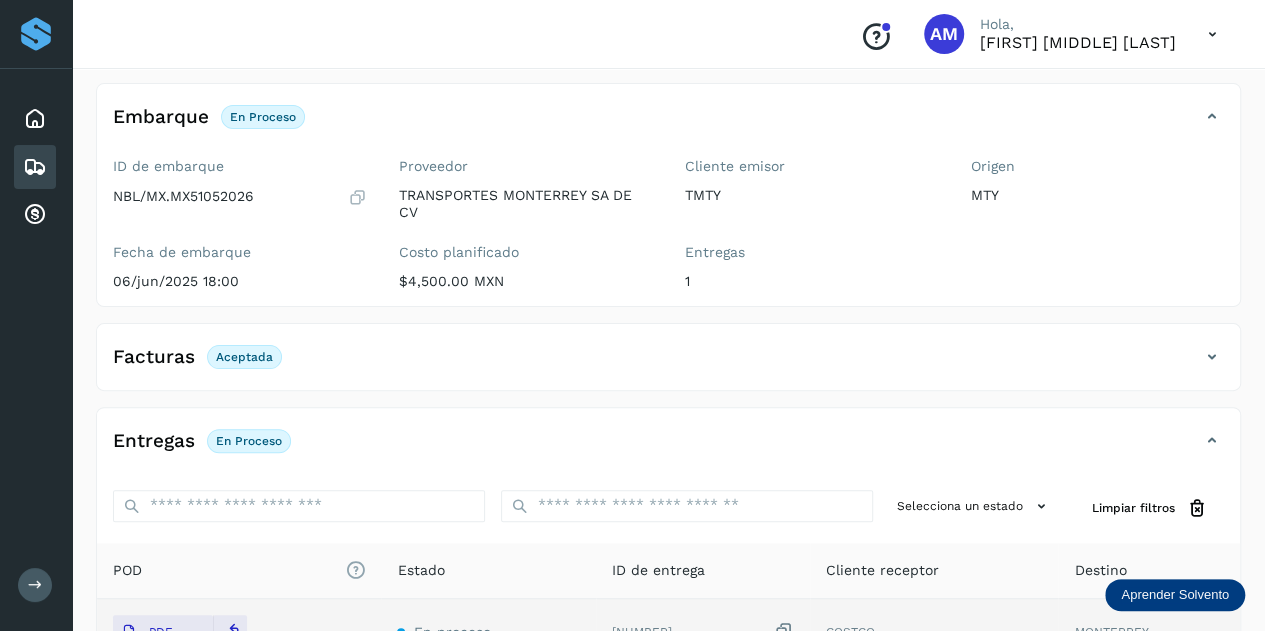 scroll, scrollTop: 0, scrollLeft: 0, axis: both 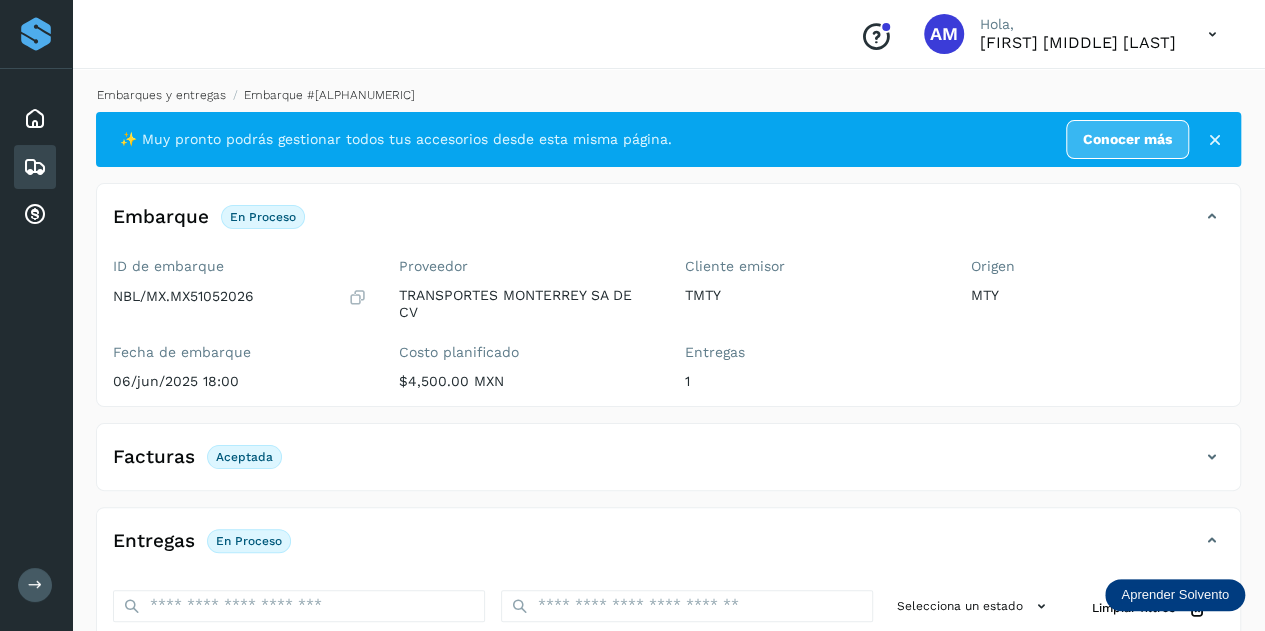 click on "Embarques y entregas" at bounding box center (161, 95) 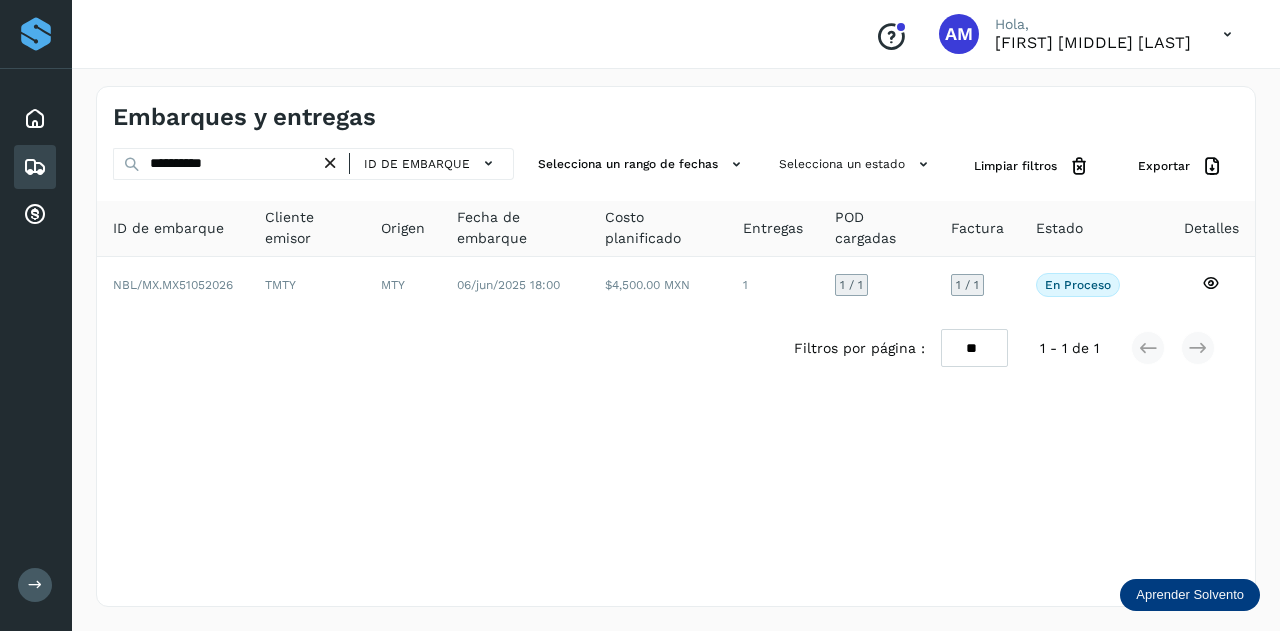 click at bounding box center (330, 163) 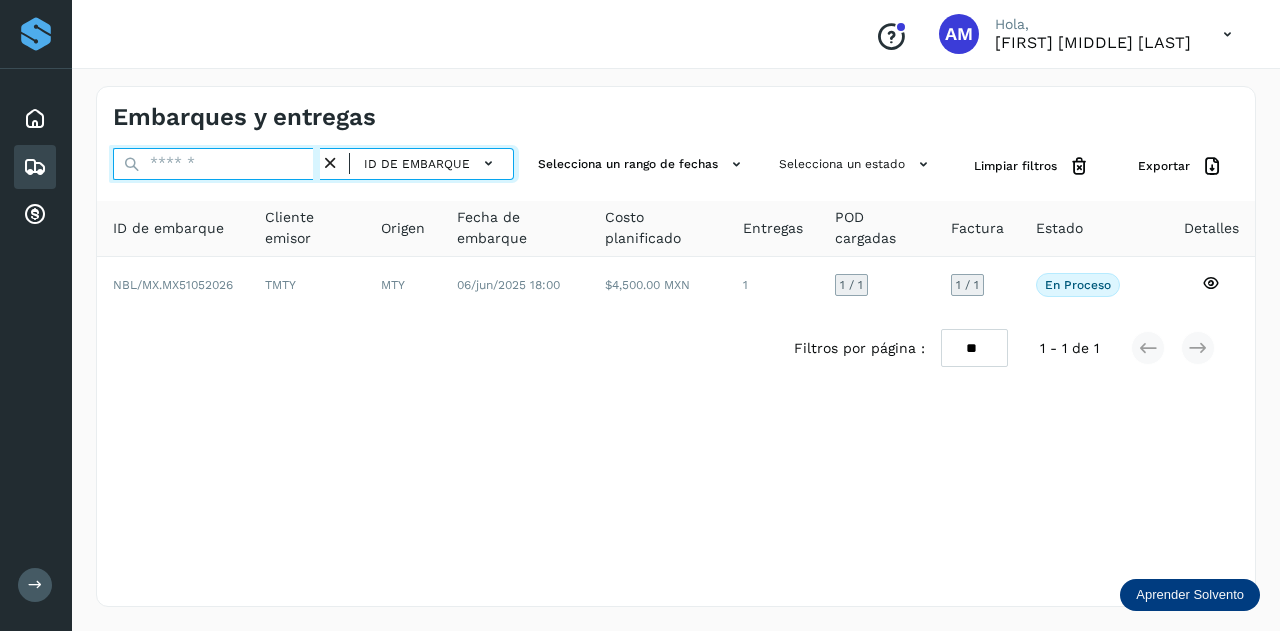 click at bounding box center [216, 164] 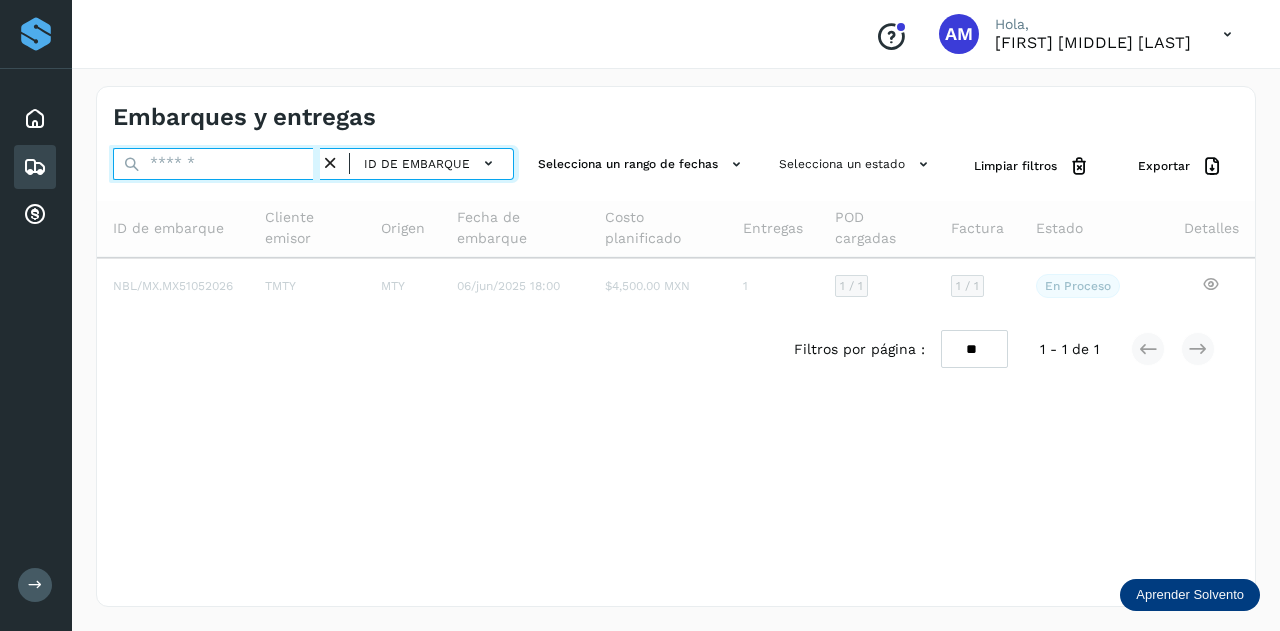 paste on "**********" 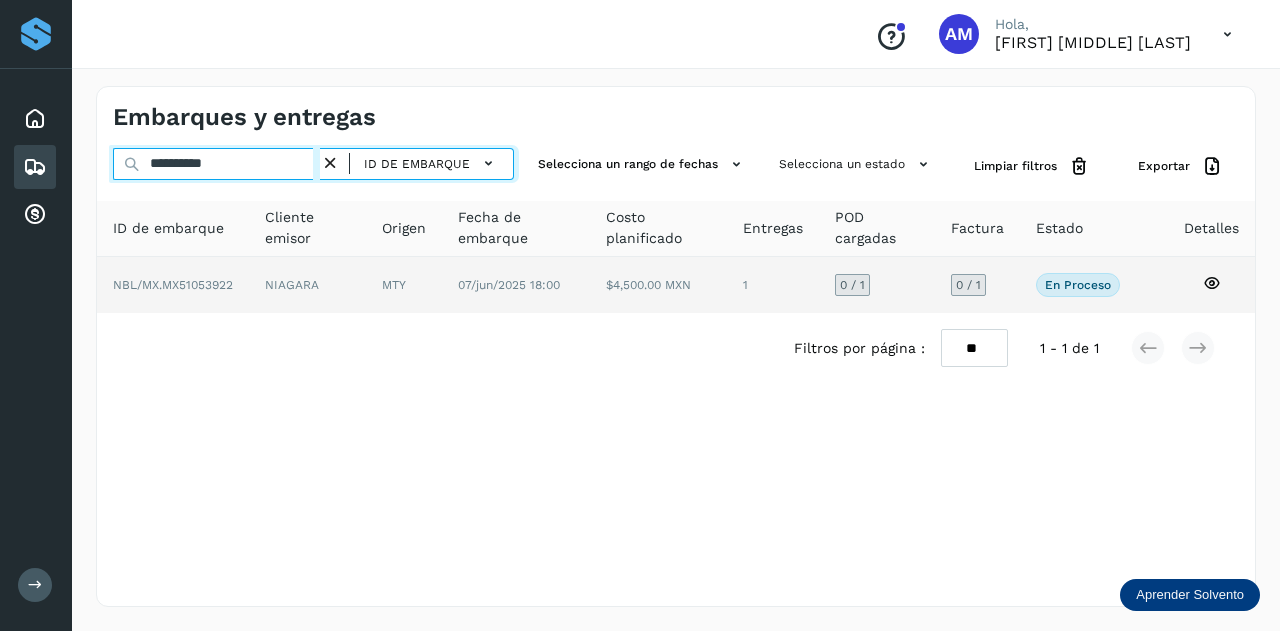 type on "**********" 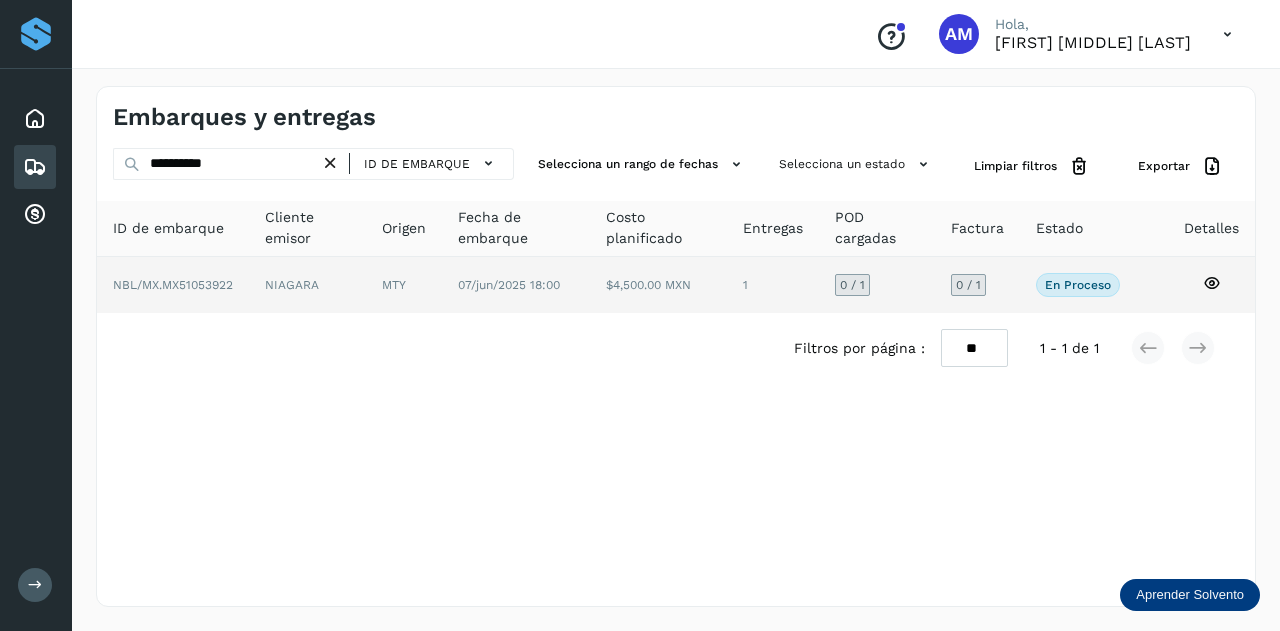 click on "NIAGARA" 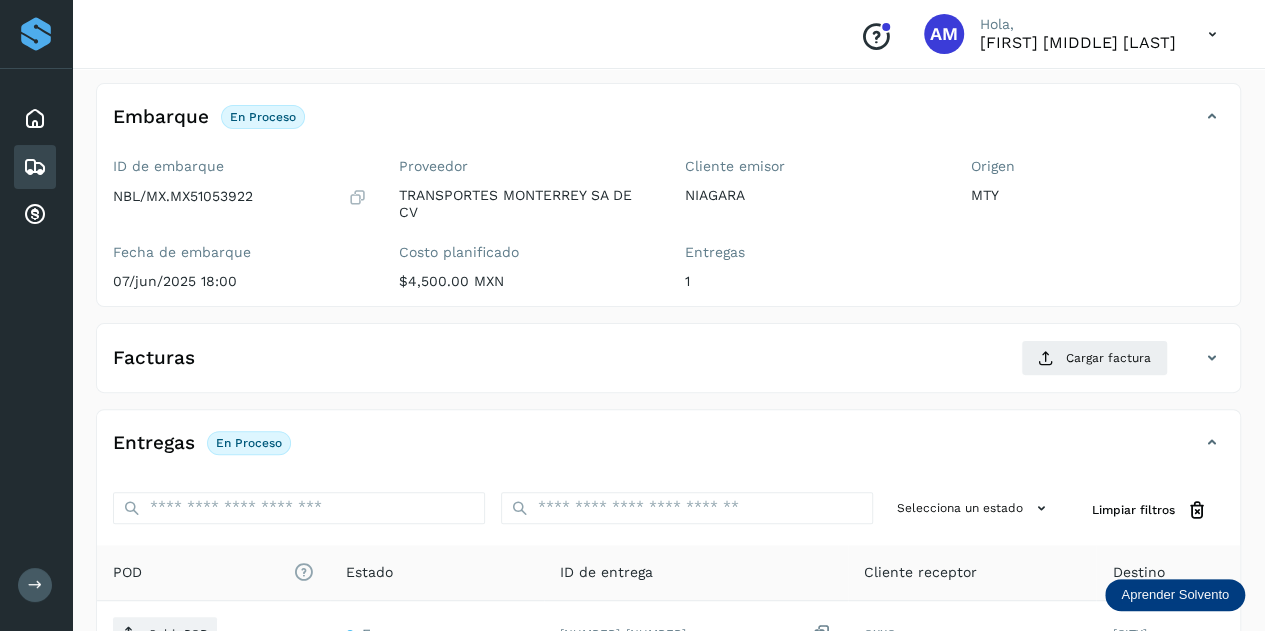 scroll, scrollTop: 200, scrollLeft: 0, axis: vertical 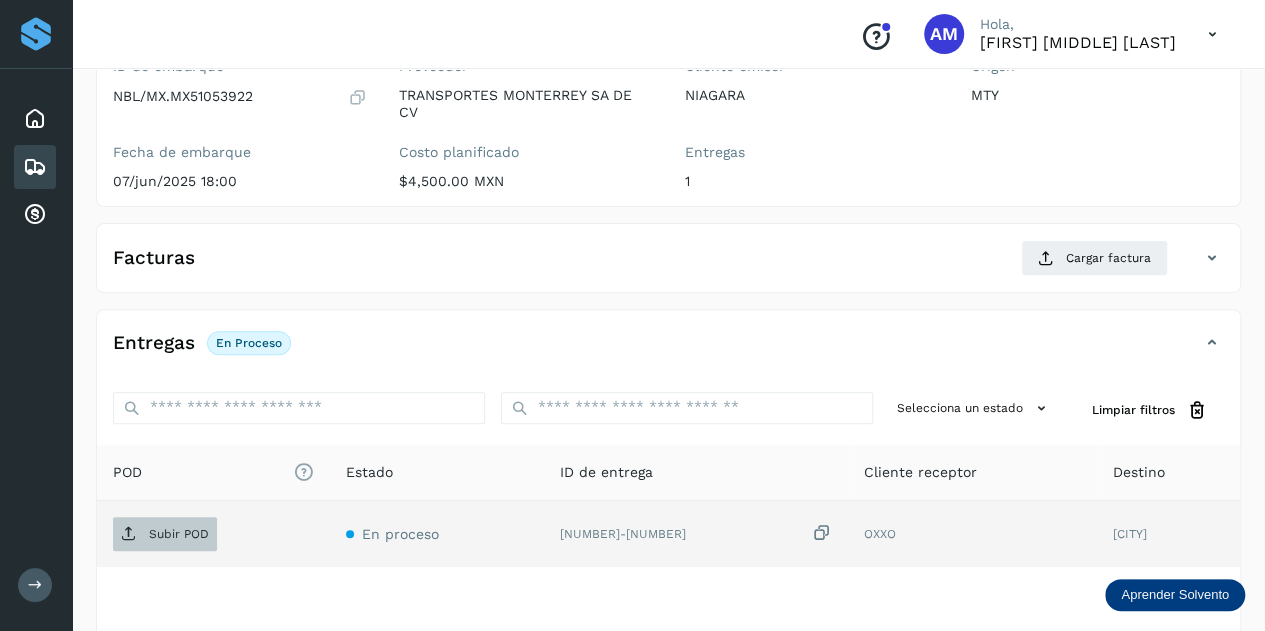 click on "Subir POD" at bounding box center [179, 534] 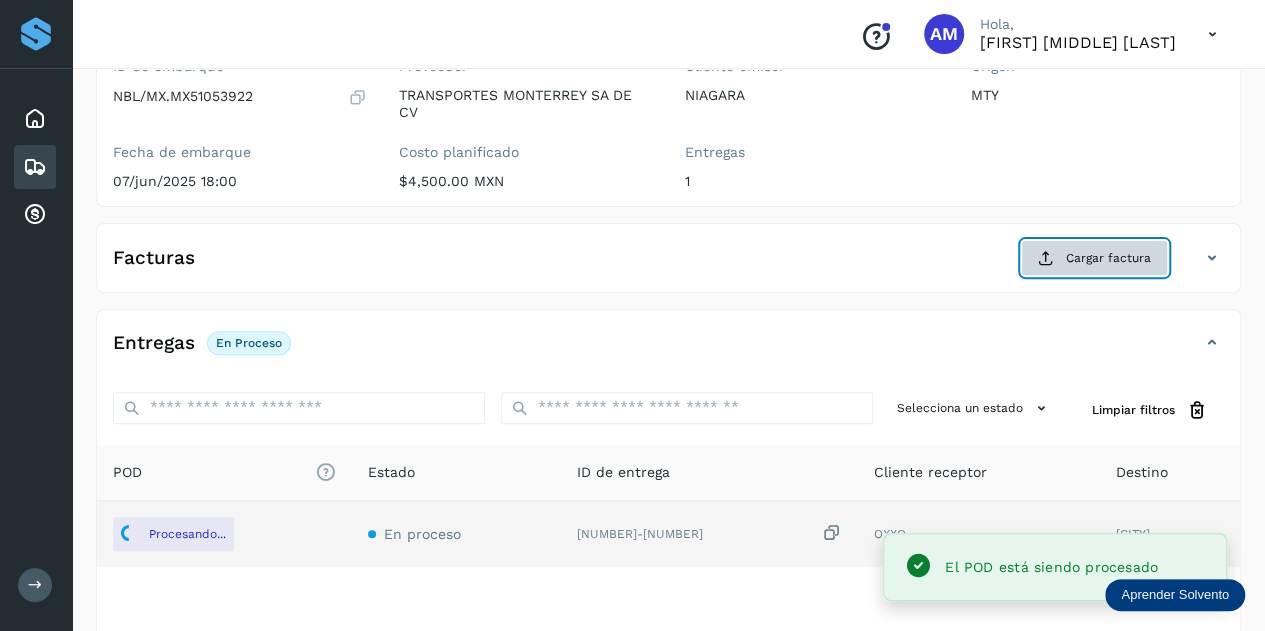 click at bounding box center [1046, 258] 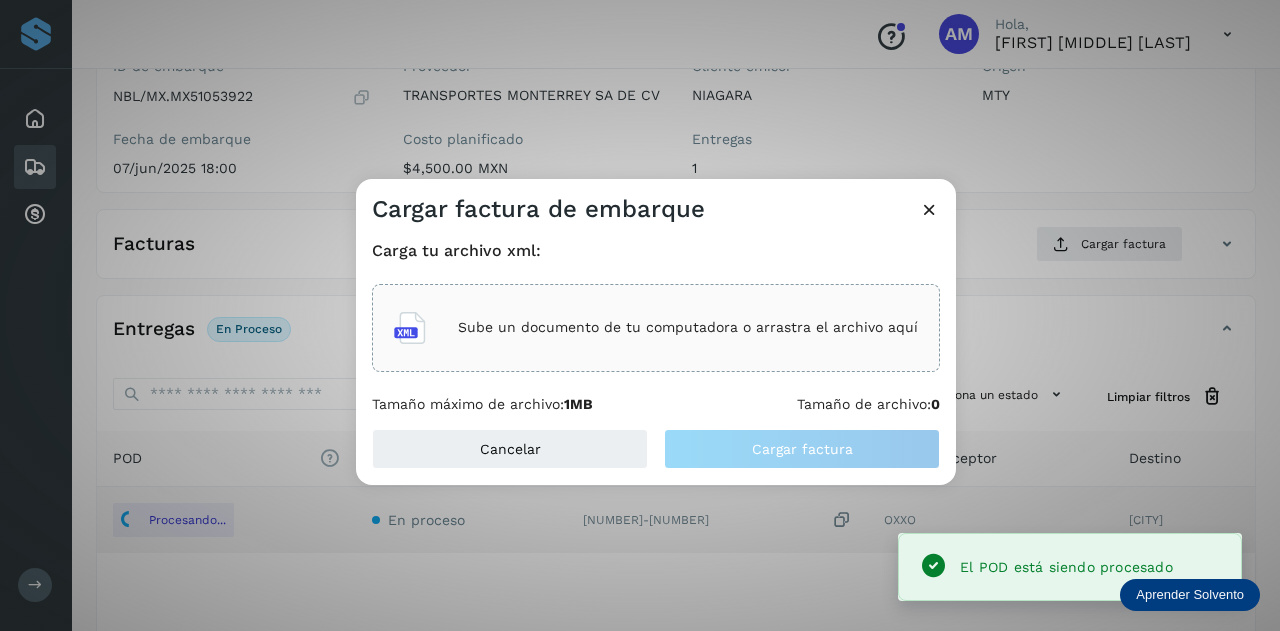 click on "Sube un documento de tu computadora o arrastra el archivo aquí" 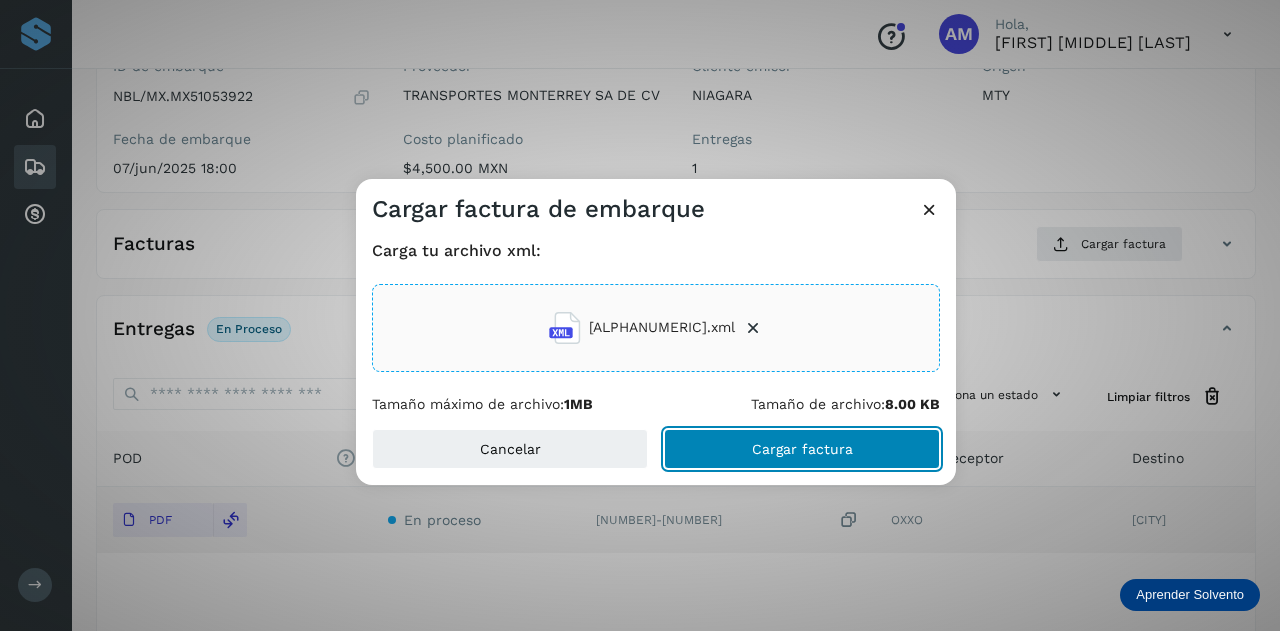 click on "Cargar factura" 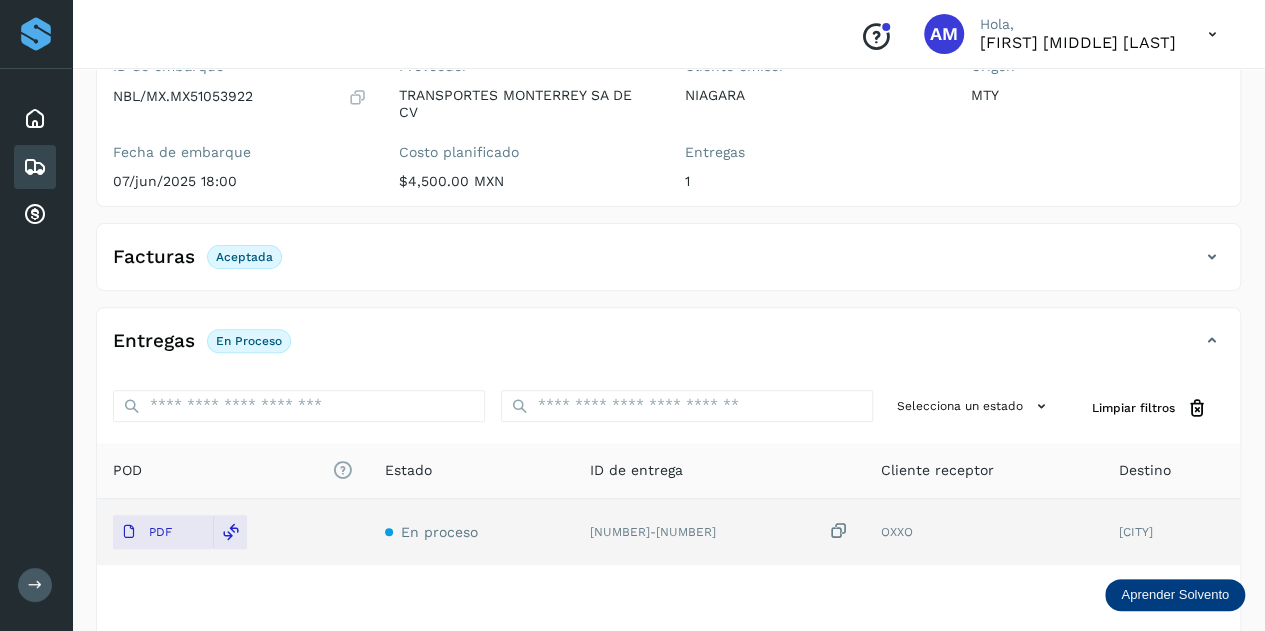 scroll, scrollTop: 0, scrollLeft: 0, axis: both 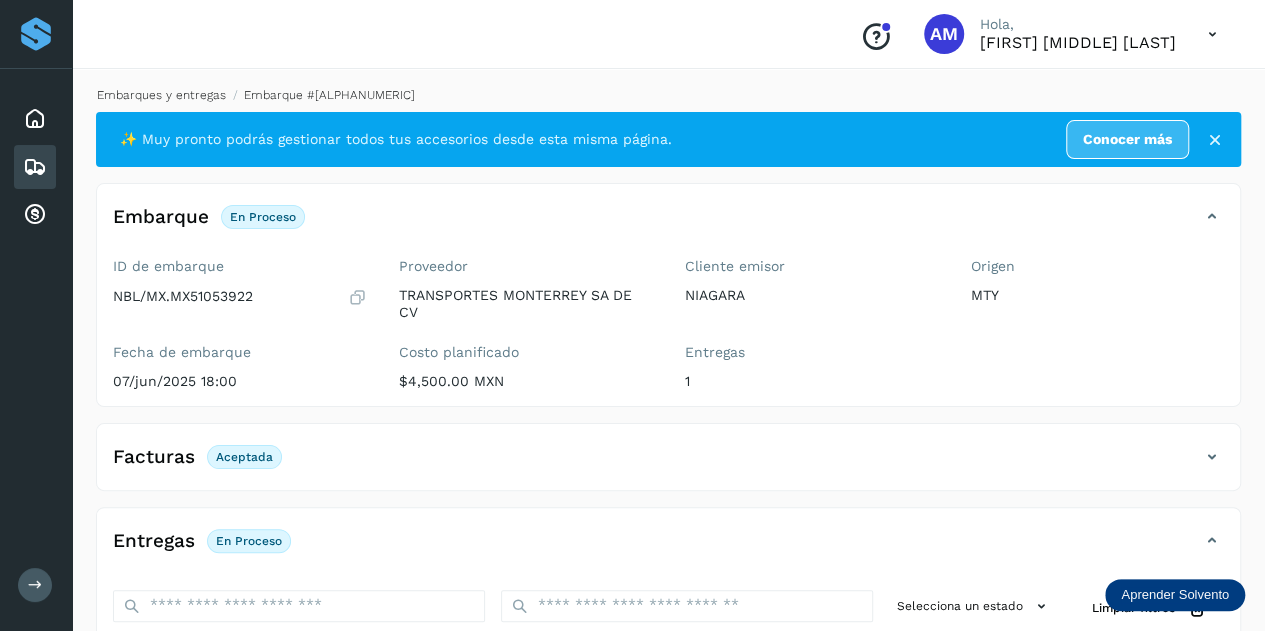 click on "Embarques y entregas" at bounding box center [161, 95] 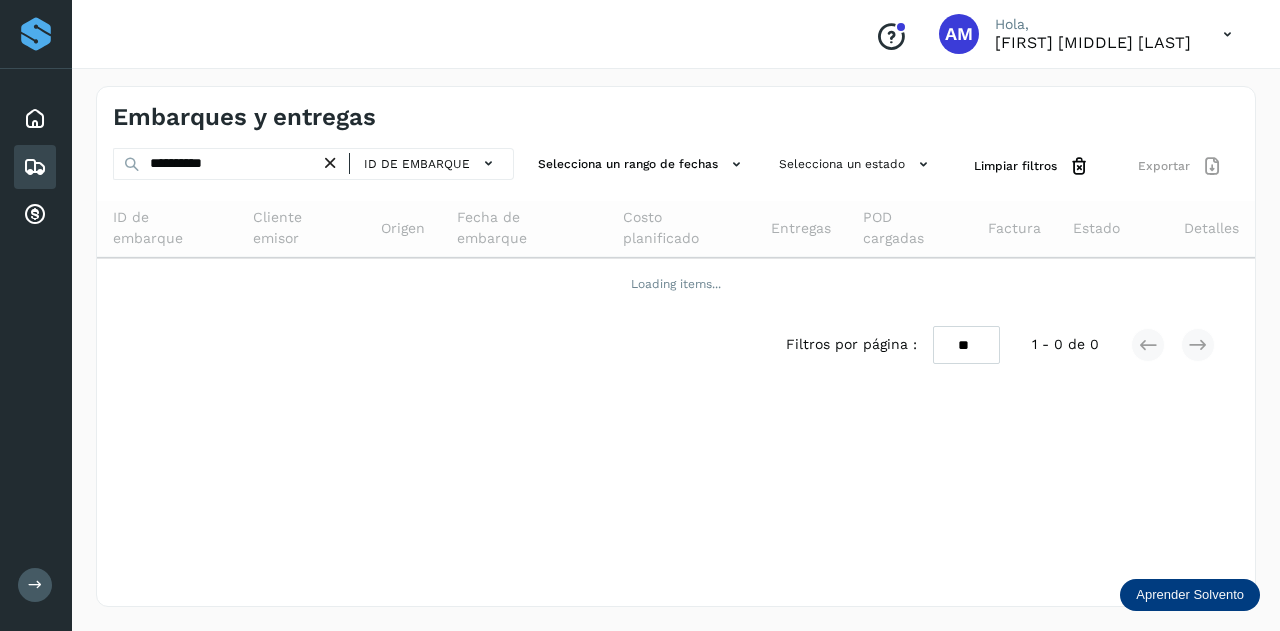 click at bounding box center [330, 163] 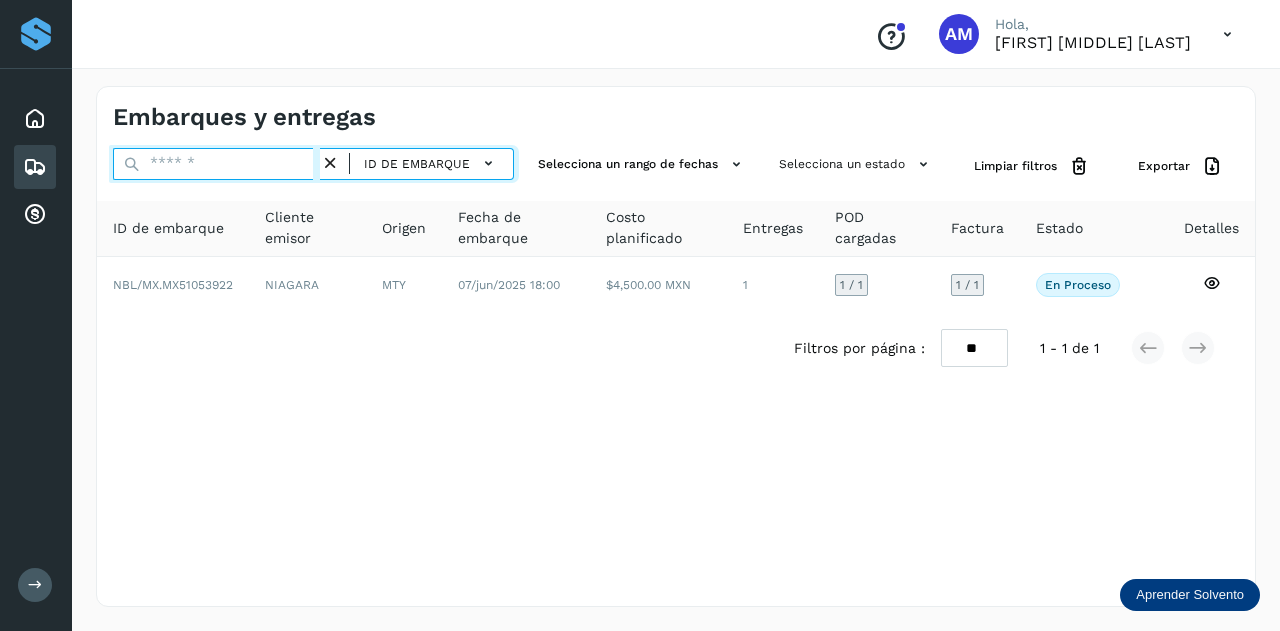 click at bounding box center [216, 164] 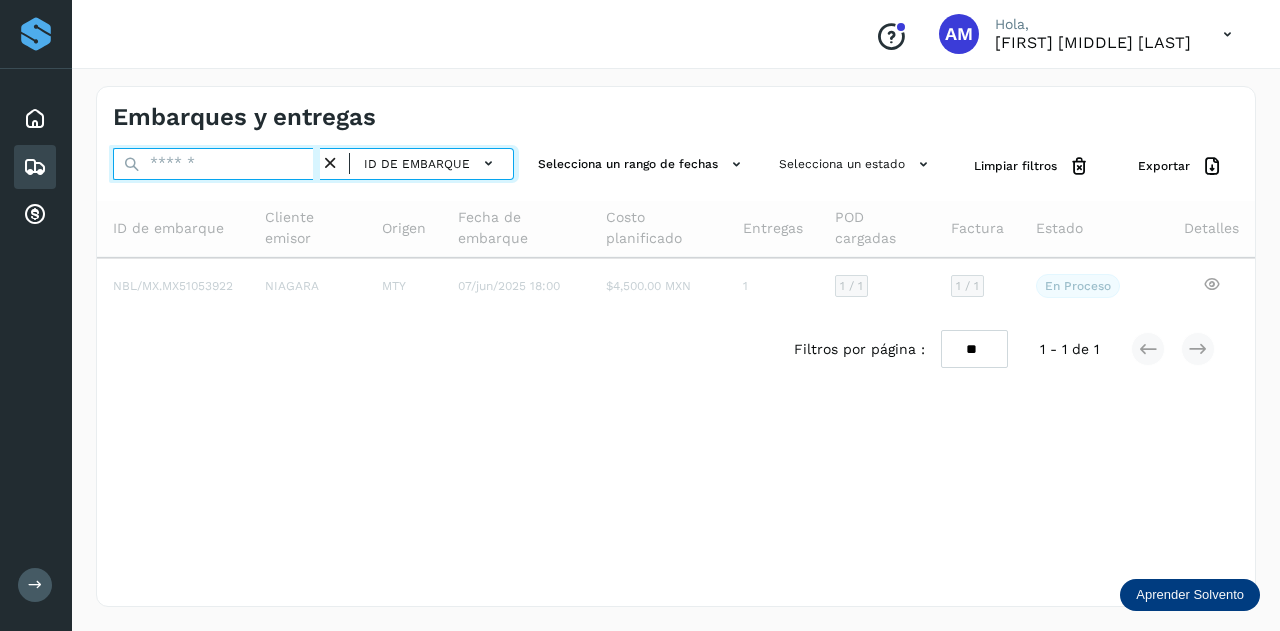 paste on "**********" 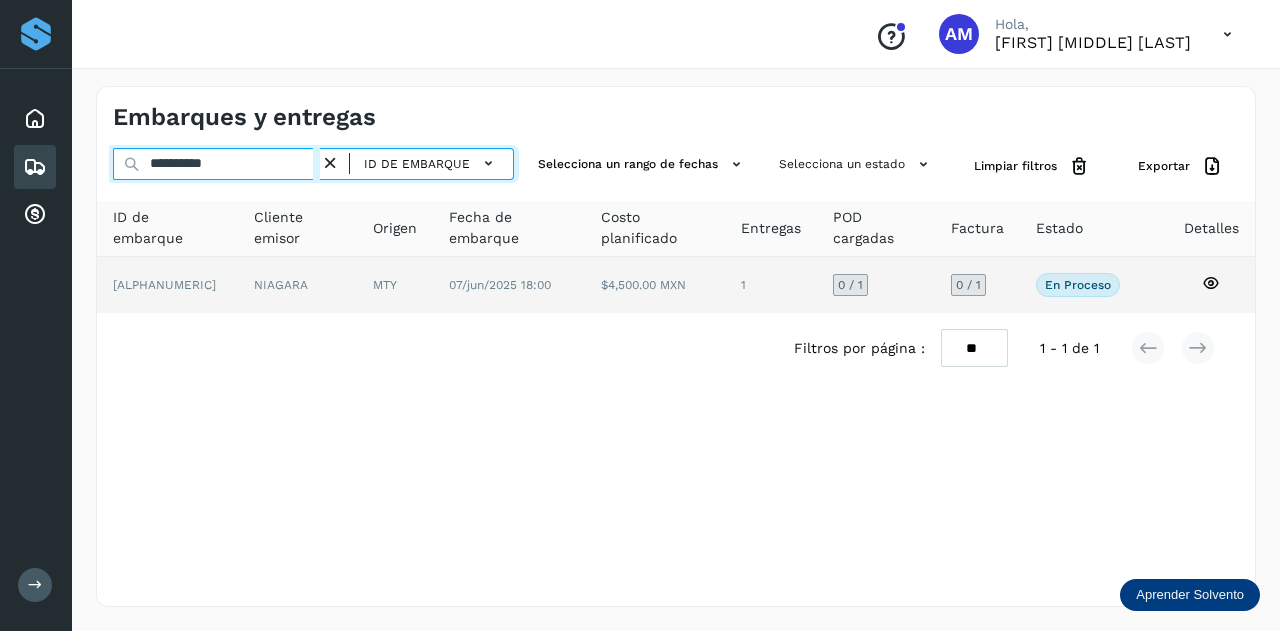 type on "**********" 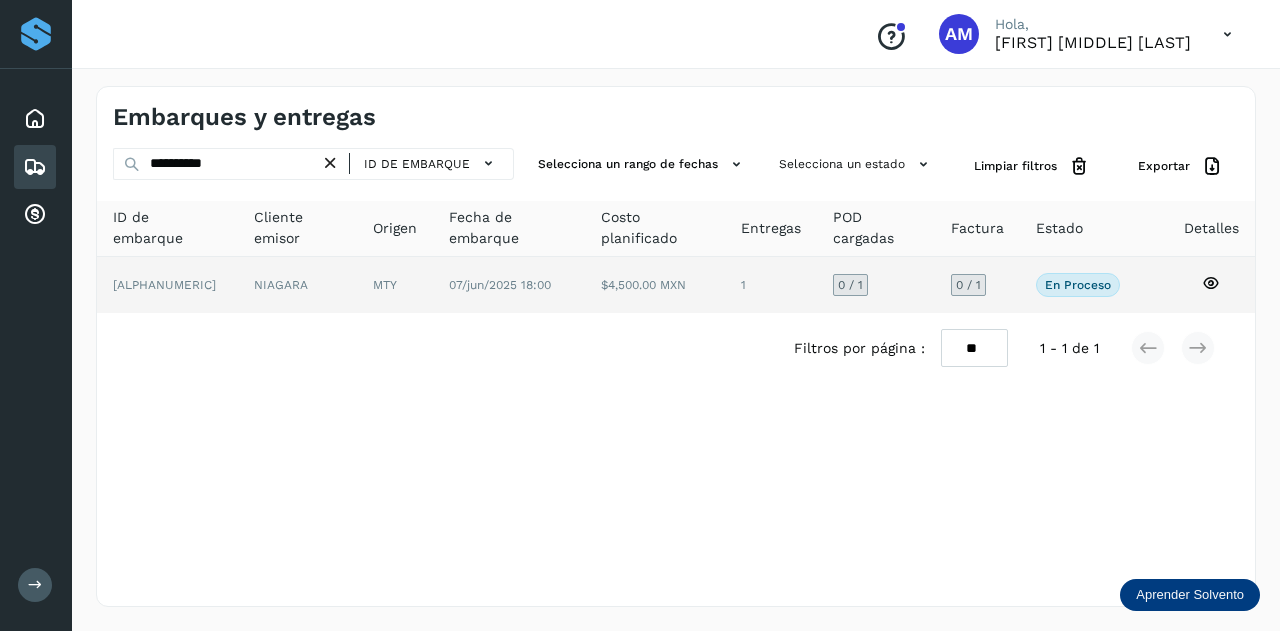 click on "NIAGARA" 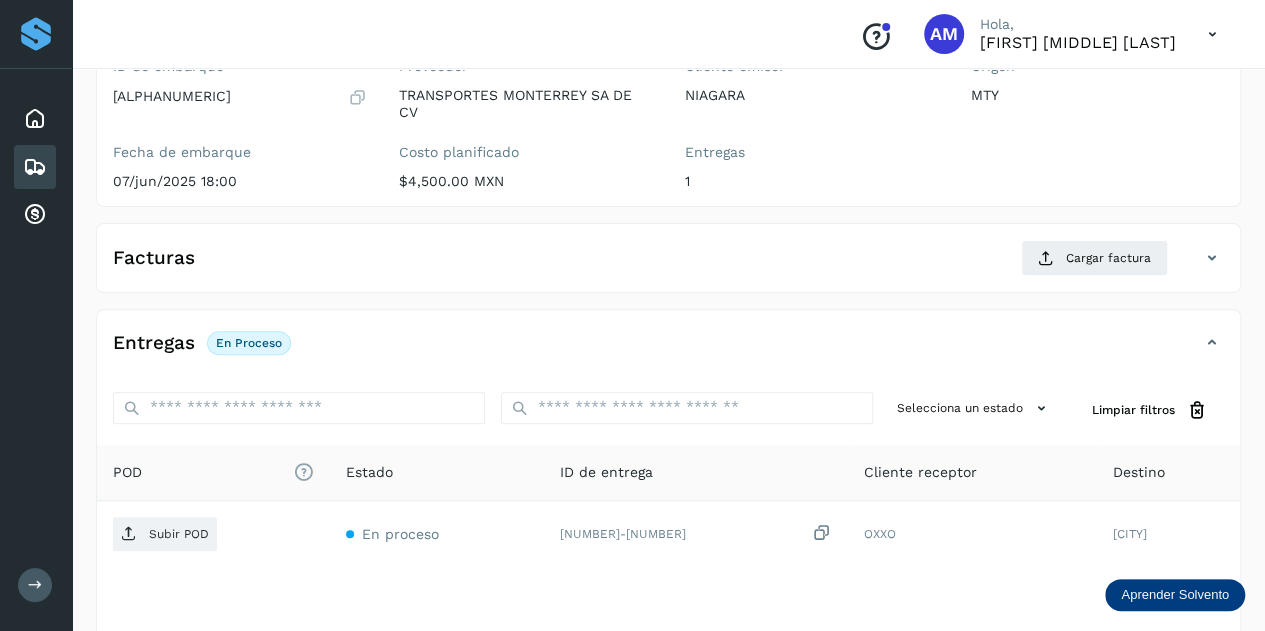 scroll, scrollTop: 300, scrollLeft: 0, axis: vertical 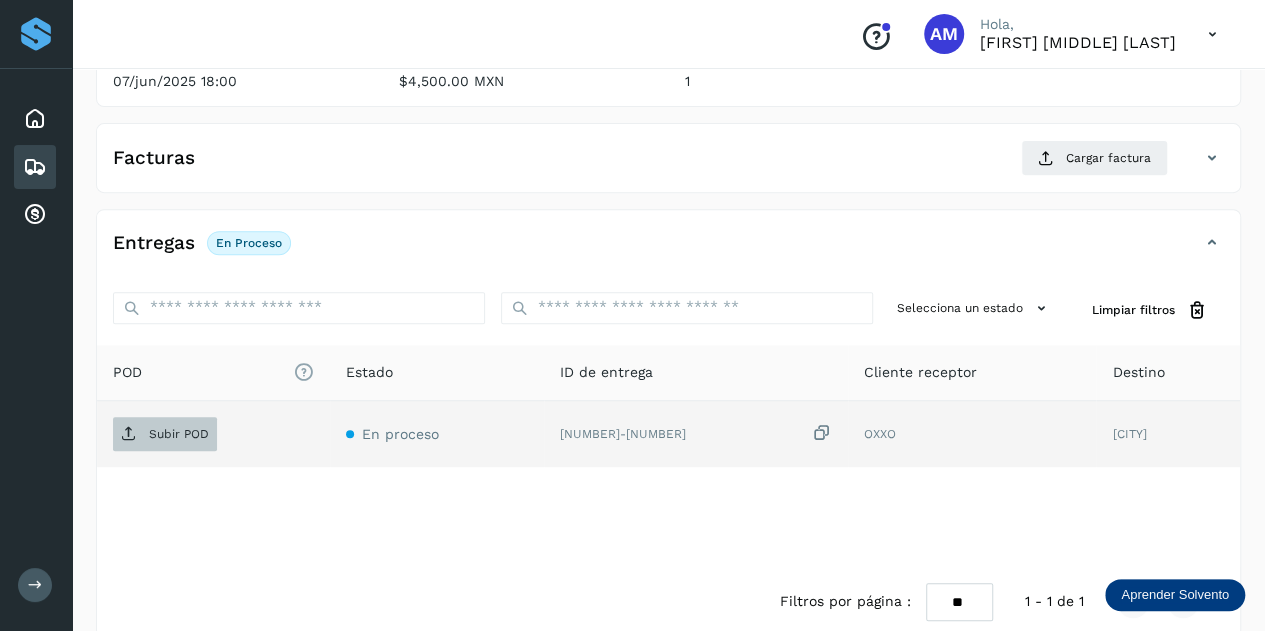 click on "Subir POD" at bounding box center [179, 434] 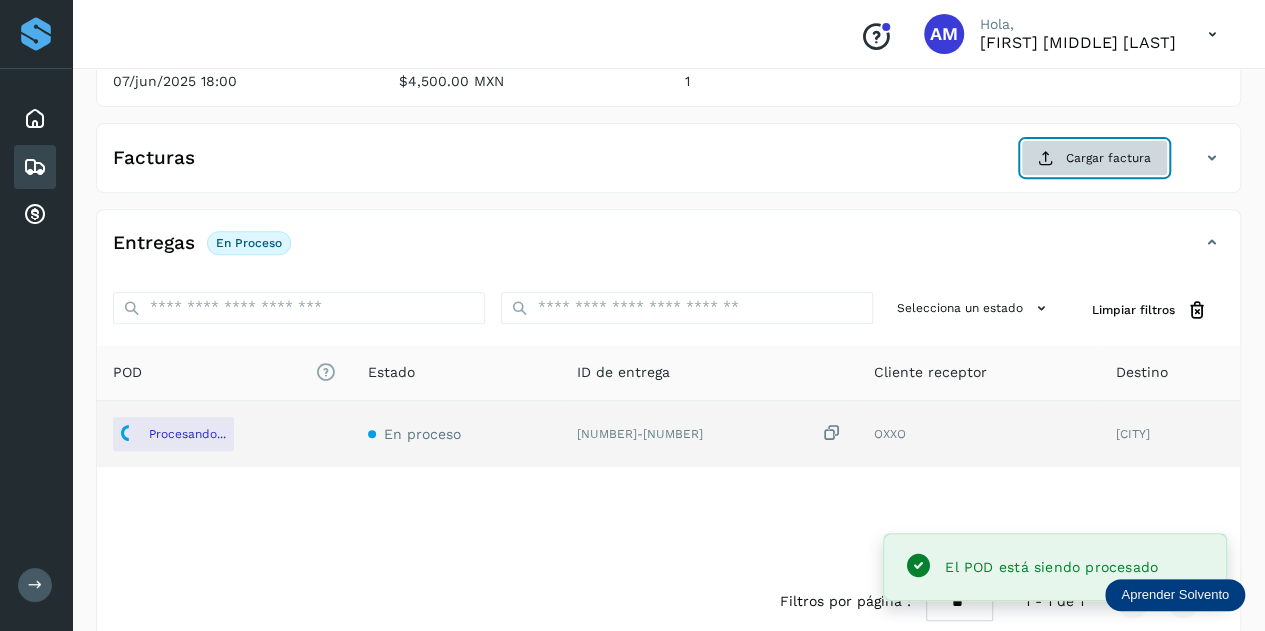 click on "Cargar factura" 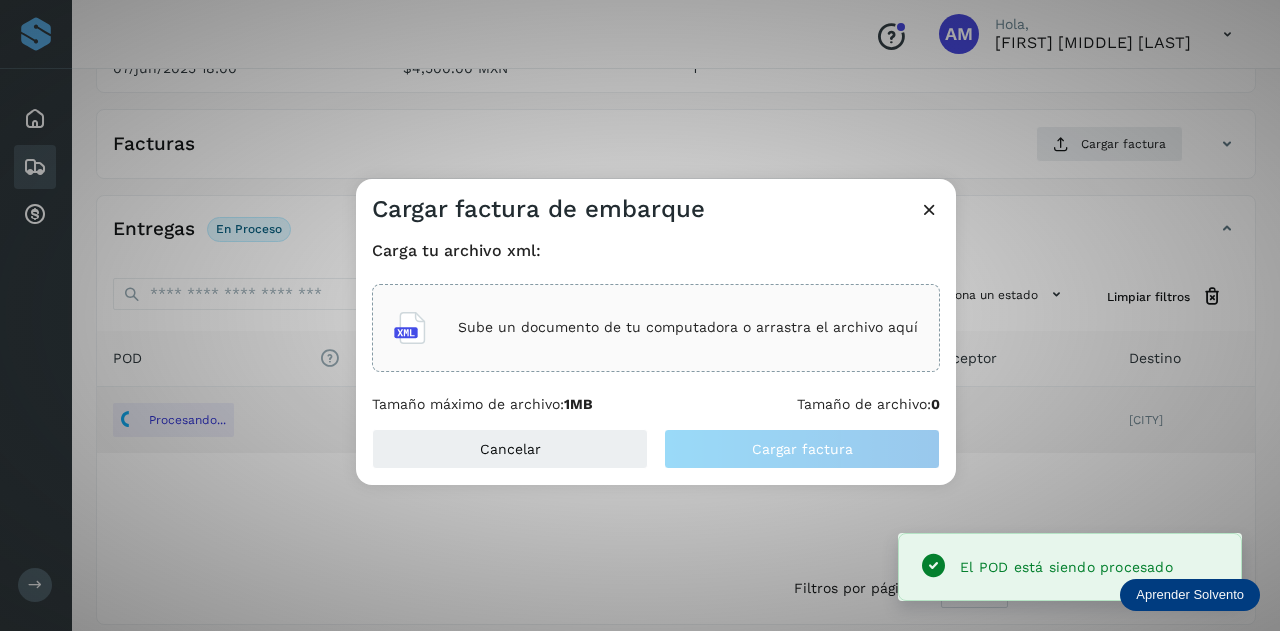 click on "Sube un documento de tu computadora o arrastra el archivo aquí" 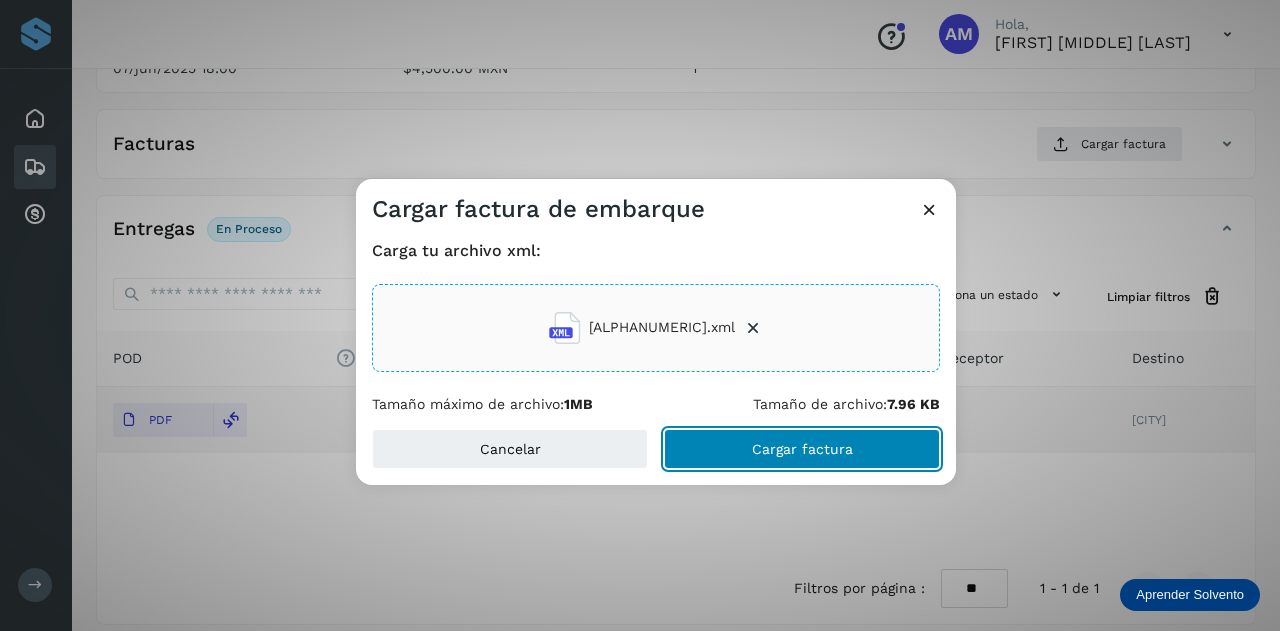 click on "Cargar factura" 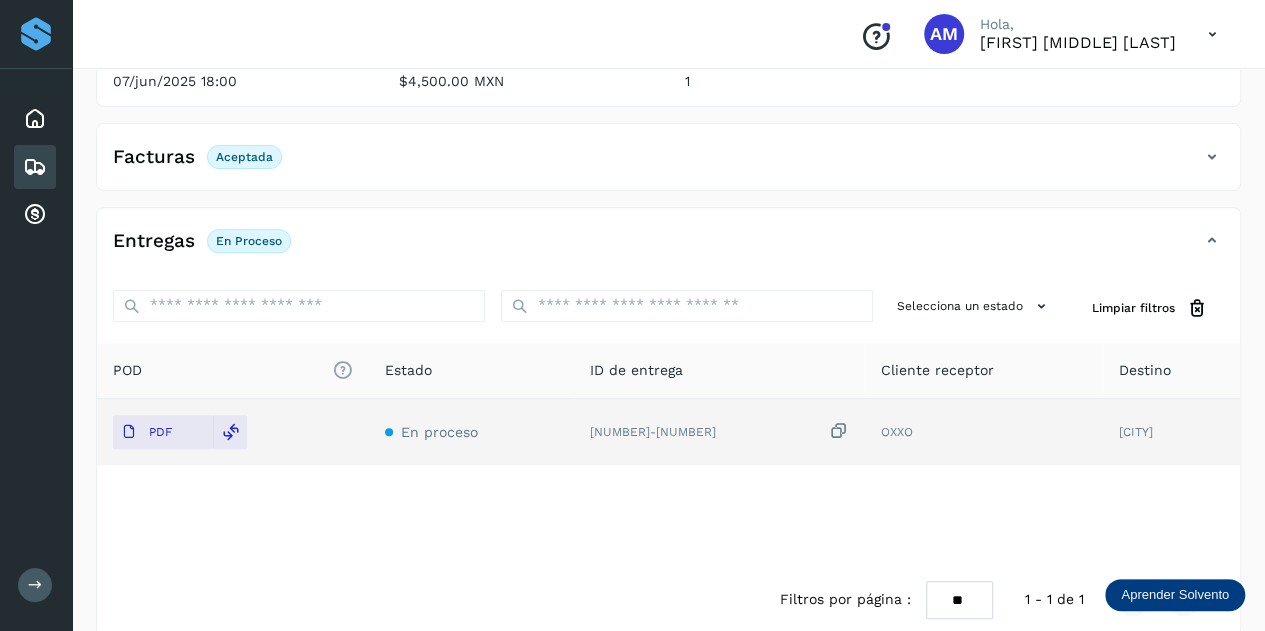 scroll, scrollTop: 0, scrollLeft: 0, axis: both 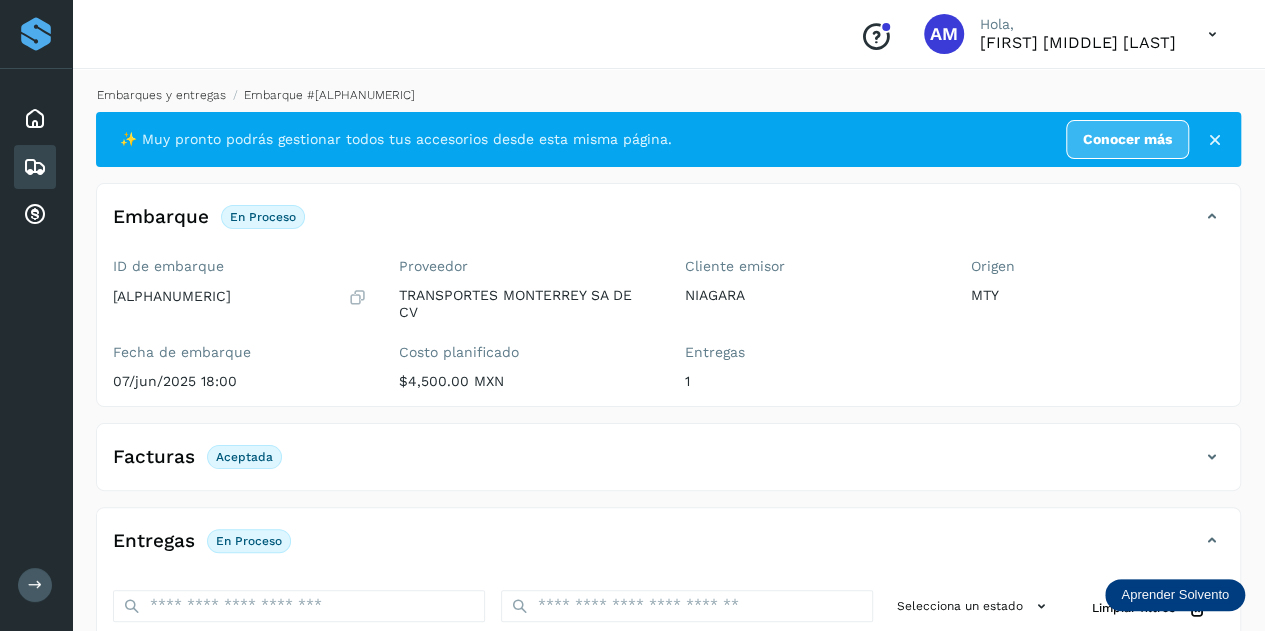 click on "Embarques y entregas" at bounding box center (161, 95) 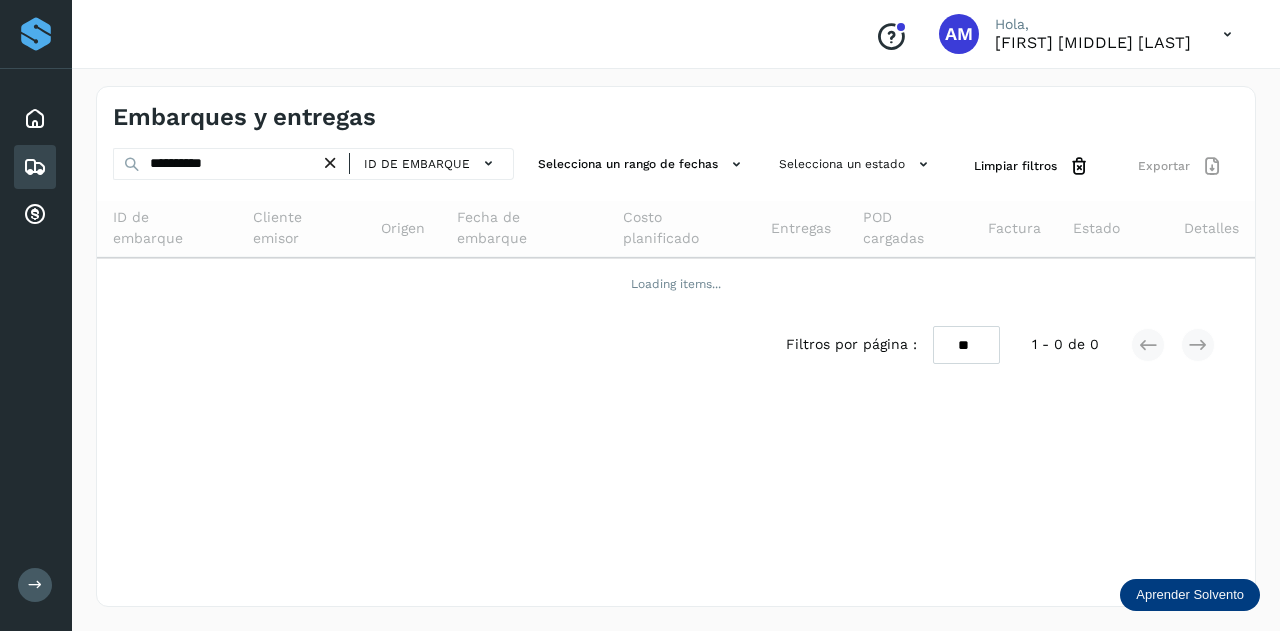 click at bounding box center (330, 163) 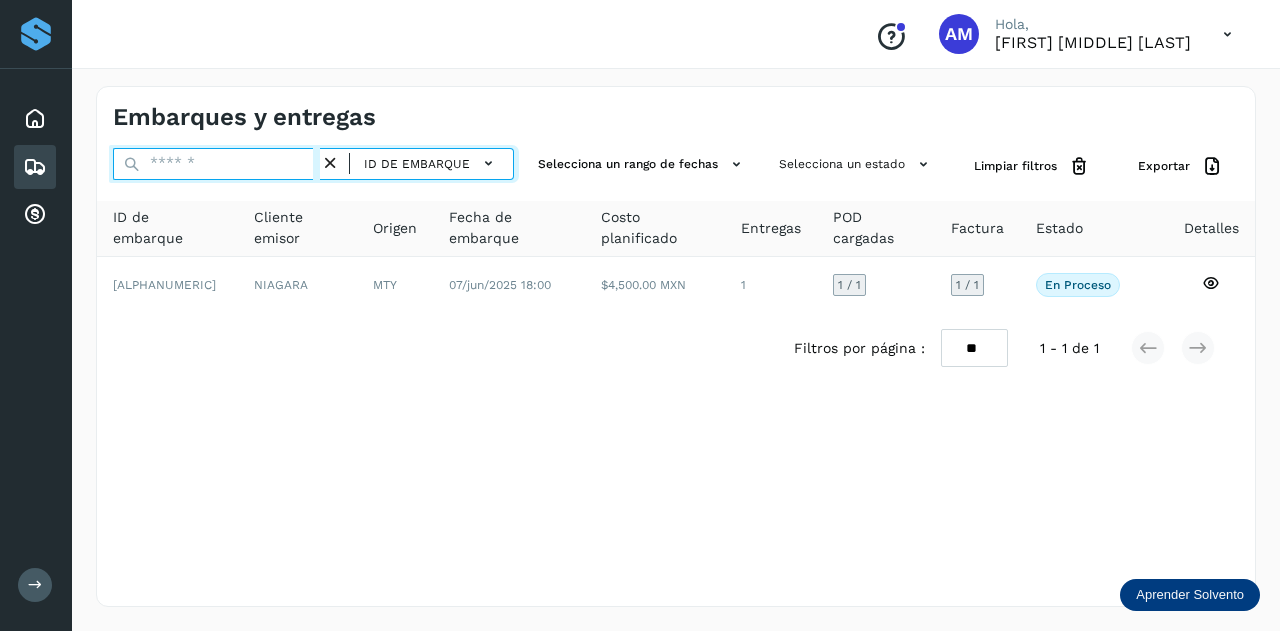 click at bounding box center [216, 164] 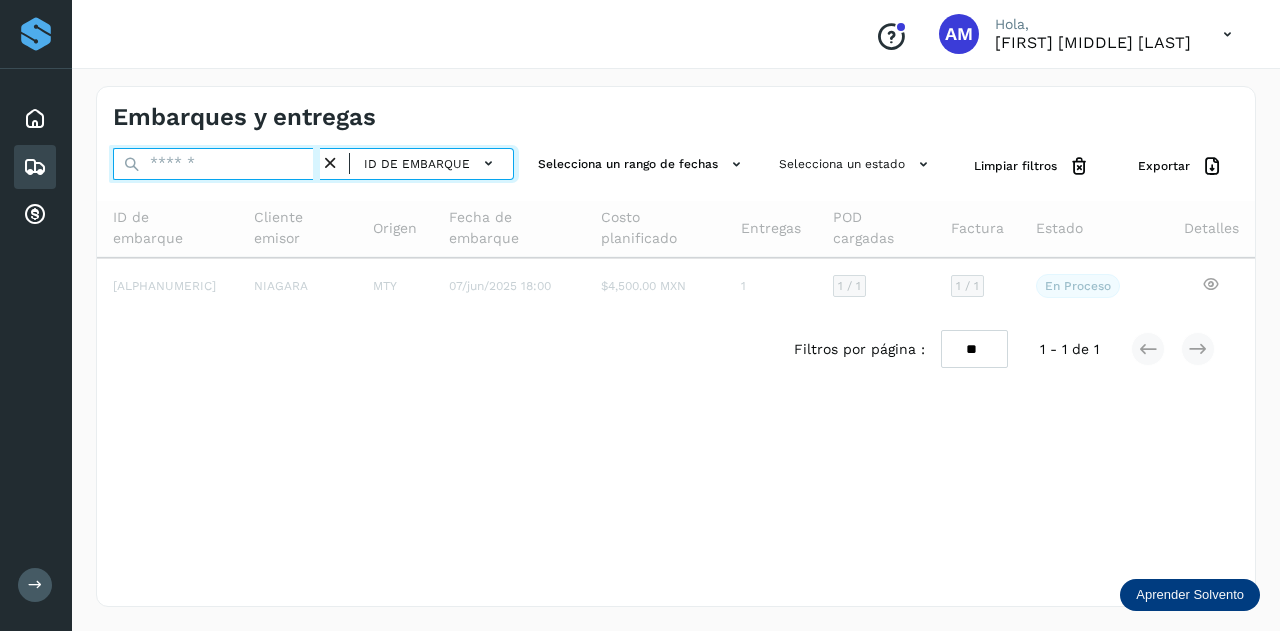 paste on "**********" 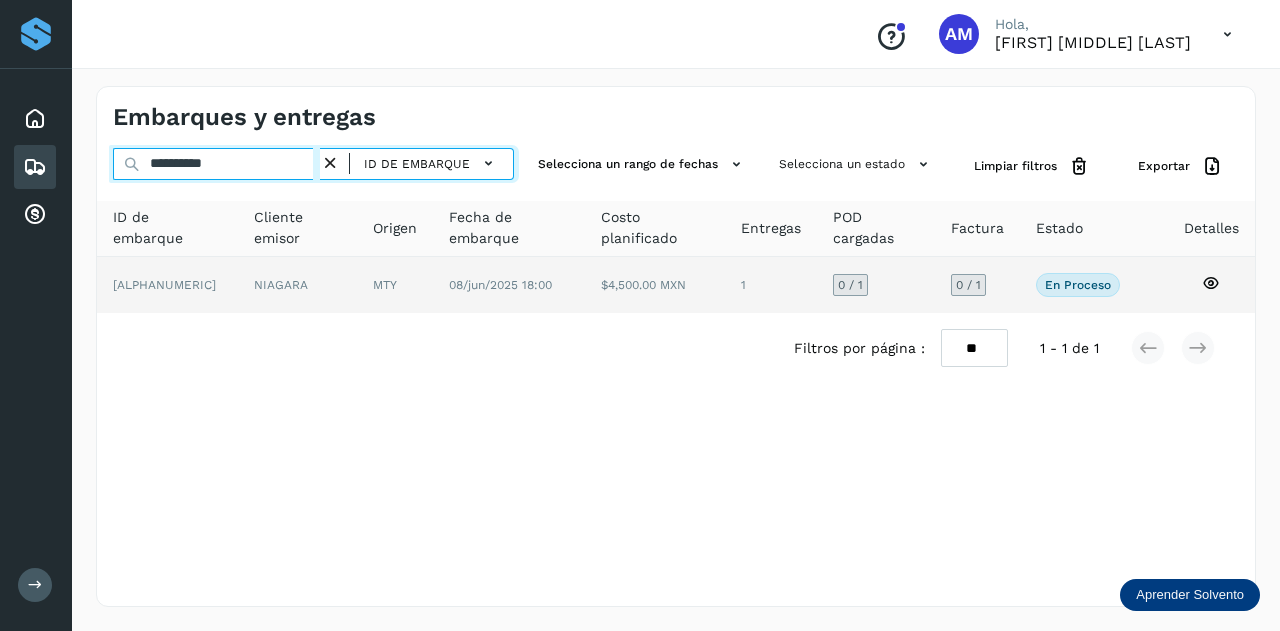 type on "**********" 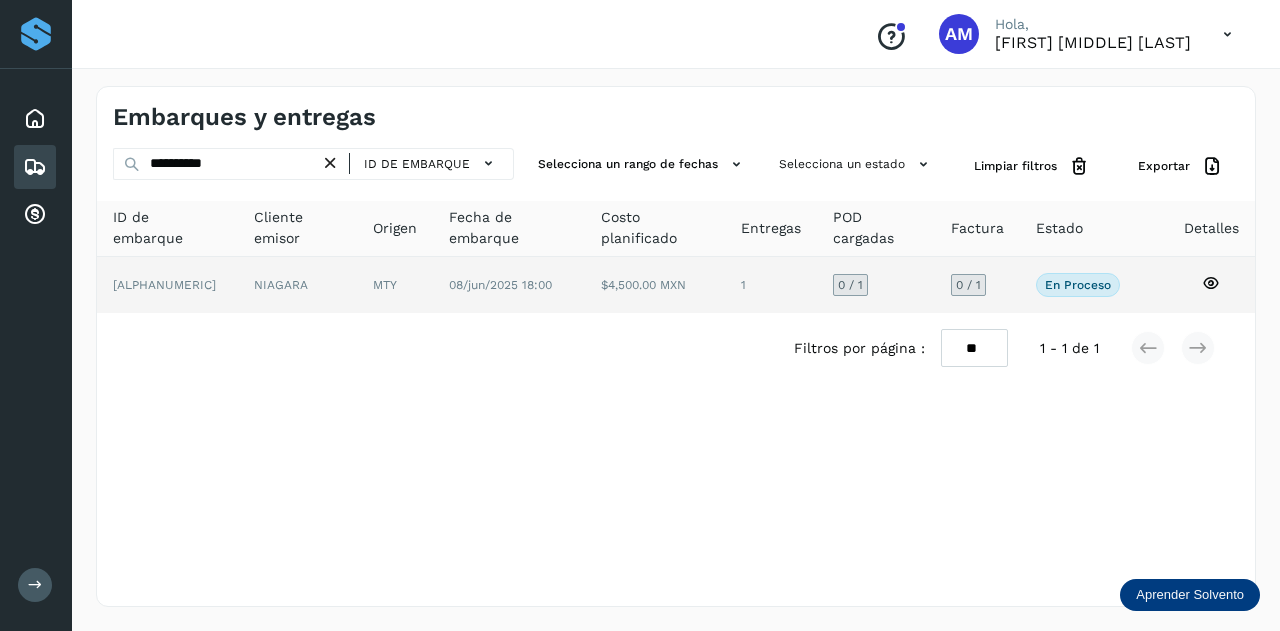 click on "NIAGARA" 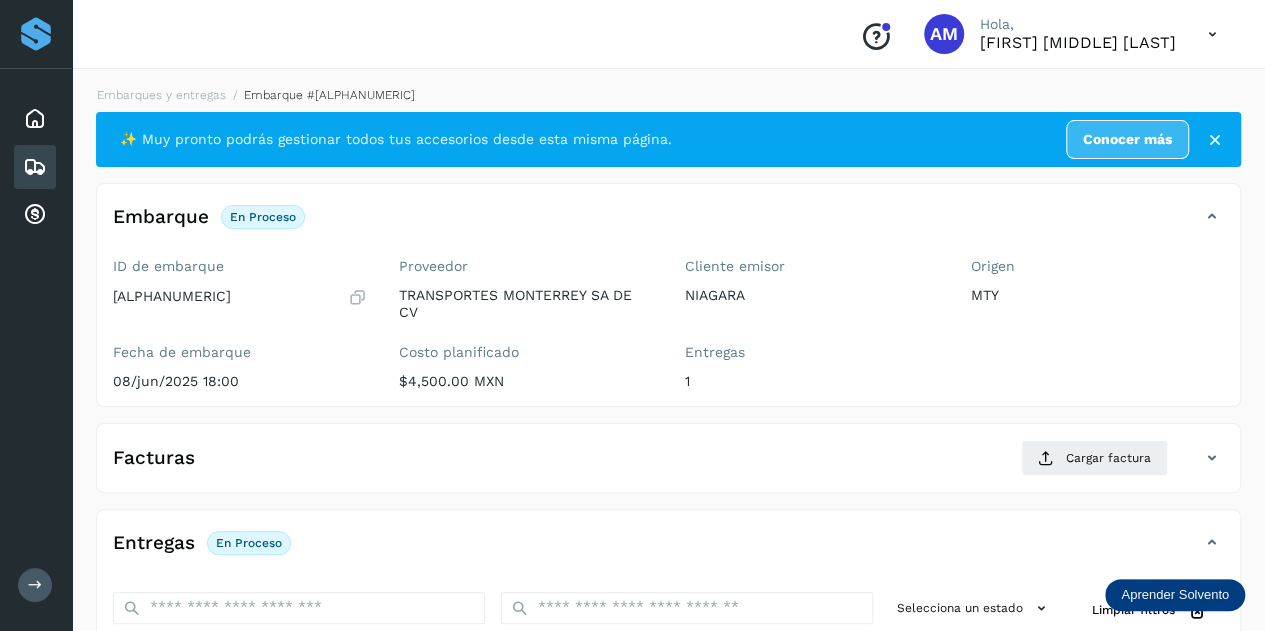 scroll, scrollTop: 200, scrollLeft: 0, axis: vertical 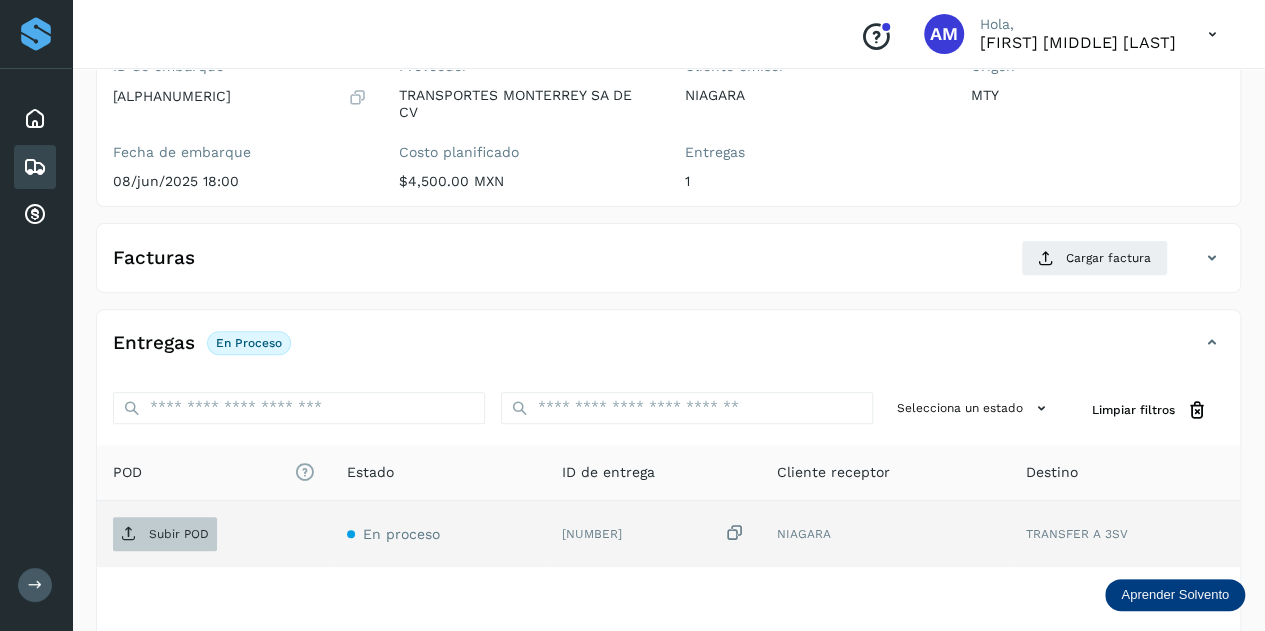 click on "Subir POD" at bounding box center [165, 534] 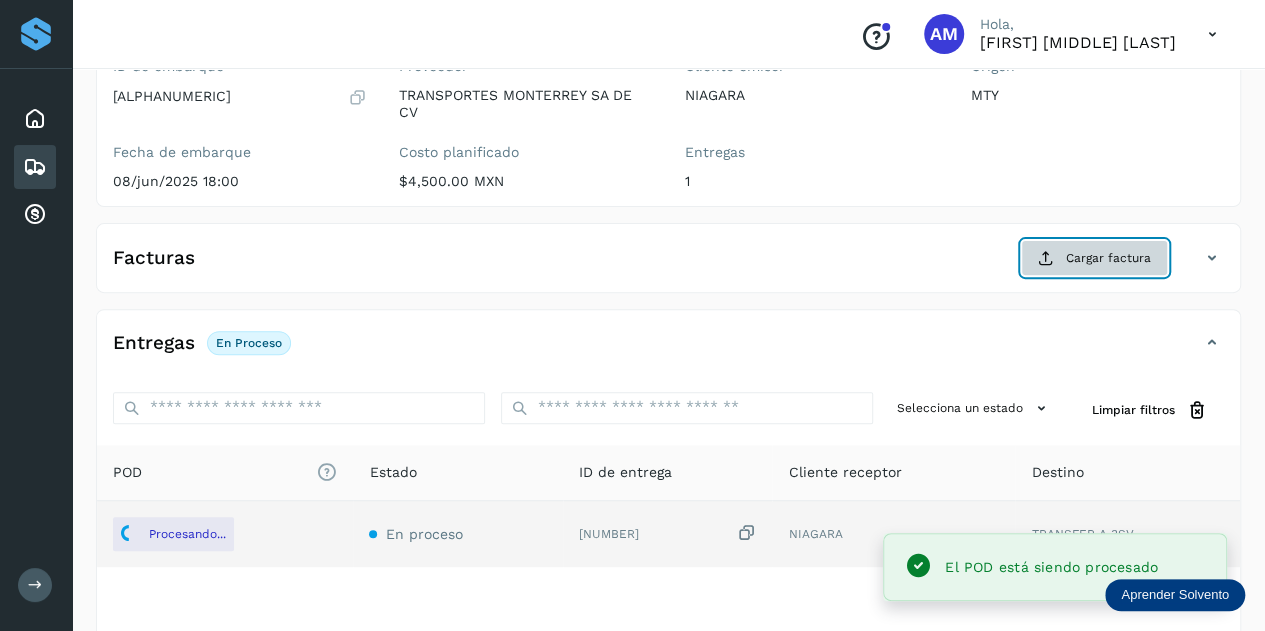 click at bounding box center (1046, 258) 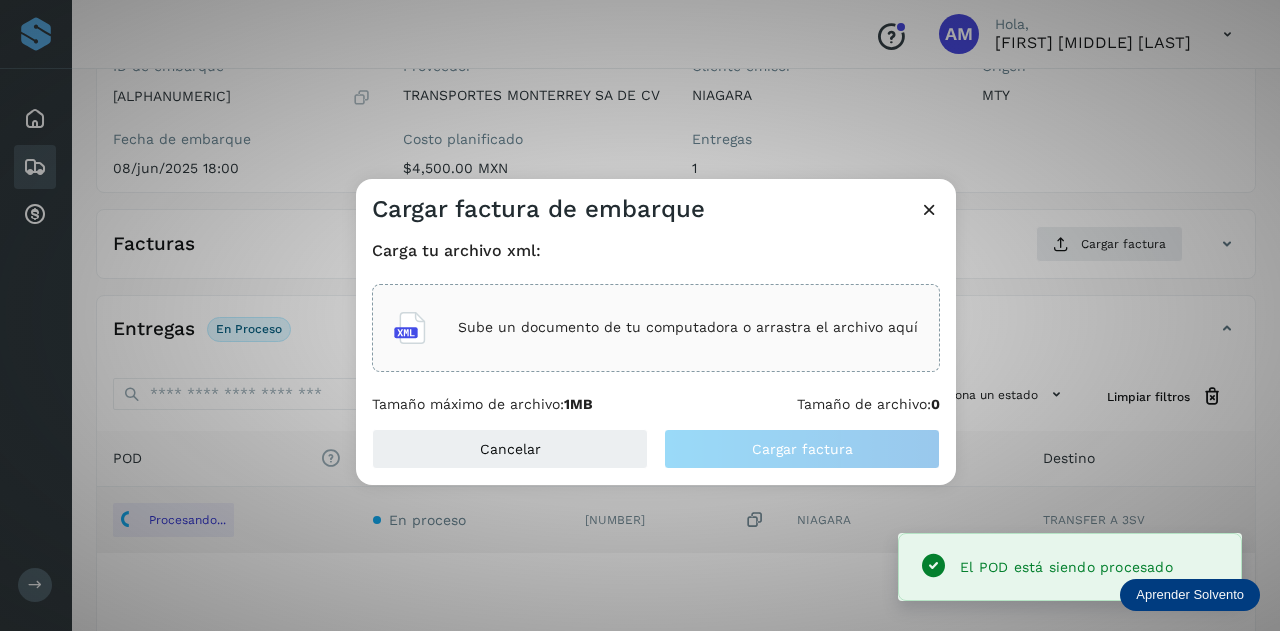 click on "Sube un documento de tu computadora o arrastra el archivo aquí" 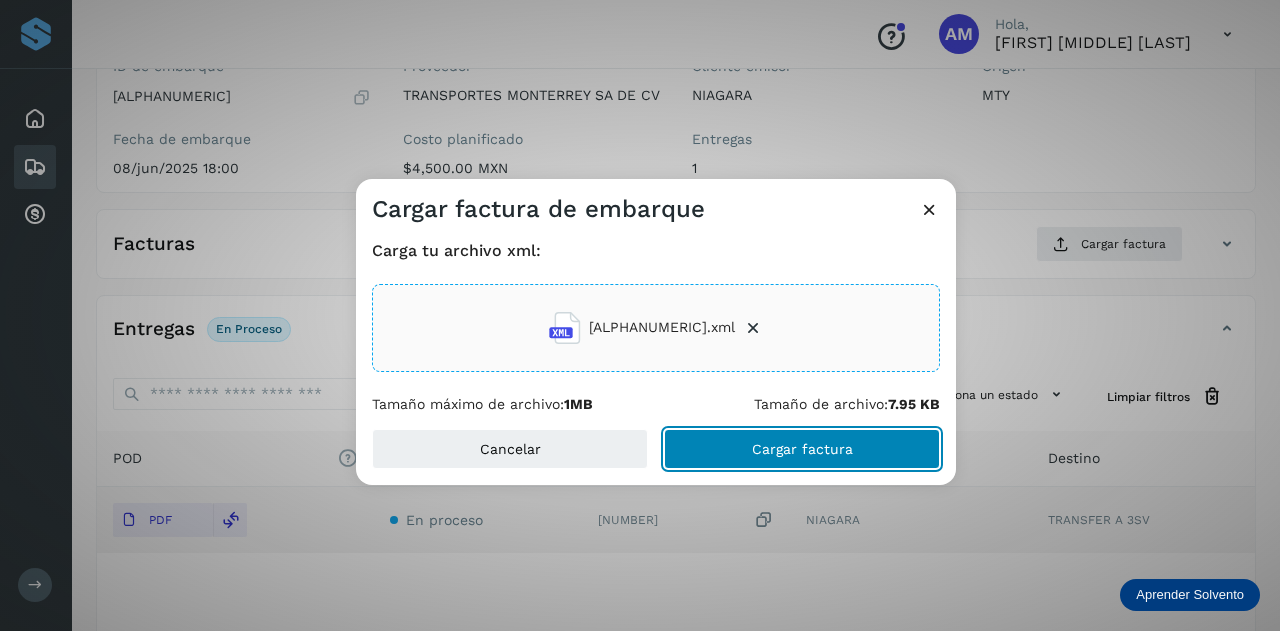 click on "Cargar factura" 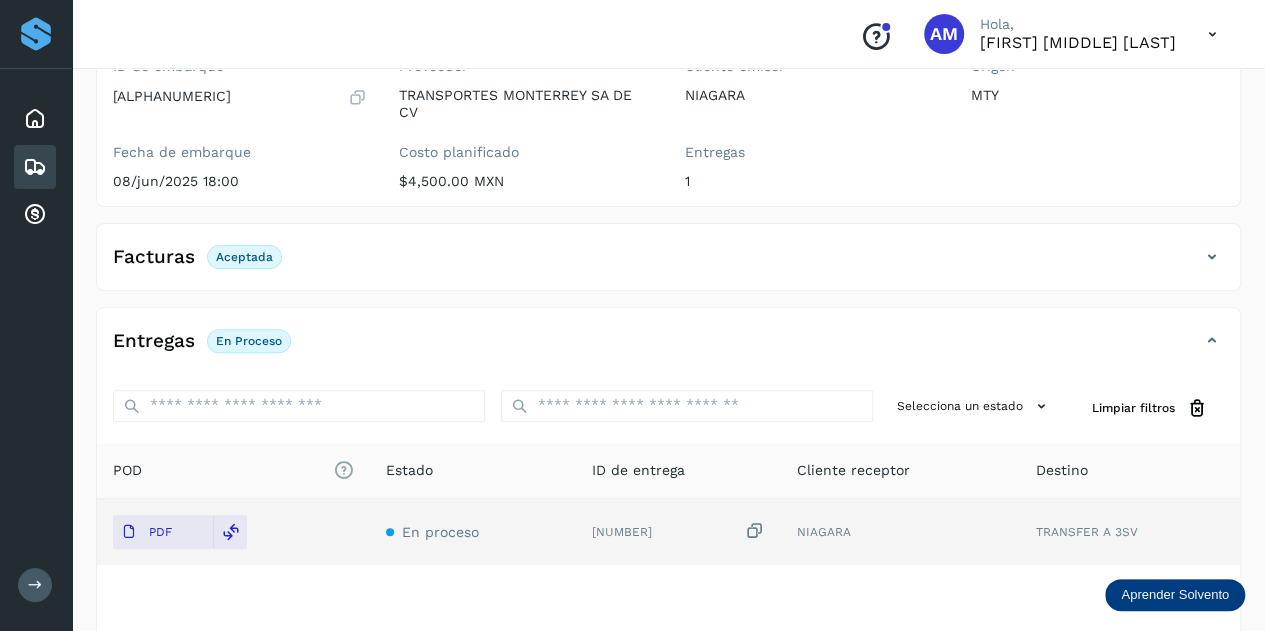 scroll, scrollTop: 0, scrollLeft: 0, axis: both 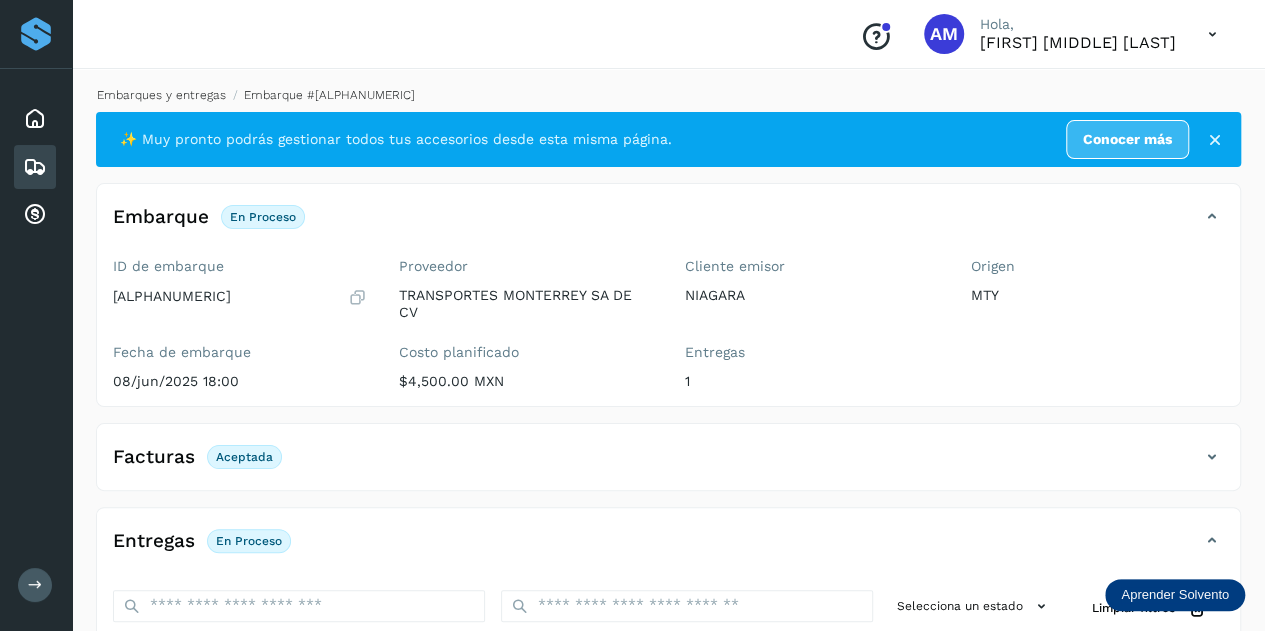 click on "Embarques y entregas" at bounding box center (161, 95) 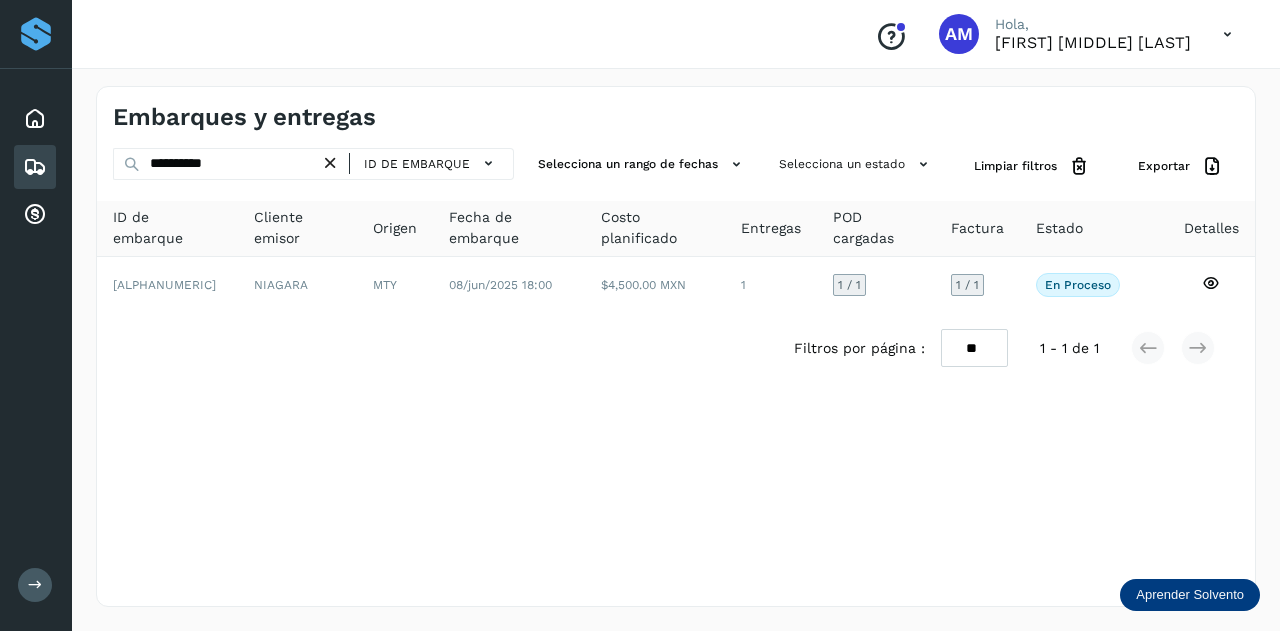 click at bounding box center [330, 163] 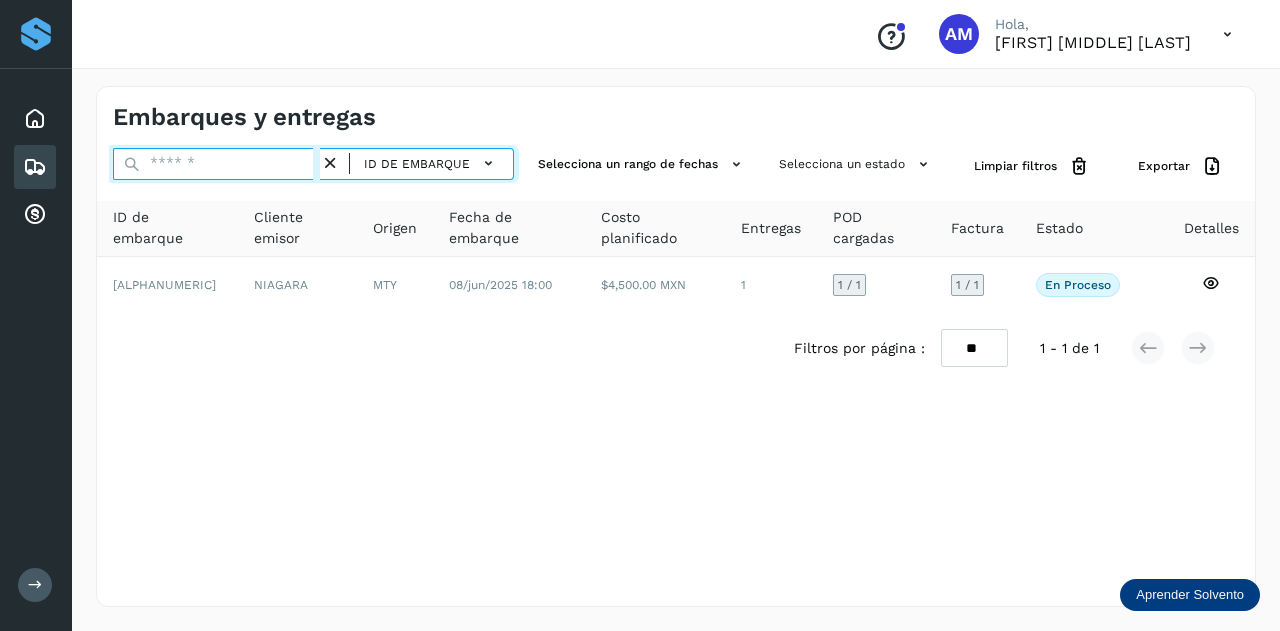 click at bounding box center (216, 164) 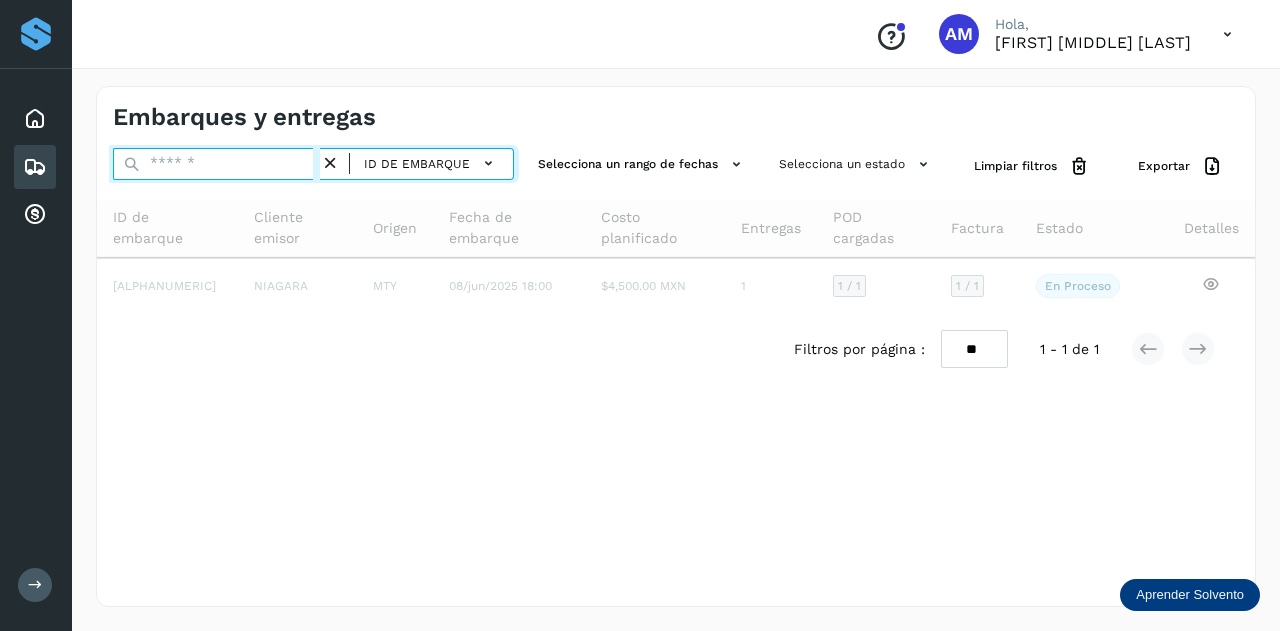 paste on "**********" 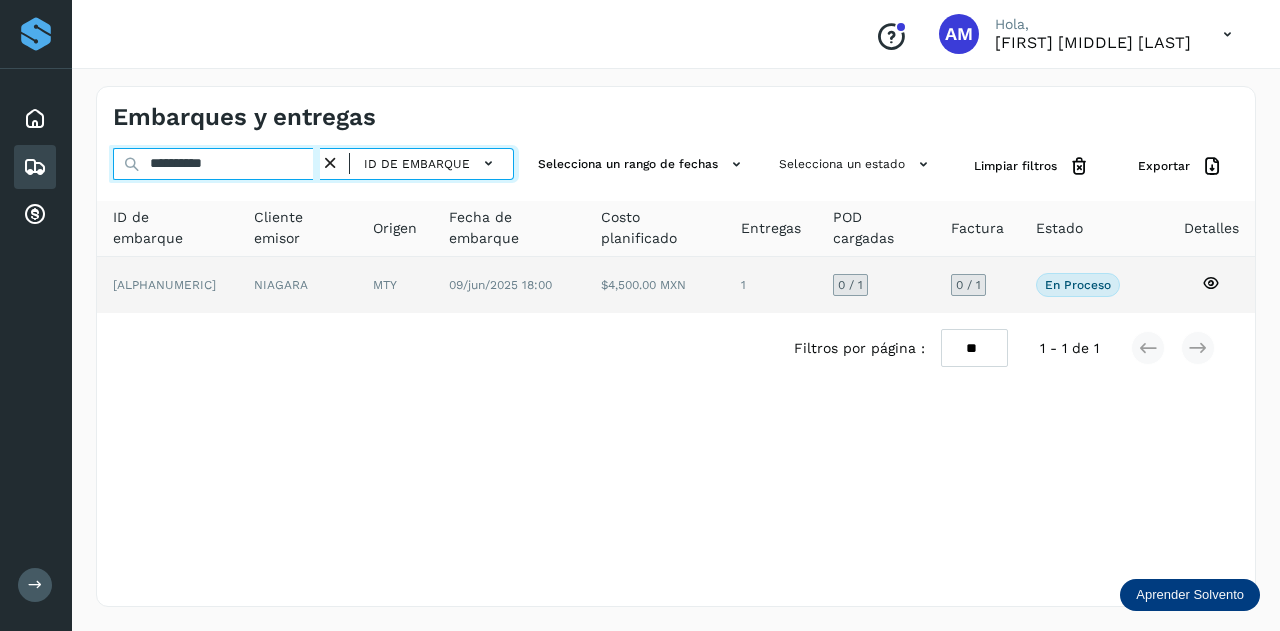 type on "**********" 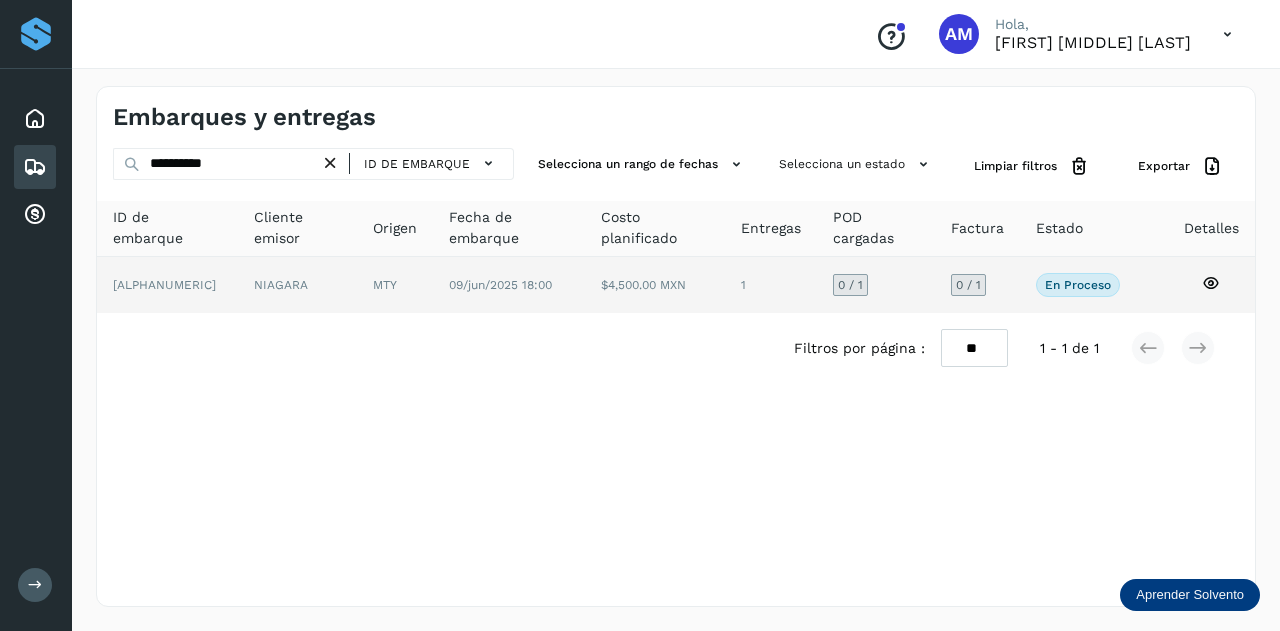 click on "MTY" 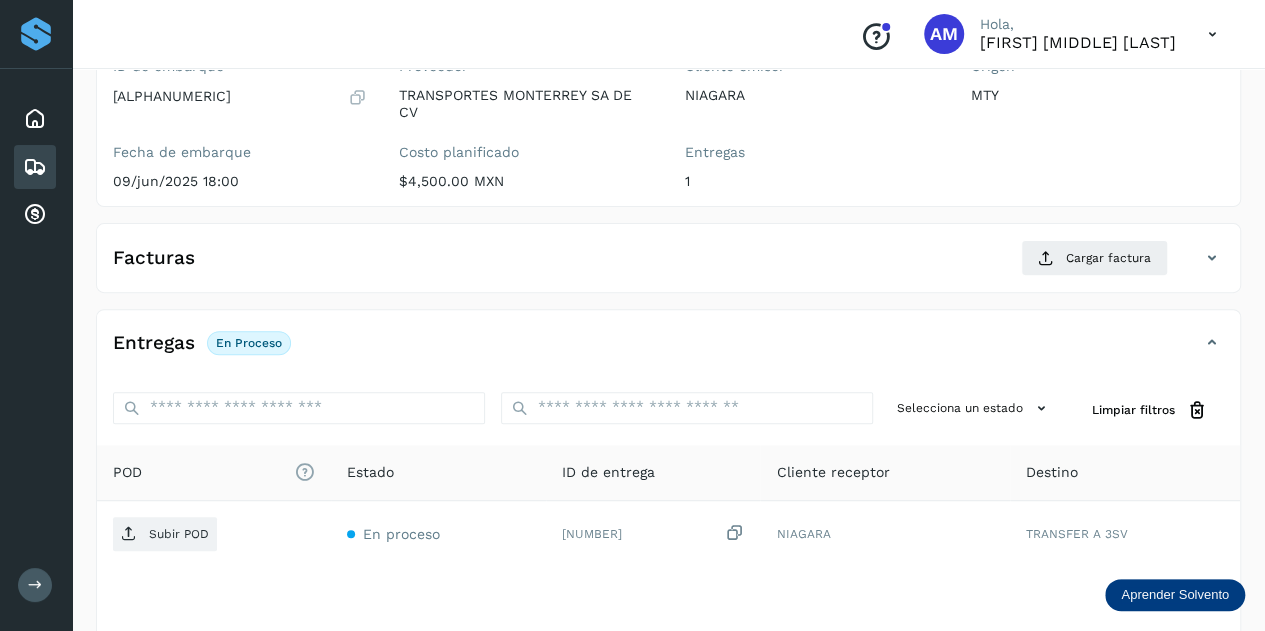 scroll, scrollTop: 300, scrollLeft: 0, axis: vertical 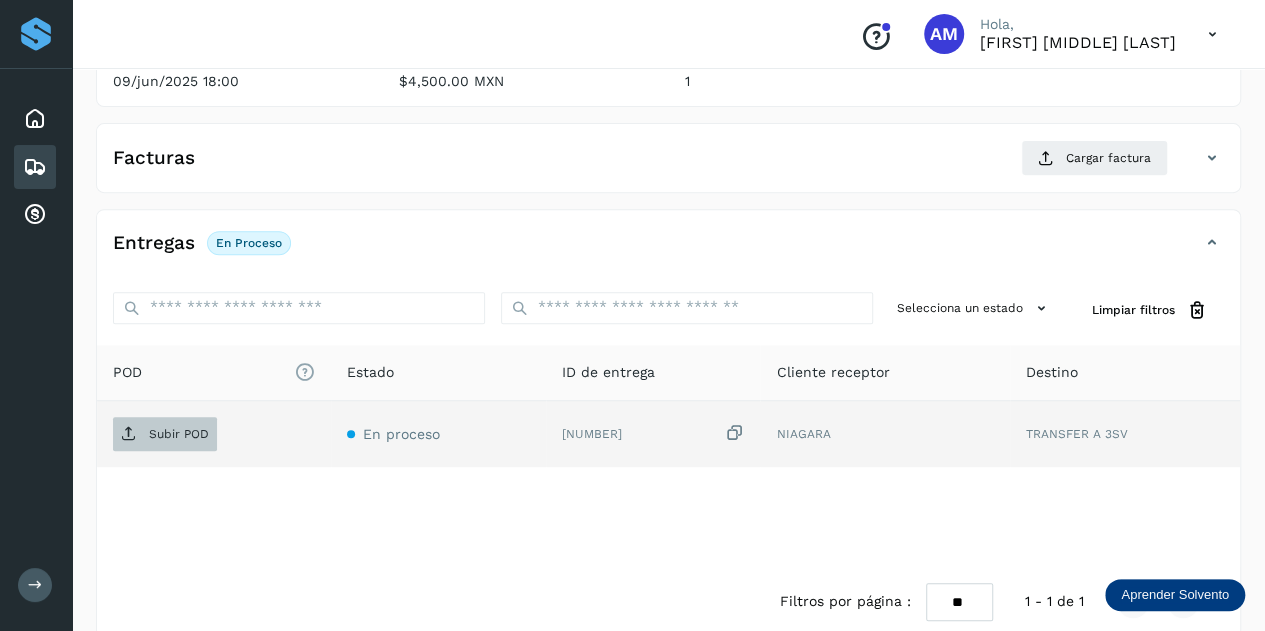 click on "Subir POD" at bounding box center (179, 434) 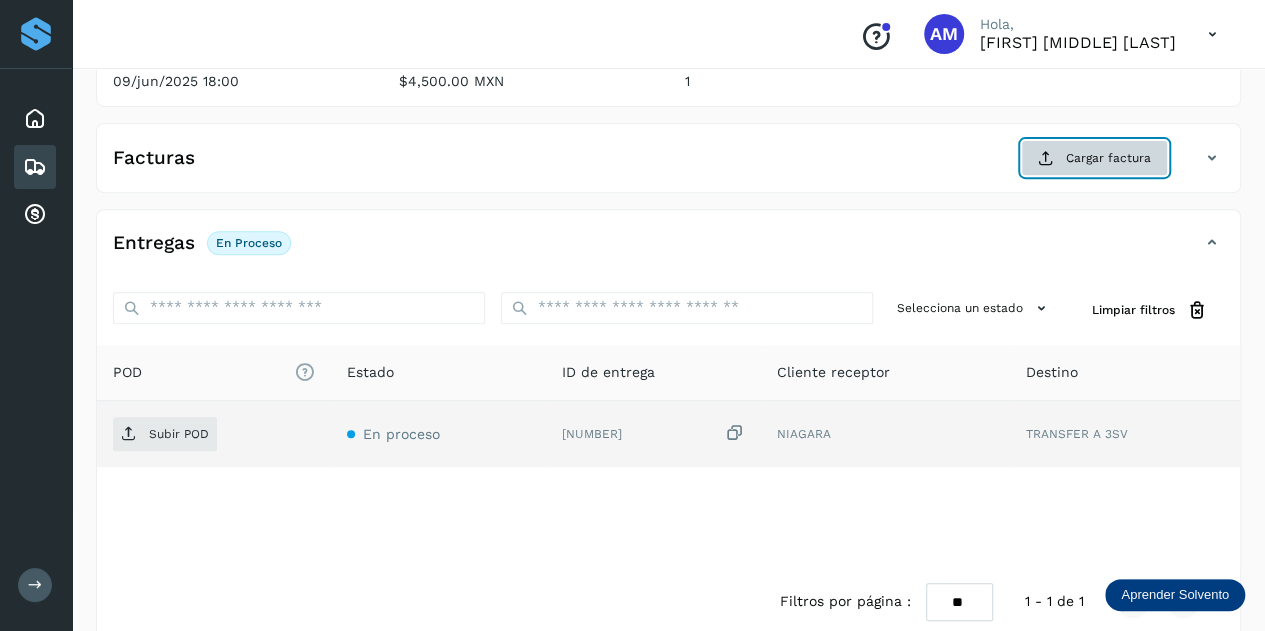 click on "Cargar factura" 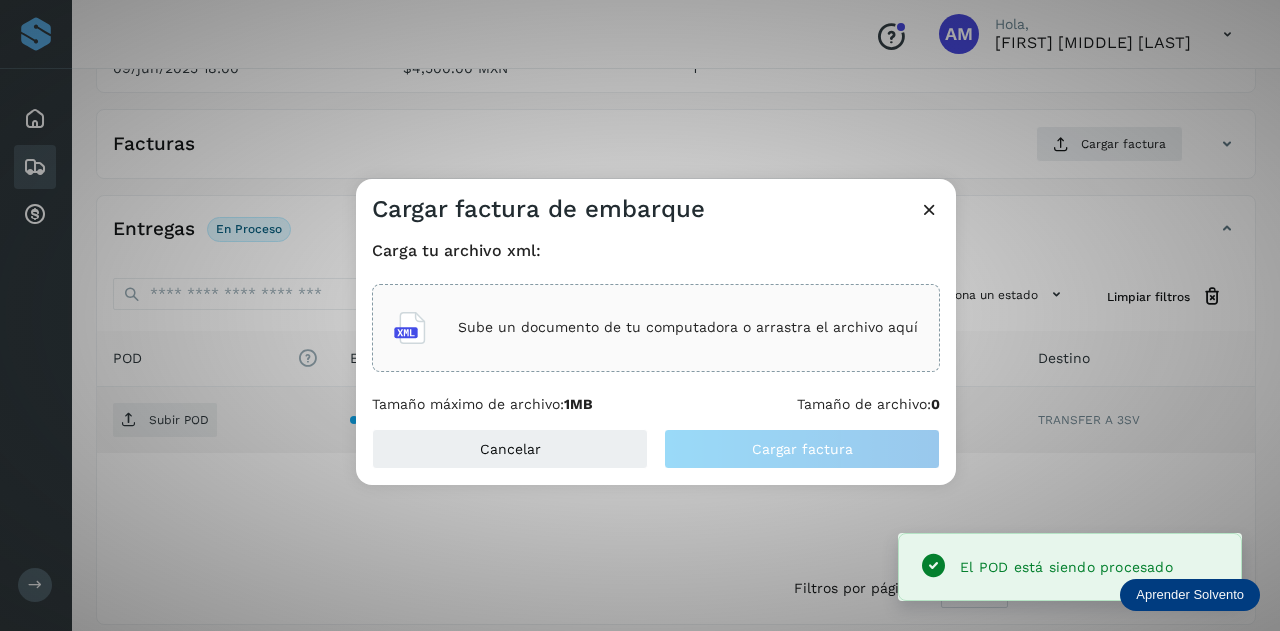 click on "Sube un documento de tu computadora o arrastra el archivo aquí" at bounding box center [656, 328] 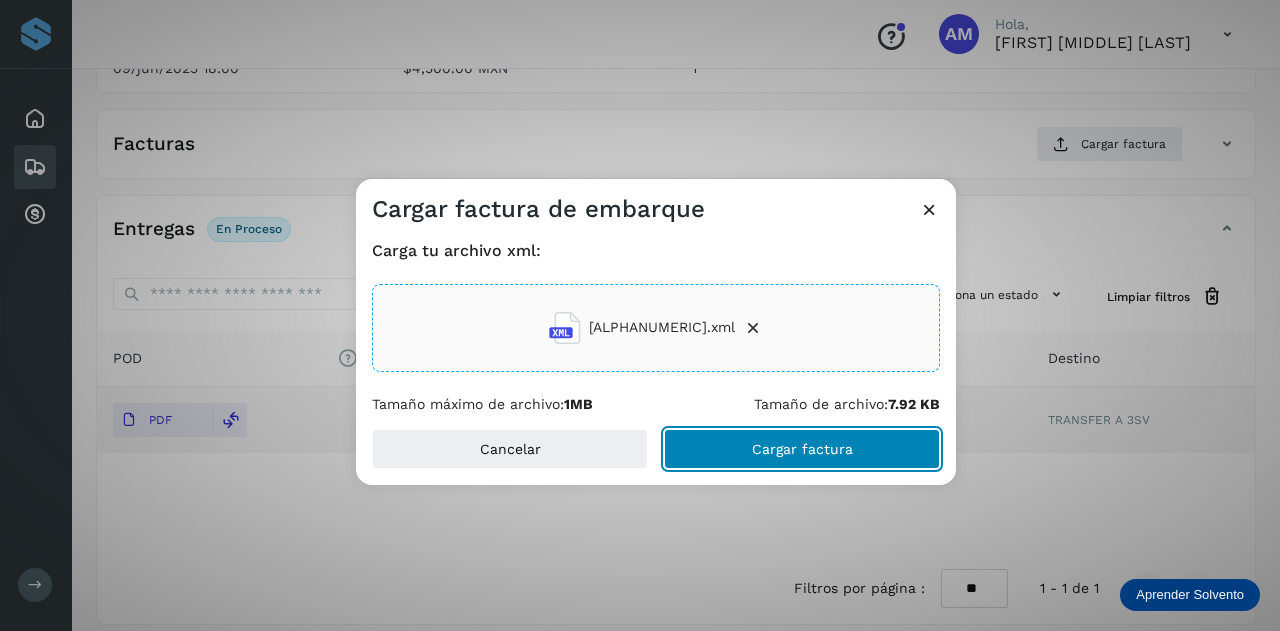 click on "Cargar factura" 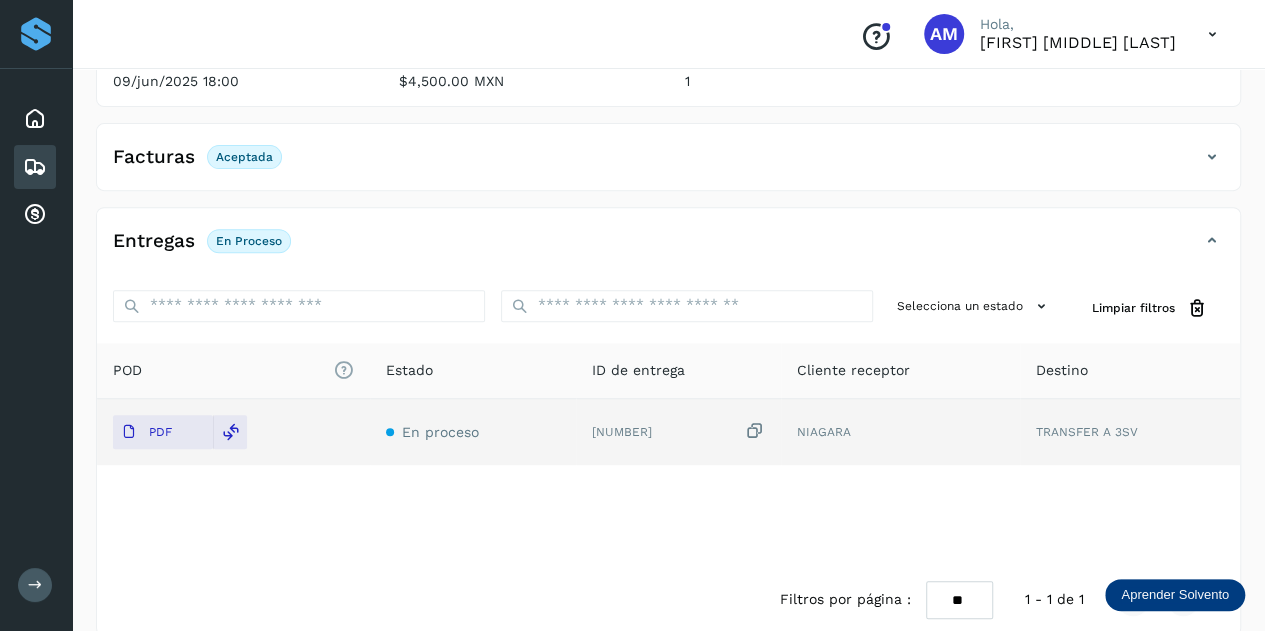 scroll, scrollTop: 0, scrollLeft: 0, axis: both 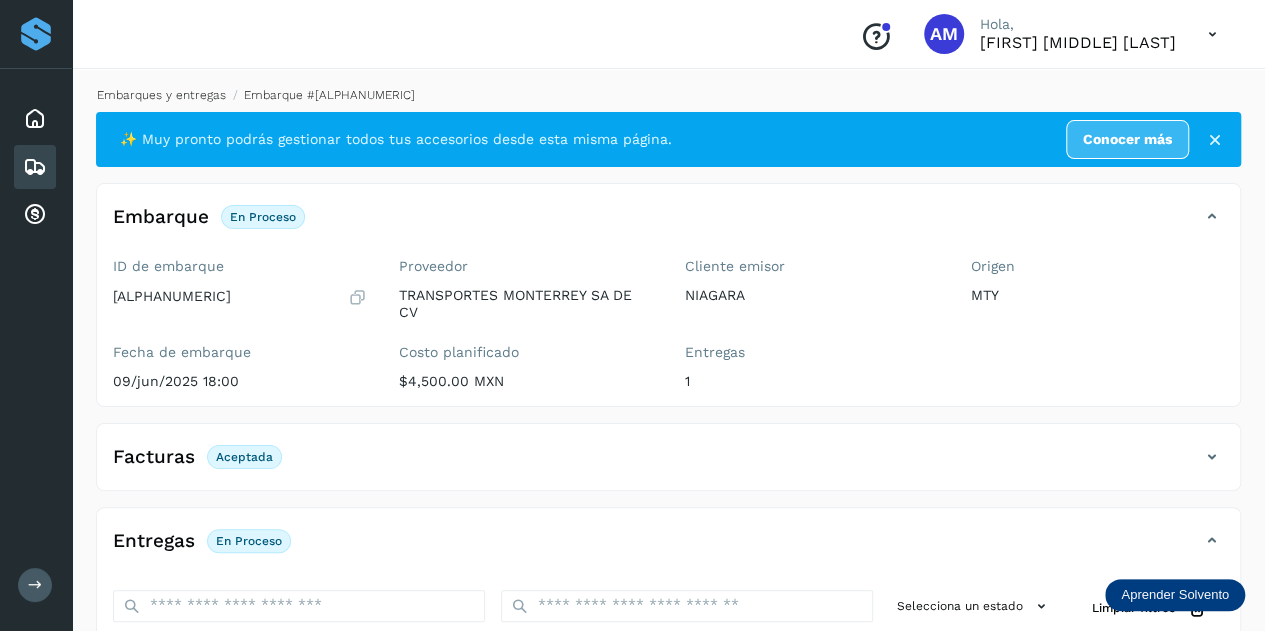 click on "Embarques y entregas" at bounding box center [161, 95] 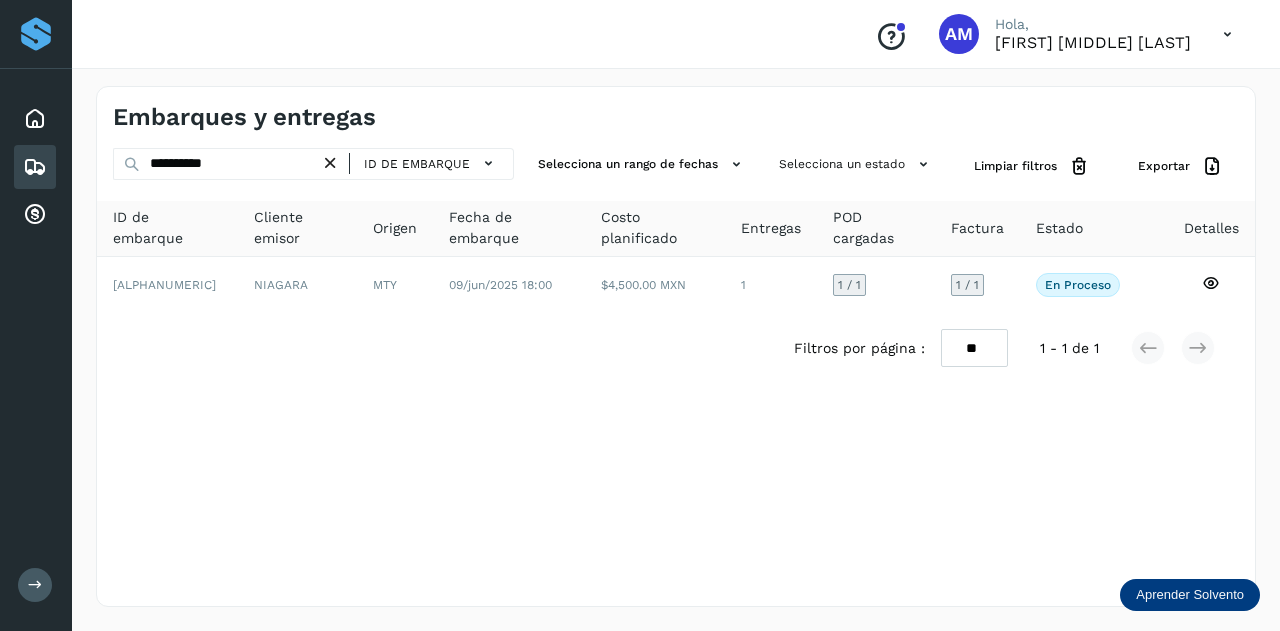 click at bounding box center (330, 163) 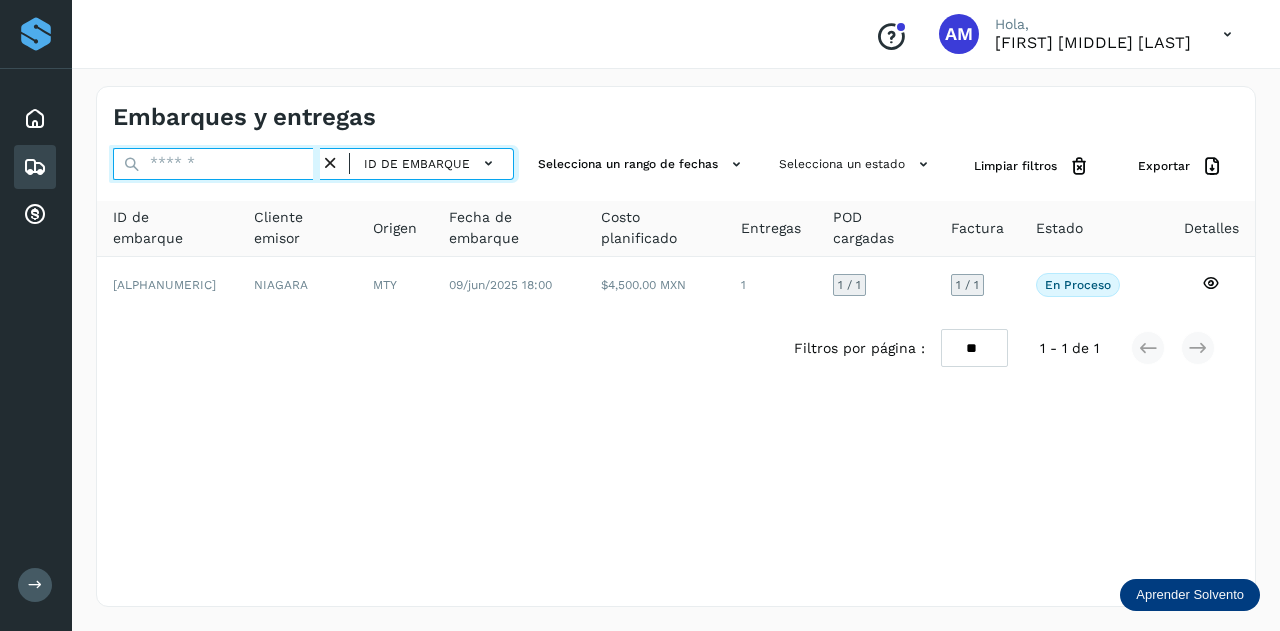 click at bounding box center (216, 164) 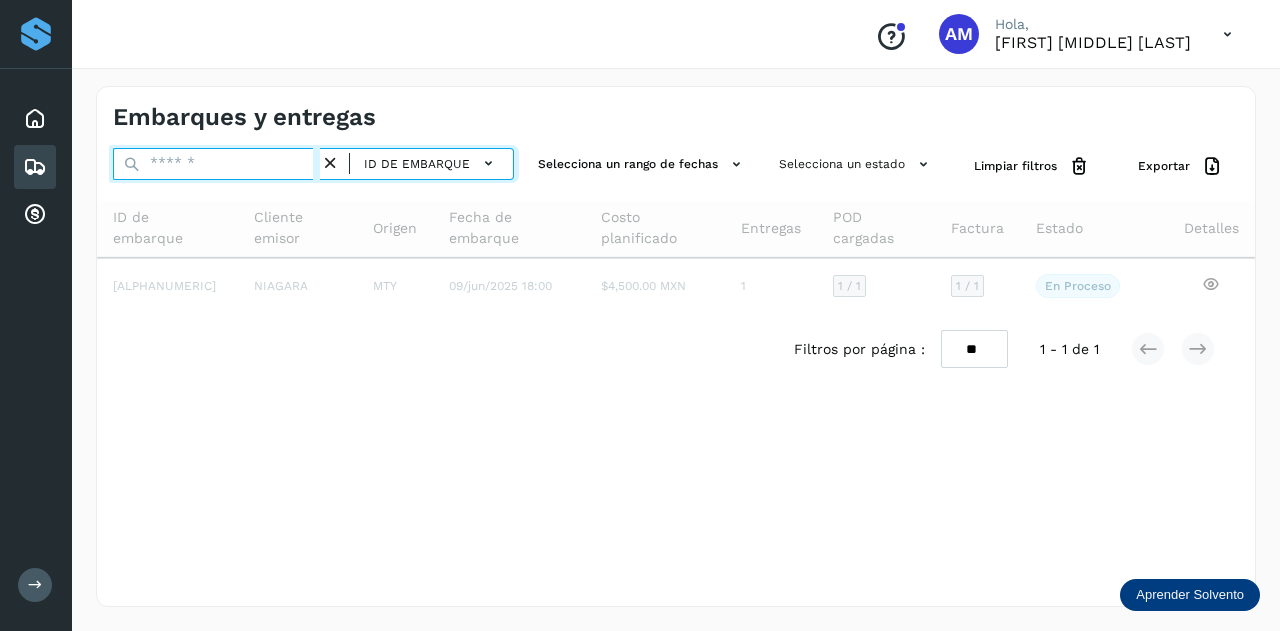 paste on "**********" 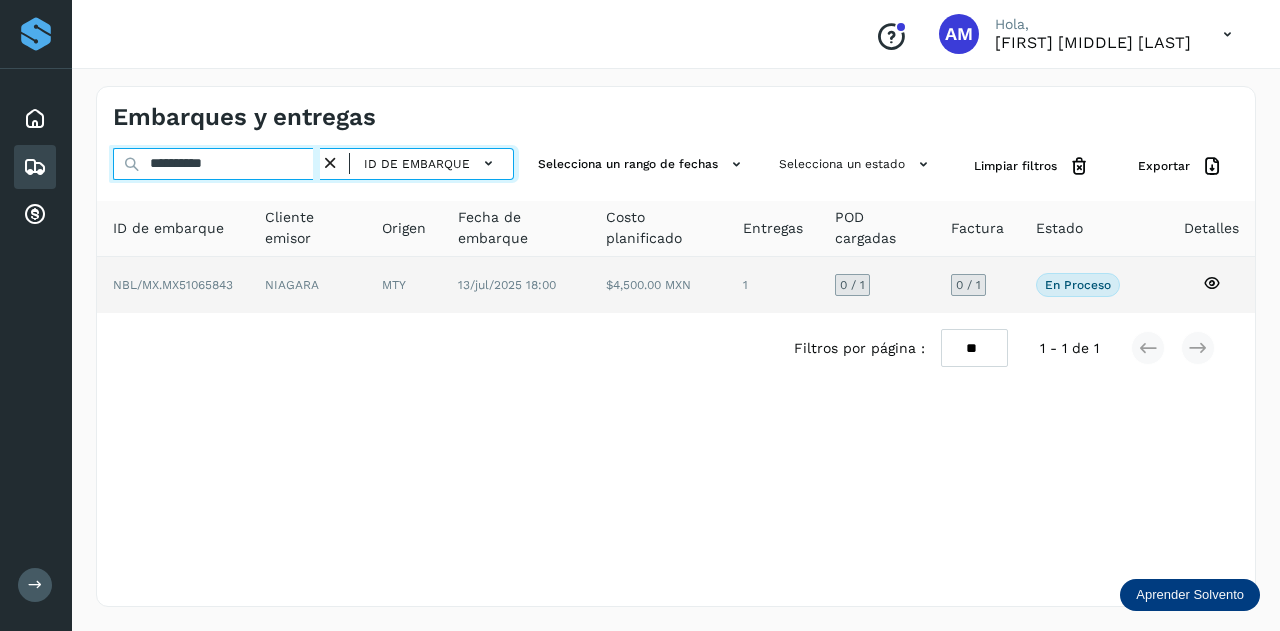 type on "**********" 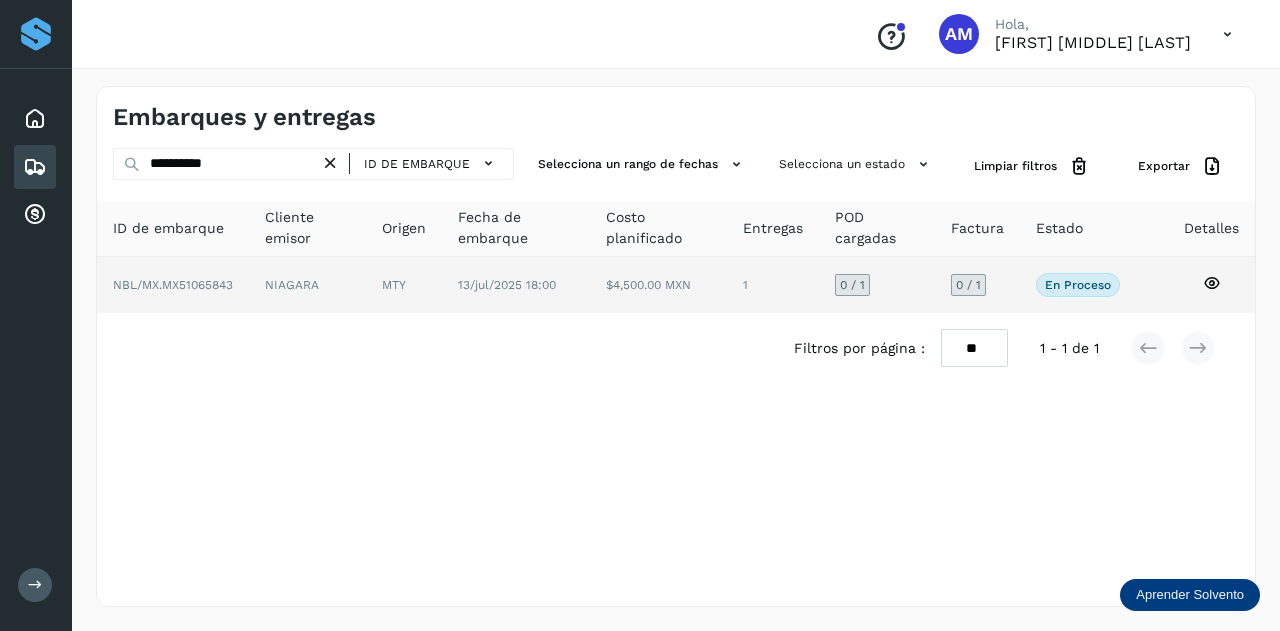 click on "MTY" 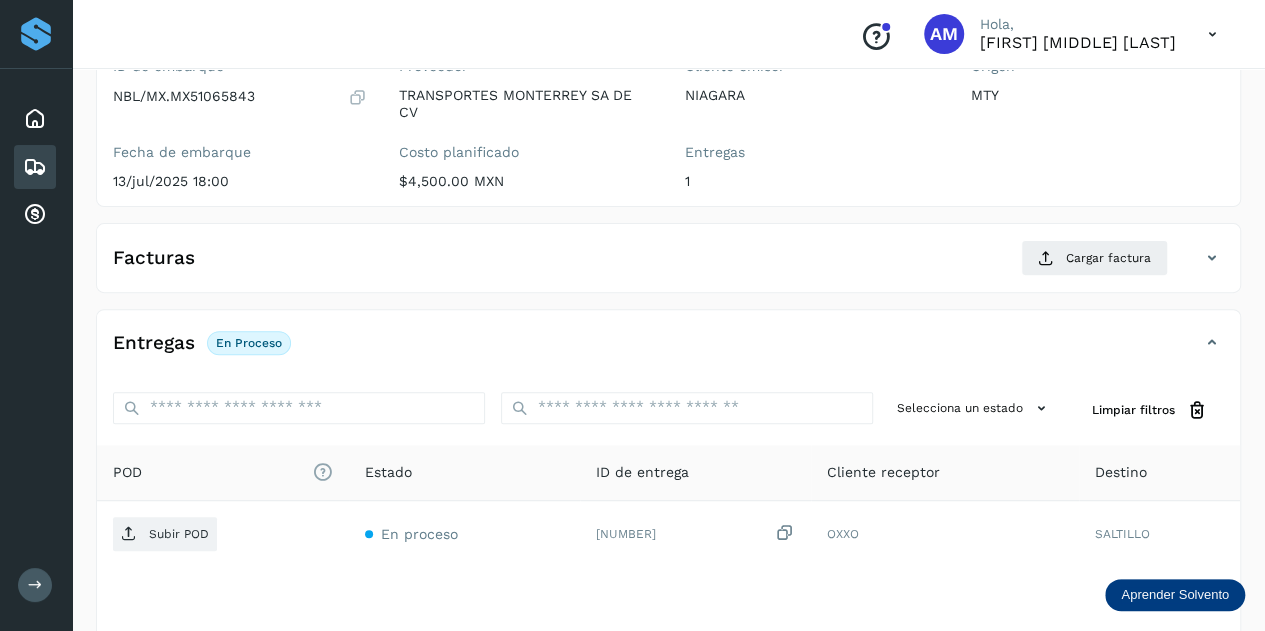 scroll, scrollTop: 300, scrollLeft: 0, axis: vertical 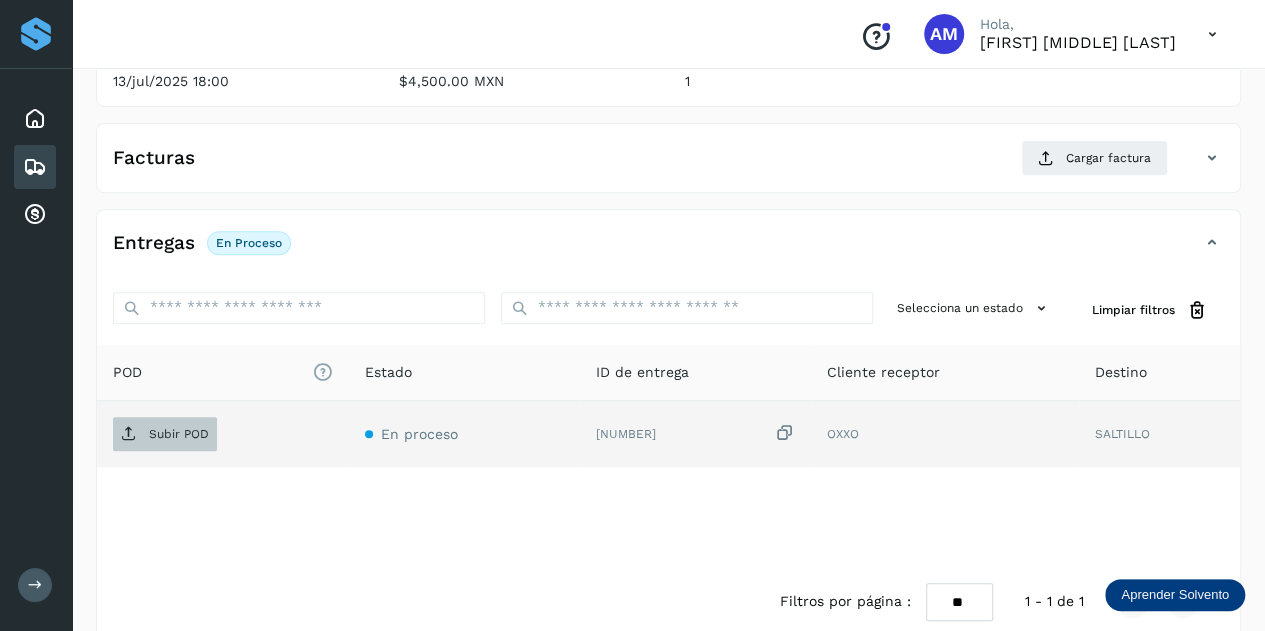 click on "Subir POD" at bounding box center [179, 434] 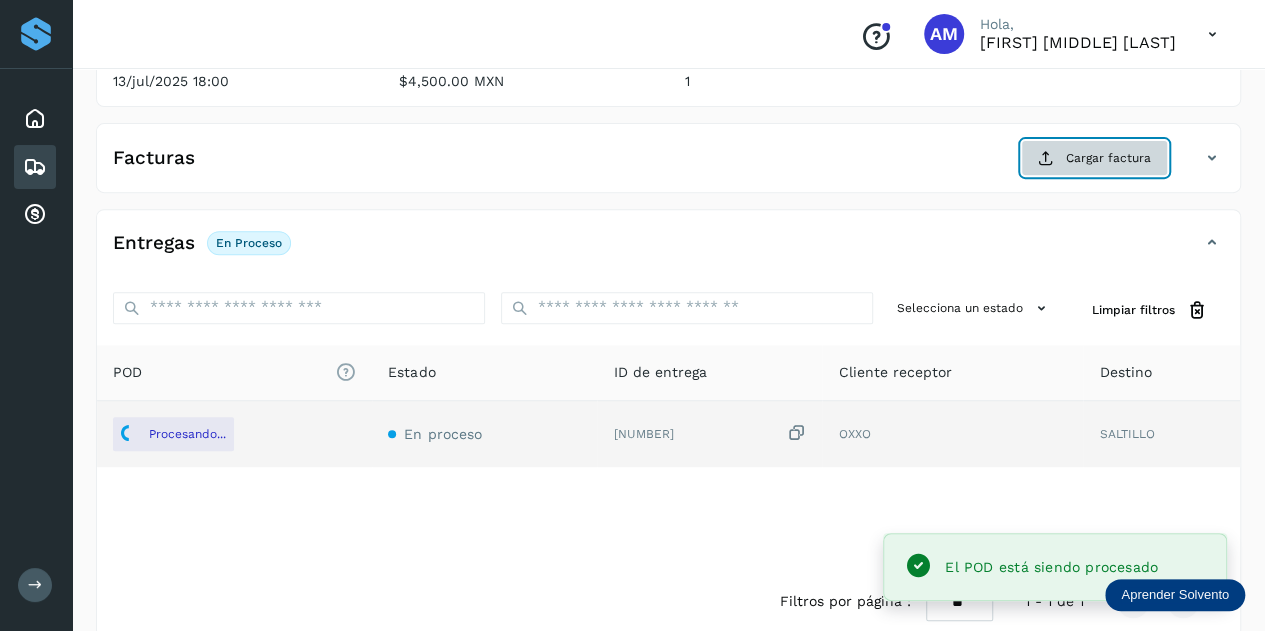 click on "Cargar factura" at bounding box center (1094, 158) 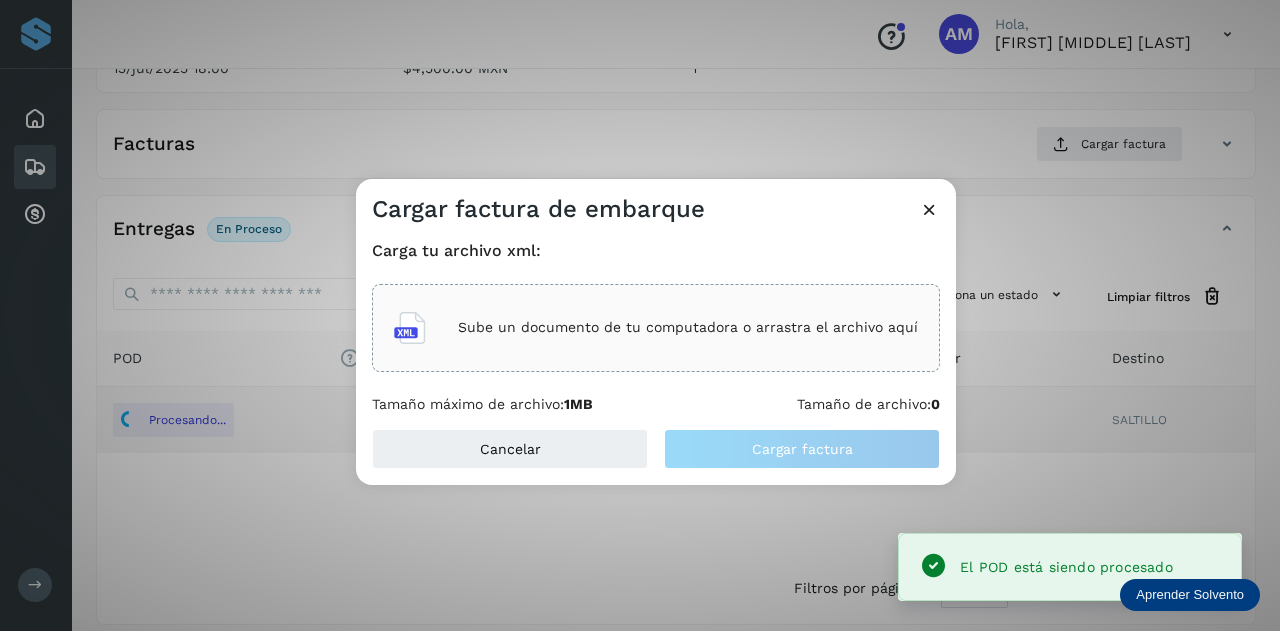 click on "Sube un documento de tu computadora o arrastra el archivo aquí" 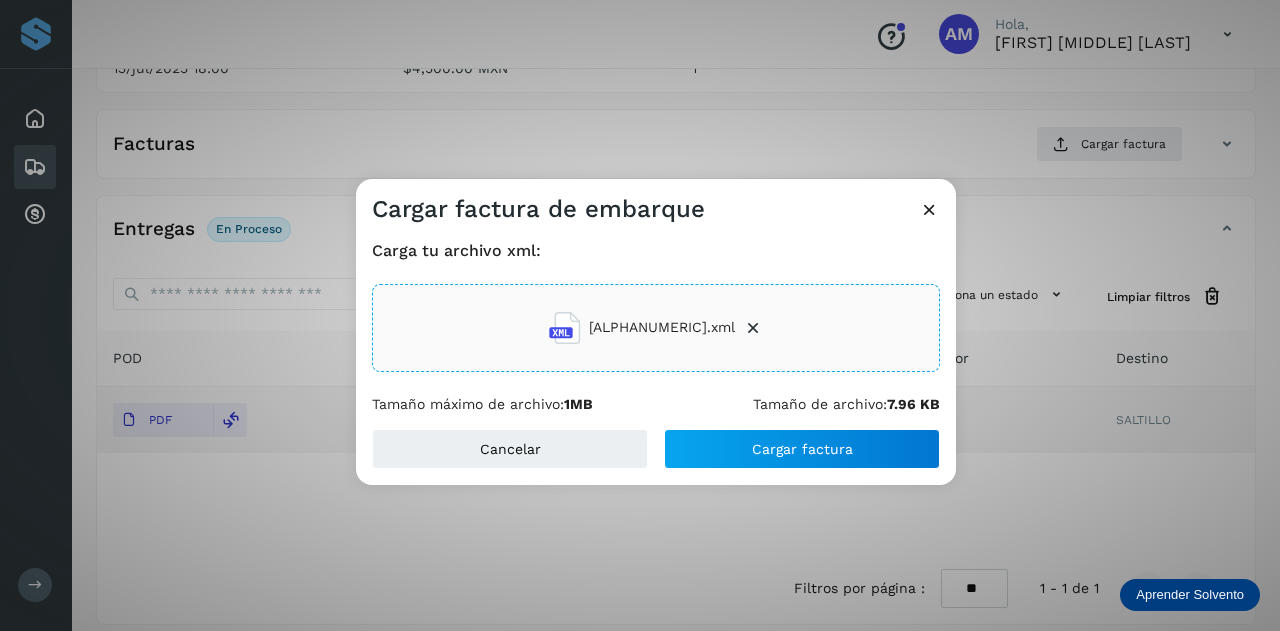 click on "Cancelar Cargar factura" at bounding box center [656, 457] 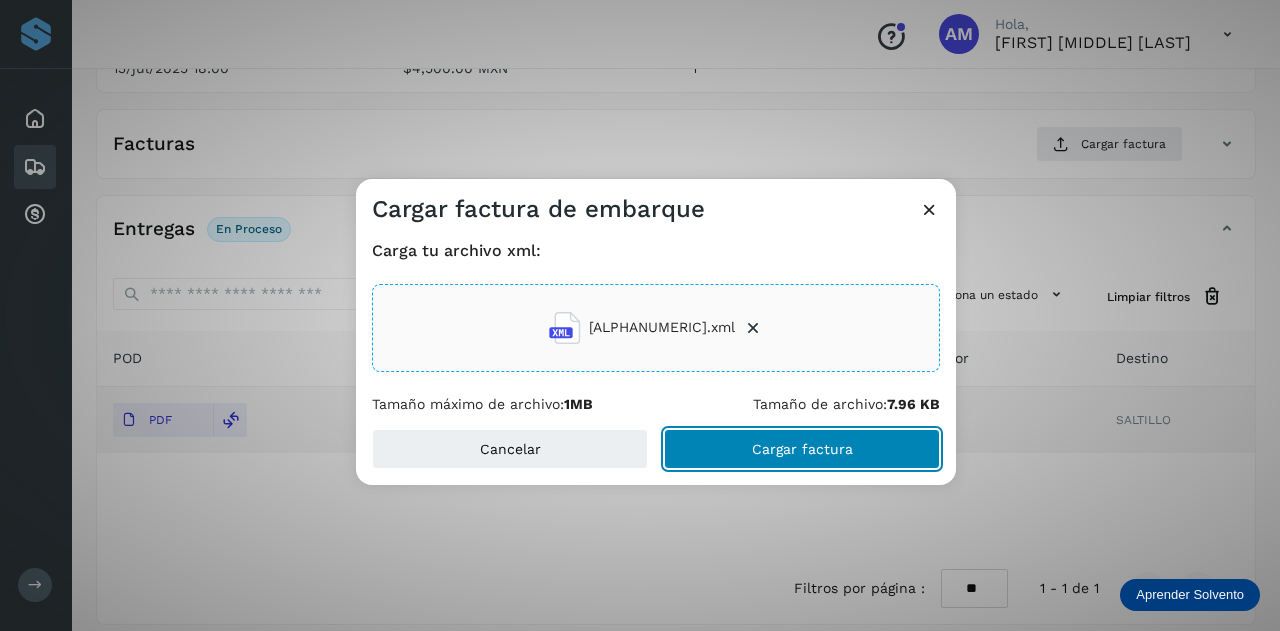 click on "Cargar factura" 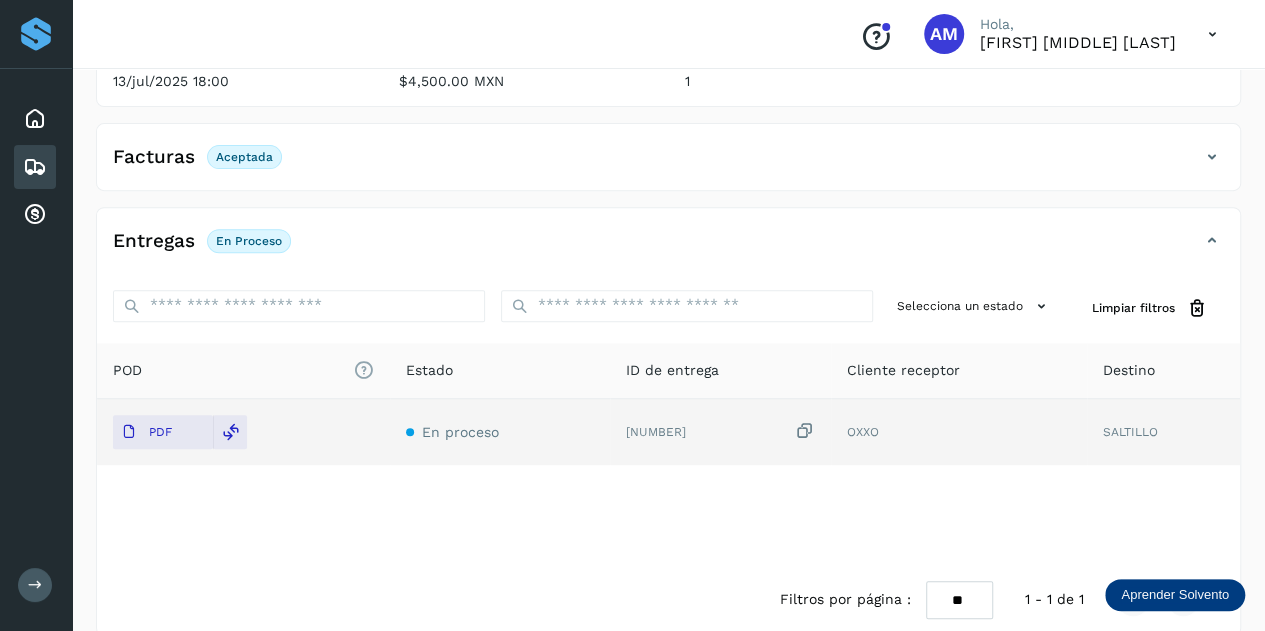 scroll, scrollTop: 0, scrollLeft: 0, axis: both 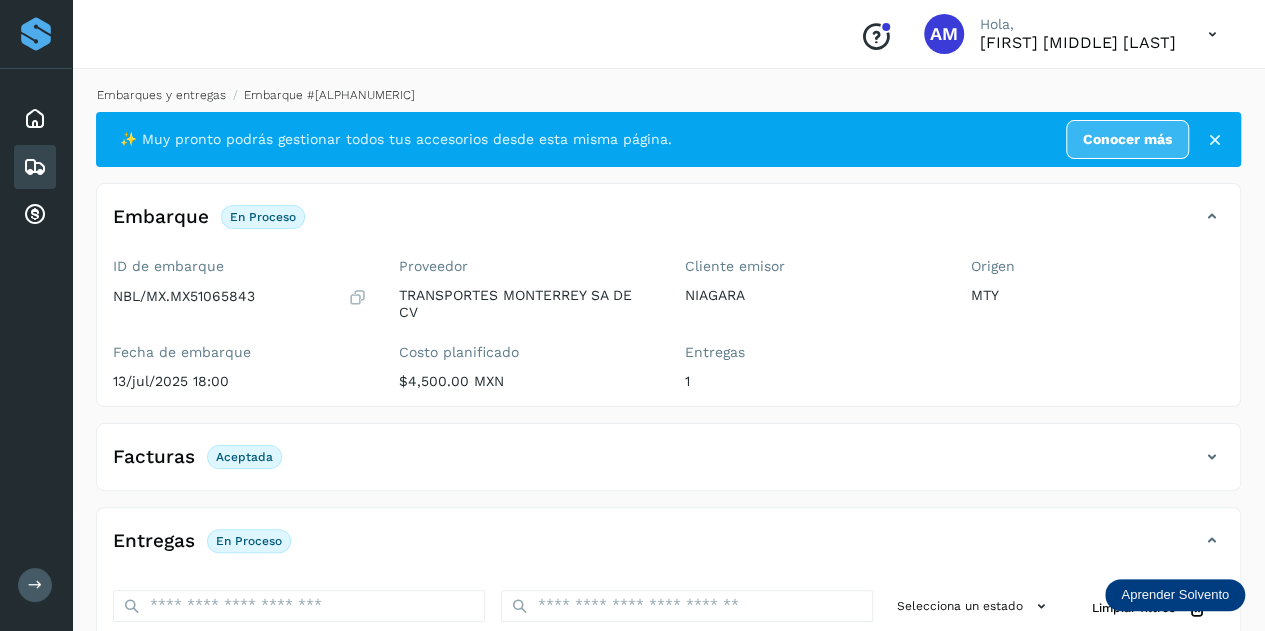 click on "Embarques y entregas" at bounding box center (161, 95) 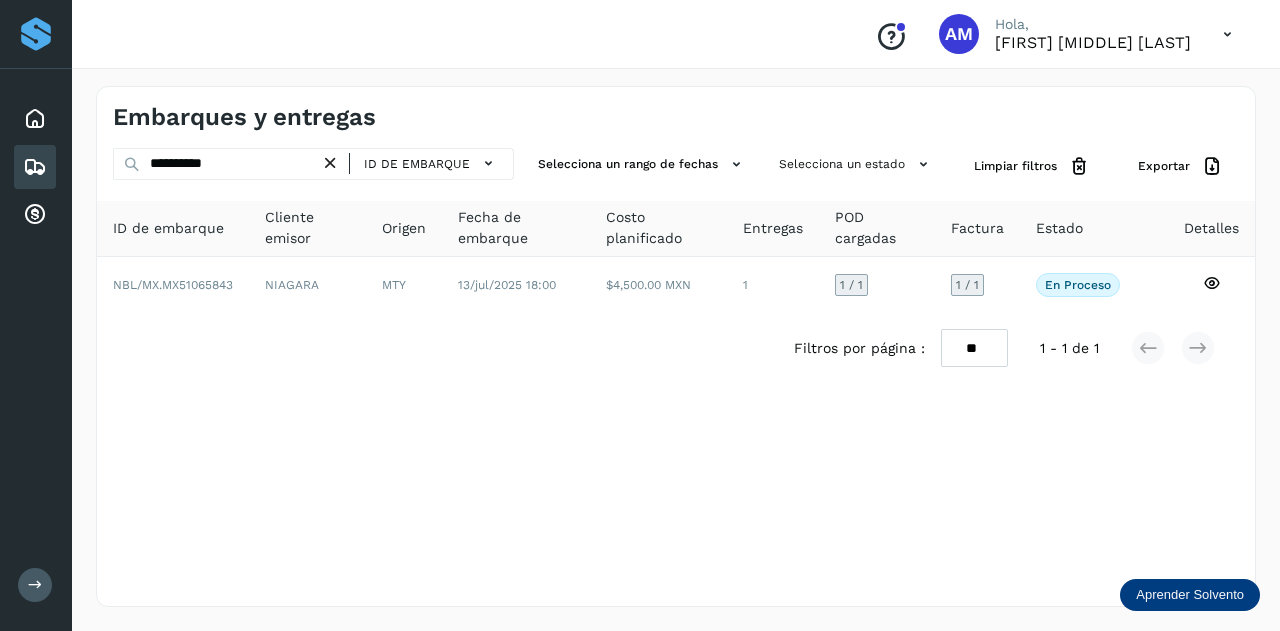 click at bounding box center (330, 163) 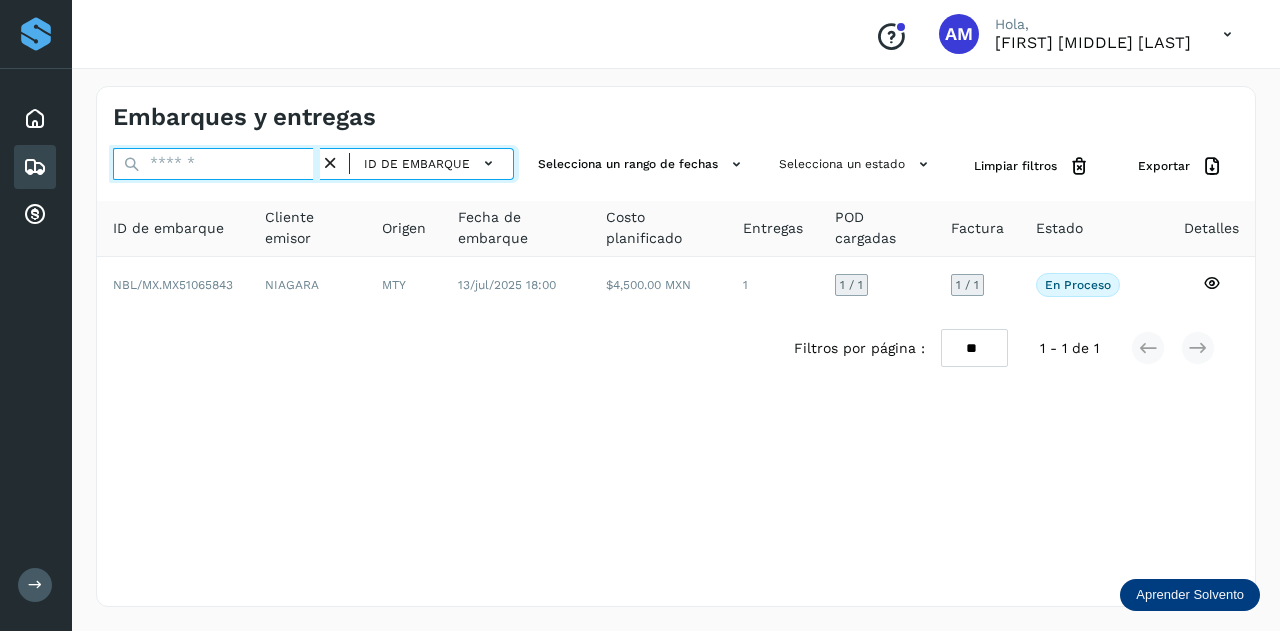 click at bounding box center [216, 164] 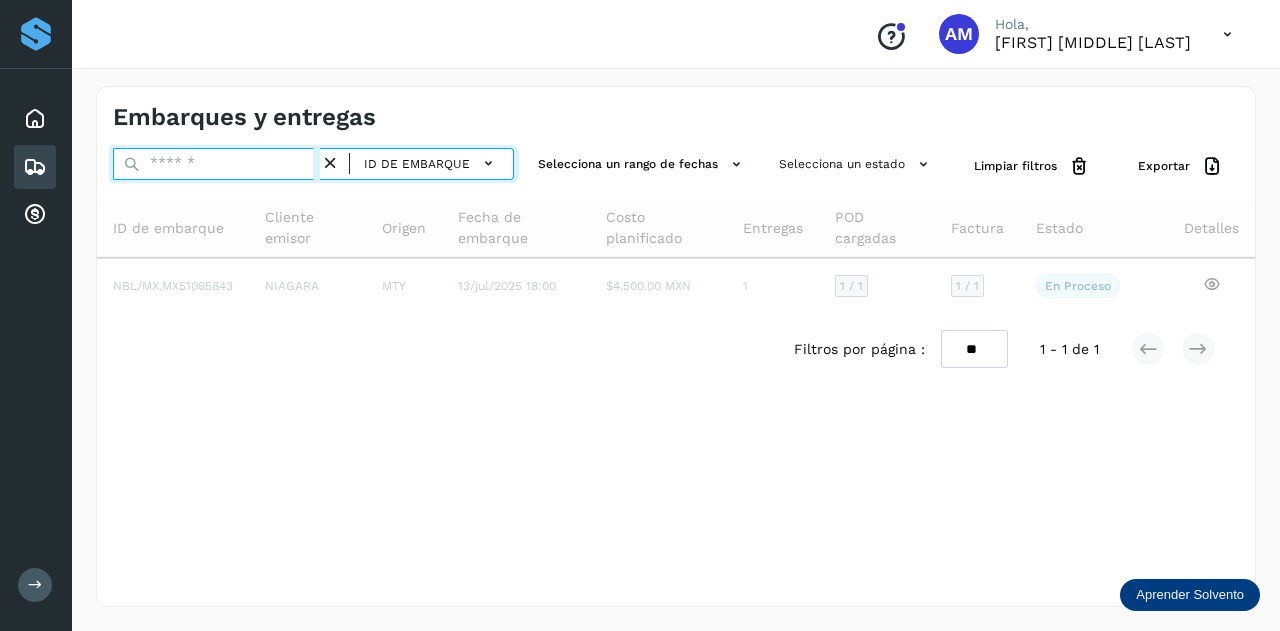 paste on "**********" 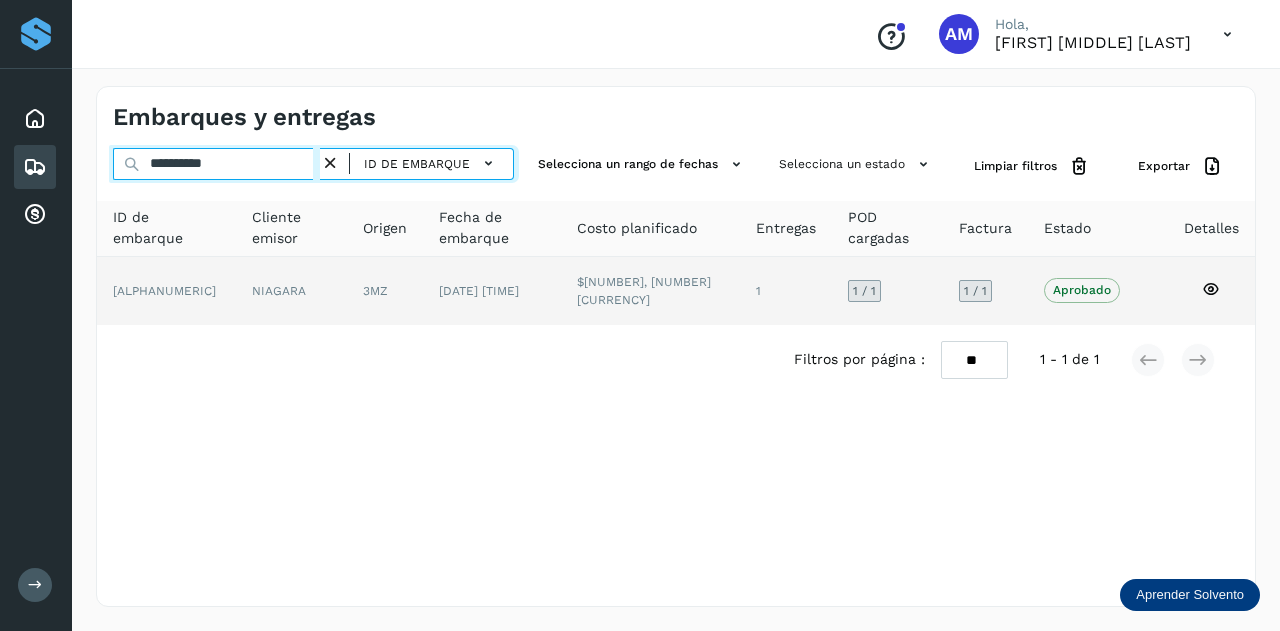 type on "**********" 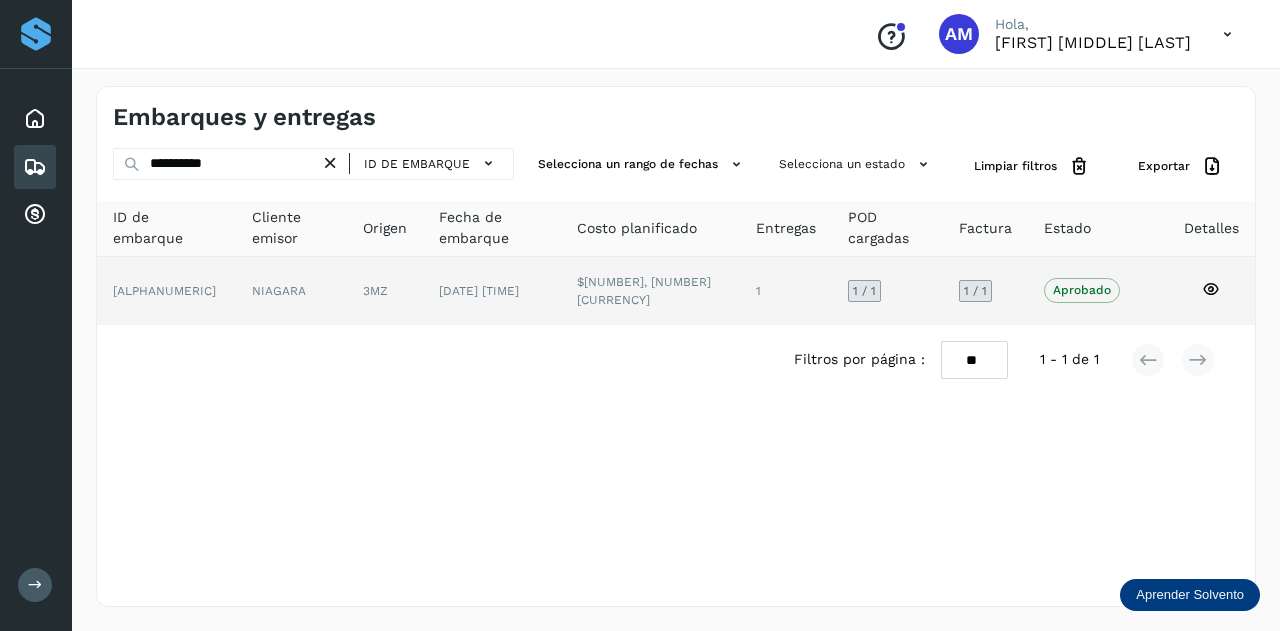 click on "NIAGARA" 